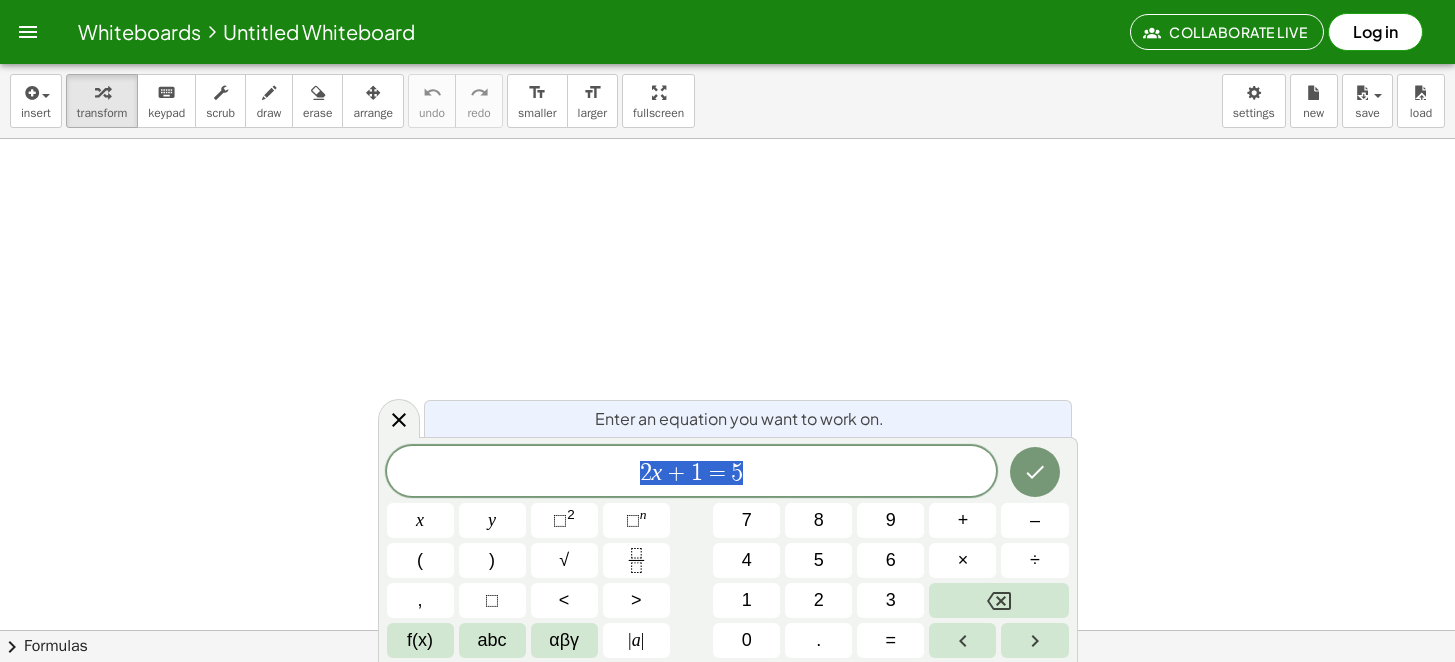 scroll, scrollTop: 0, scrollLeft: 0, axis: both 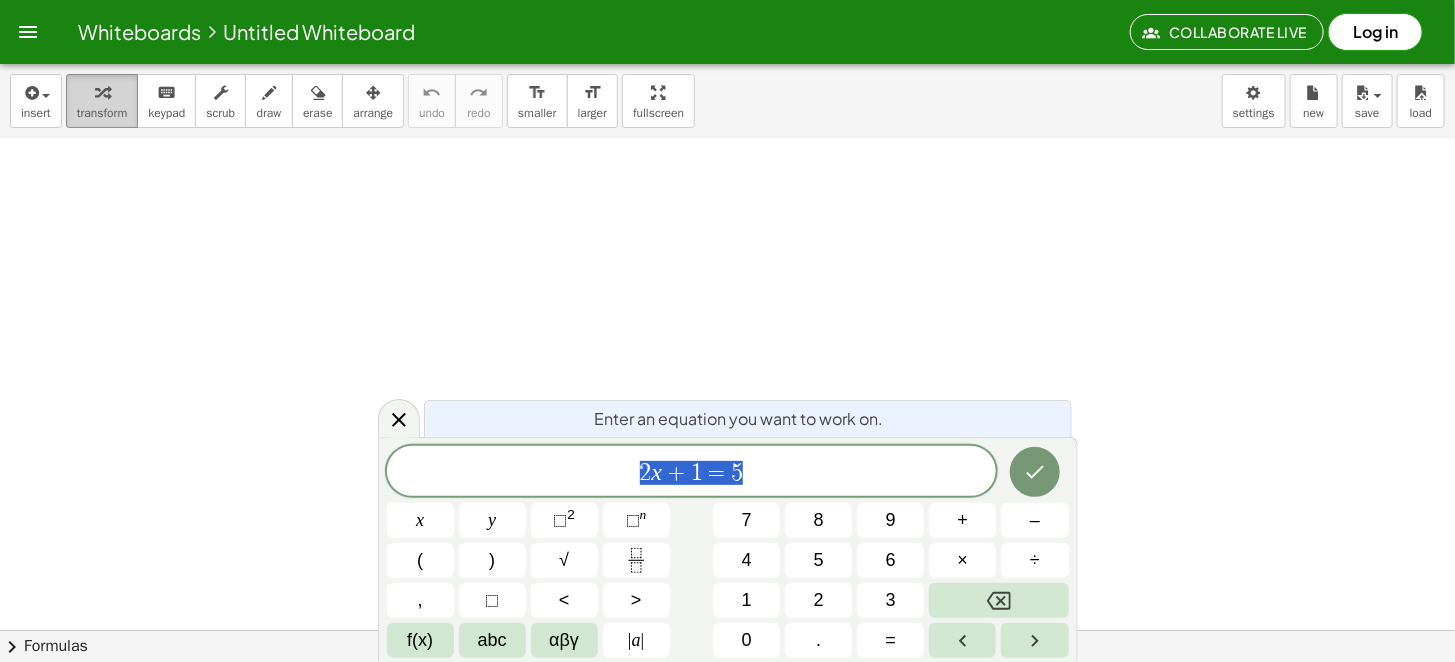 click at bounding box center (102, 92) 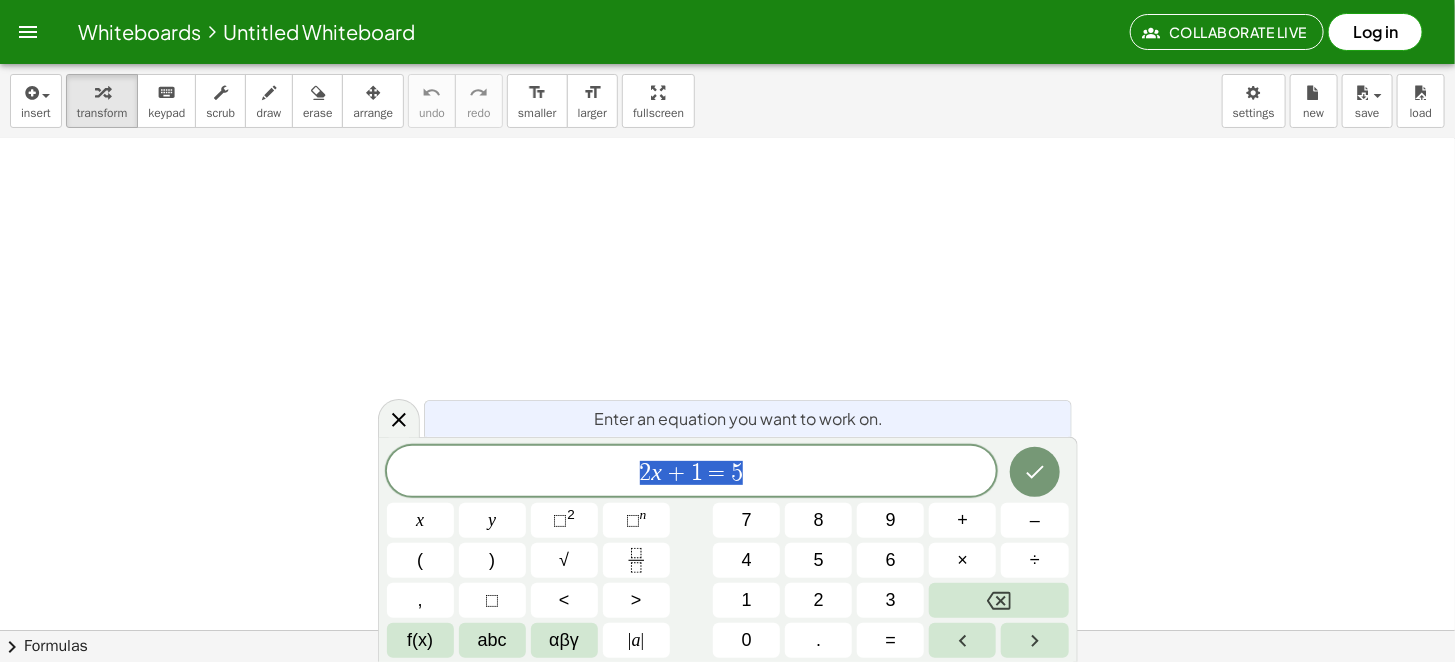 drag, startPoint x: 107, startPoint y: 105, endPoint x: 312, endPoint y: 229, distance: 239.58505 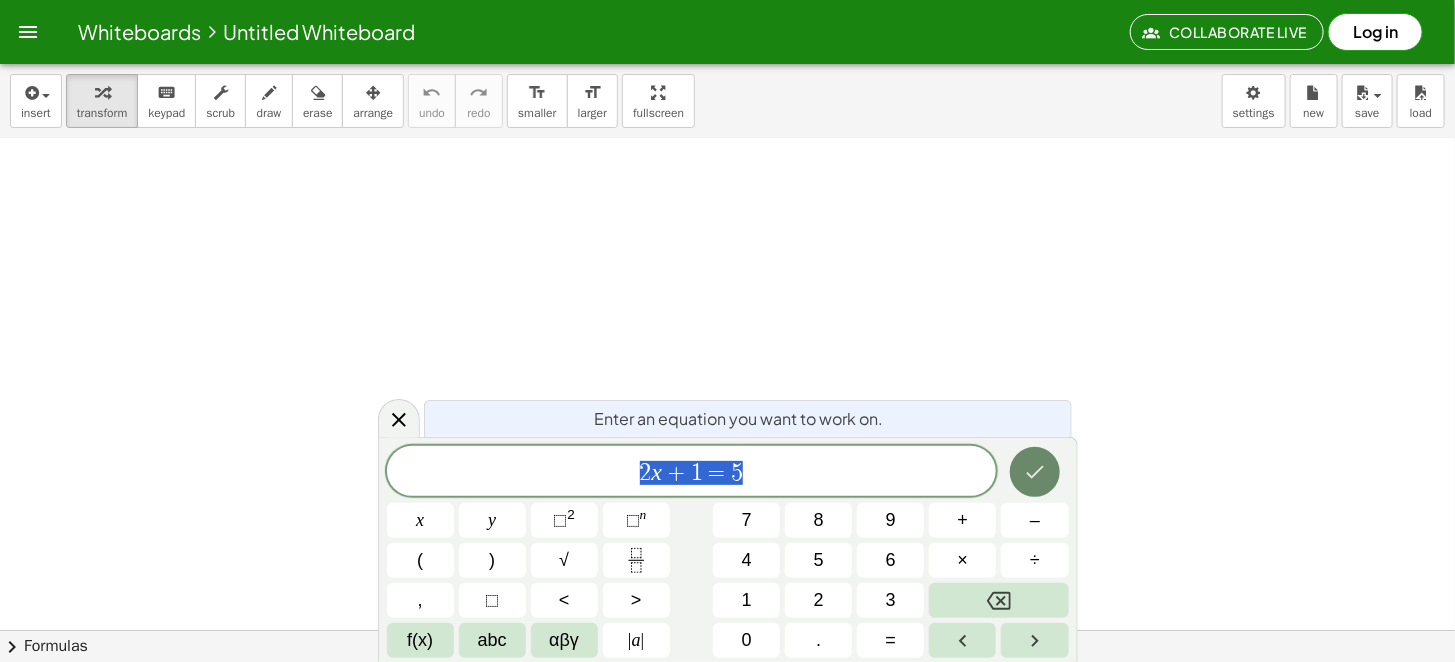 click 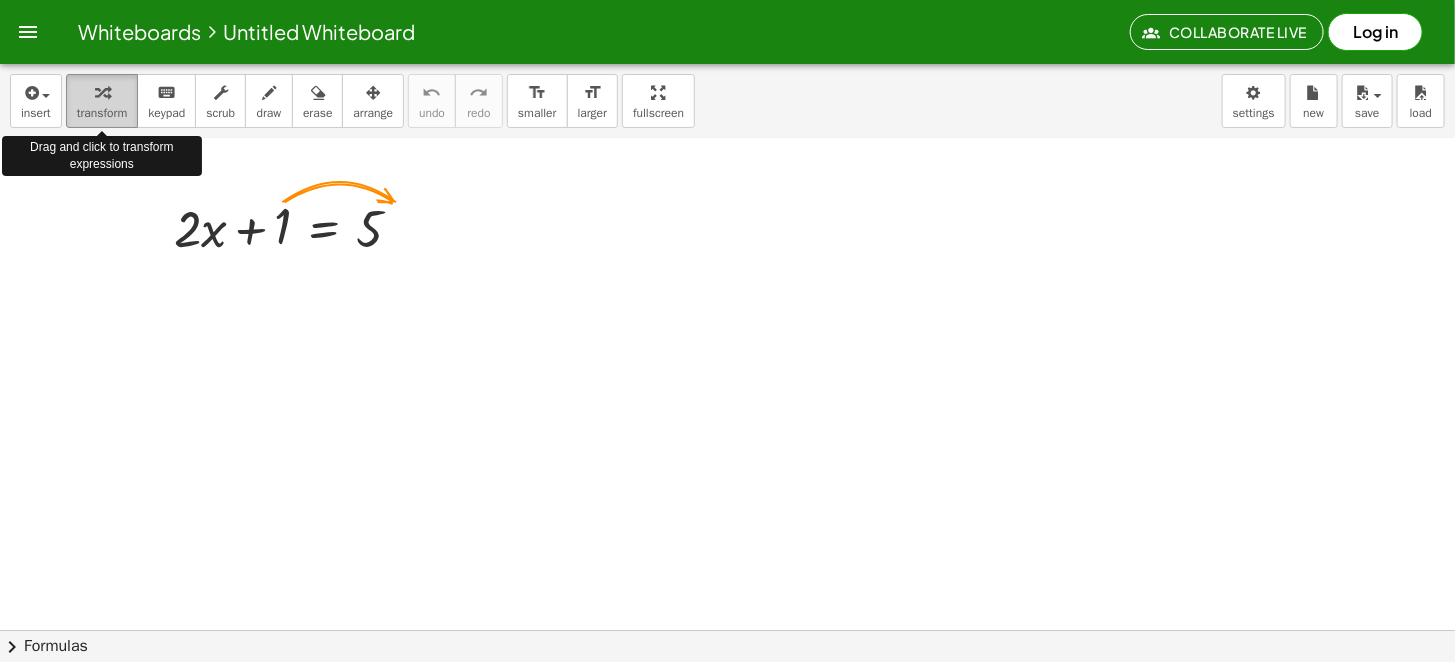 drag, startPoint x: 86, startPoint y: 98, endPoint x: 95, endPoint y: 107, distance: 12.727922 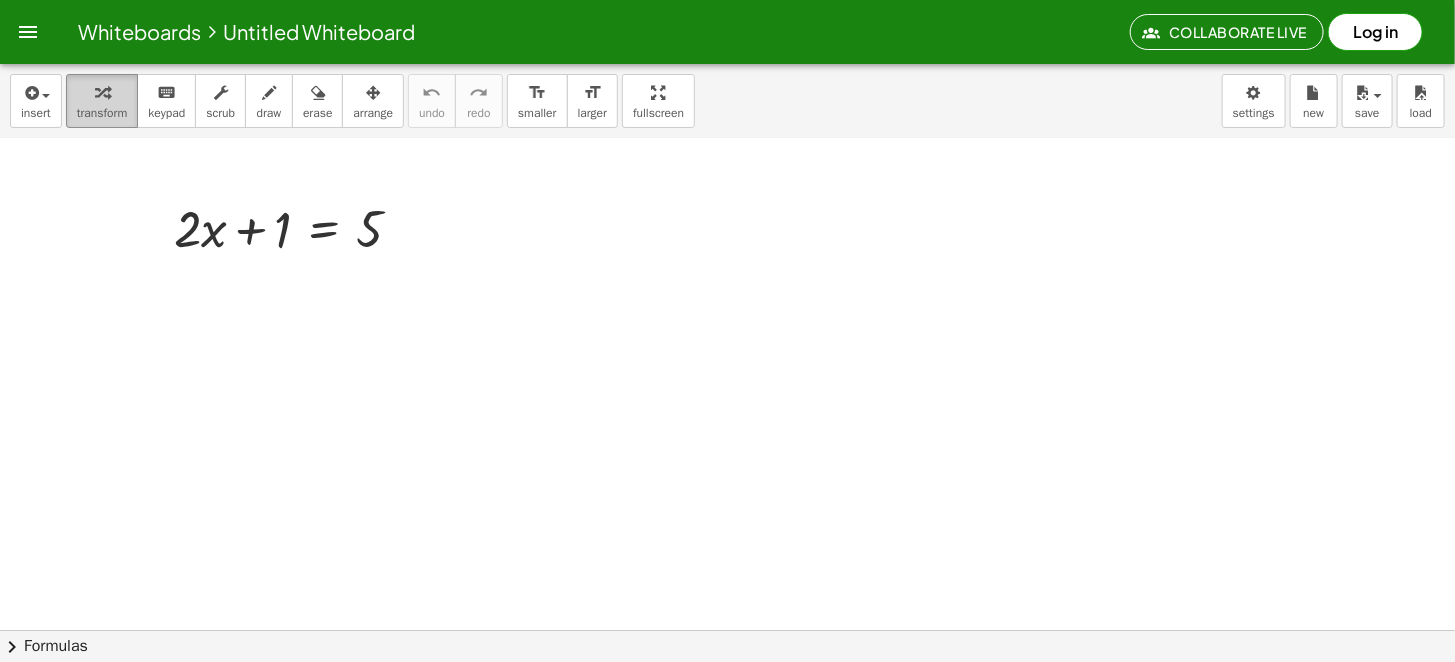 click at bounding box center [102, 92] 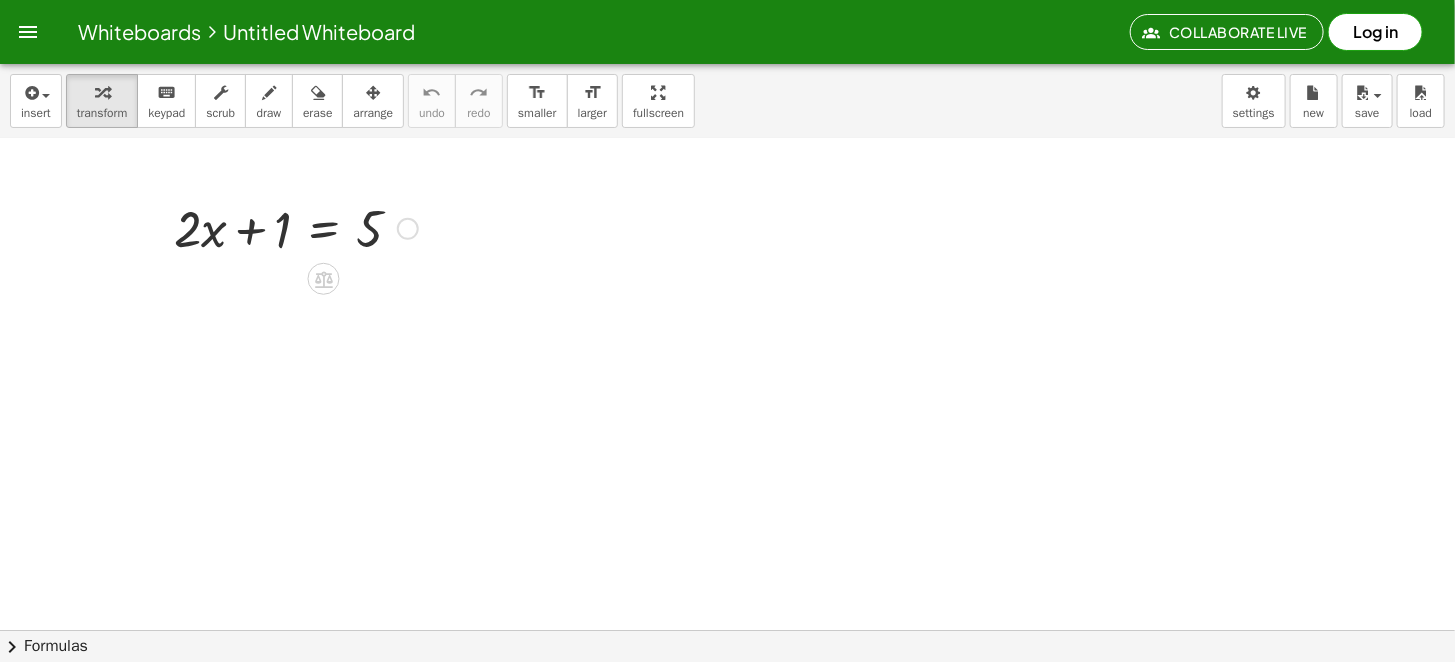 click at bounding box center (296, 227) 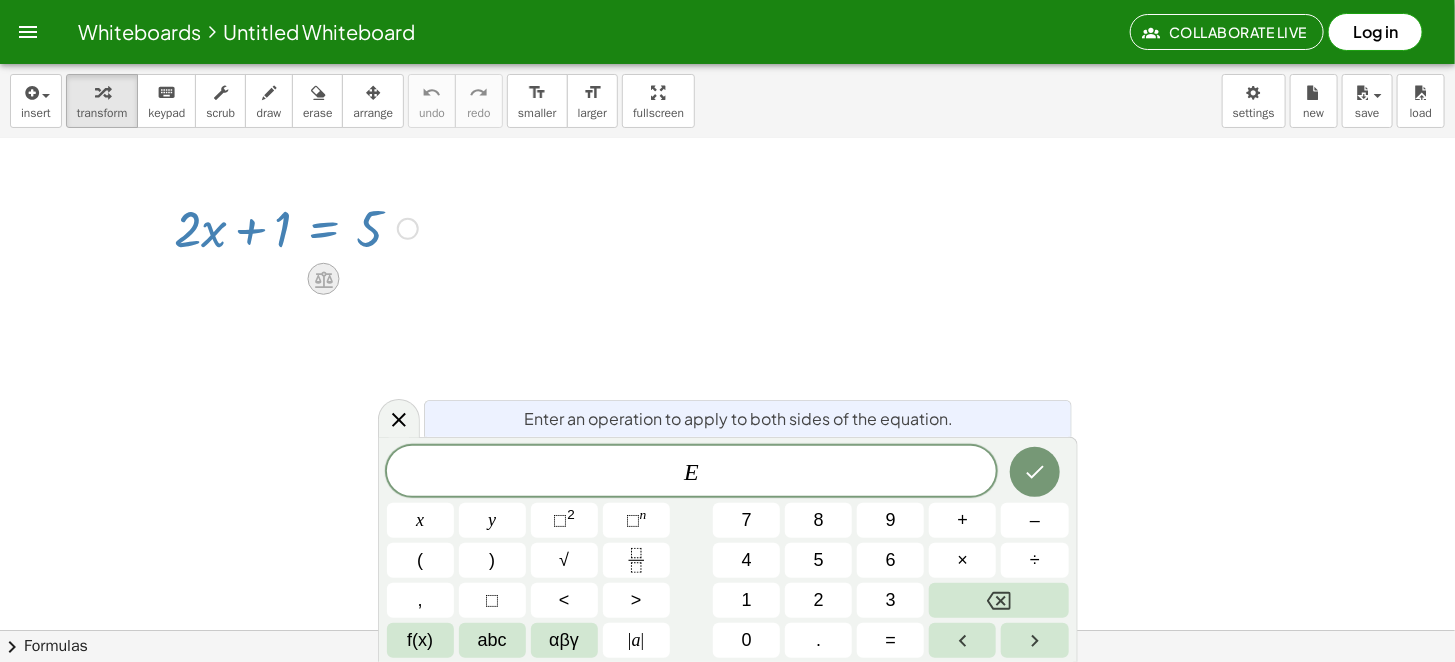 click 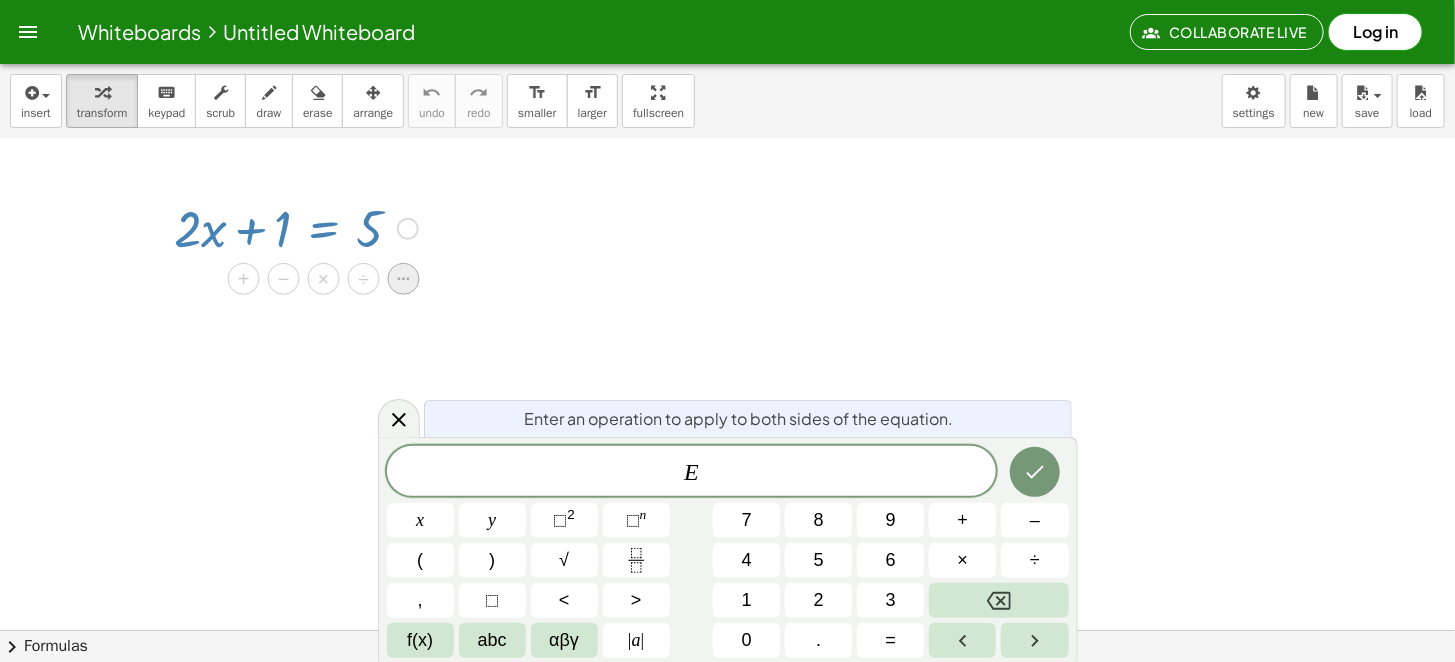 click 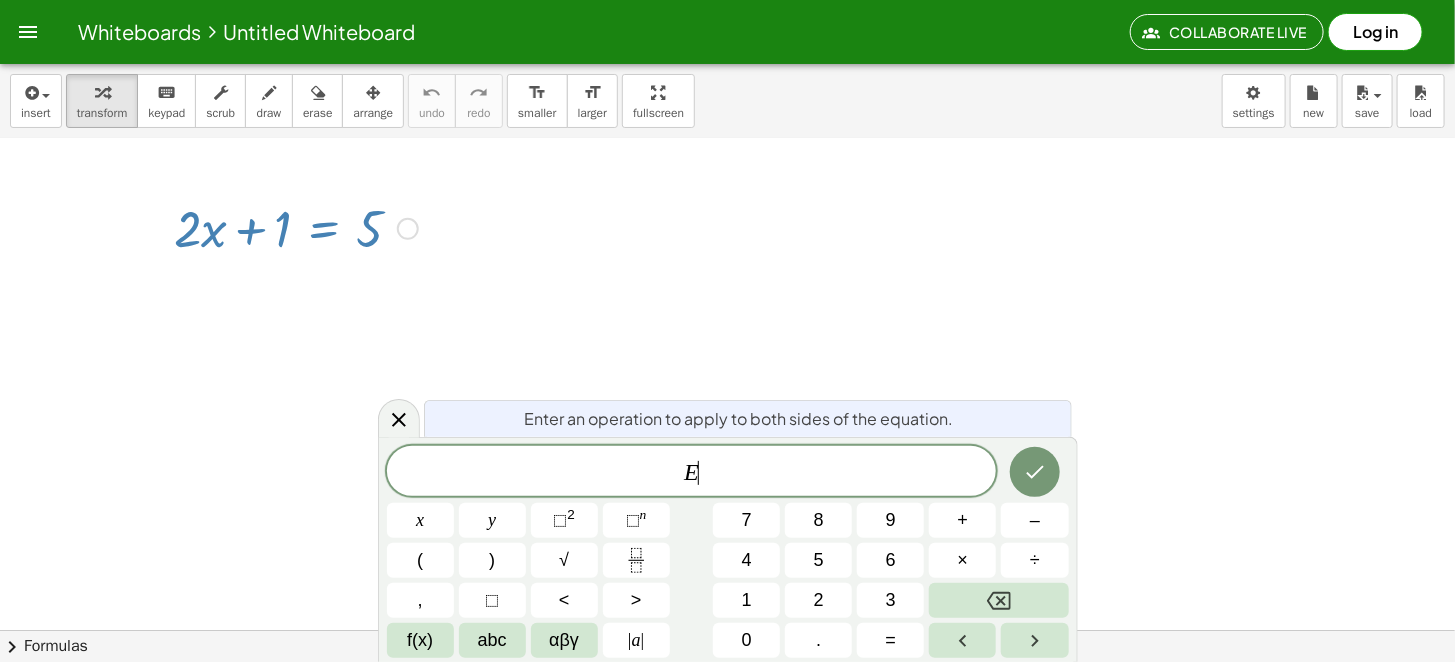 click at bounding box center (727, 94) 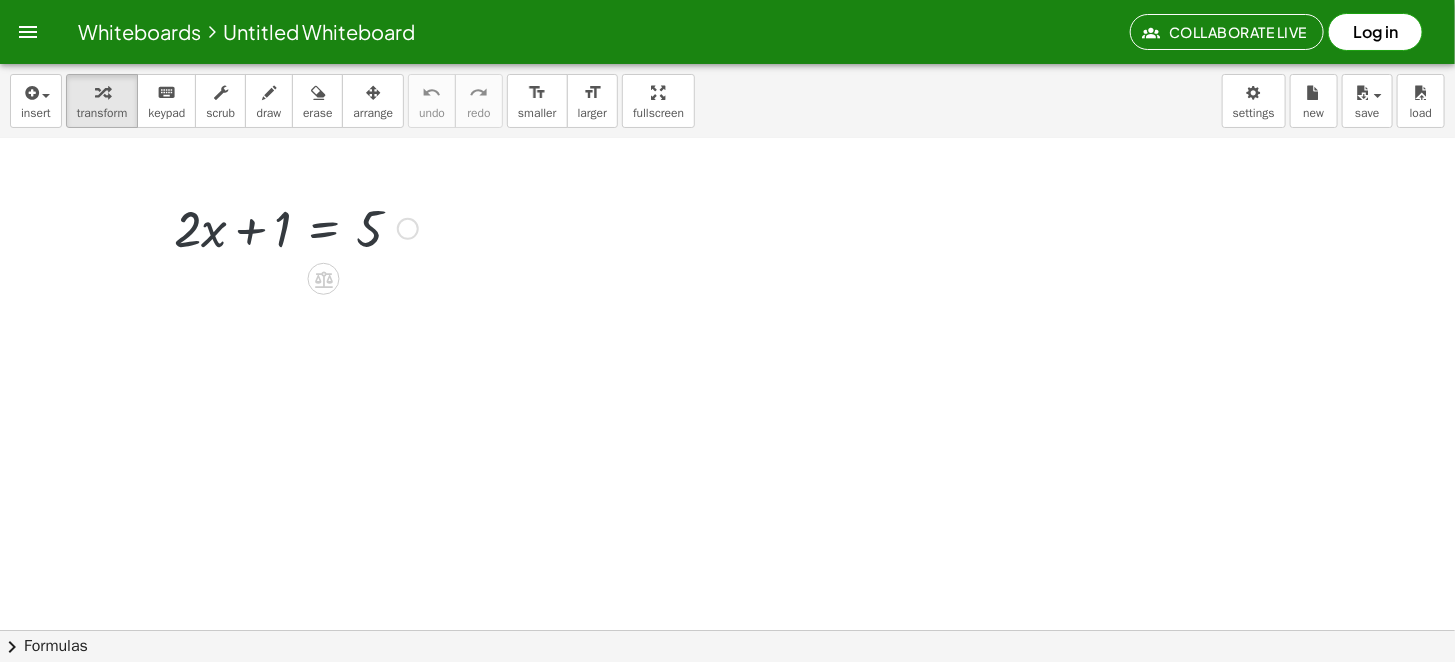 click at bounding box center (408, 229) 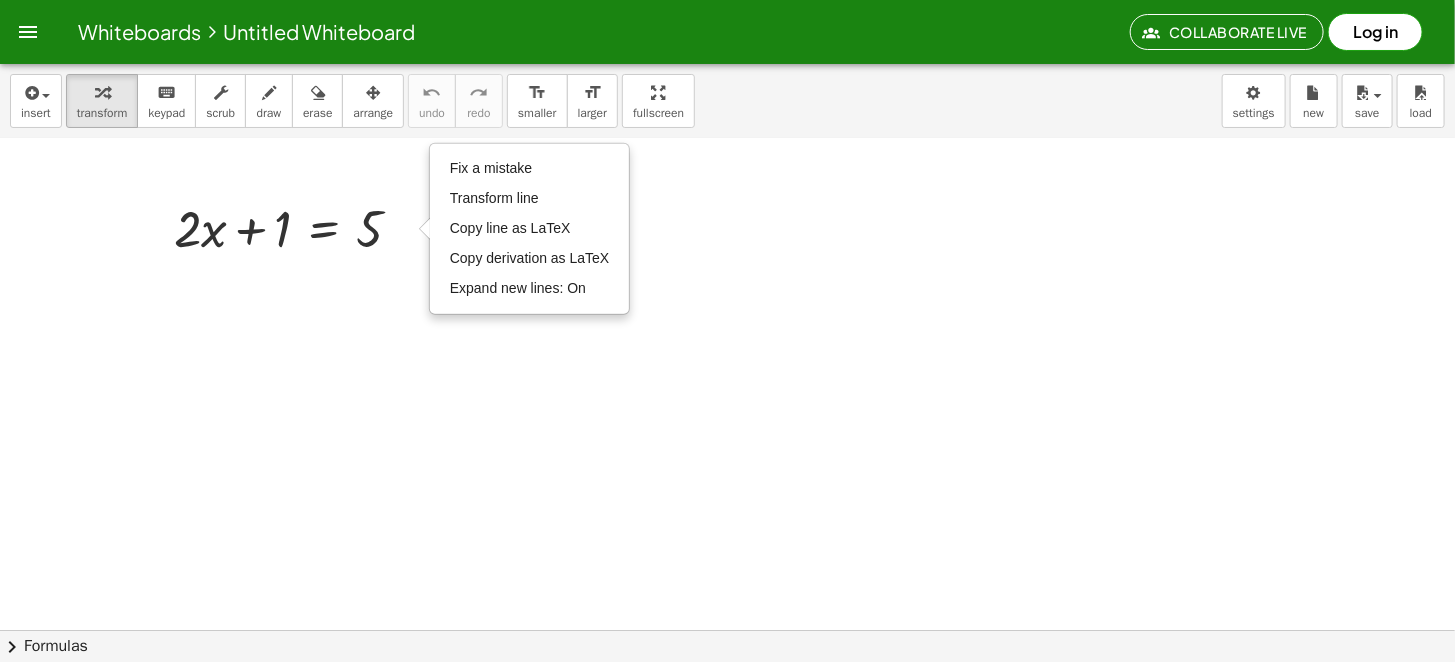 click at bounding box center [727, 94] 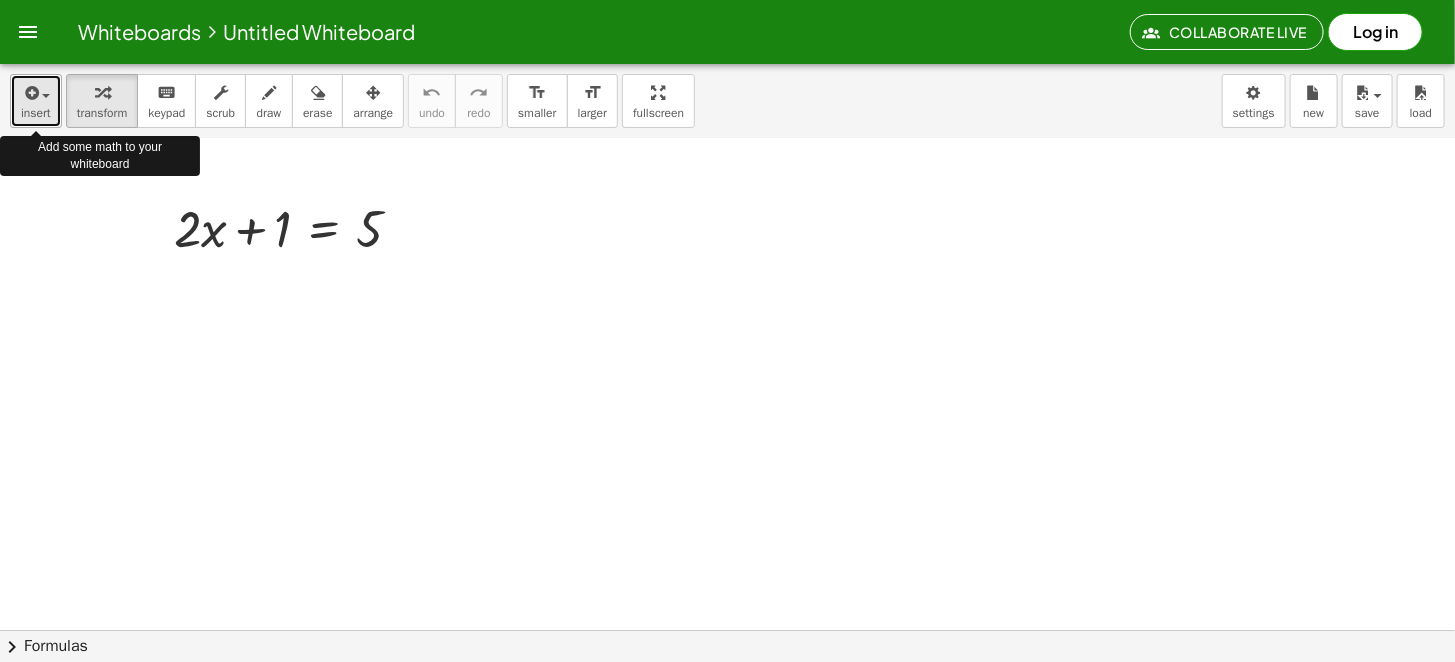 click on "insert" at bounding box center (36, 101) 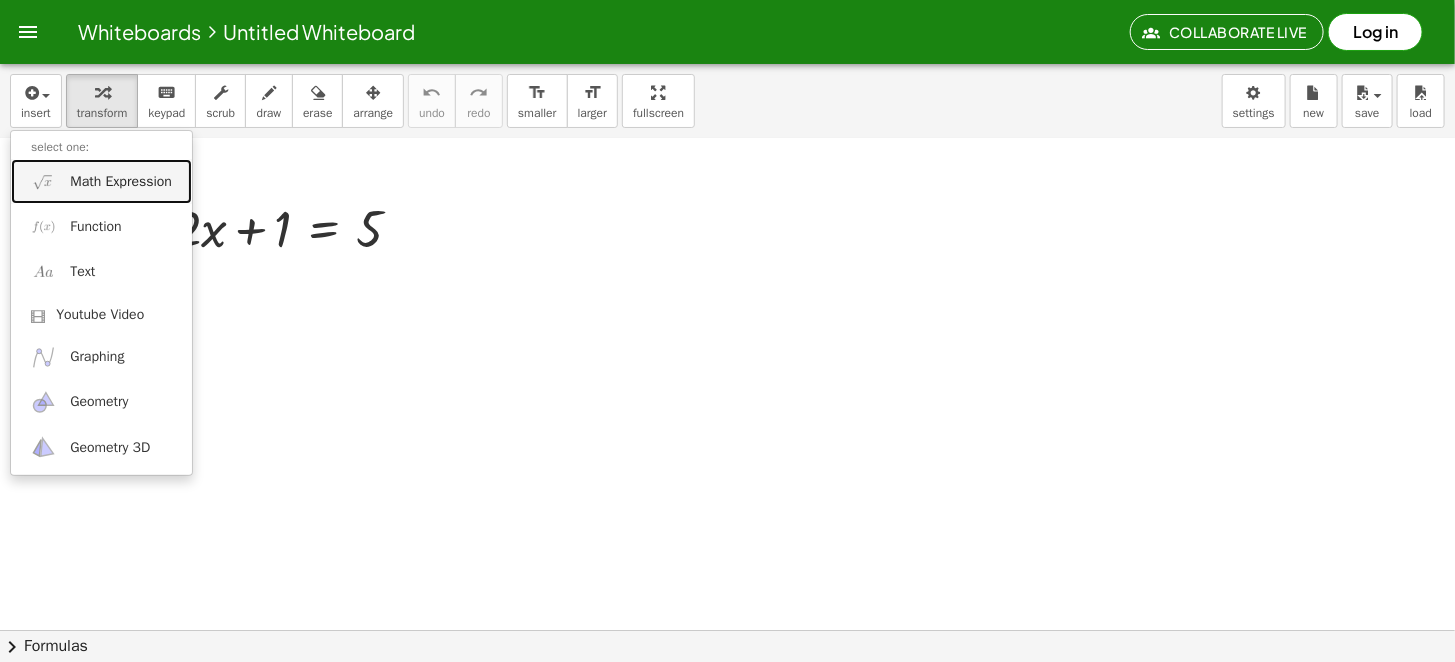 click on "Math Expression" at bounding box center (121, 182) 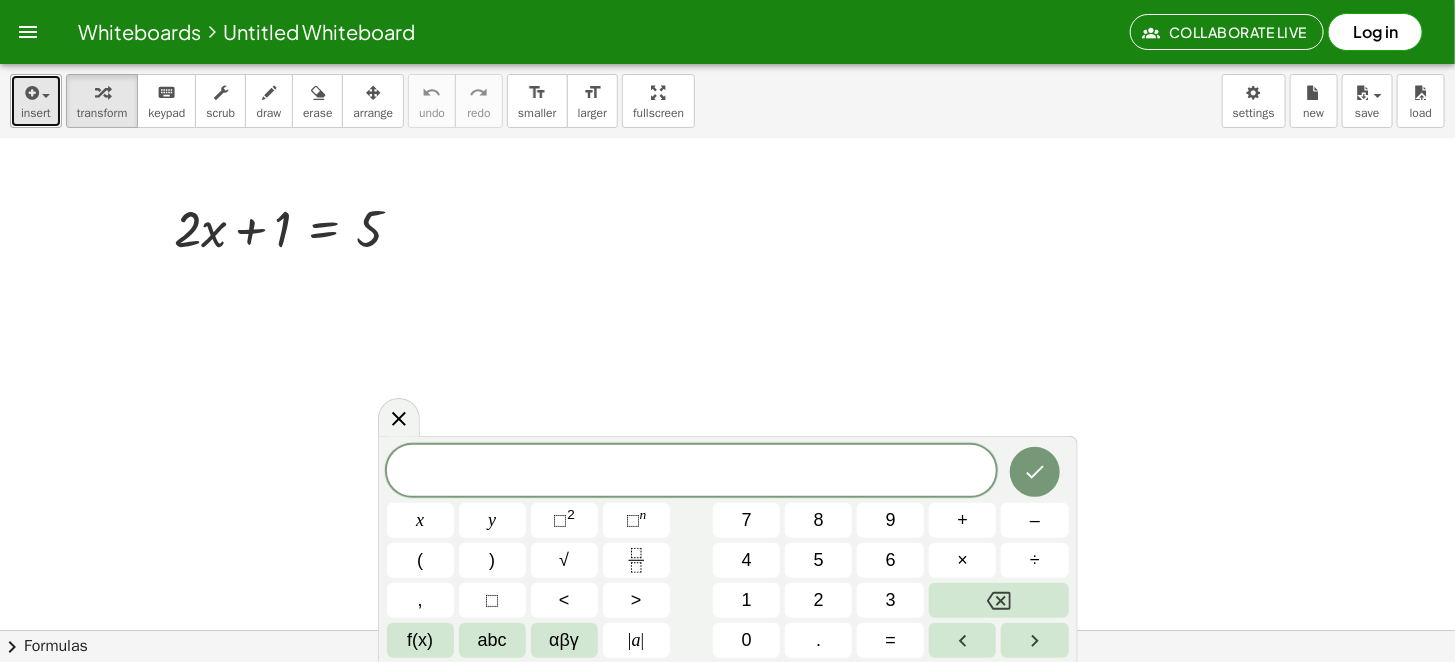click on "insert" at bounding box center [36, 113] 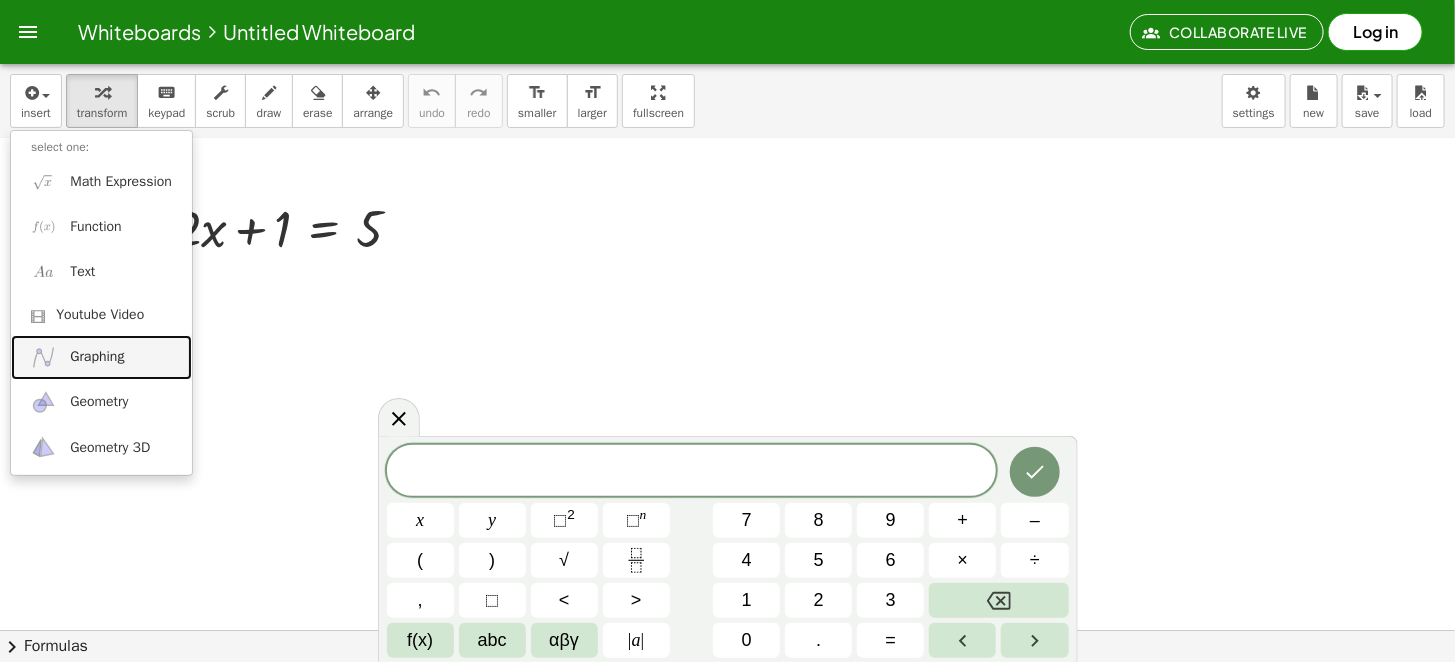click on "Graphing" at bounding box center [97, 357] 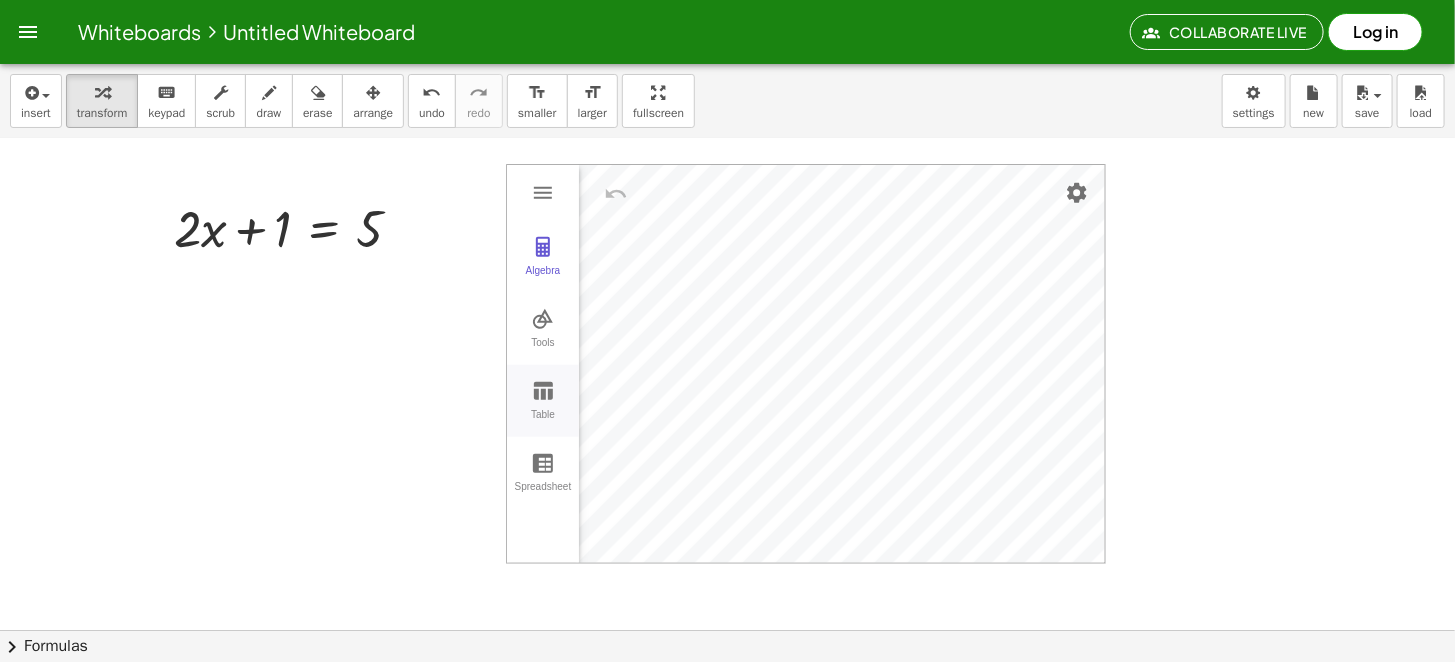 click at bounding box center (543, 391) 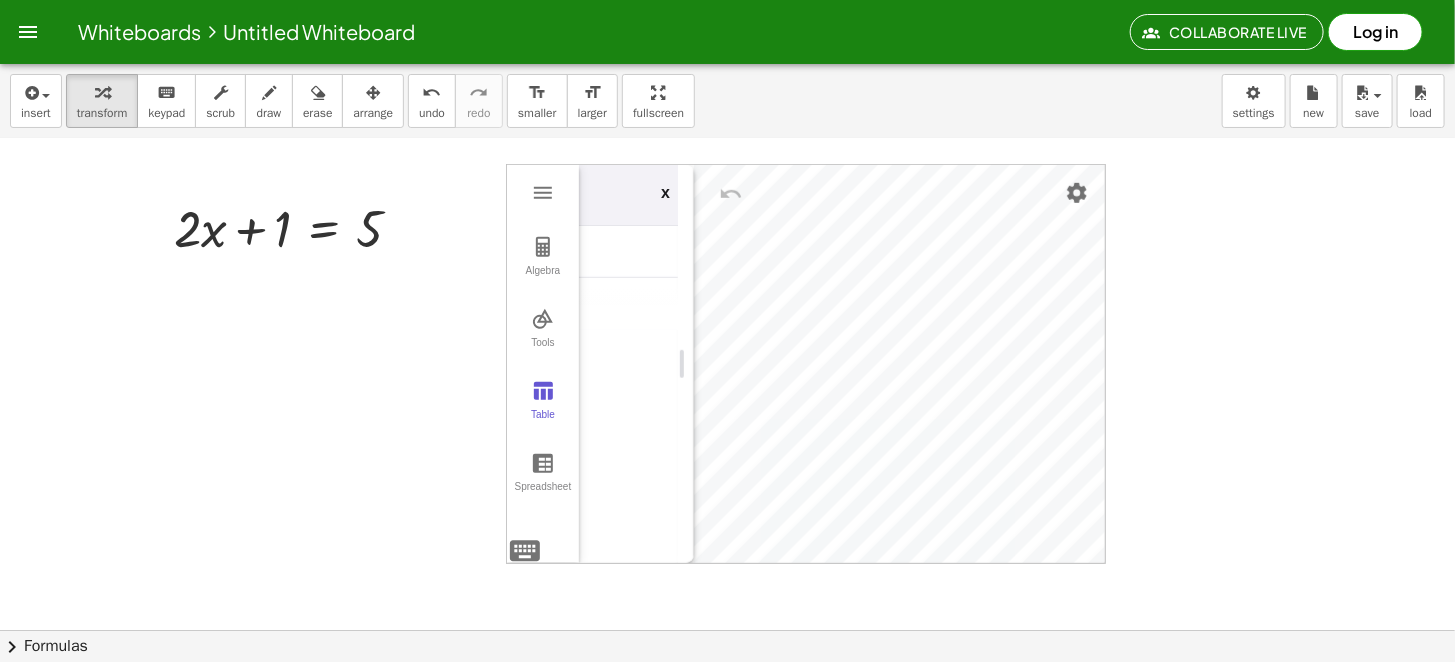 click at bounding box center (682, 193) 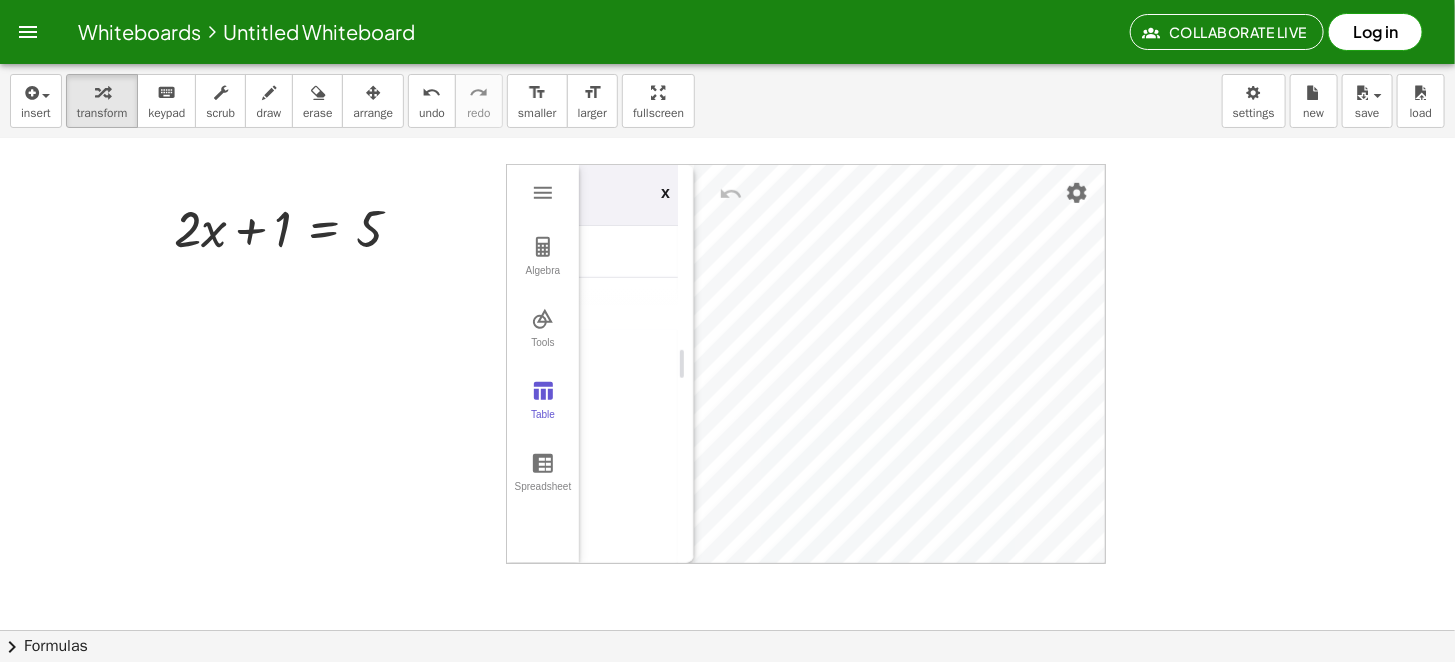 click on "x" at bounding box center [639, 195] 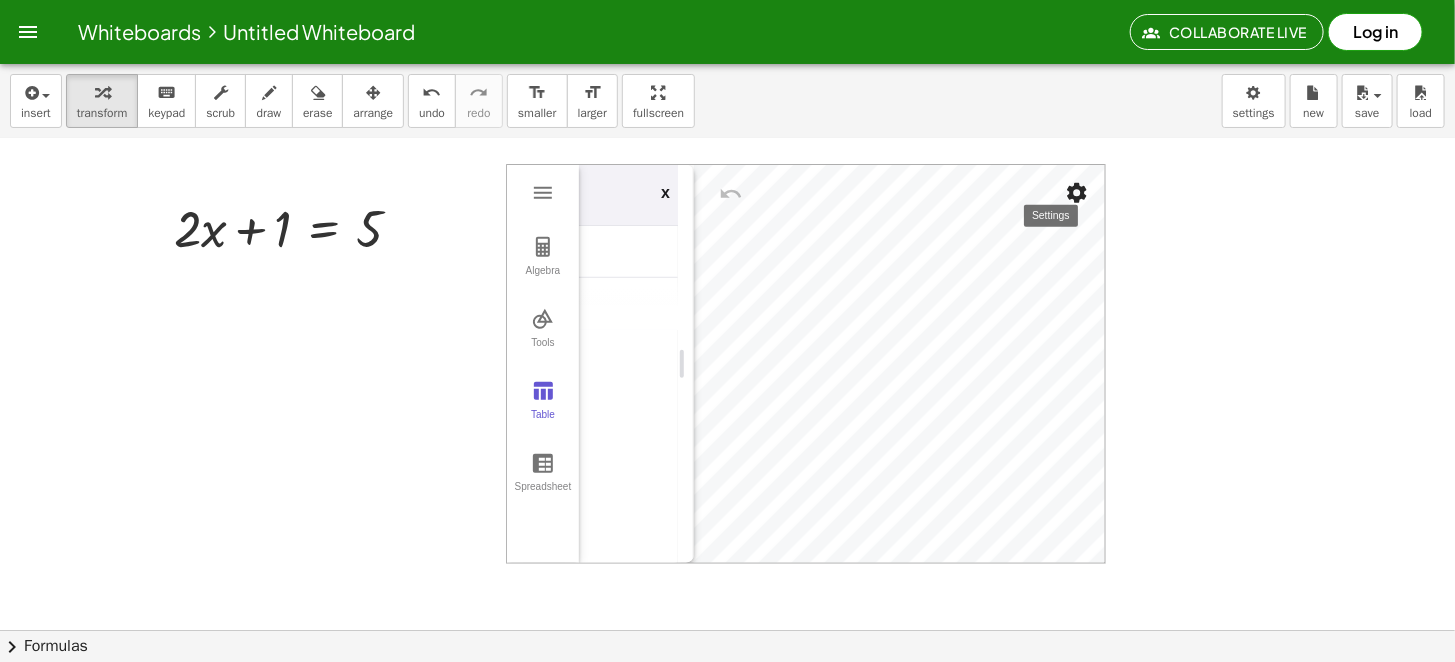 click at bounding box center (1077, 193) 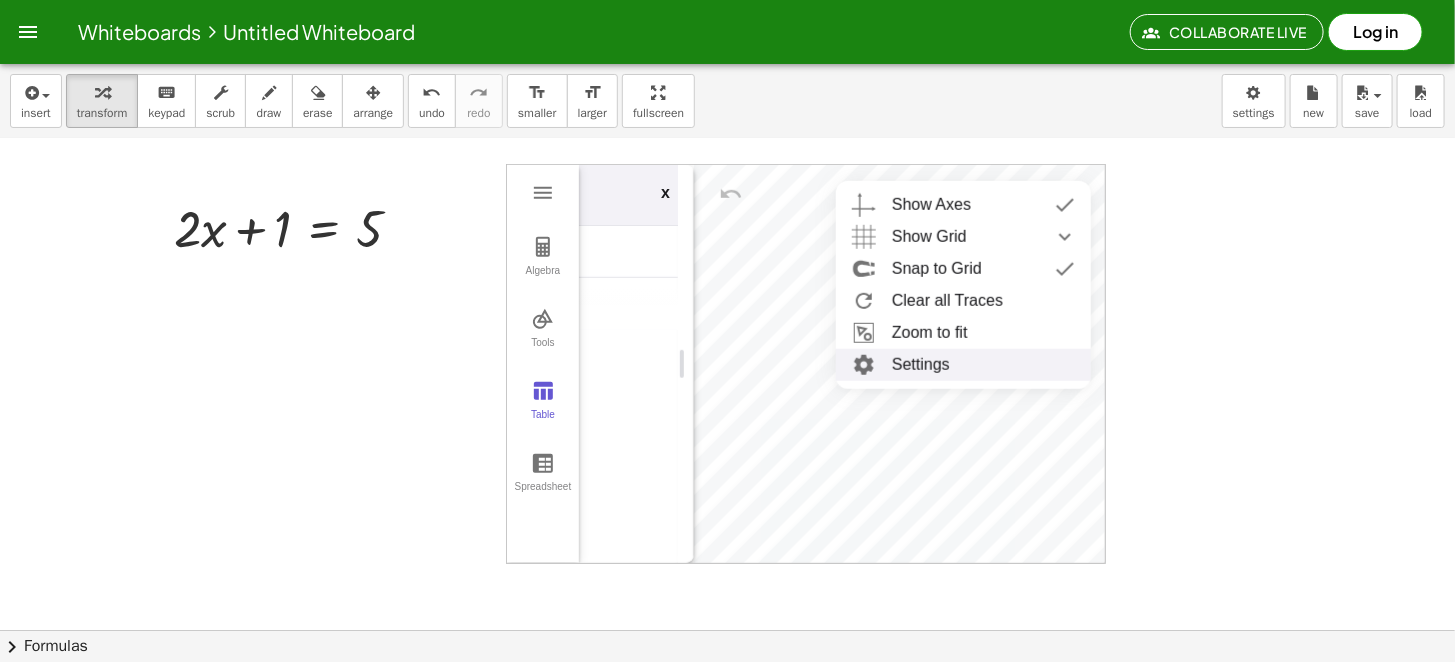 click on "Settings" at bounding box center [963, 365] 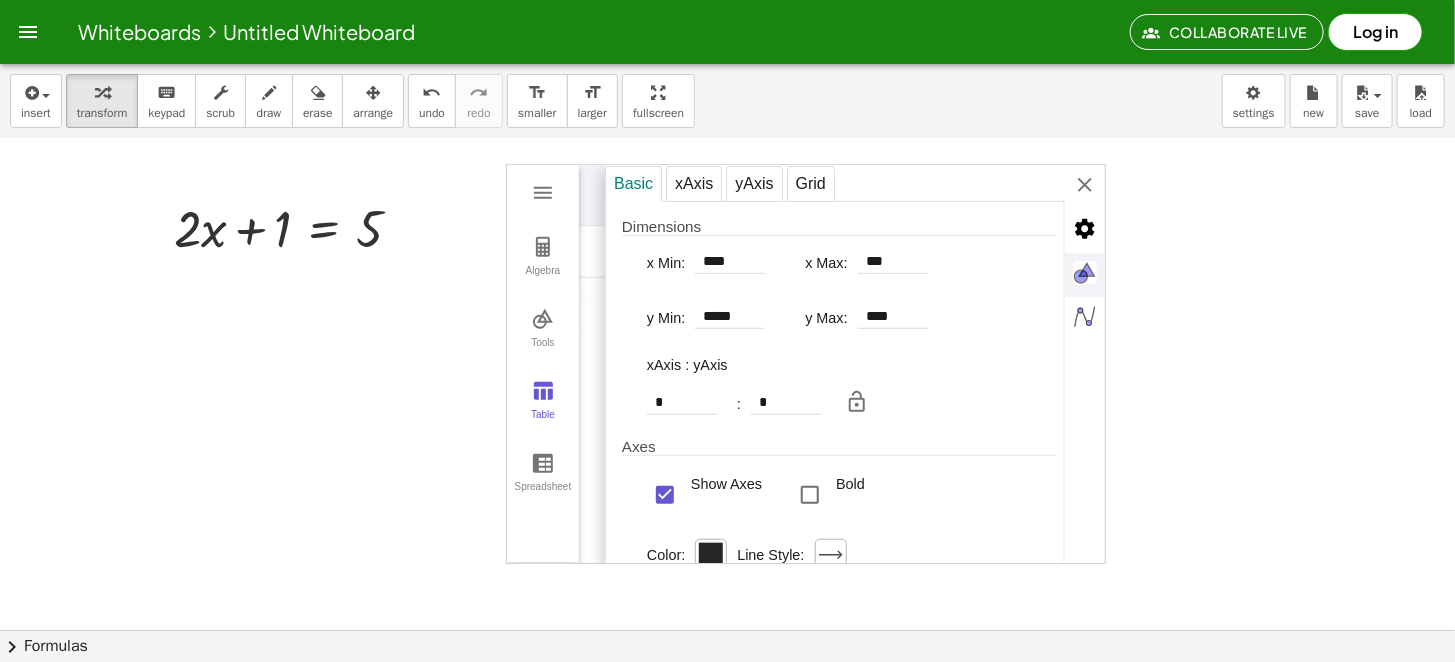 click at bounding box center (727, 94) 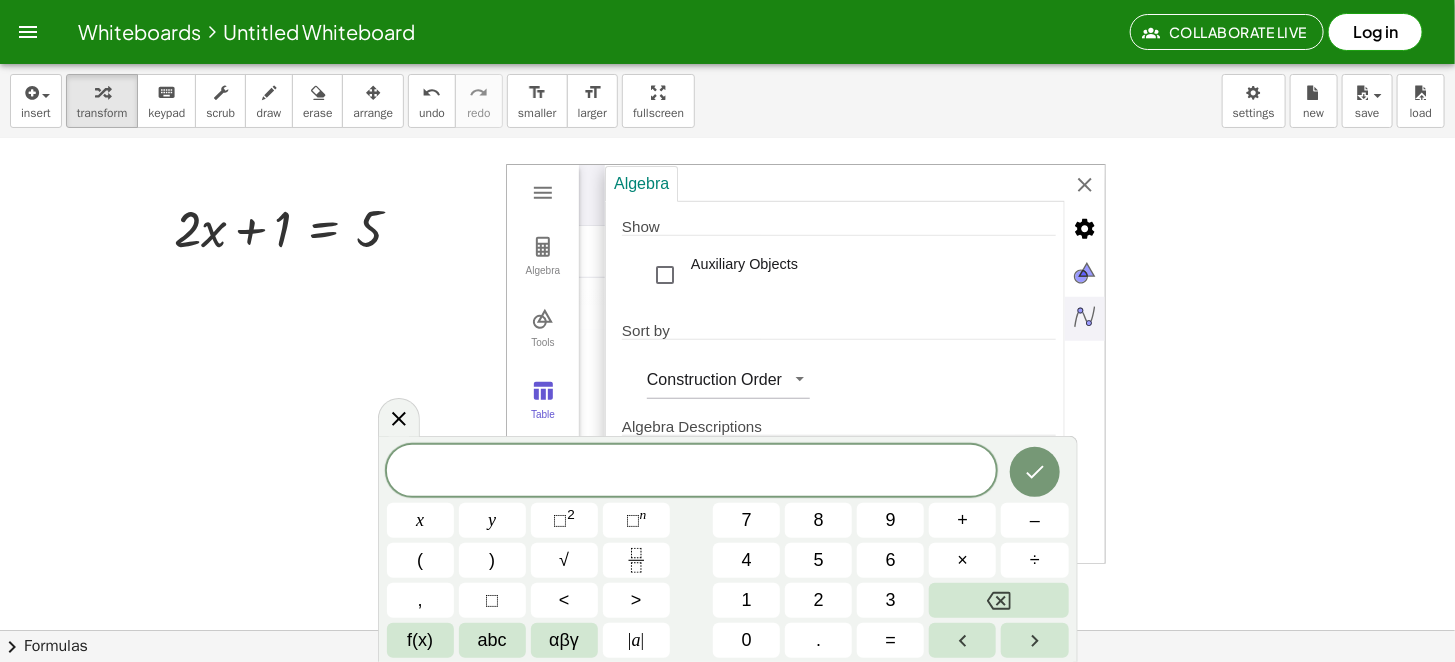 click at bounding box center (1085, 317) 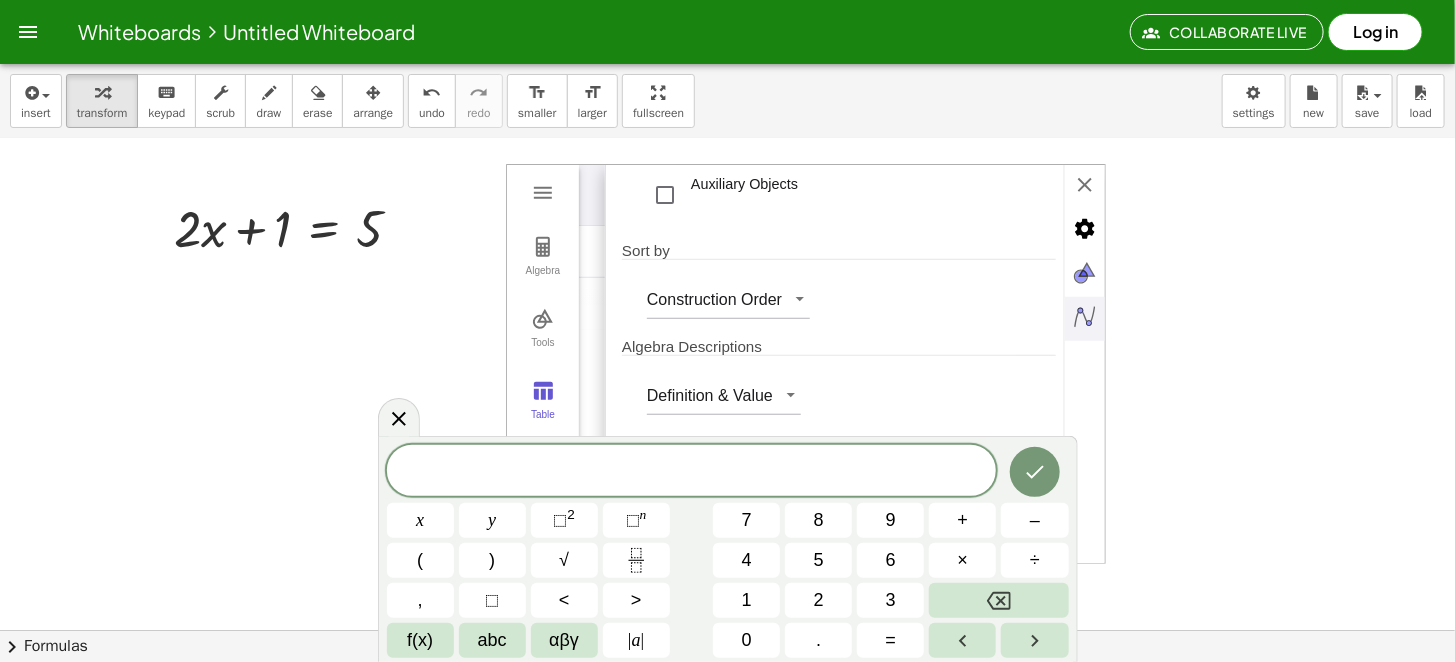 scroll, scrollTop: 0, scrollLeft: 0, axis: both 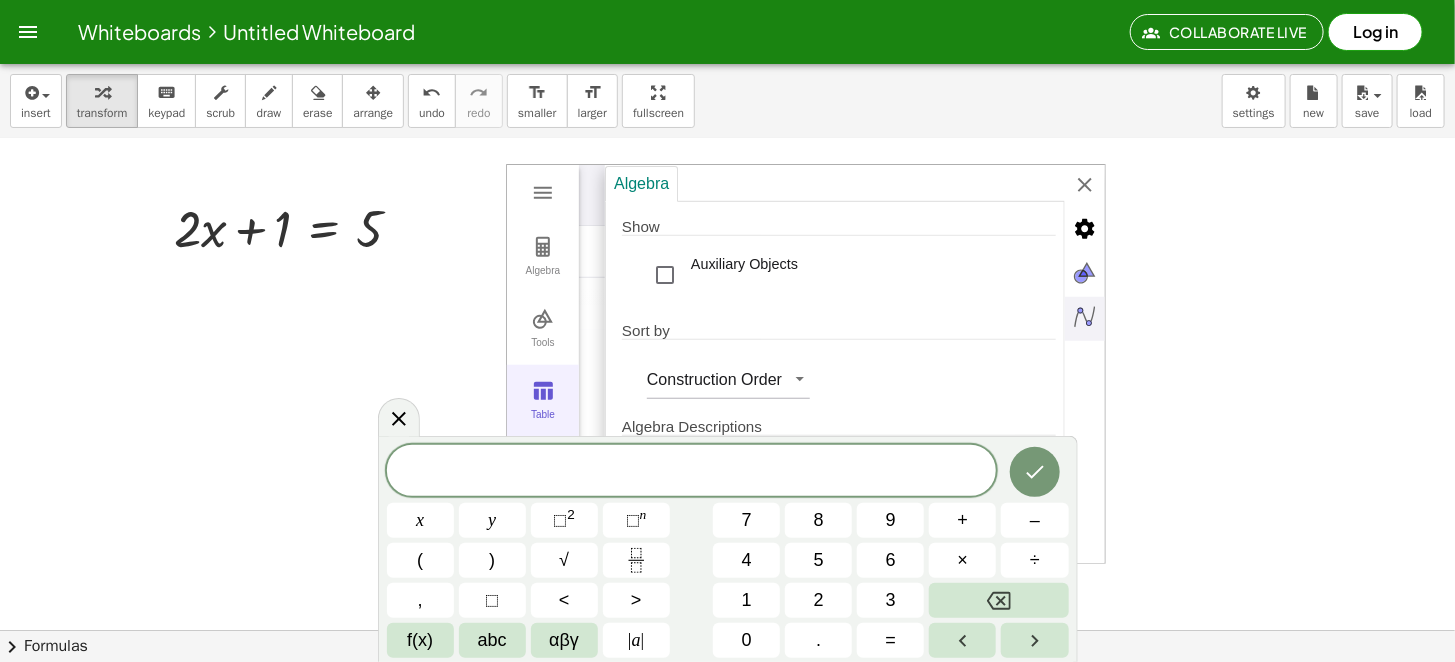 click on "Table" at bounding box center (543, 401) 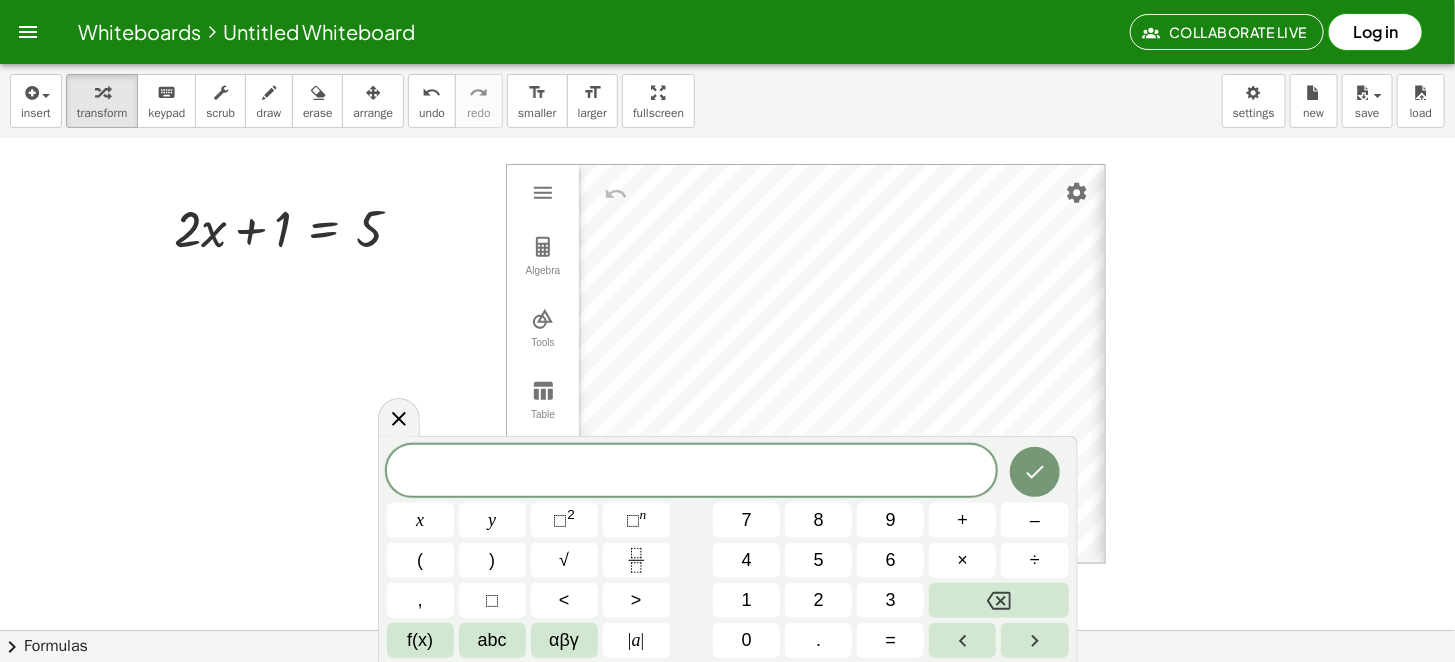 click on "Algebra Show Auxiliary Objects Sort by Construction Order Algebra Descriptions Definition & Value Coordinates: A = (x, y) Angle Unit: Degree" at bounding box center (1355, 365) 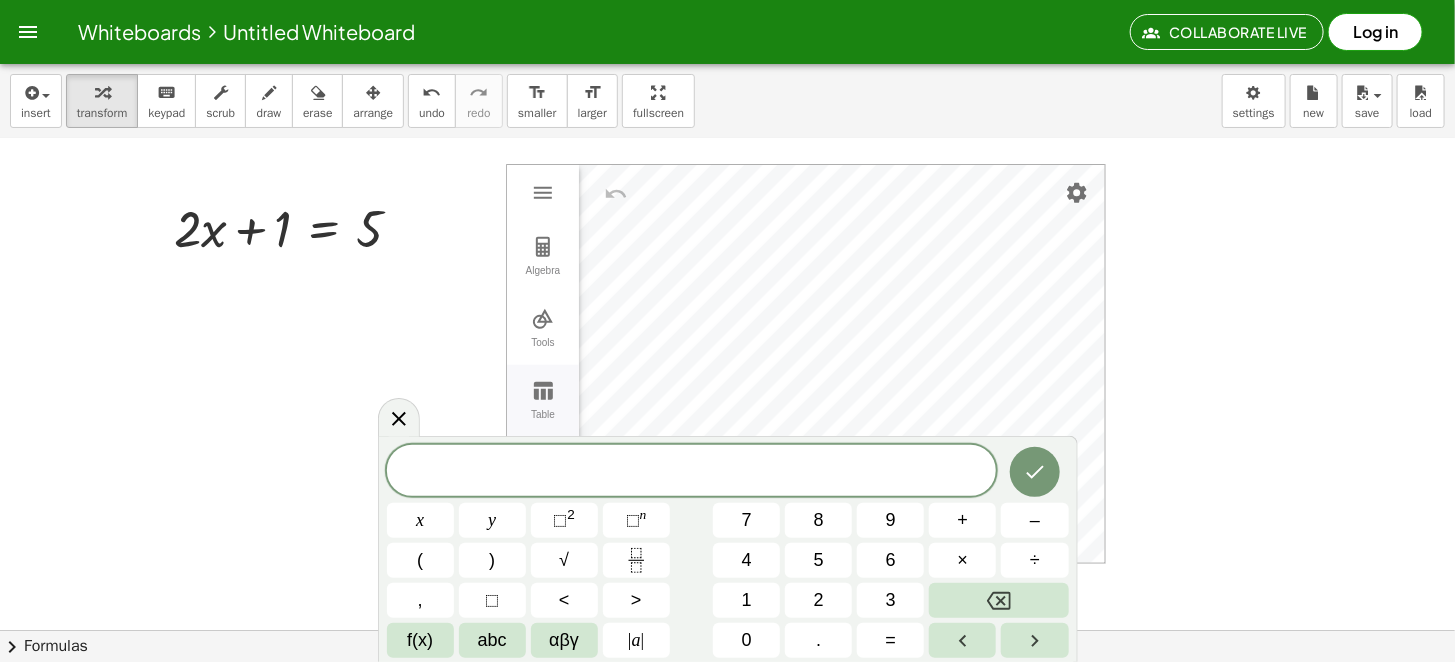 click at bounding box center (543, 391) 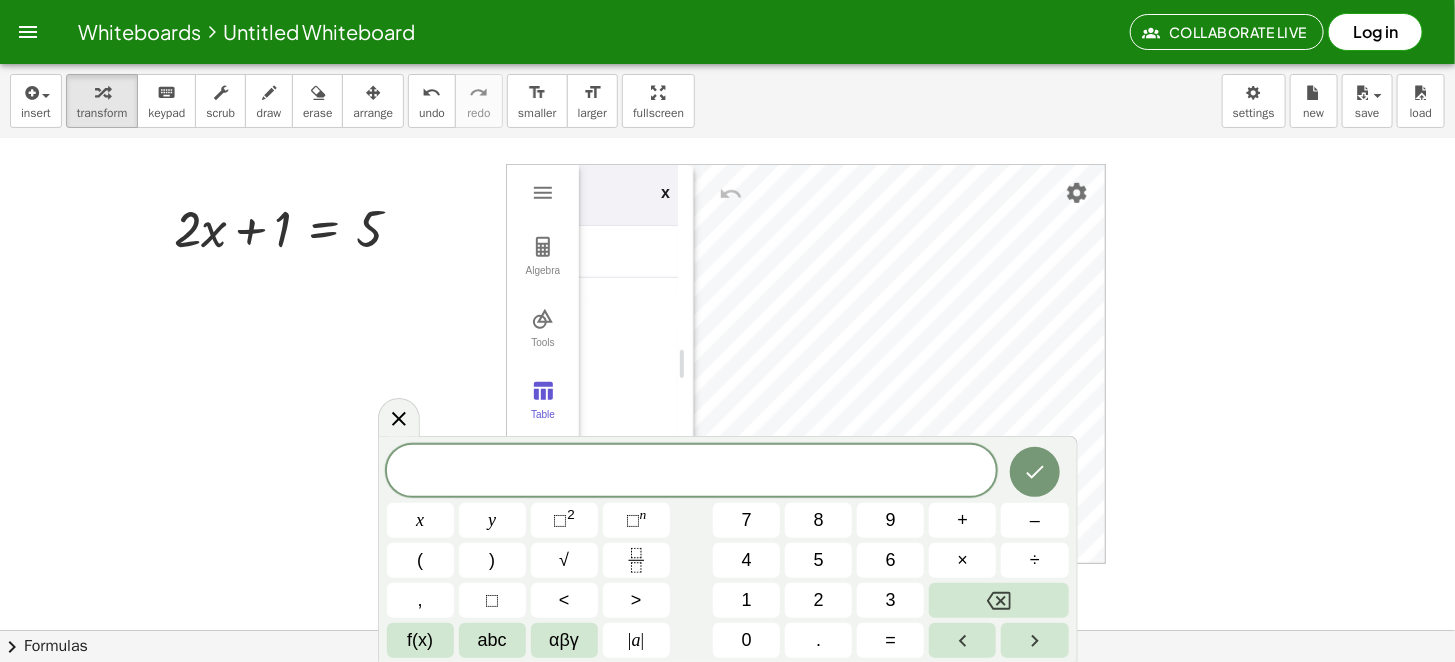 click on "x" at bounding box center (639, 195) 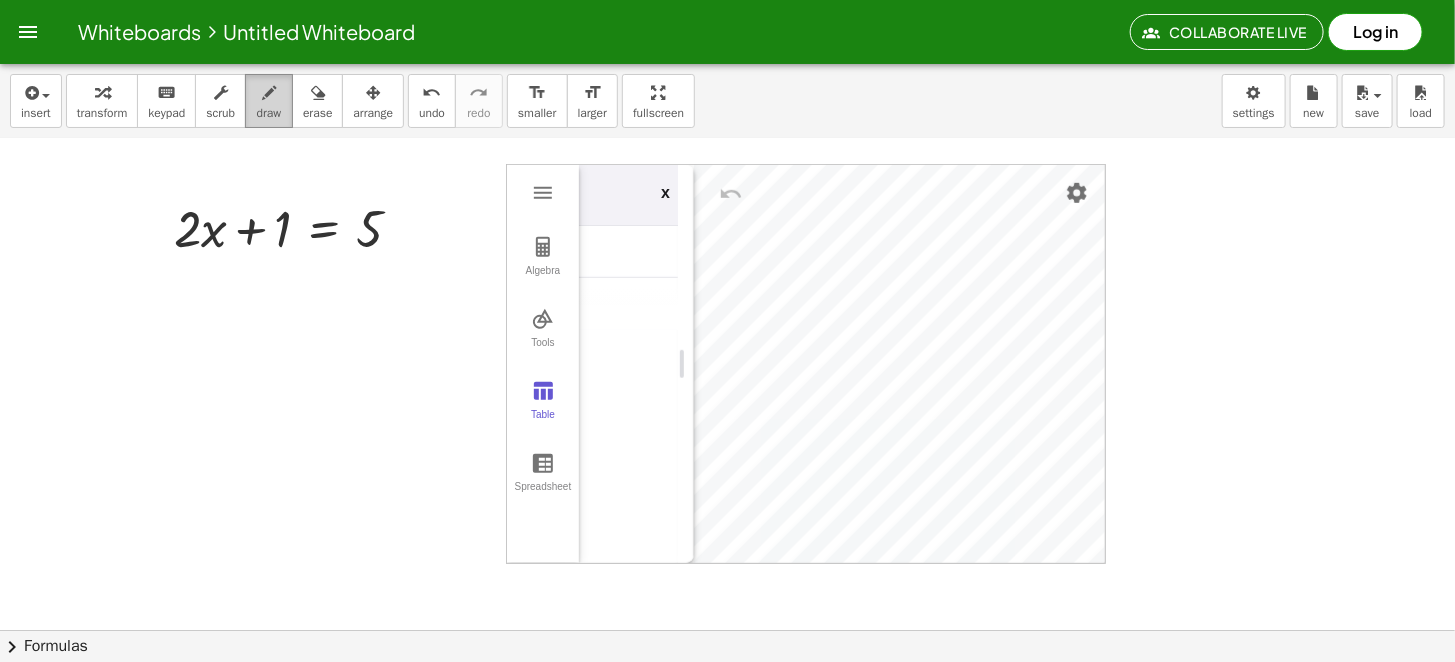 click on "draw" at bounding box center (269, 113) 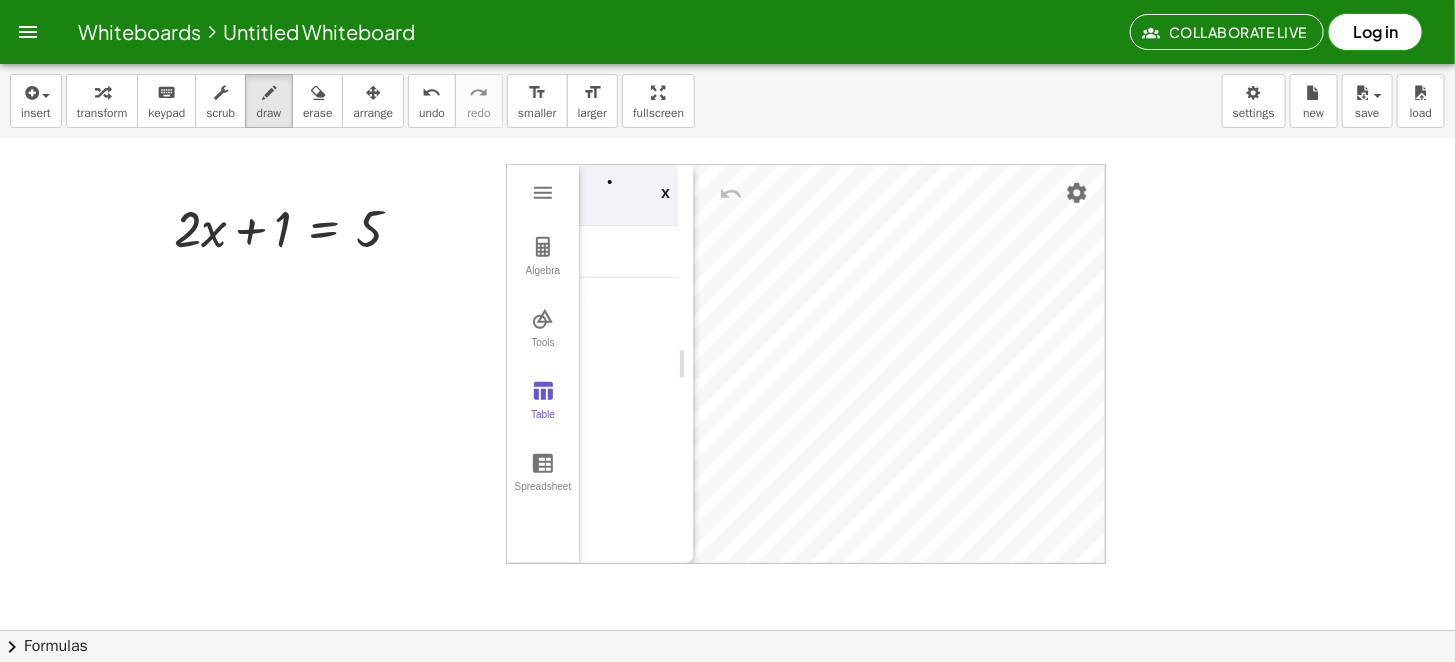 click at bounding box center (727, 94) 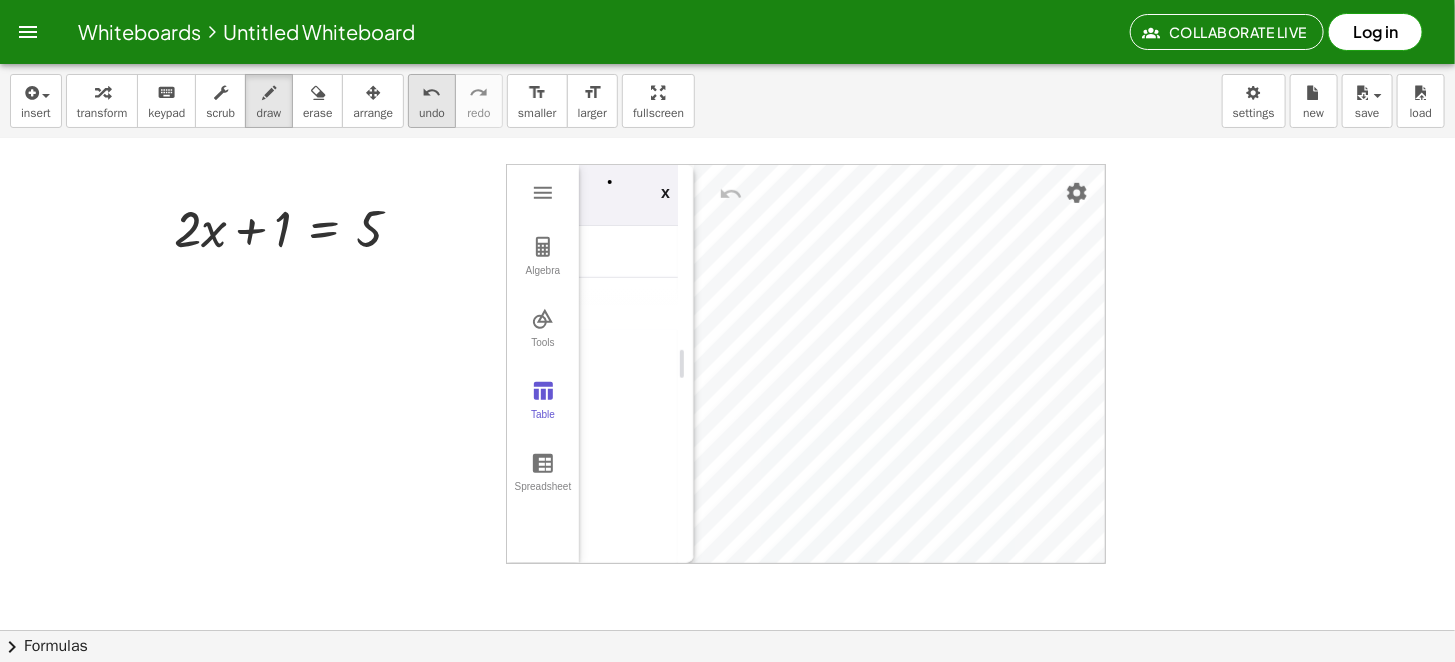 click on "undo" at bounding box center [432, 113] 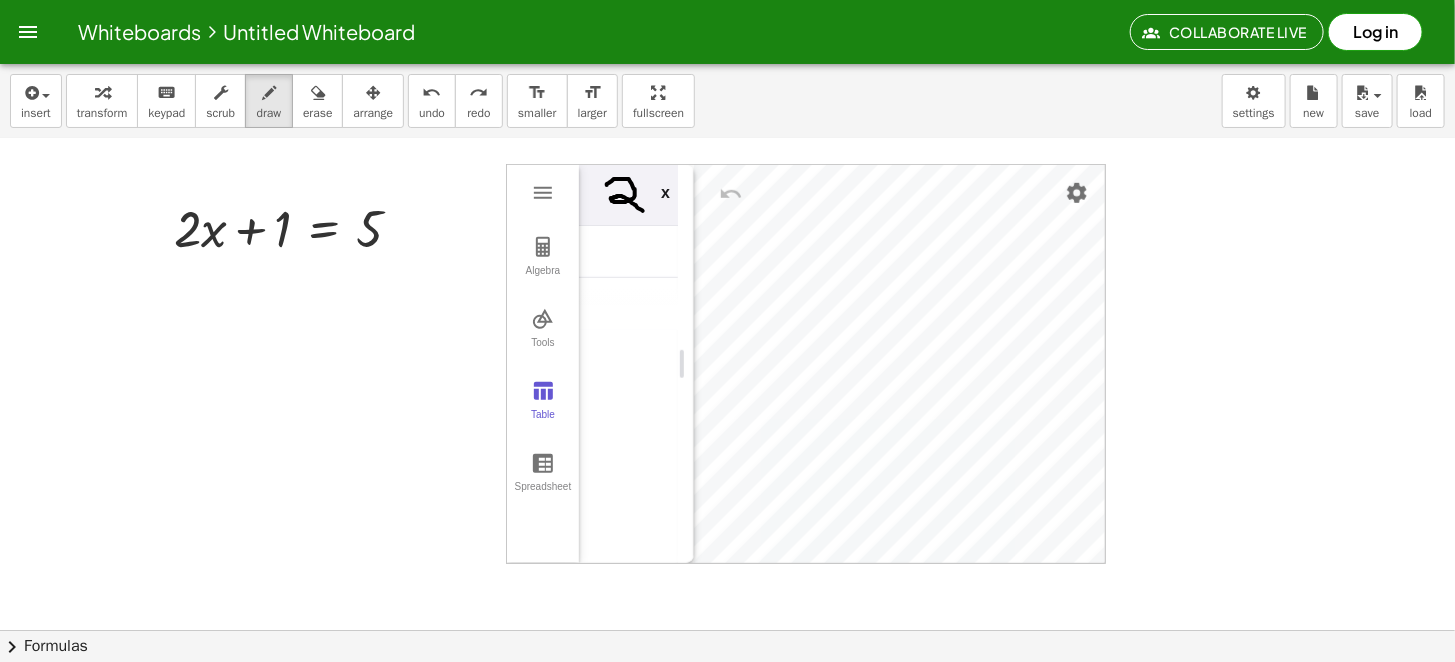 drag, startPoint x: 607, startPoint y: 185, endPoint x: 643, endPoint y: 211, distance: 44.407207 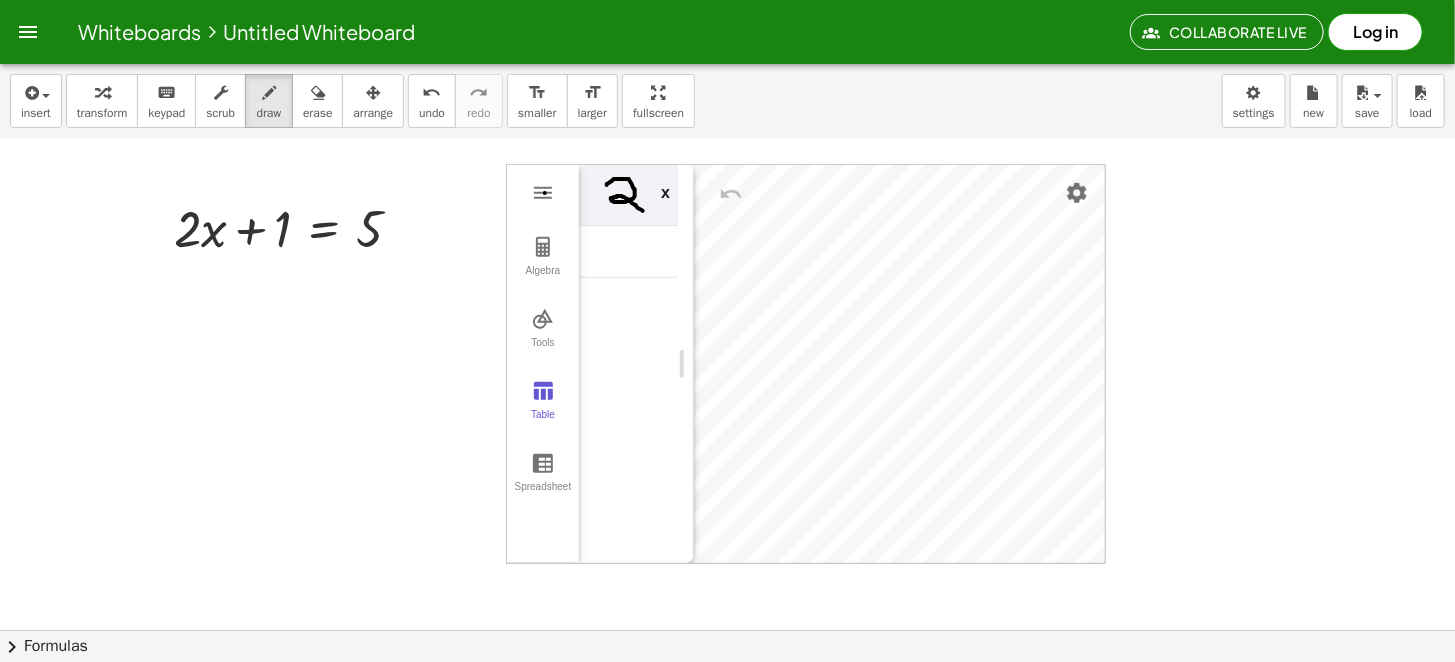 click at bounding box center [727, 94] 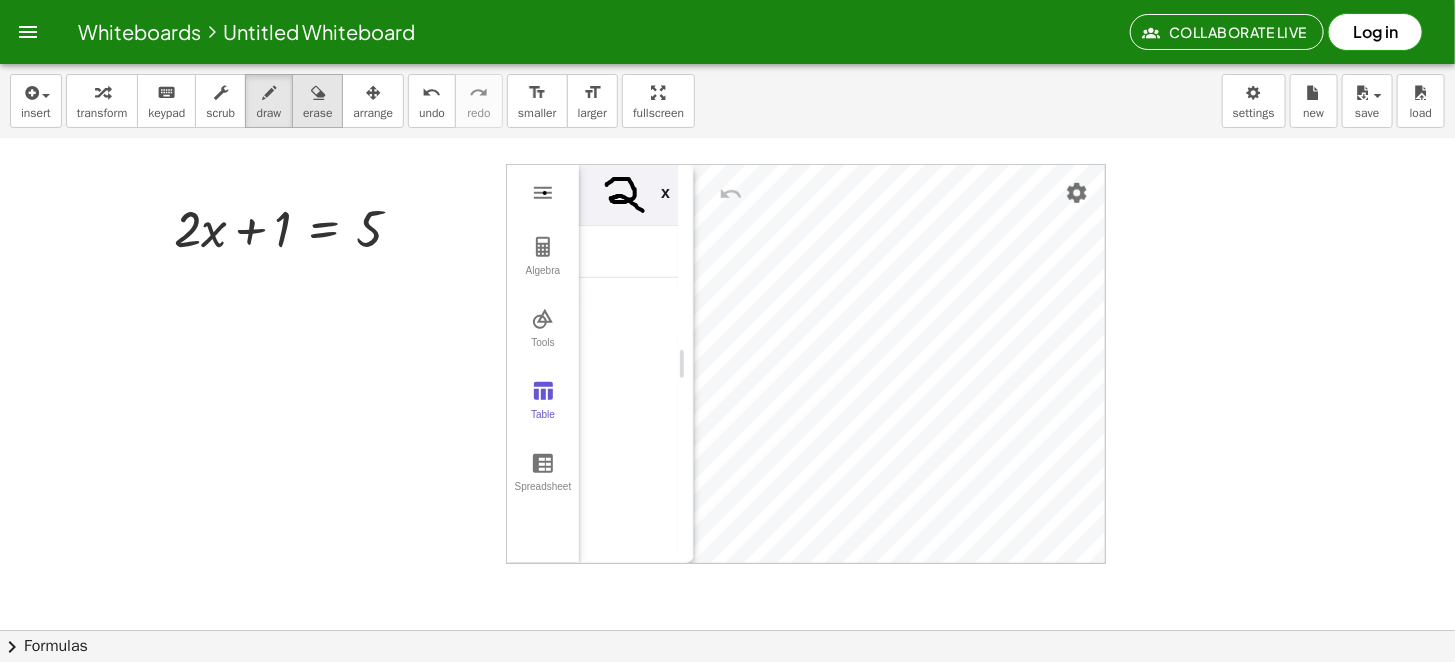 click on "erase" at bounding box center (317, 113) 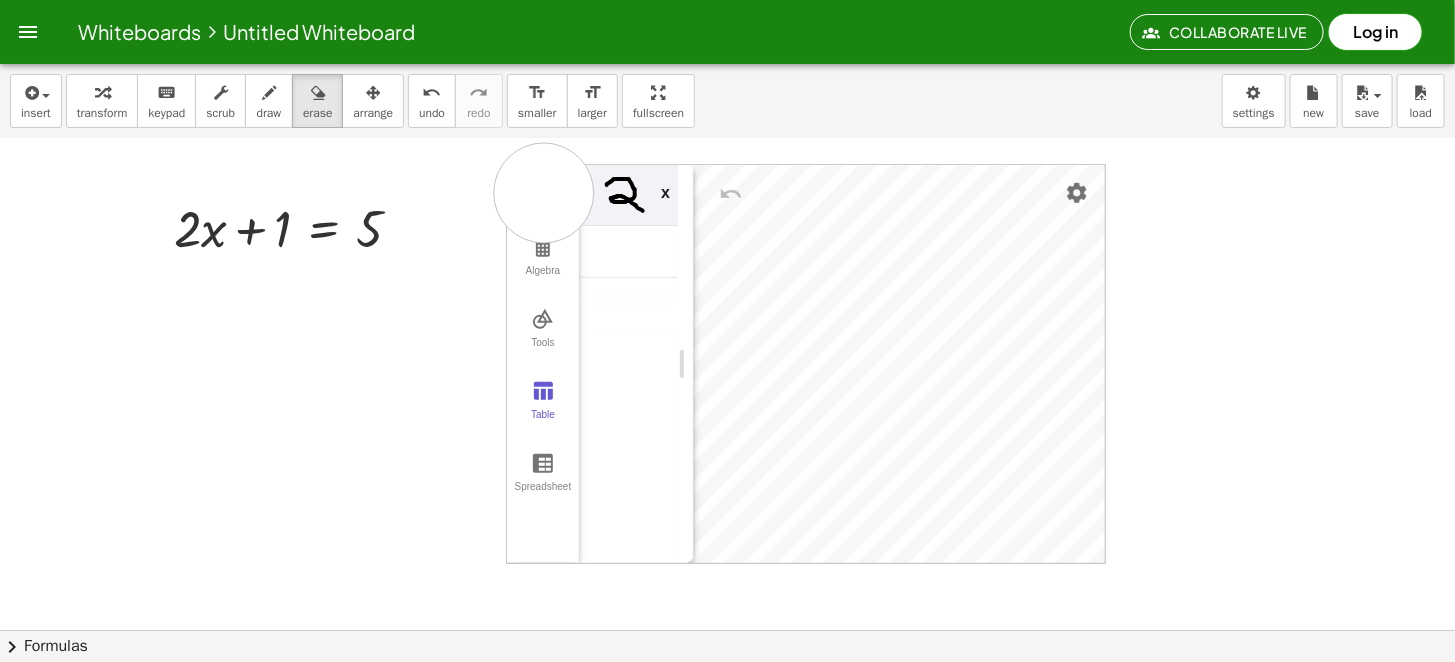 click at bounding box center (727, 94) 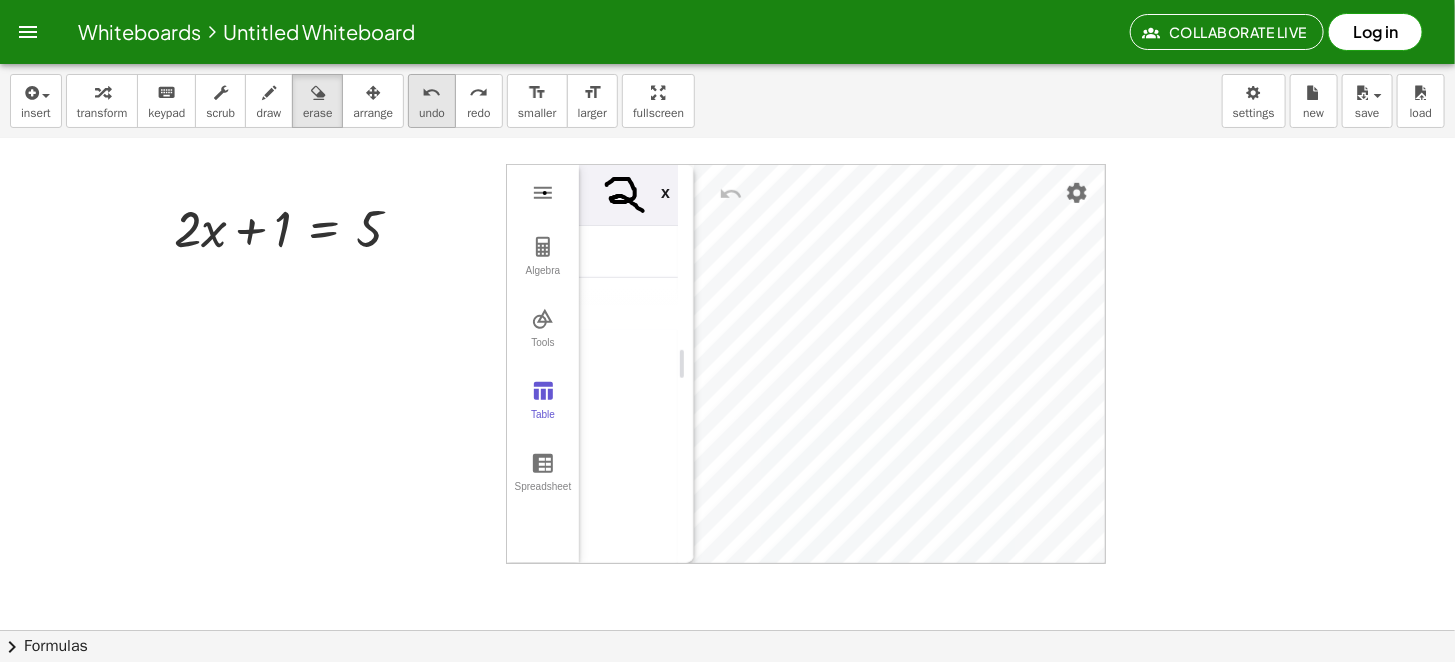click on "undo" at bounding box center (432, 113) 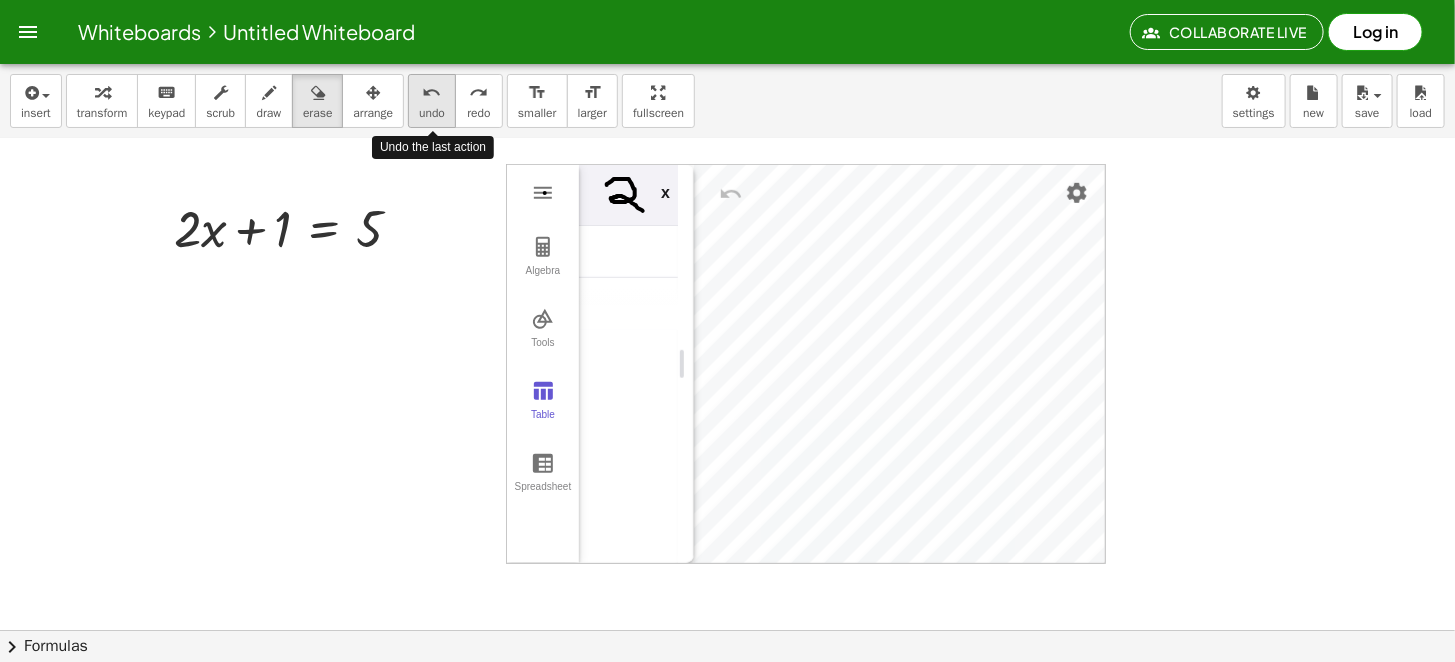 click on "undo" at bounding box center (432, 113) 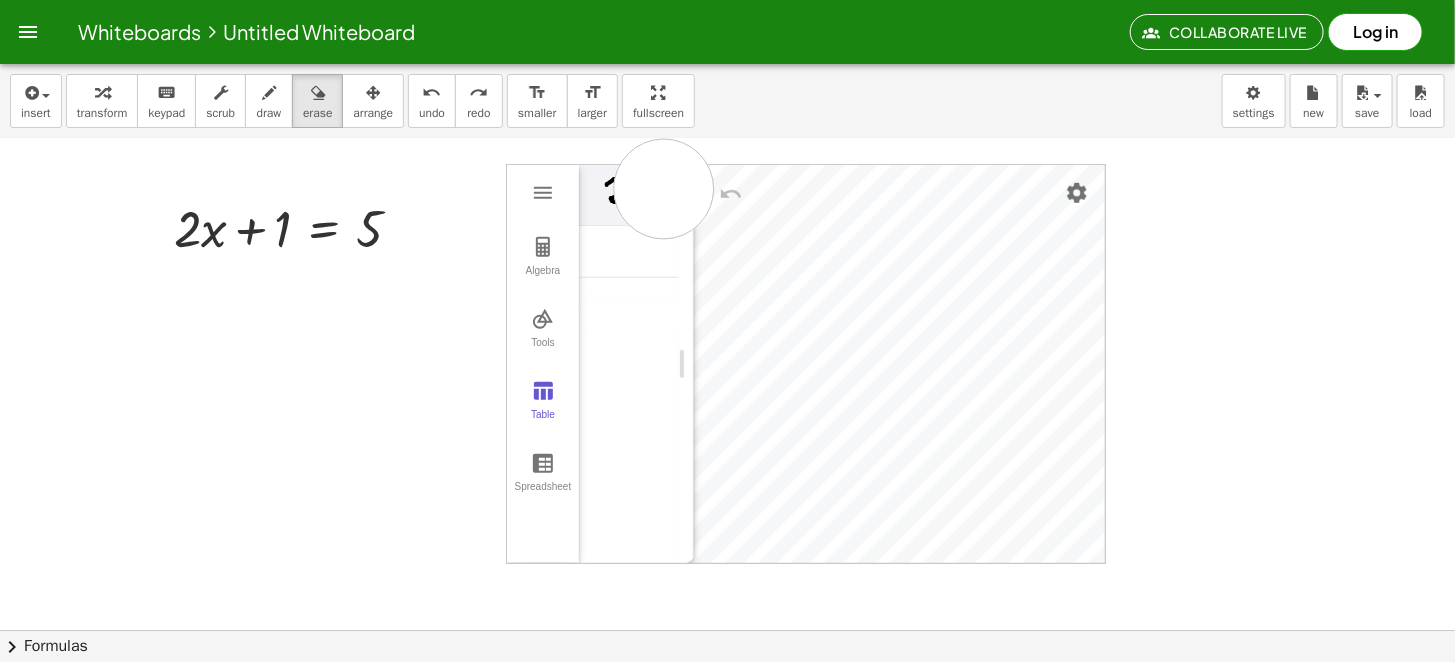 click at bounding box center [727, 94] 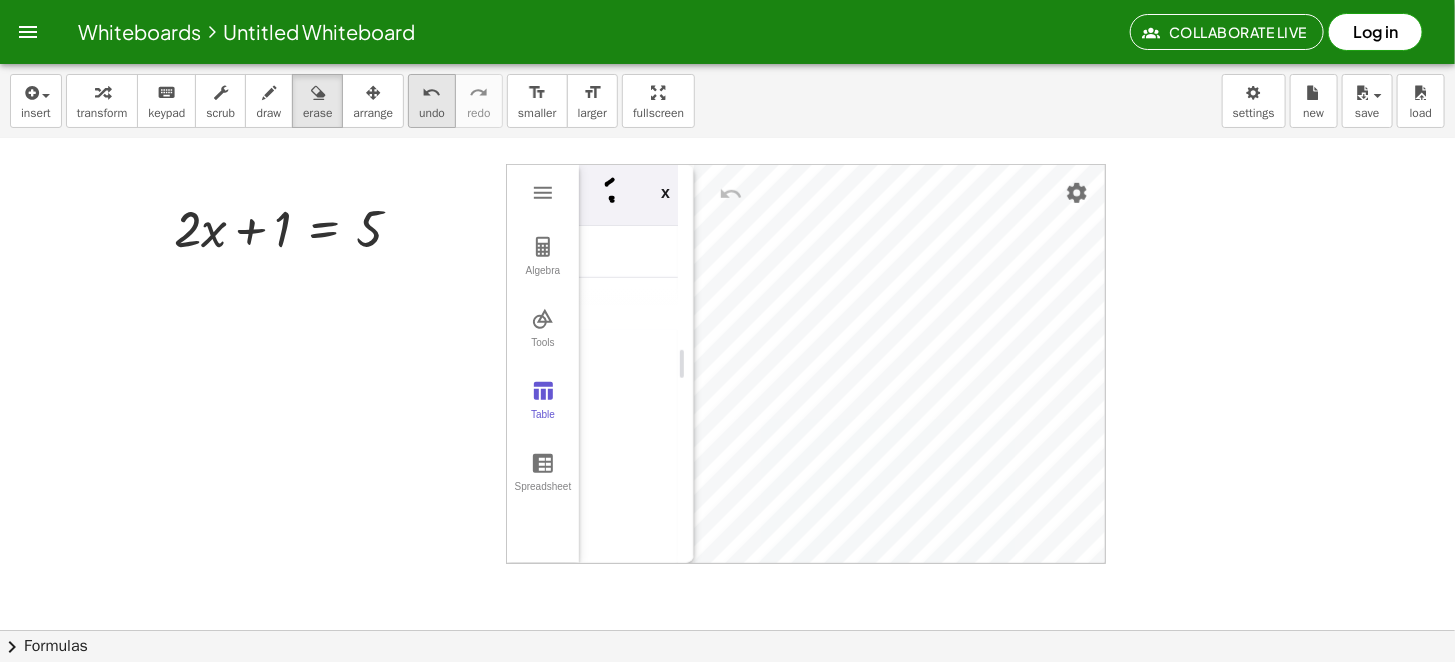 click on "undo" at bounding box center (432, 113) 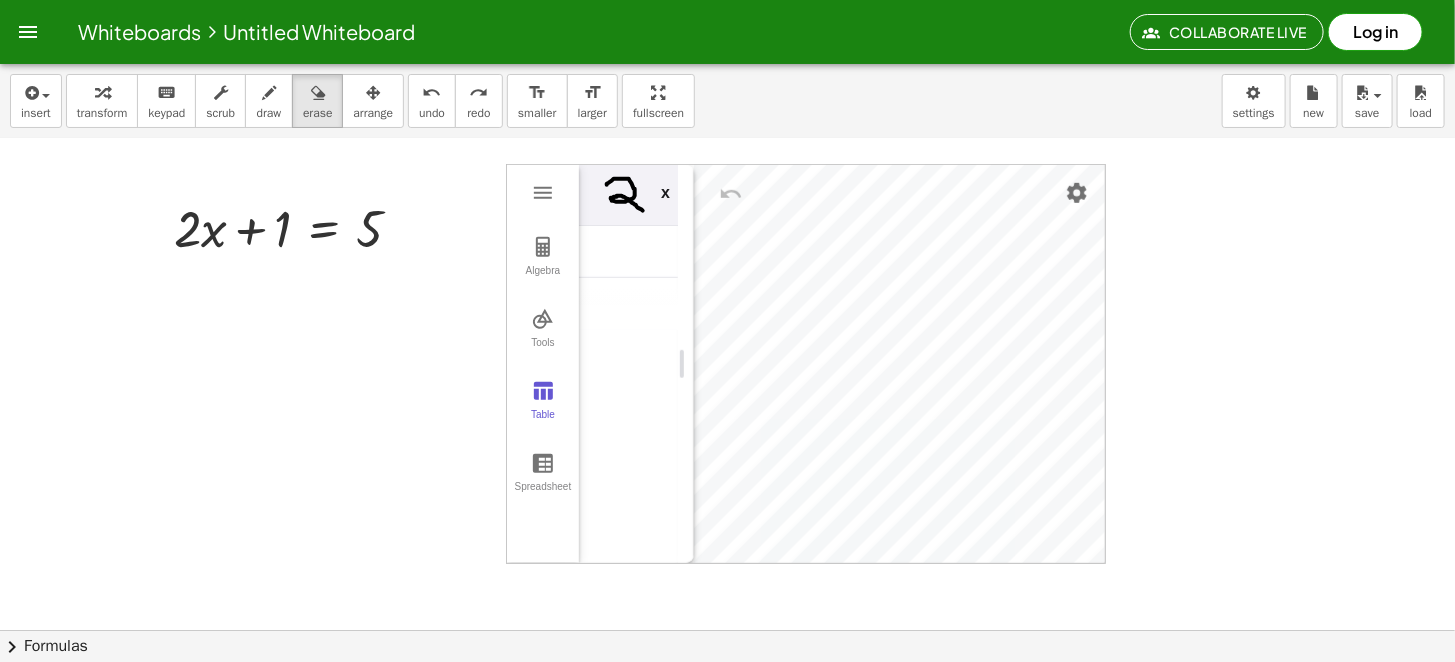 click at bounding box center (727, 94) 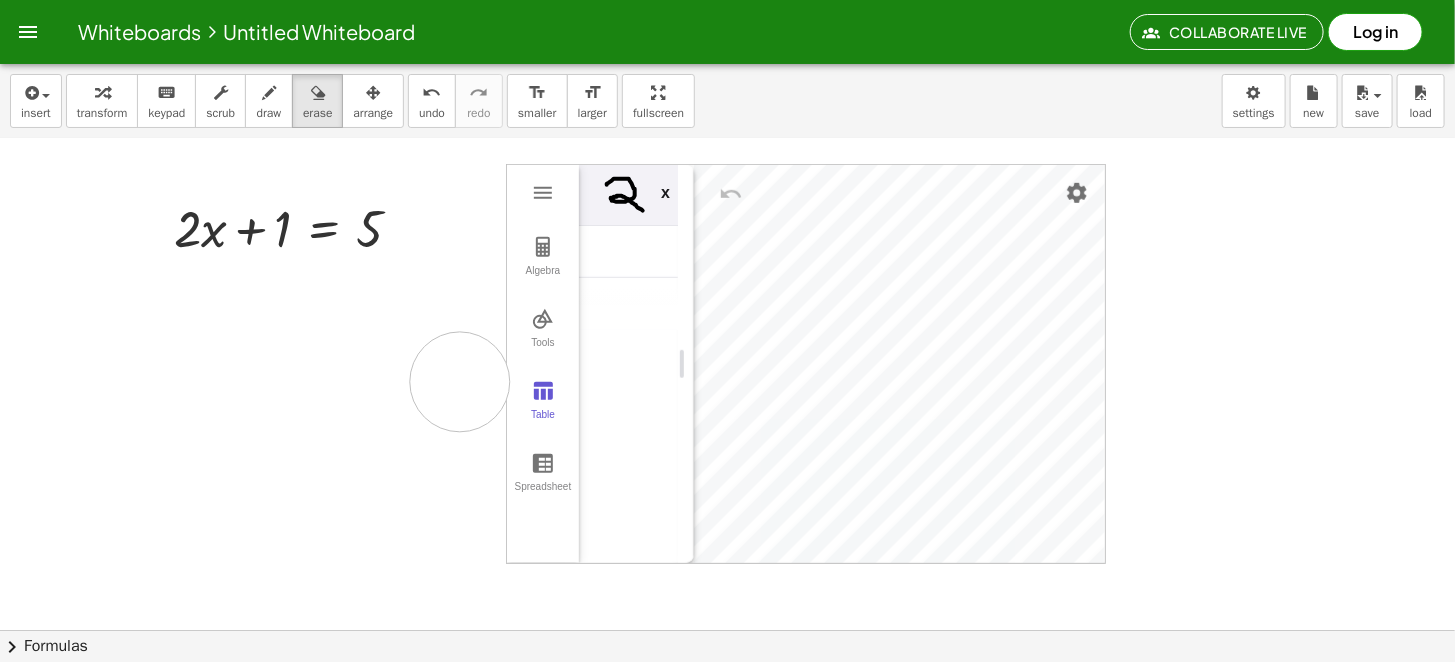 drag, startPoint x: 539, startPoint y: 394, endPoint x: 460, endPoint y: 382, distance: 79.9062 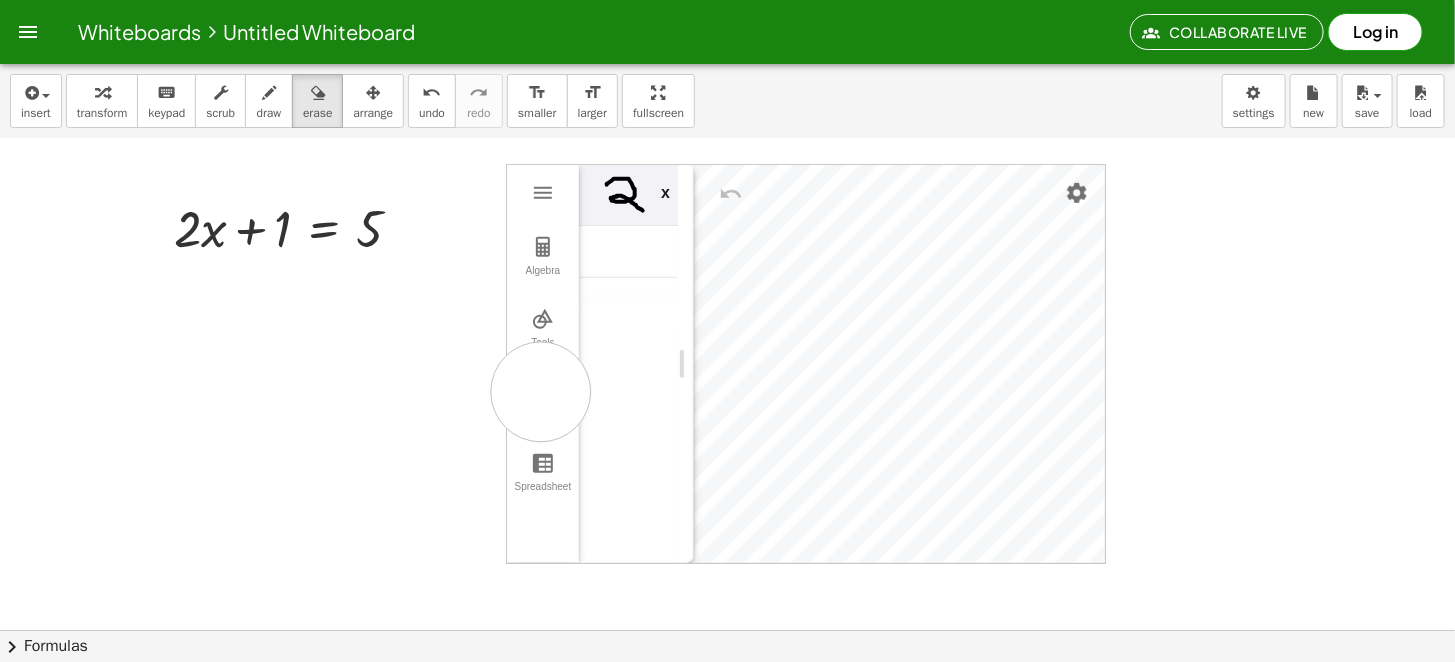 click at bounding box center (727, 94) 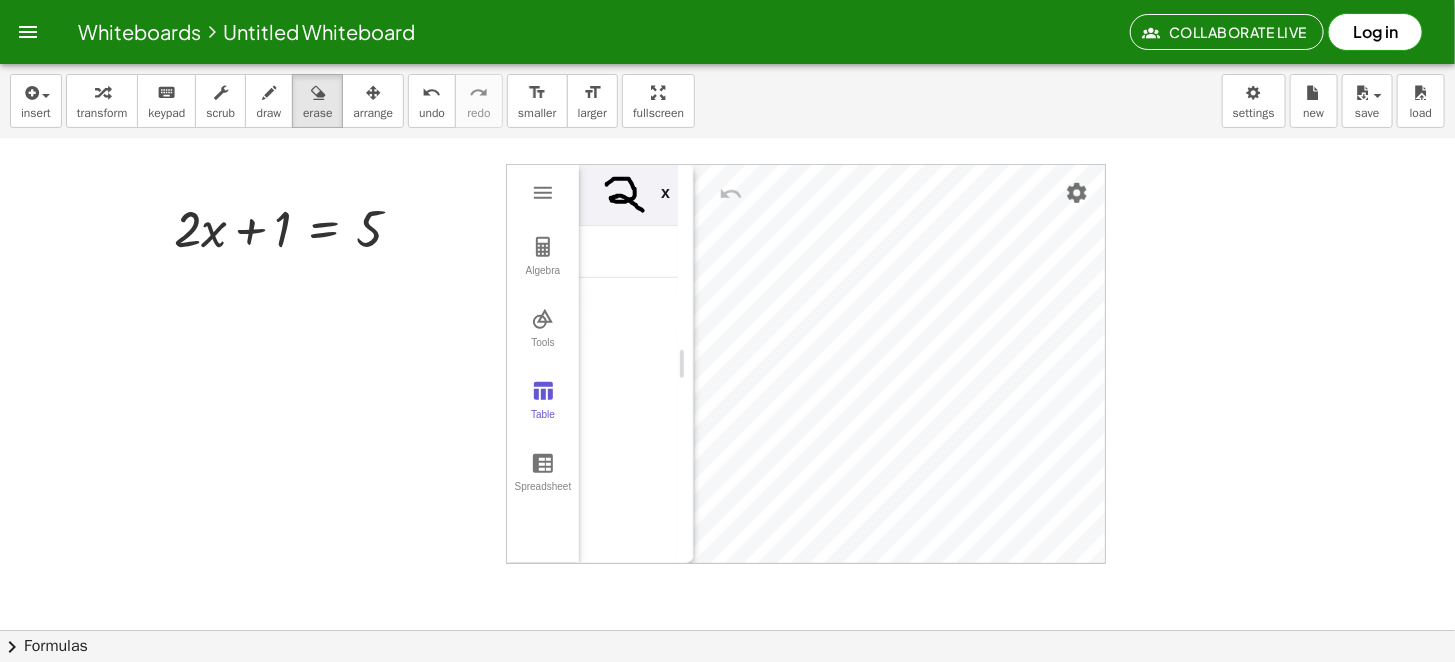 click at bounding box center [727, 94] 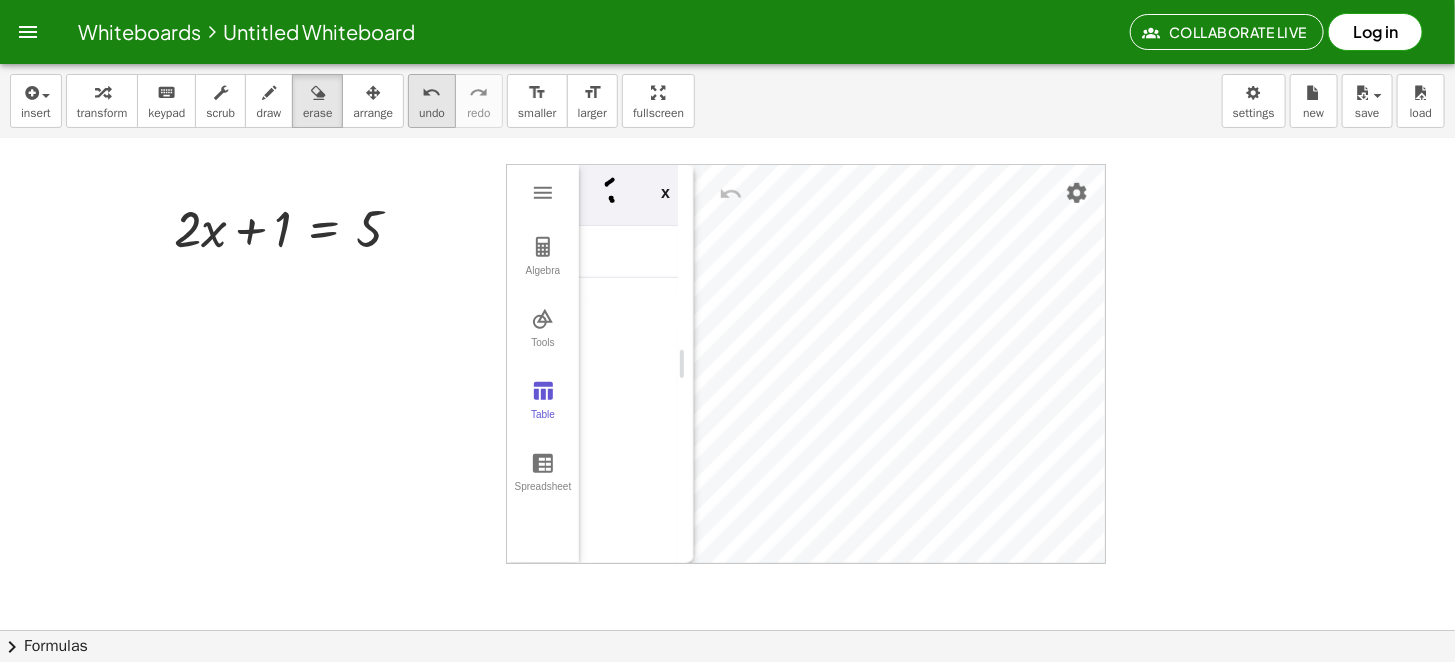 click on "undo" at bounding box center (432, 113) 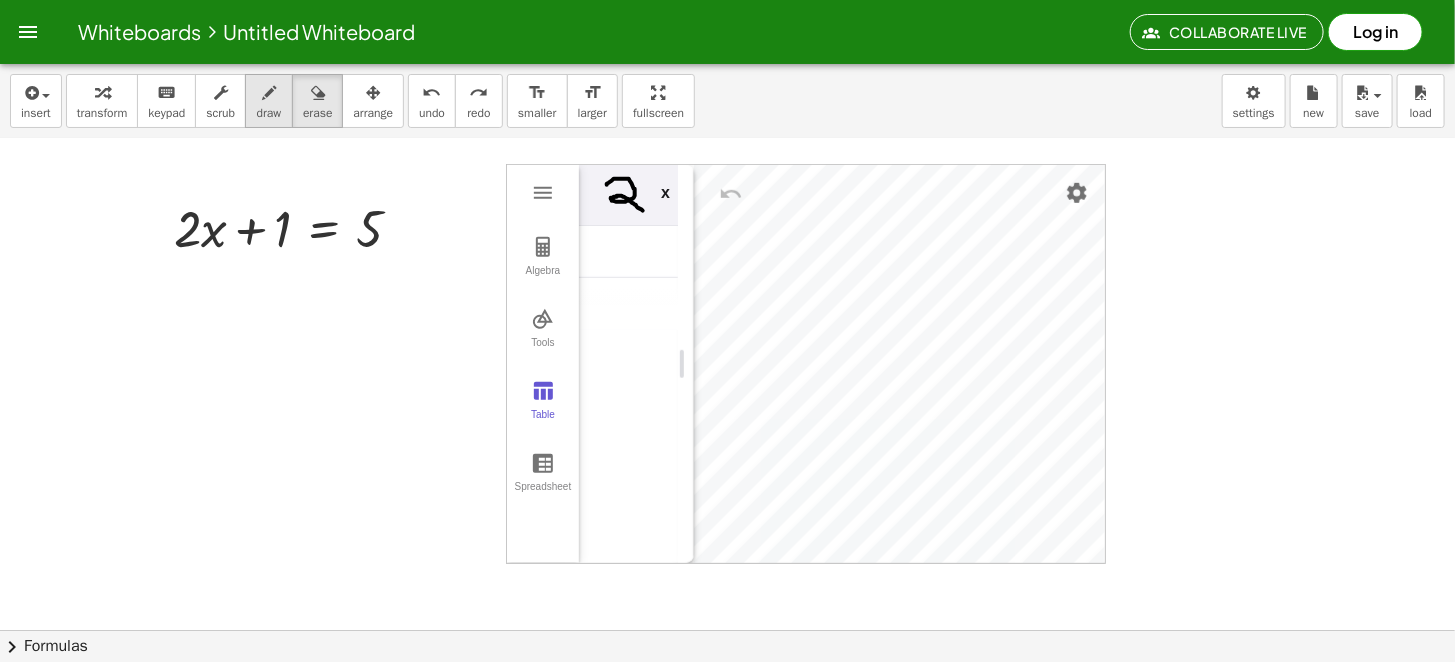 click on "draw" at bounding box center [269, 113] 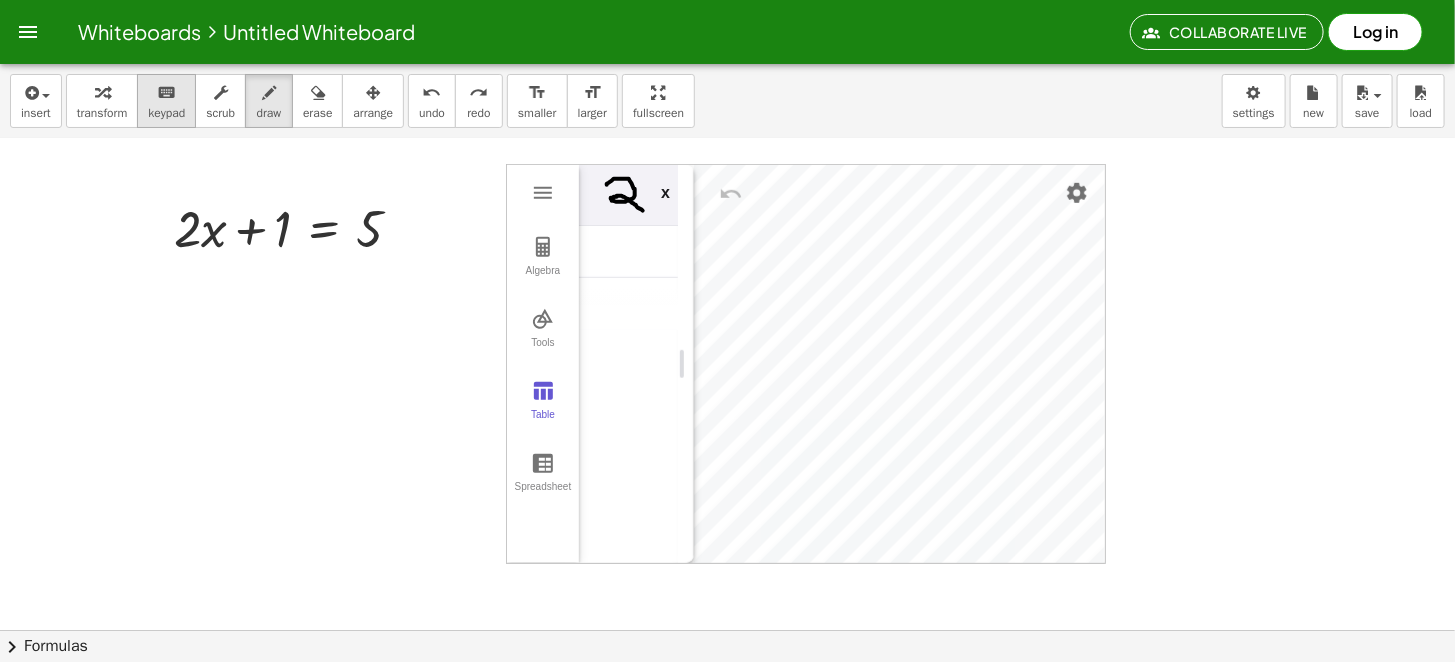 click on "keypad" at bounding box center [166, 113] 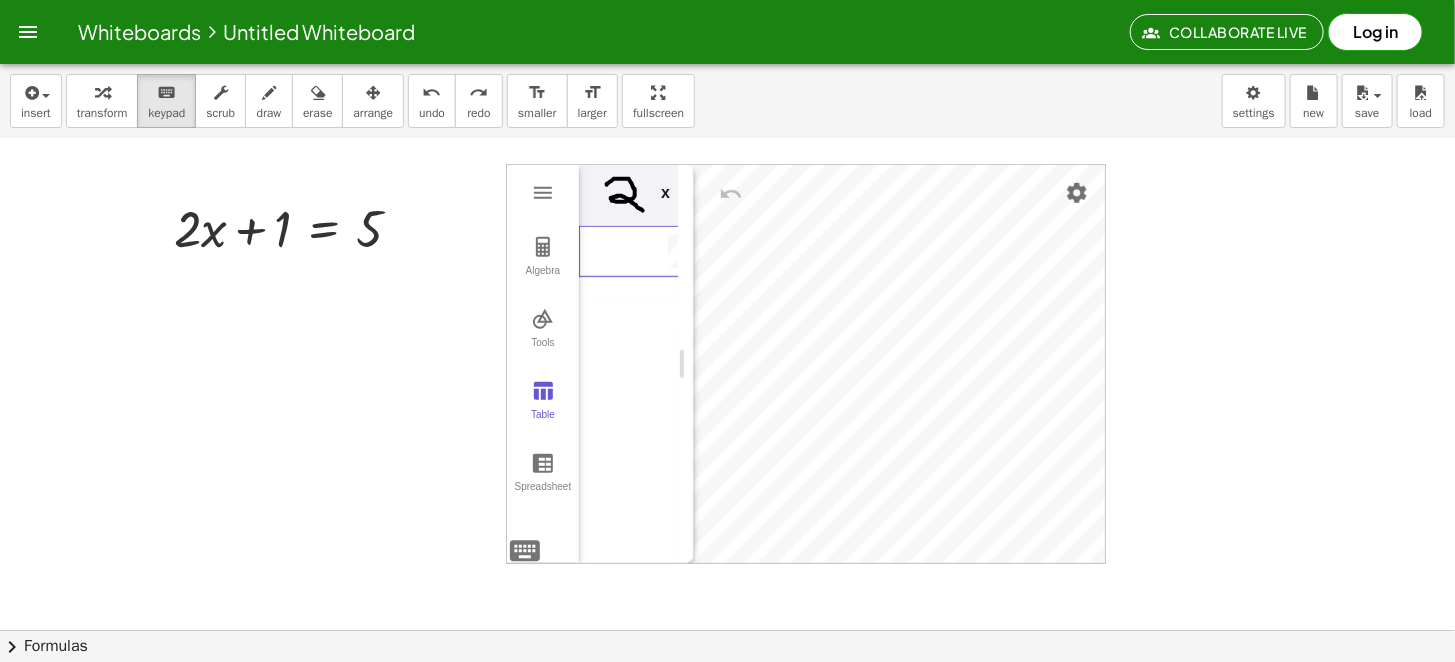 click at bounding box center (639, 252) 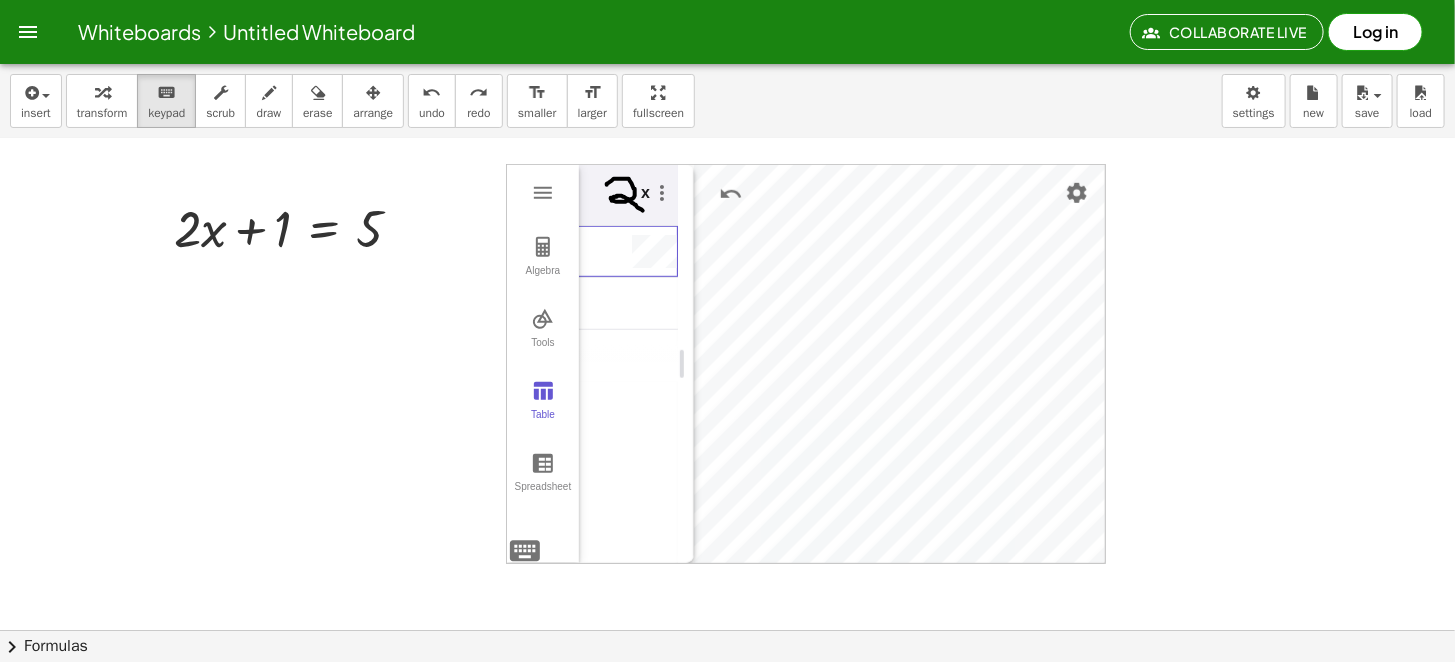 click on "2x" at bounding box center (619, 252) 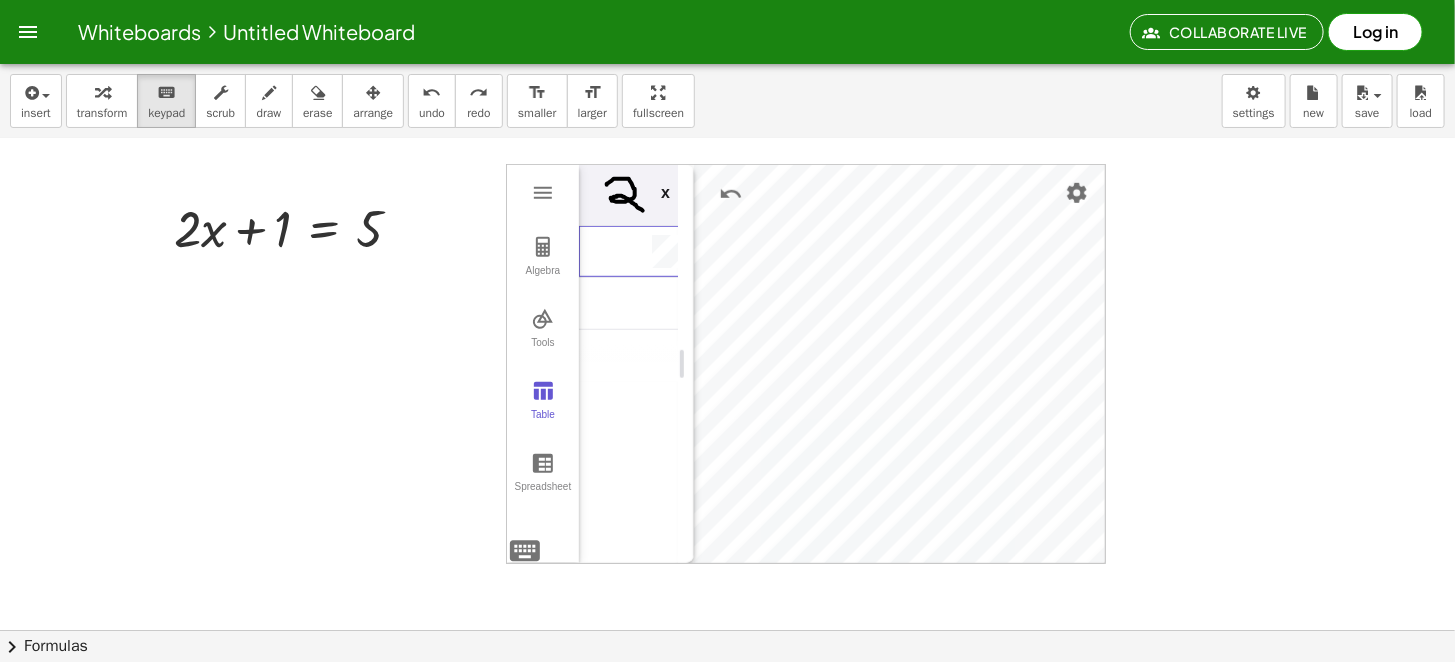 click on "x" at bounding box center (665, 189) 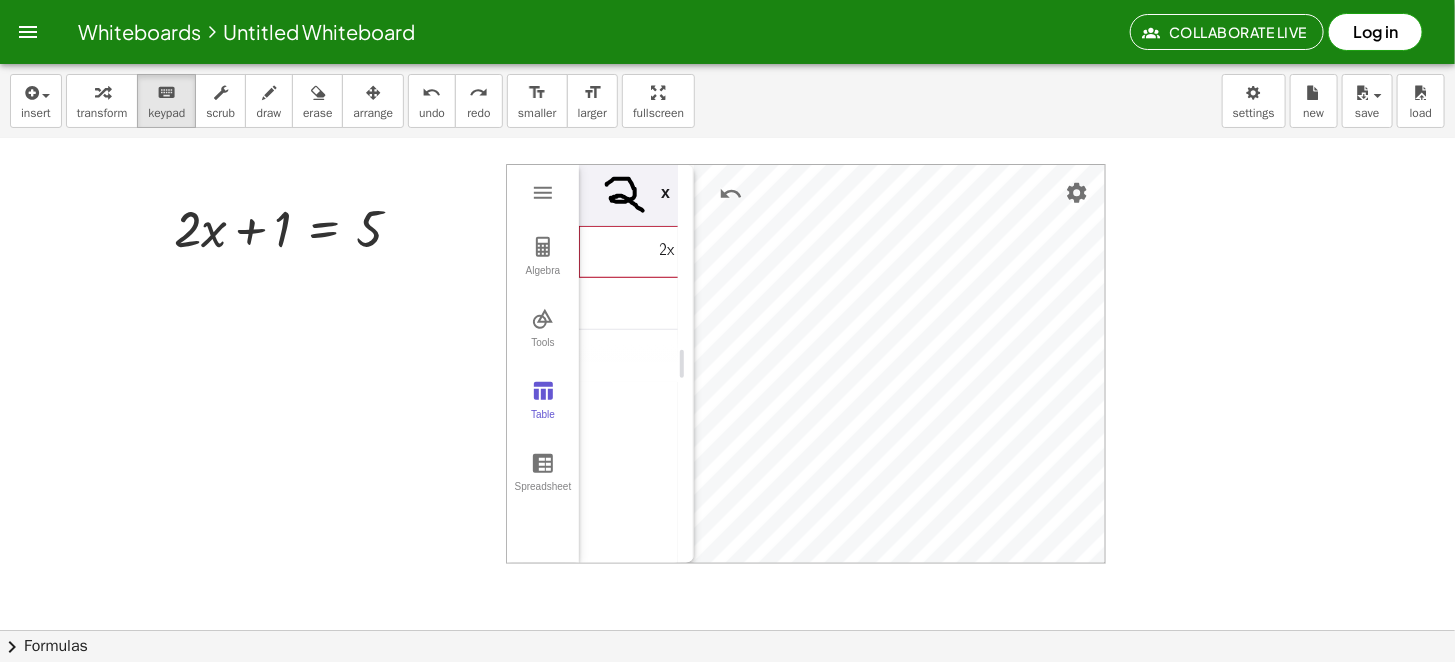 scroll, scrollTop: 0, scrollLeft: 20, axis: horizontal 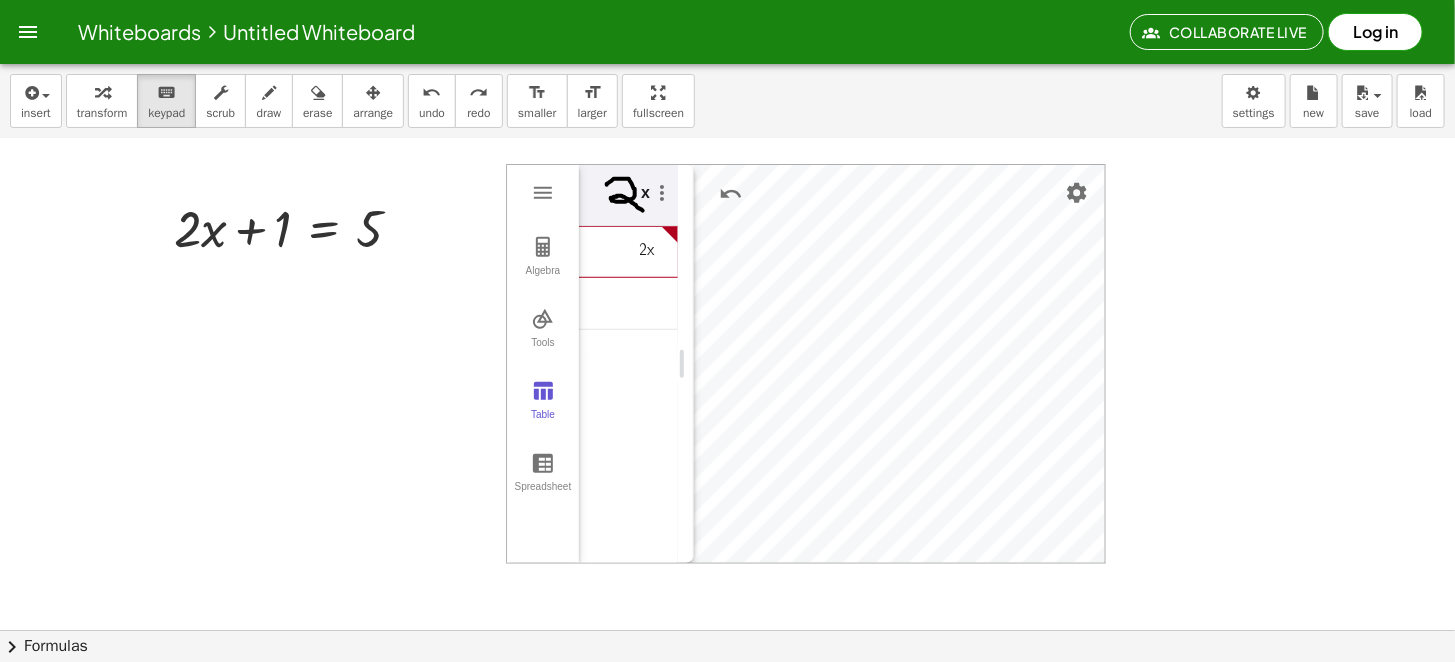click on "2x" at bounding box center (619, 252) 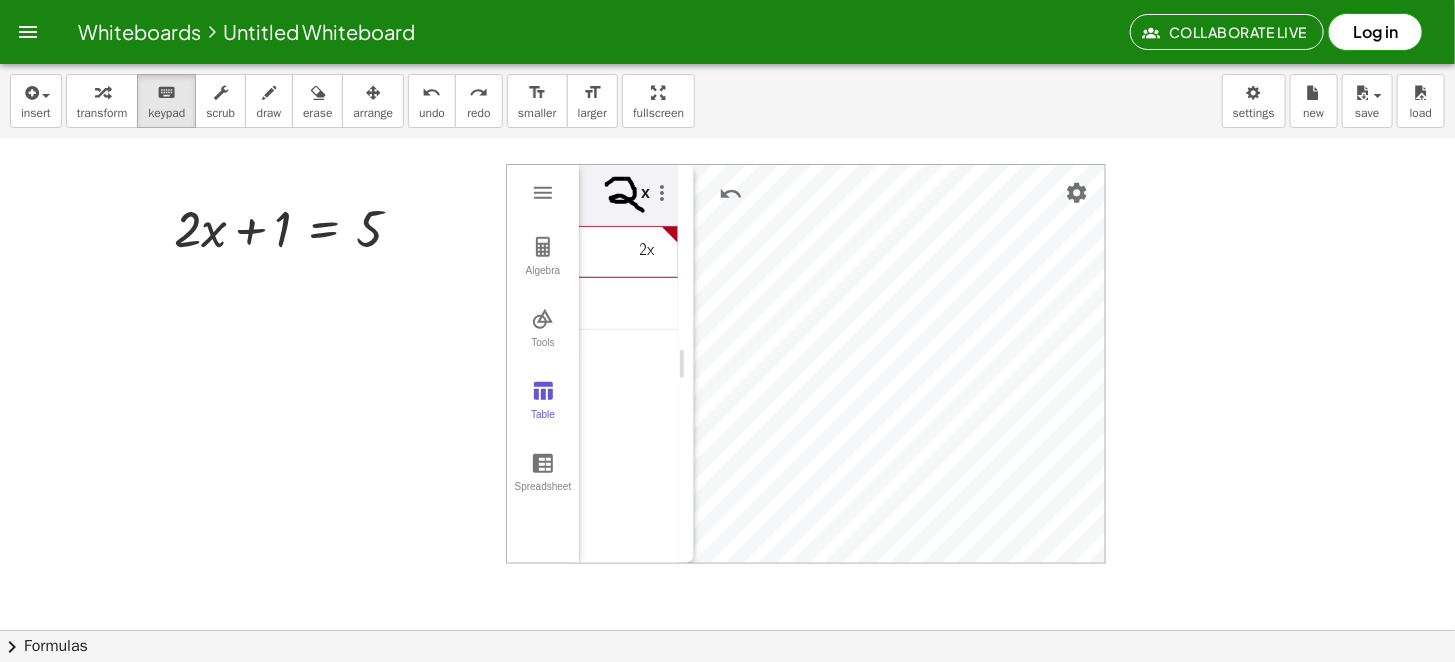 click on "x" at bounding box center [645, 189] 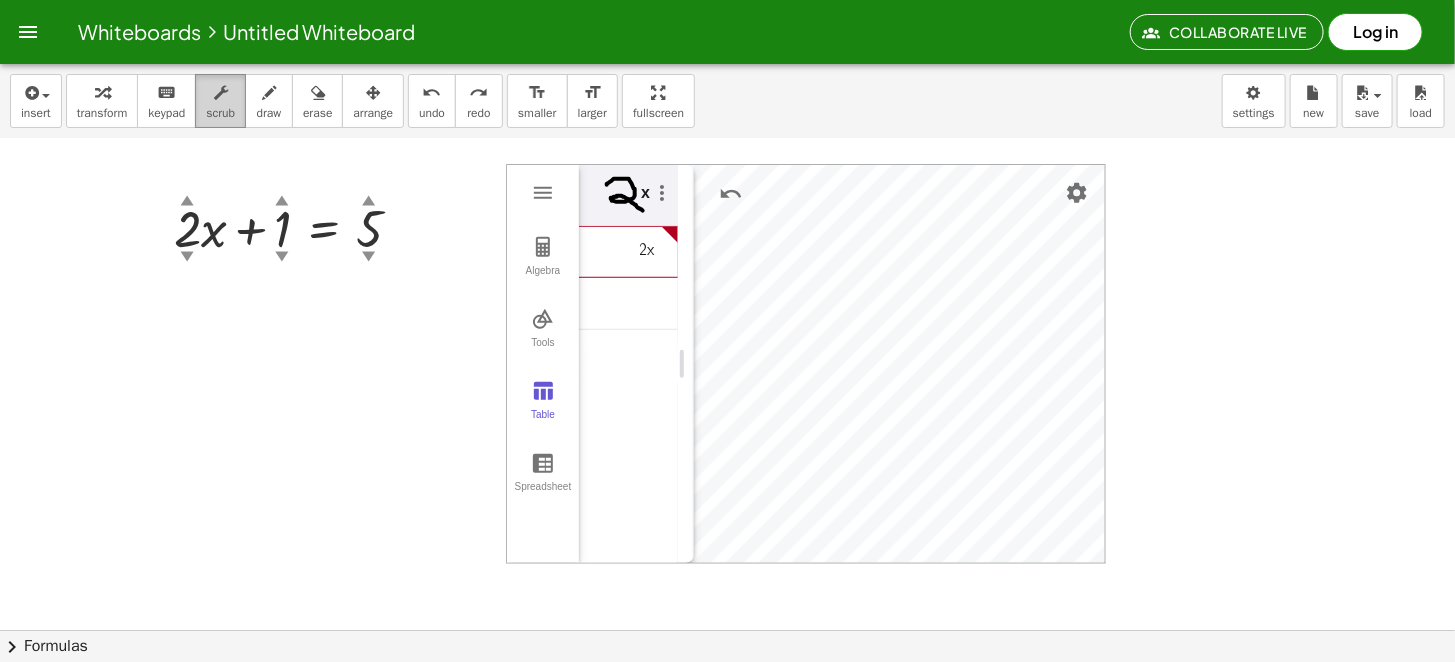 click on "scrub" at bounding box center [220, 113] 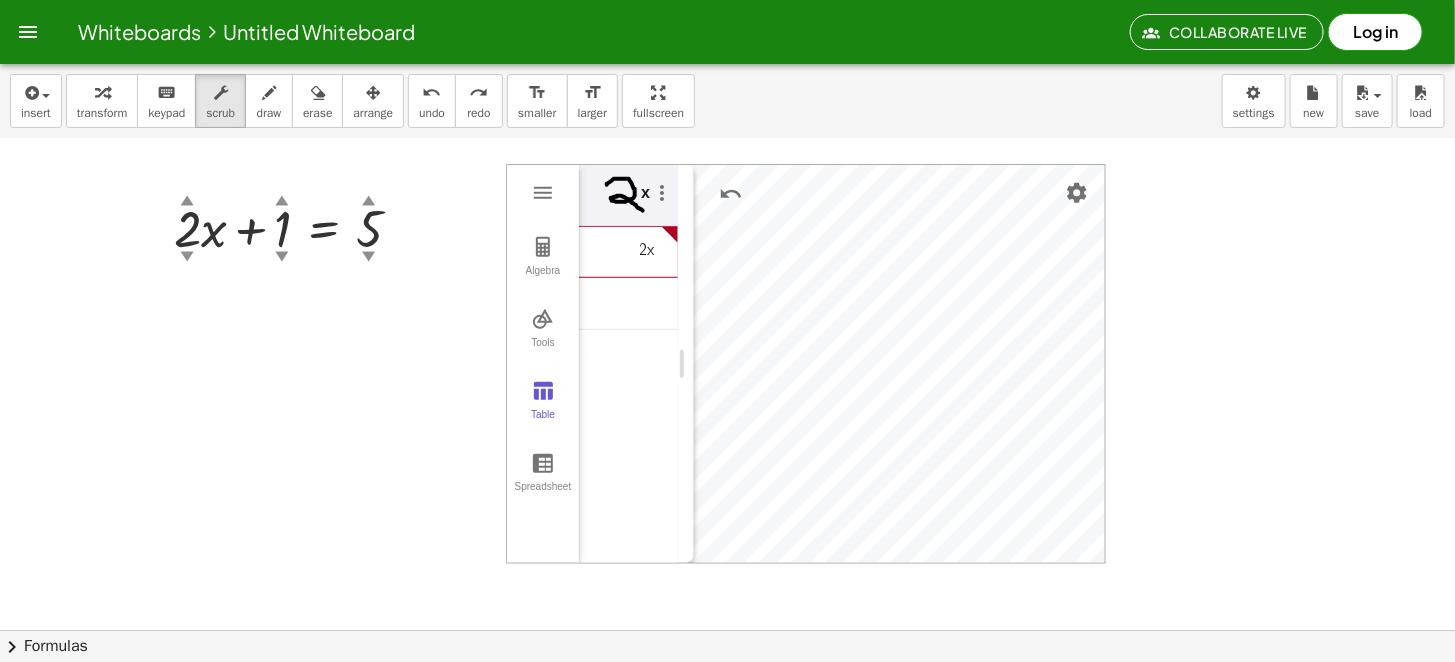 click on "x" at bounding box center (619, 195) 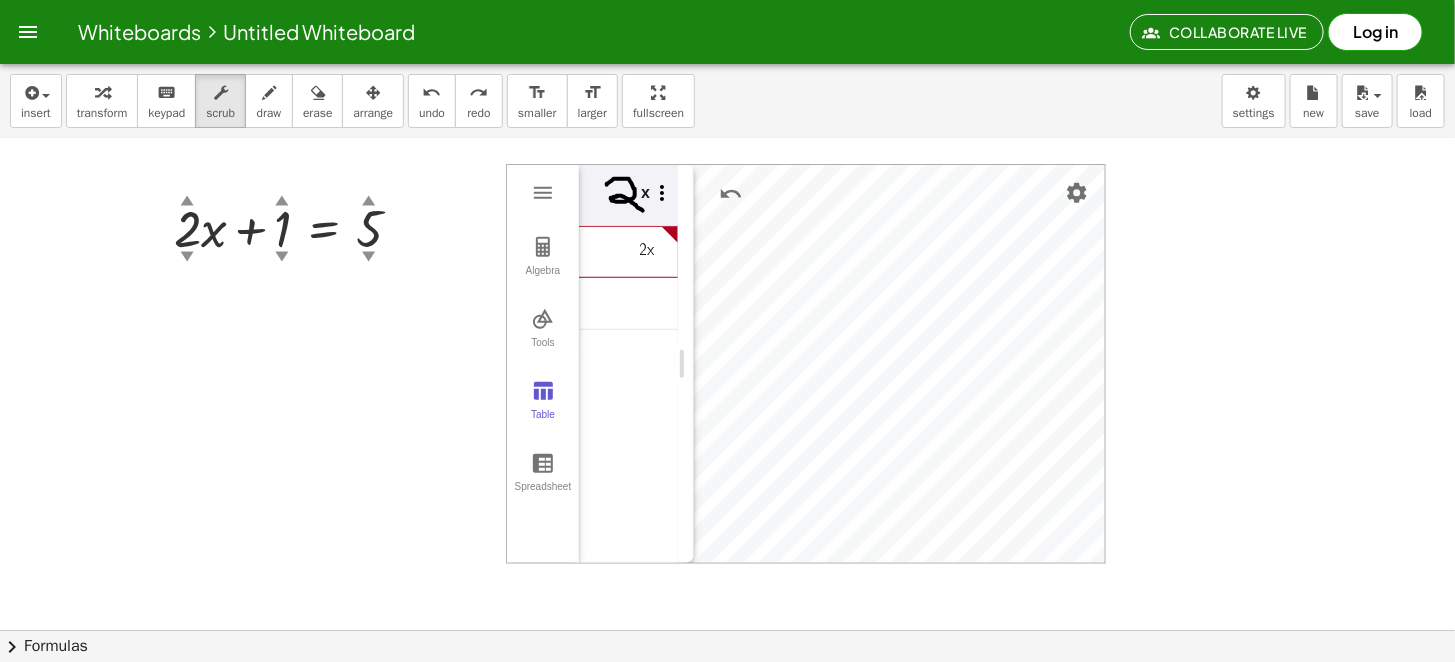 click at bounding box center [662, 193] 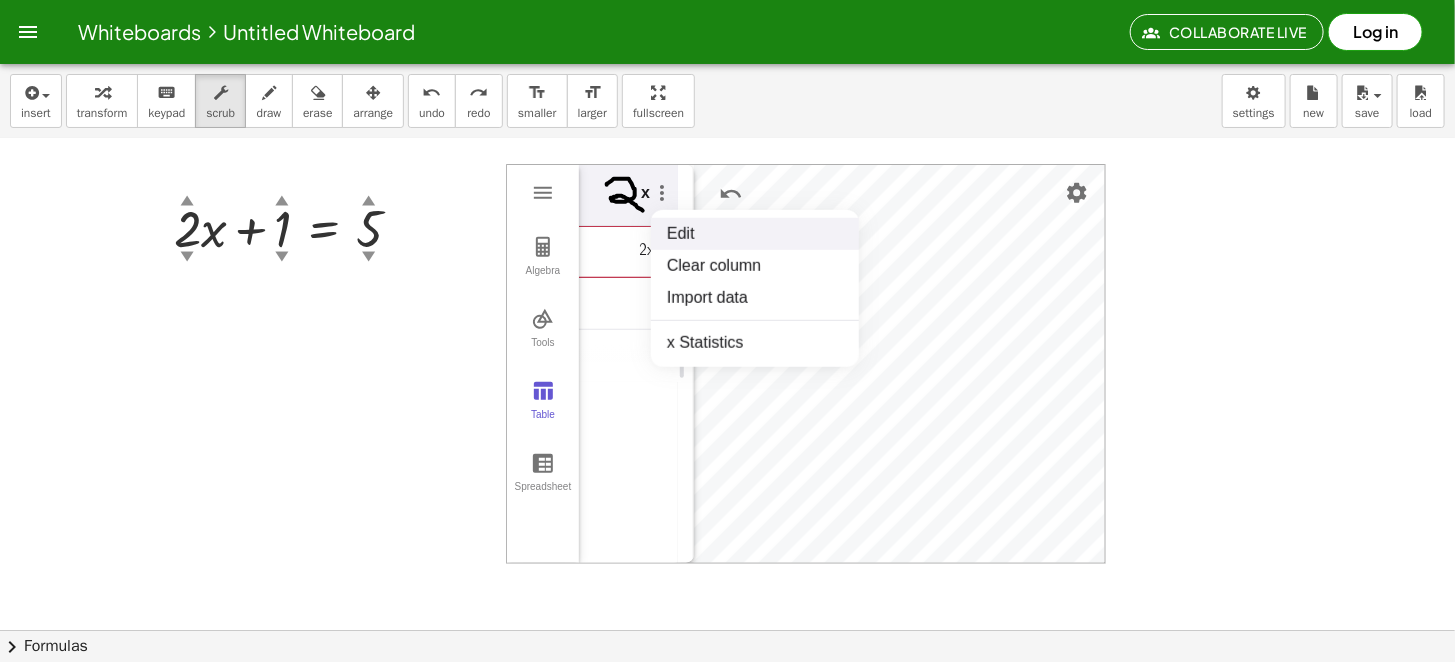click on "Edit" at bounding box center (755, 234) 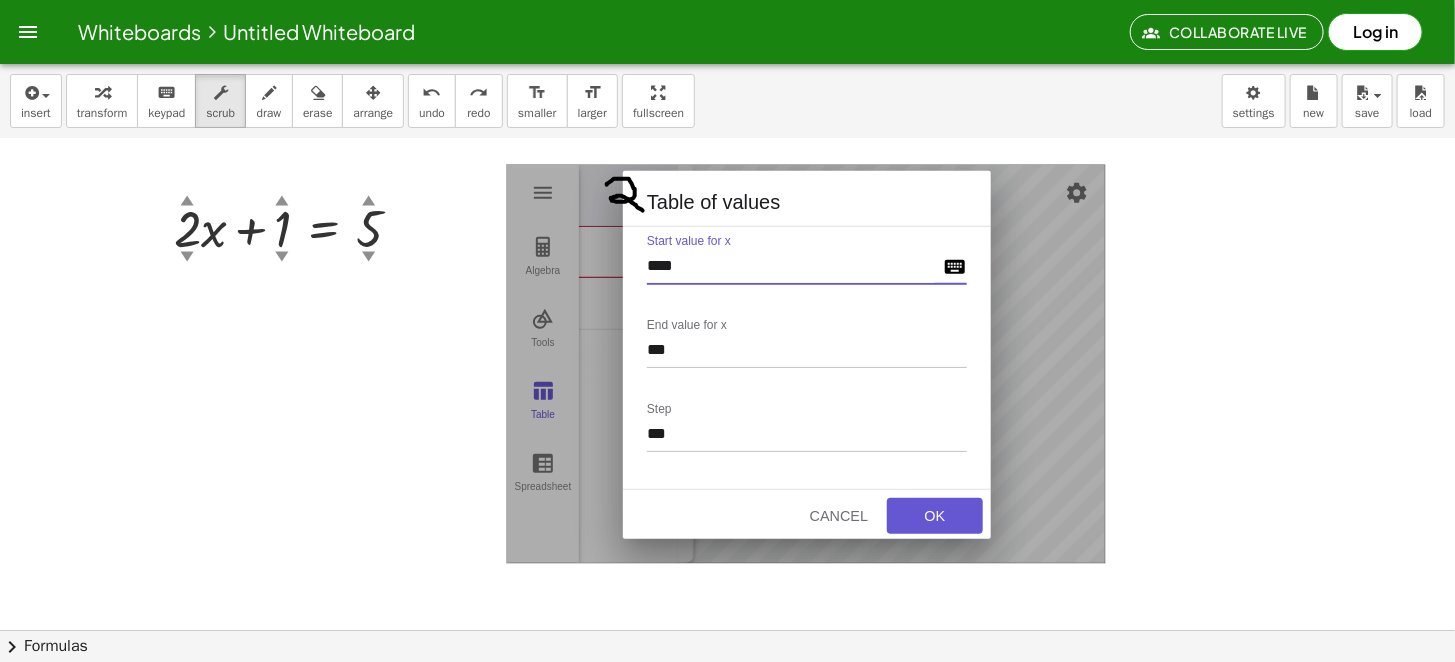 click at bounding box center (955, 267) 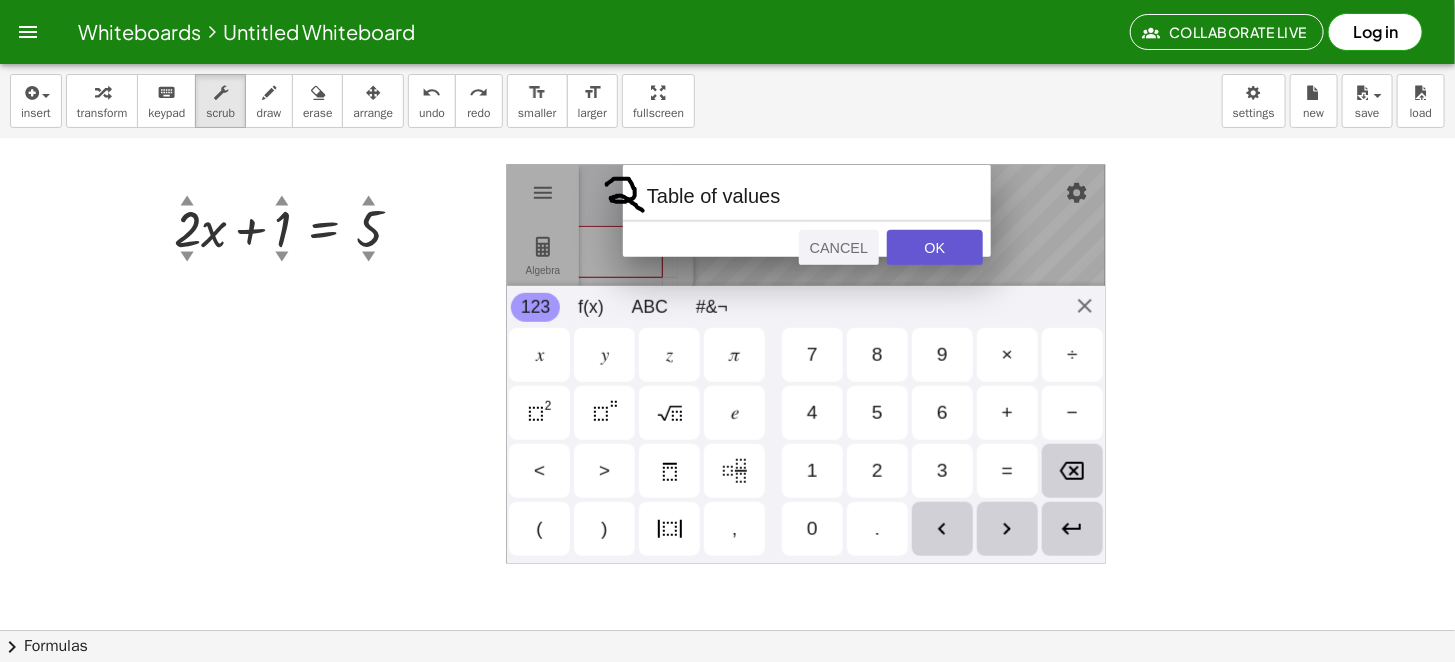 click on "Cancel" at bounding box center [839, 248] 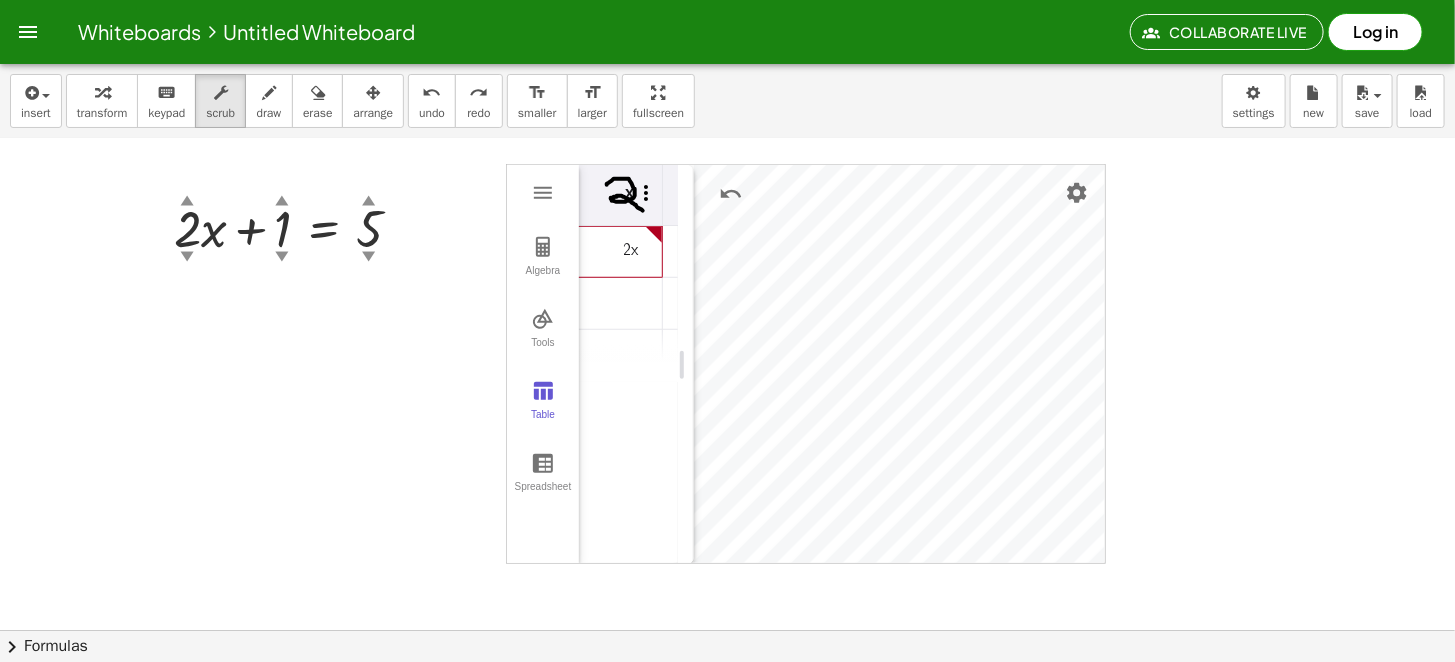 click at bounding box center [646, 193] 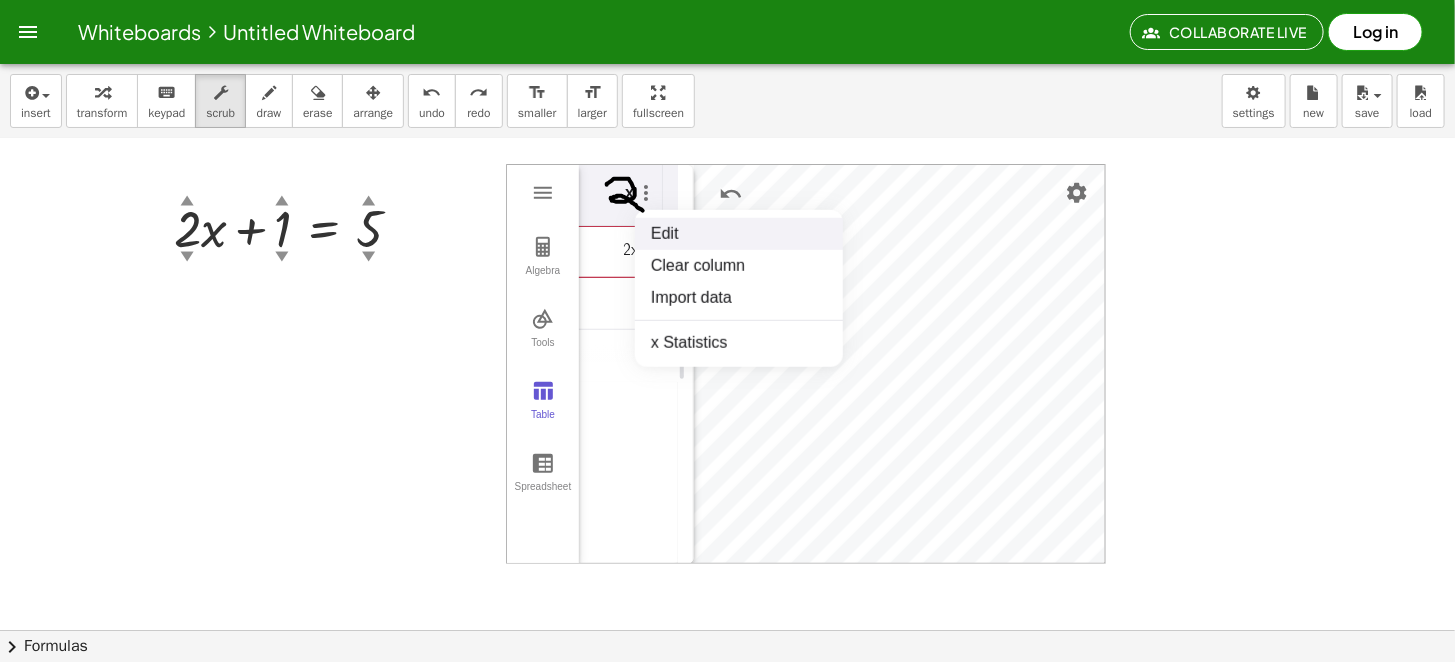 click on "Edit" at bounding box center [739, 234] 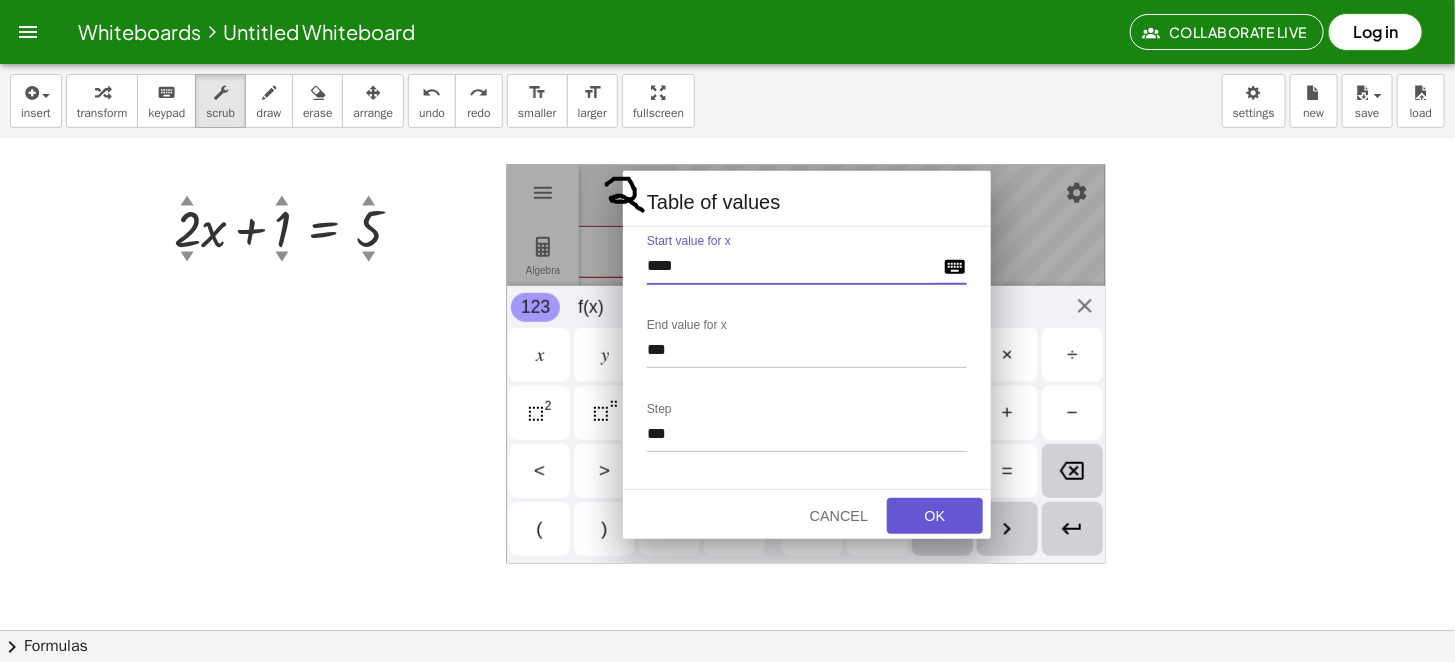 click at bounding box center (955, 267) 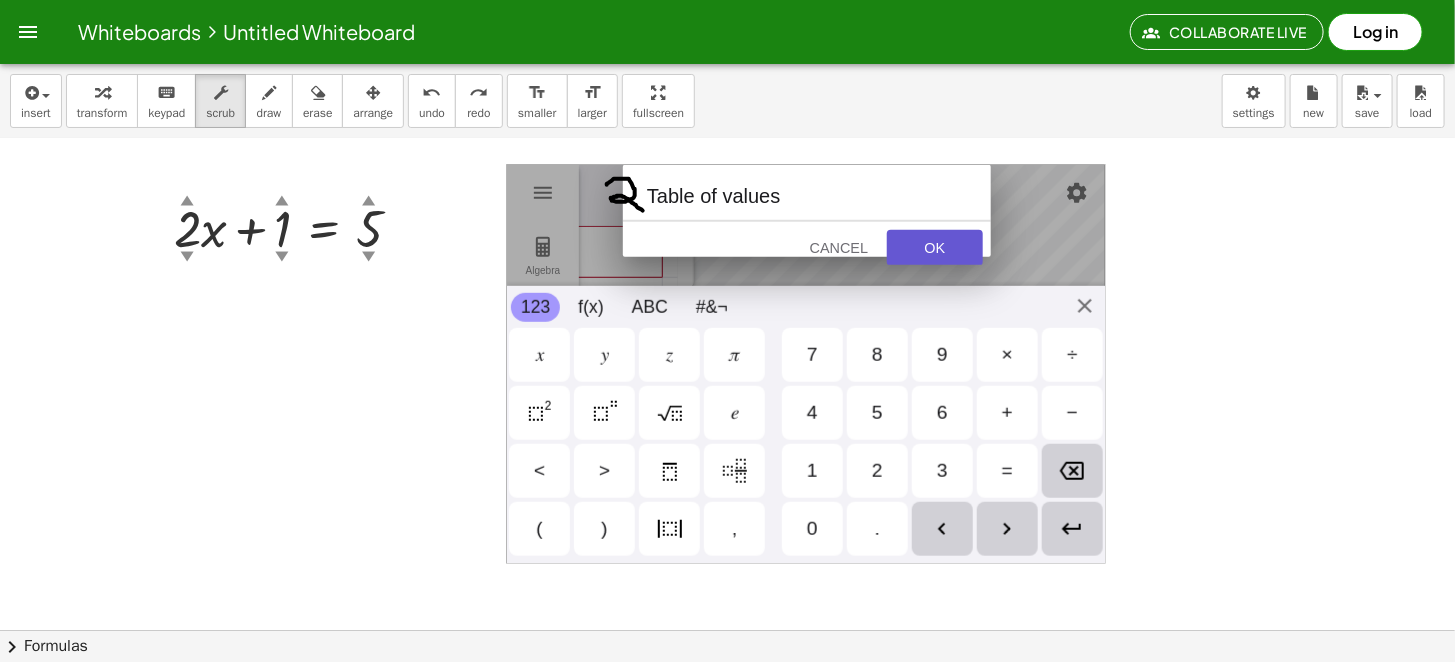 click at bounding box center (807, 365) 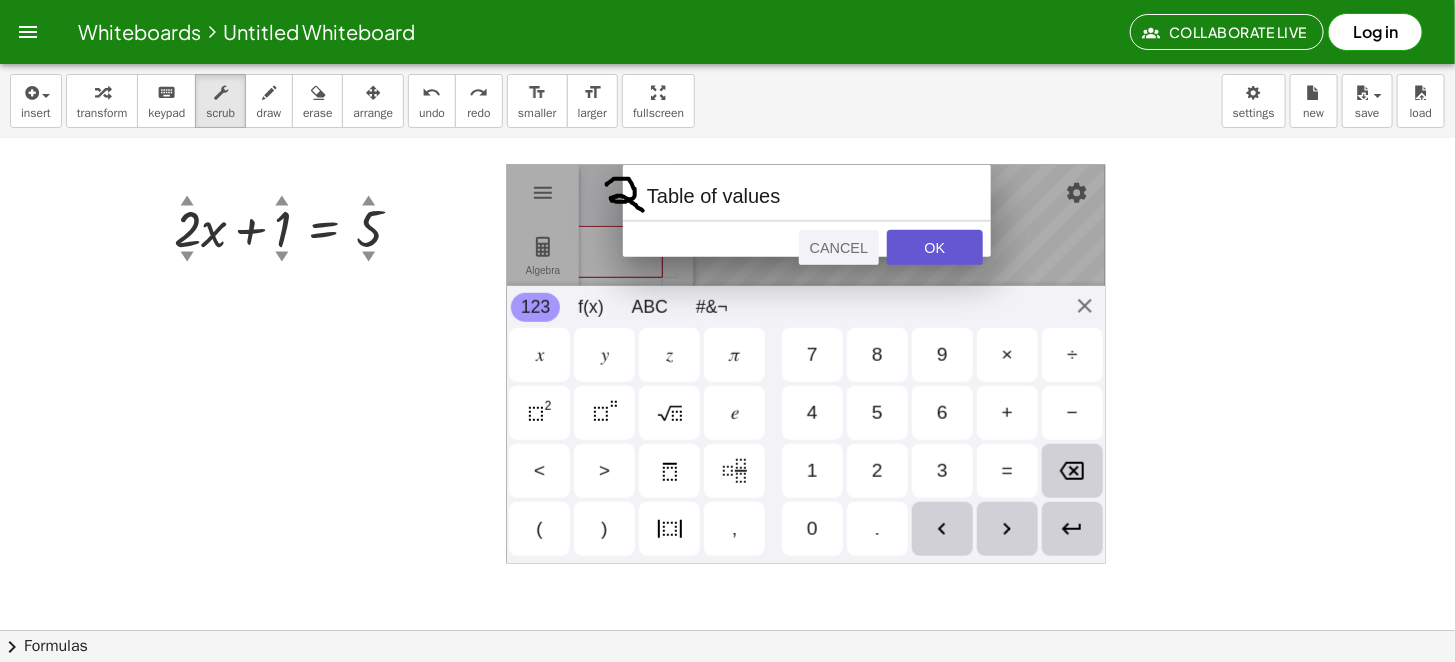 click on "Cancel" at bounding box center (839, 248) 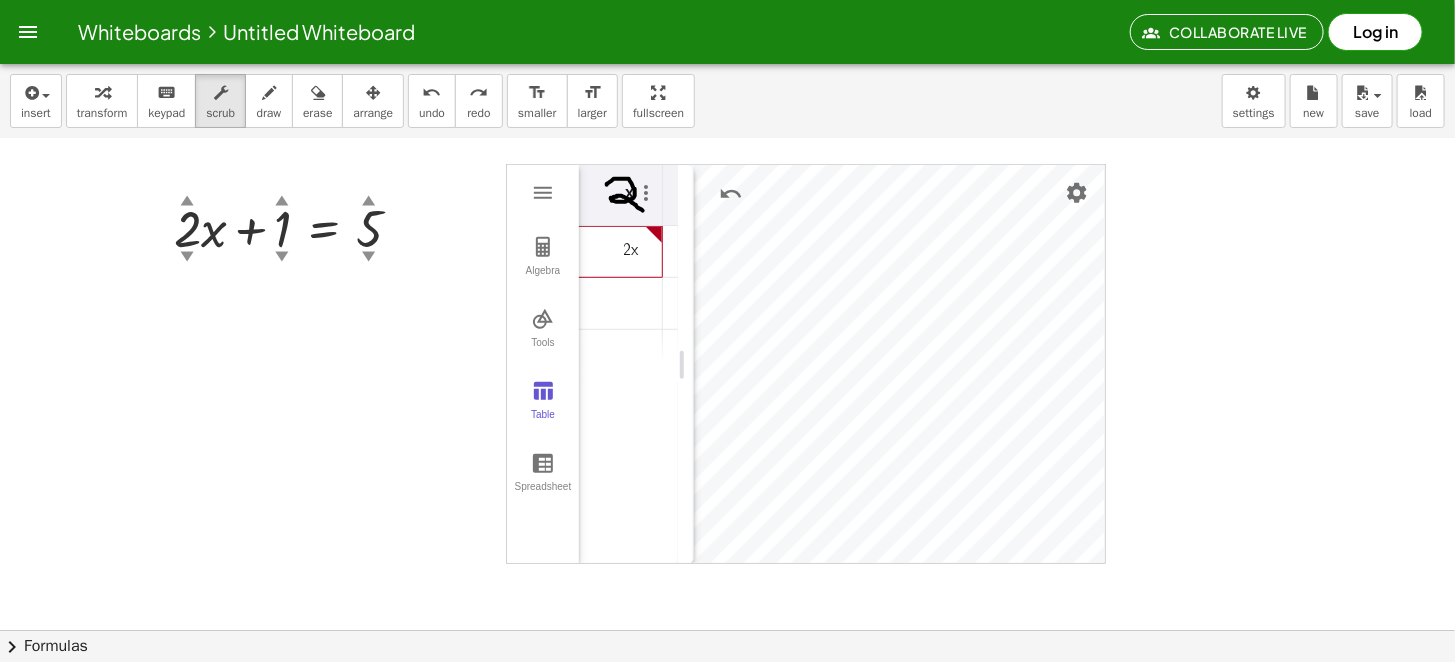 click on "2x" at bounding box center [603, 252] 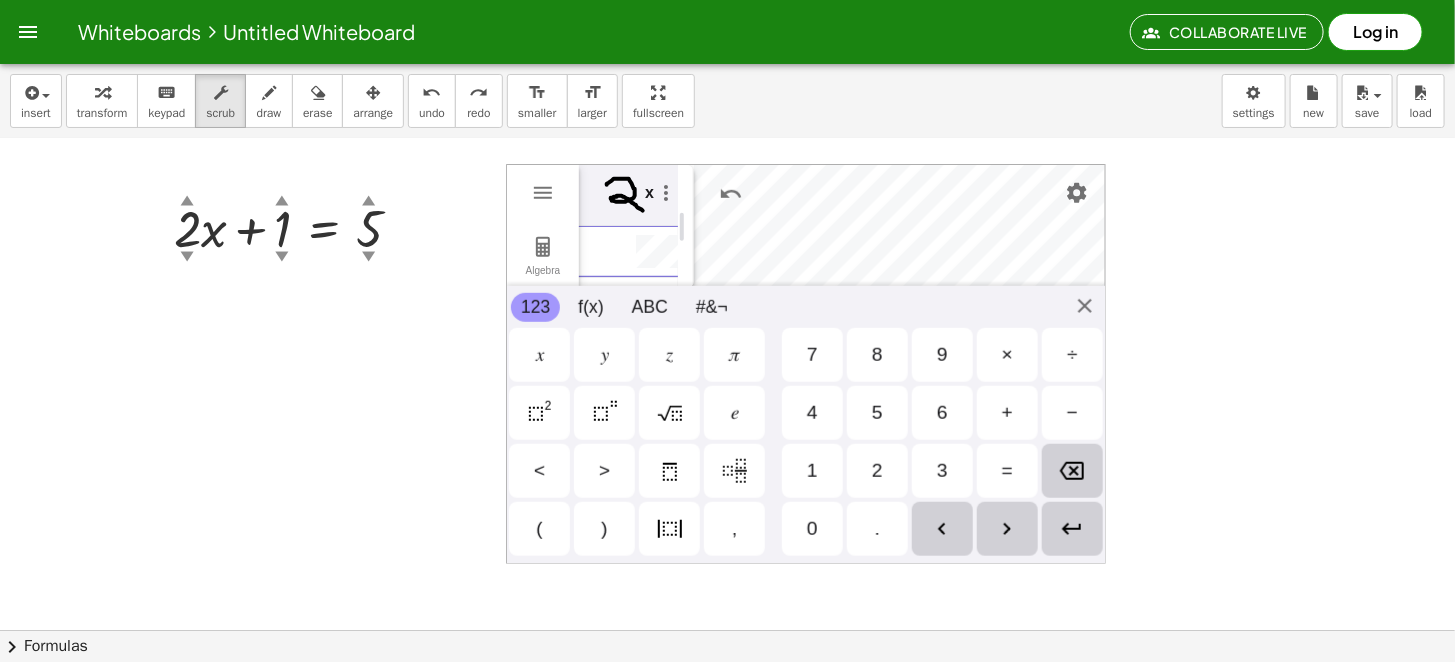 scroll, scrollTop: 45, scrollLeft: 15, axis: both 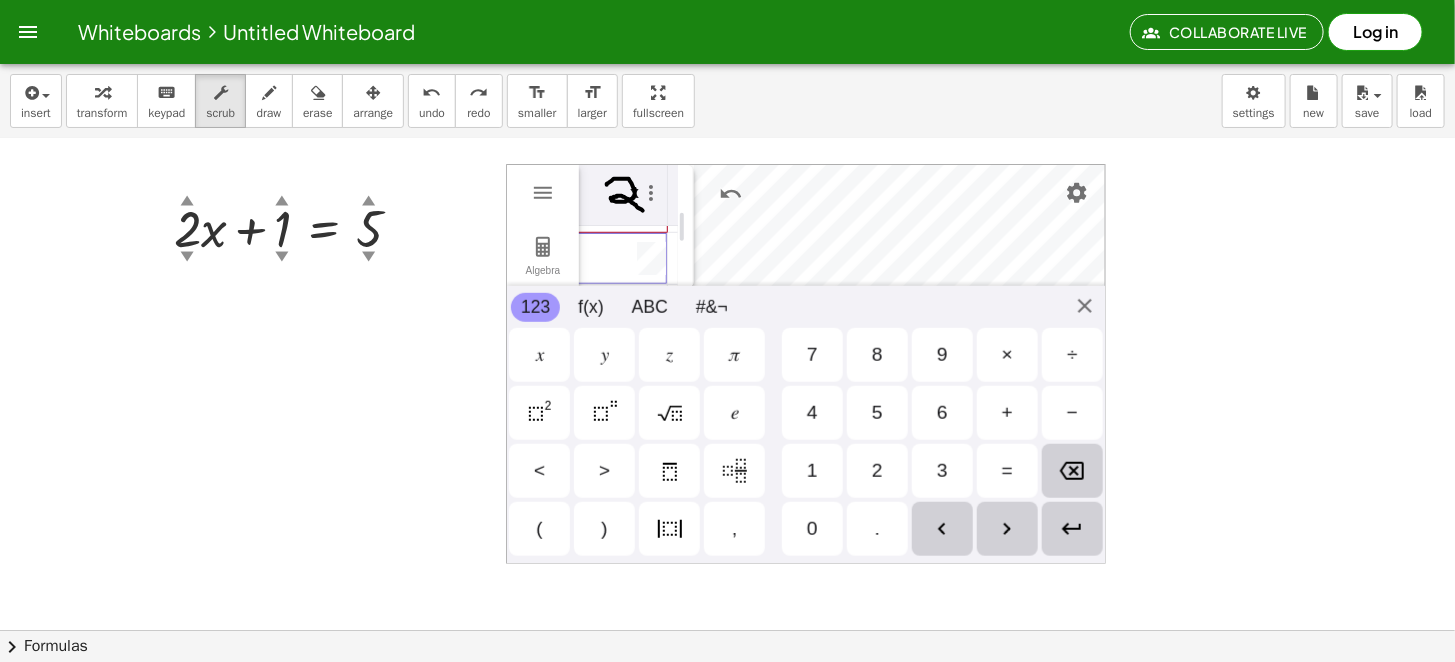click on "x" at bounding box center [640, 195] 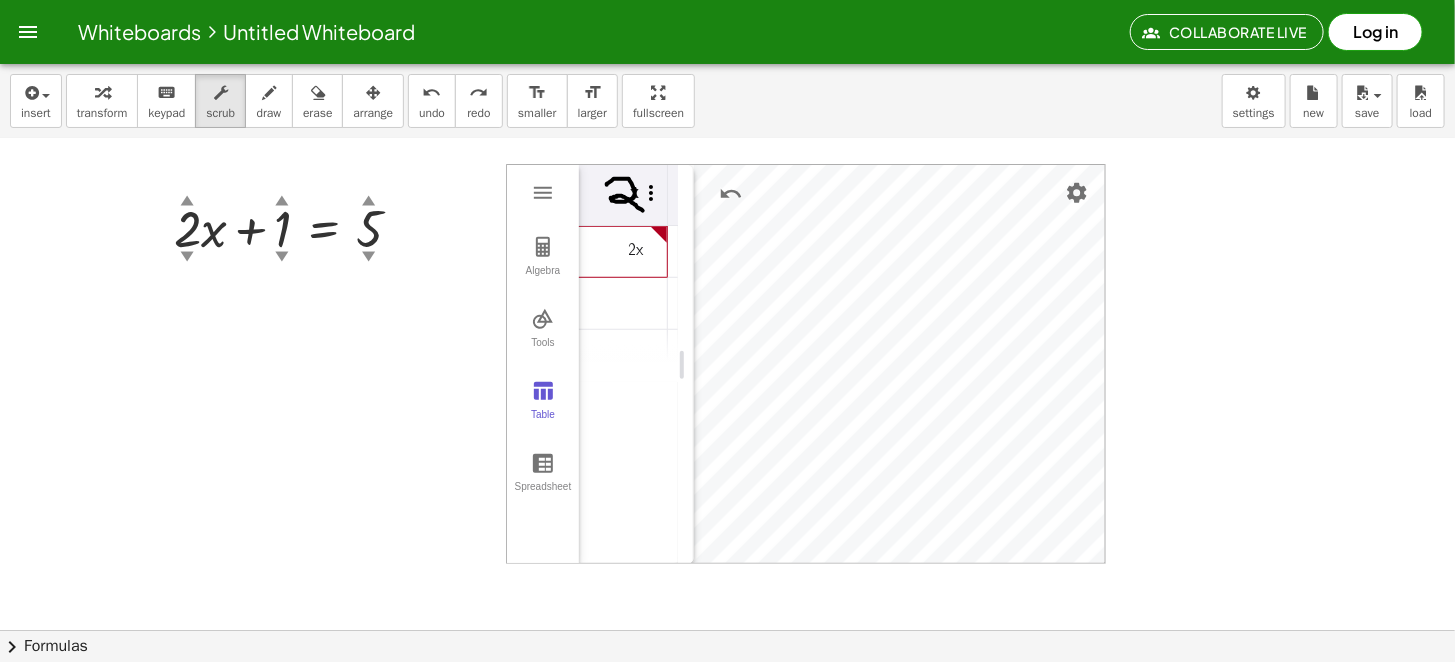 click at bounding box center (651, 193) 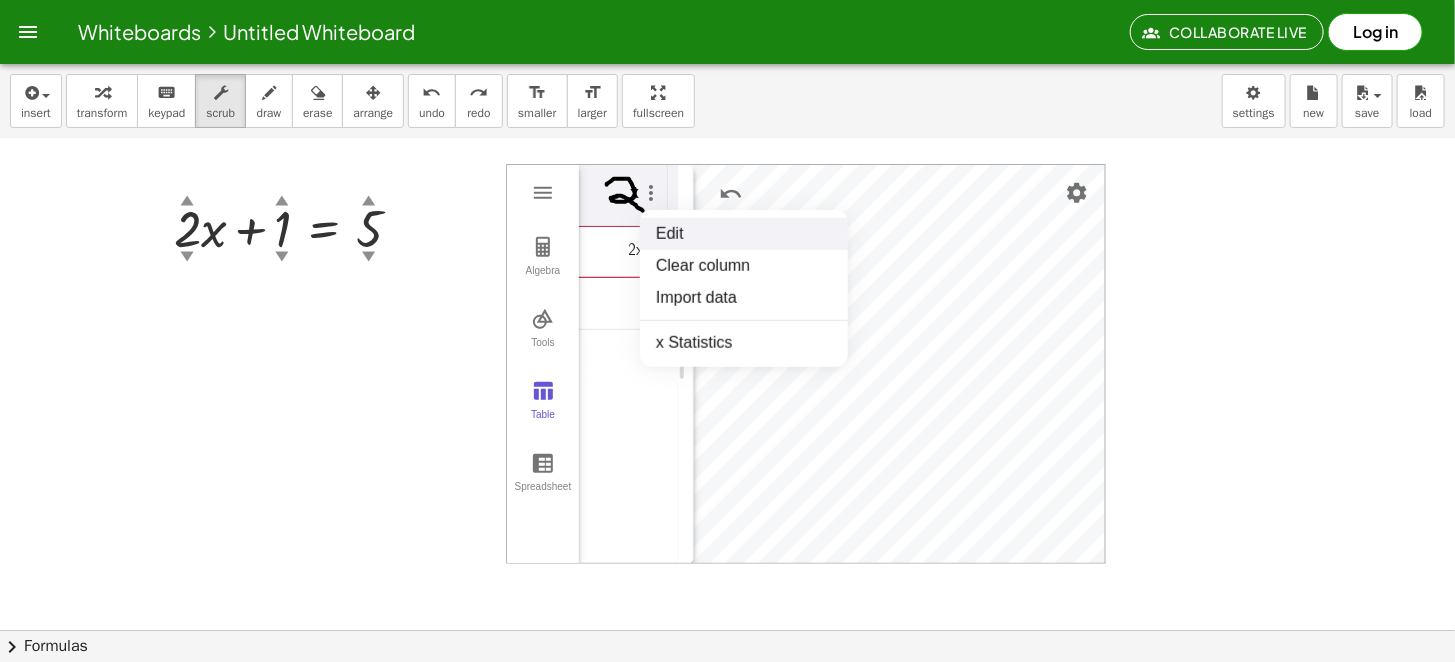click on "Edit" at bounding box center [744, 234] 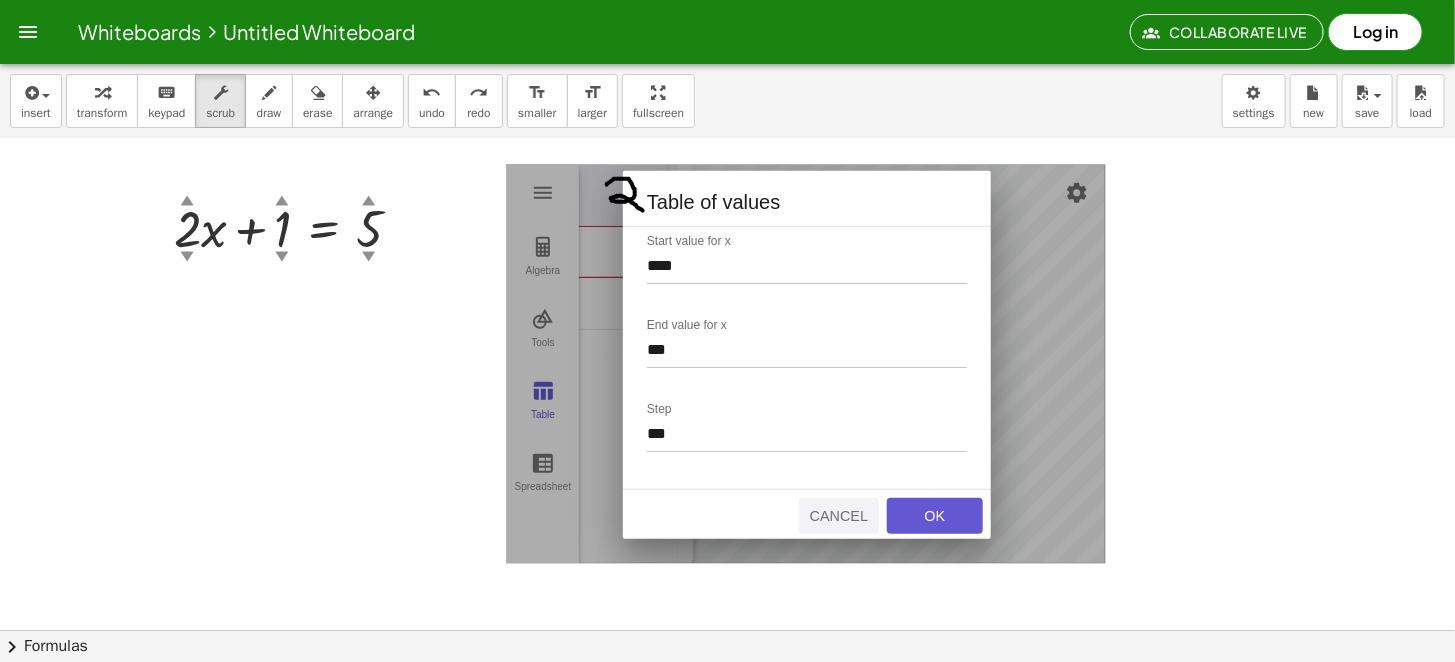 click on "Cancel" at bounding box center [839, 516] 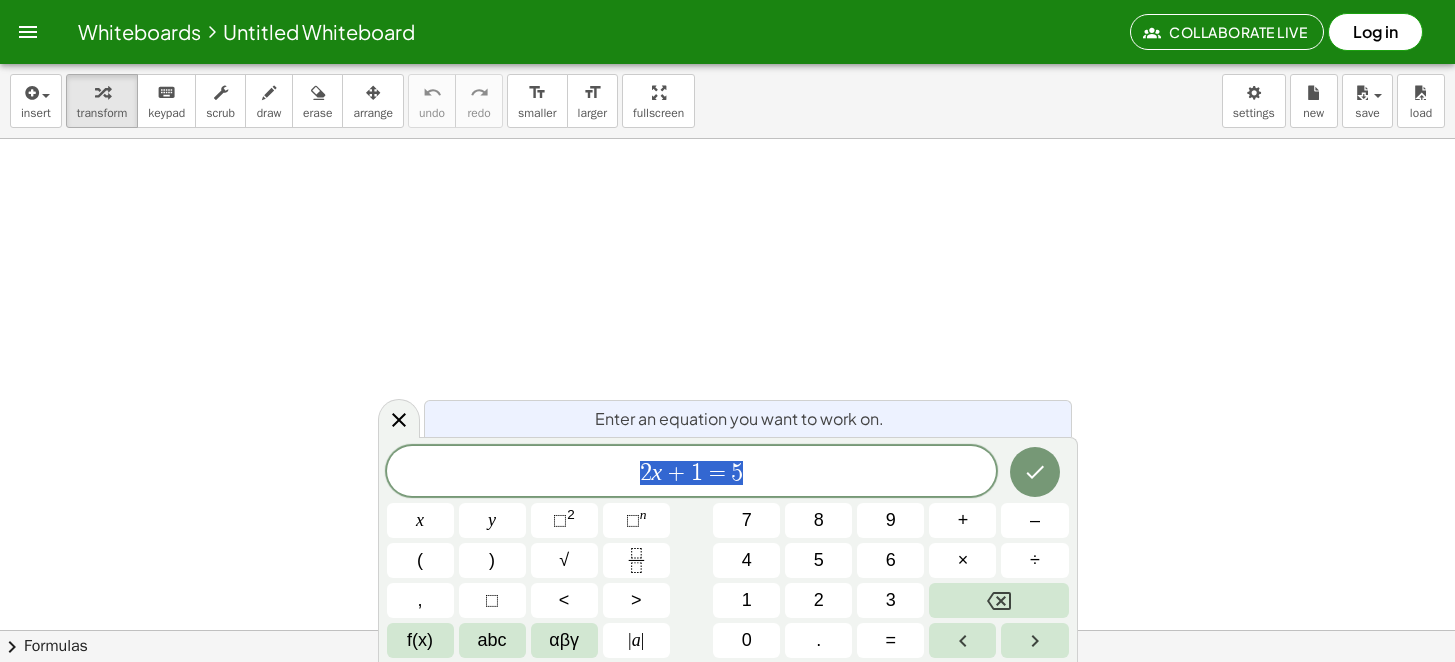 scroll, scrollTop: 0, scrollLeft: 0, axis: both 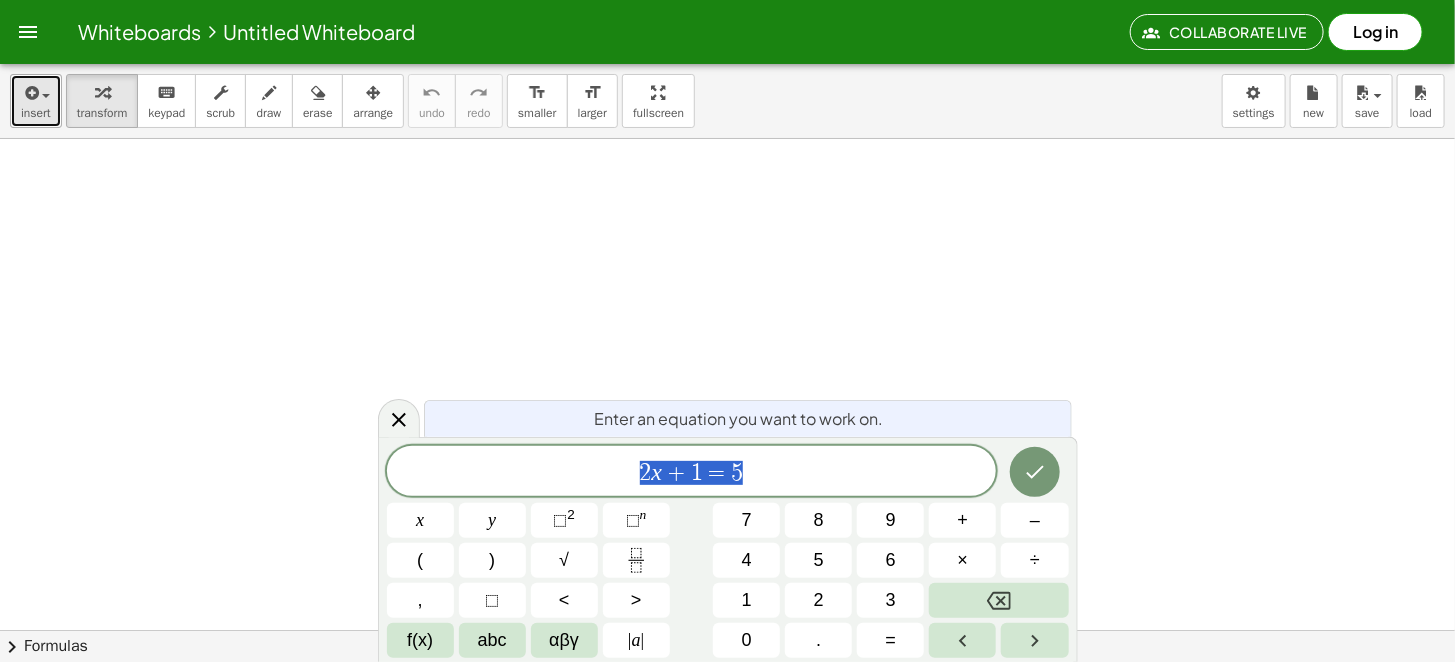 click on "insert" at bounding box center [36, 113] 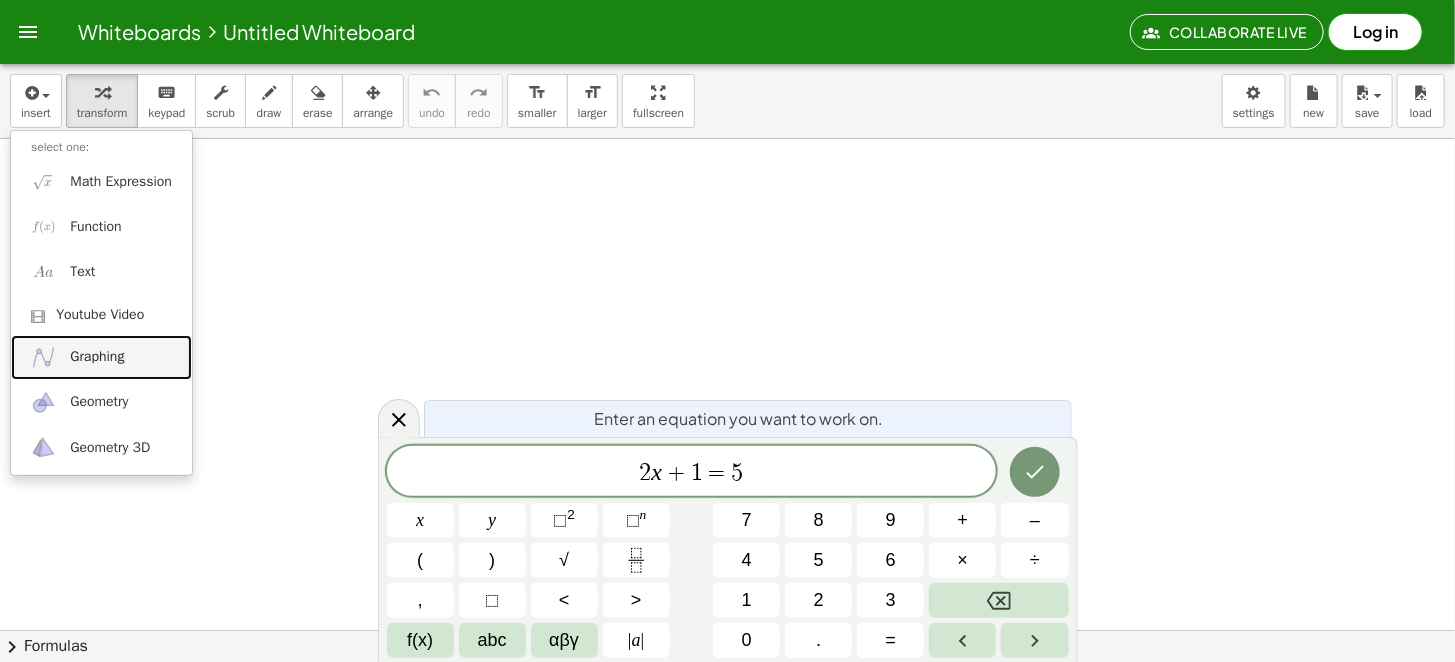 click on "Graphing" at bounding box center (97, 357) 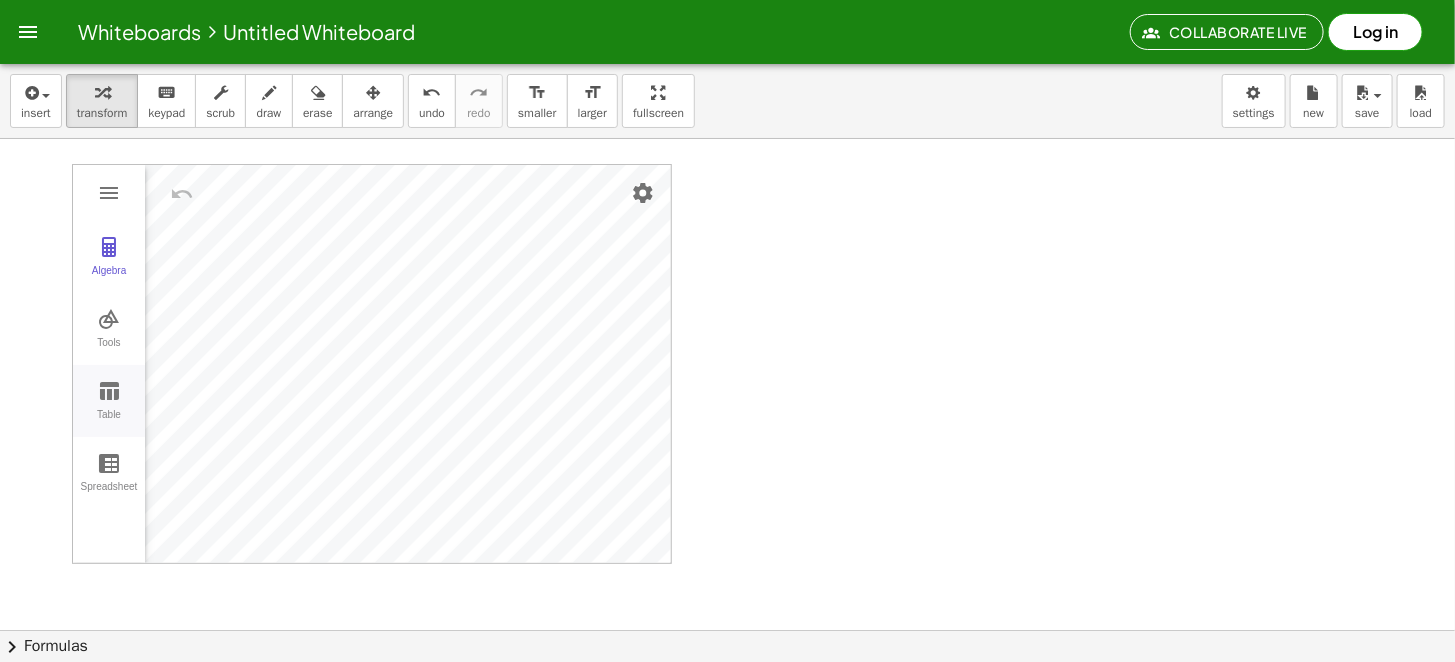 click at bounding box center [109, 391] 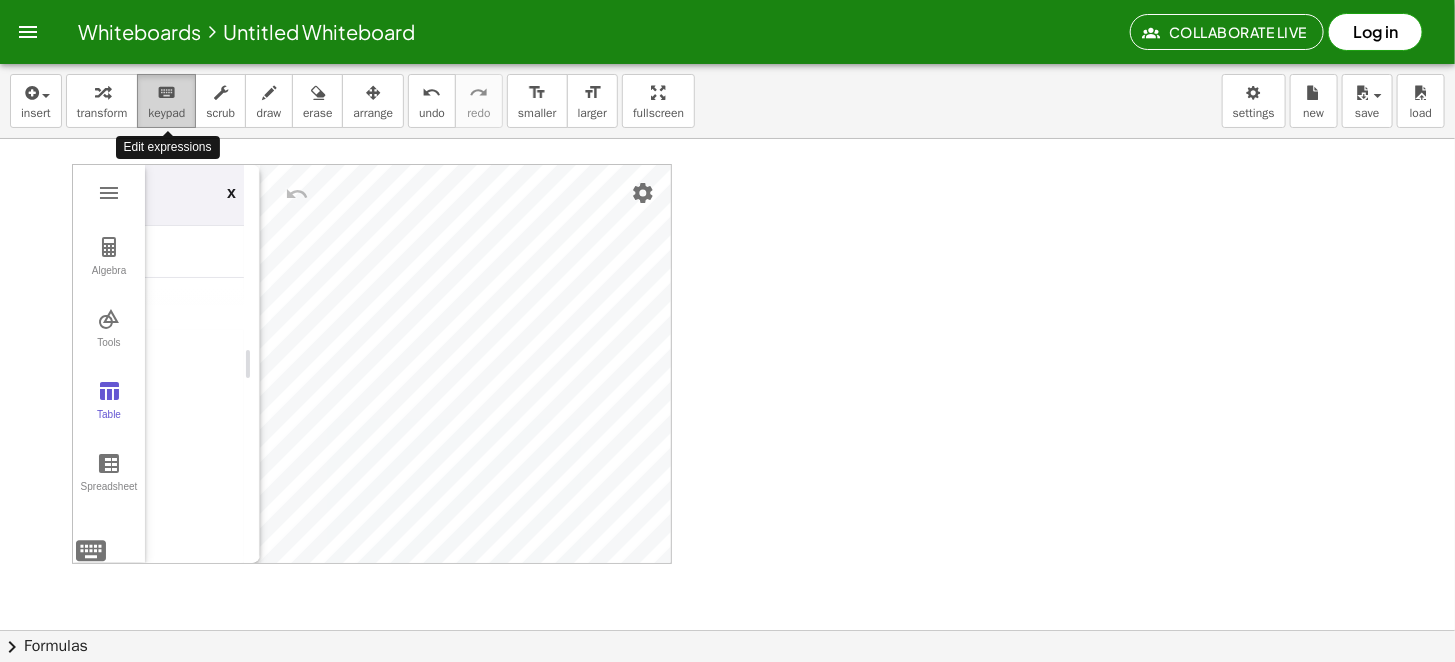 click on "keypad" at bounding box center (166, 113) 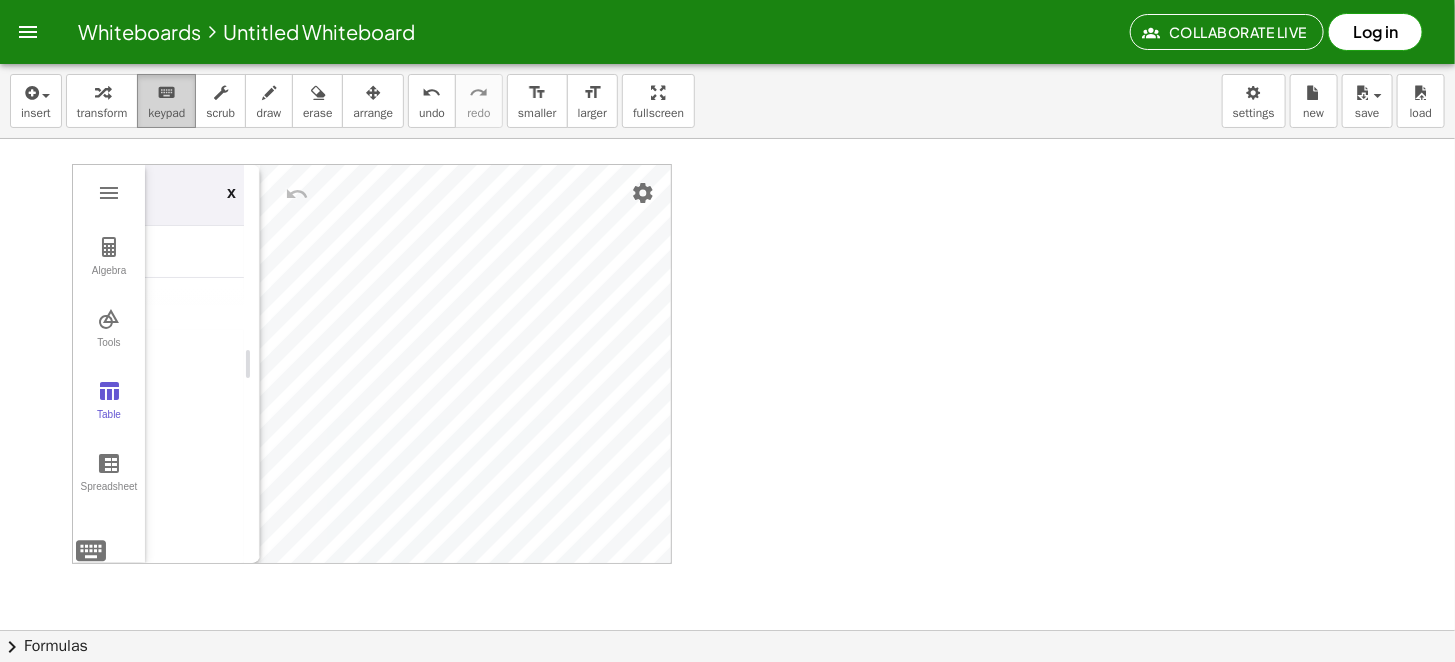 click on "keyboard" at bounding box center (166, 93) 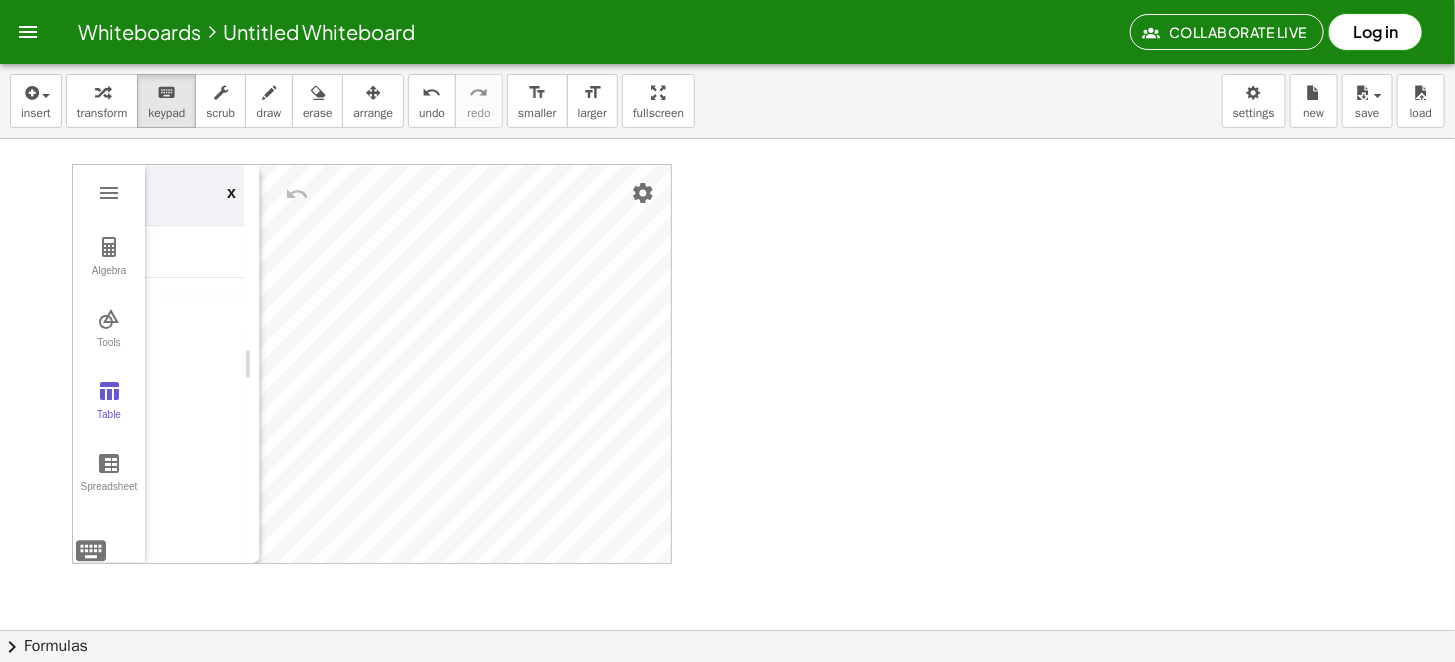 click on "x" at bounding box center (237, 195) 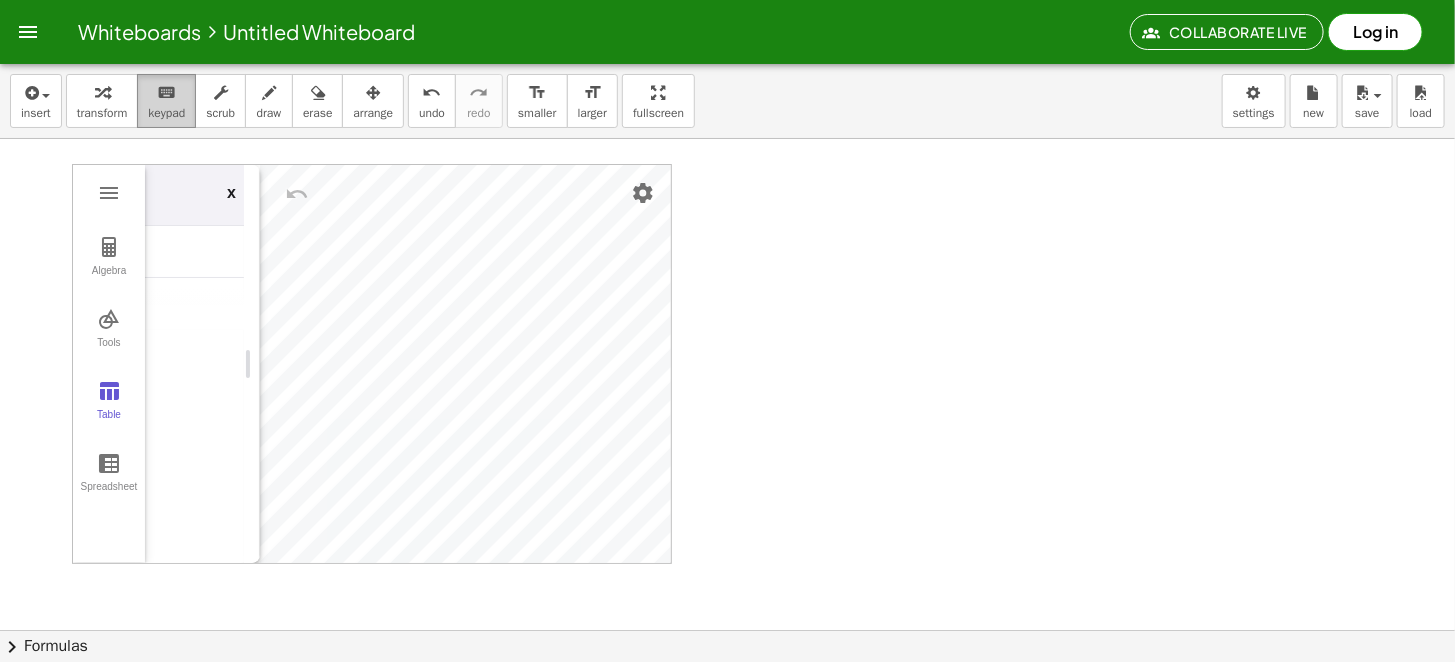 click on "keypad" at bounding box center (166, 113) 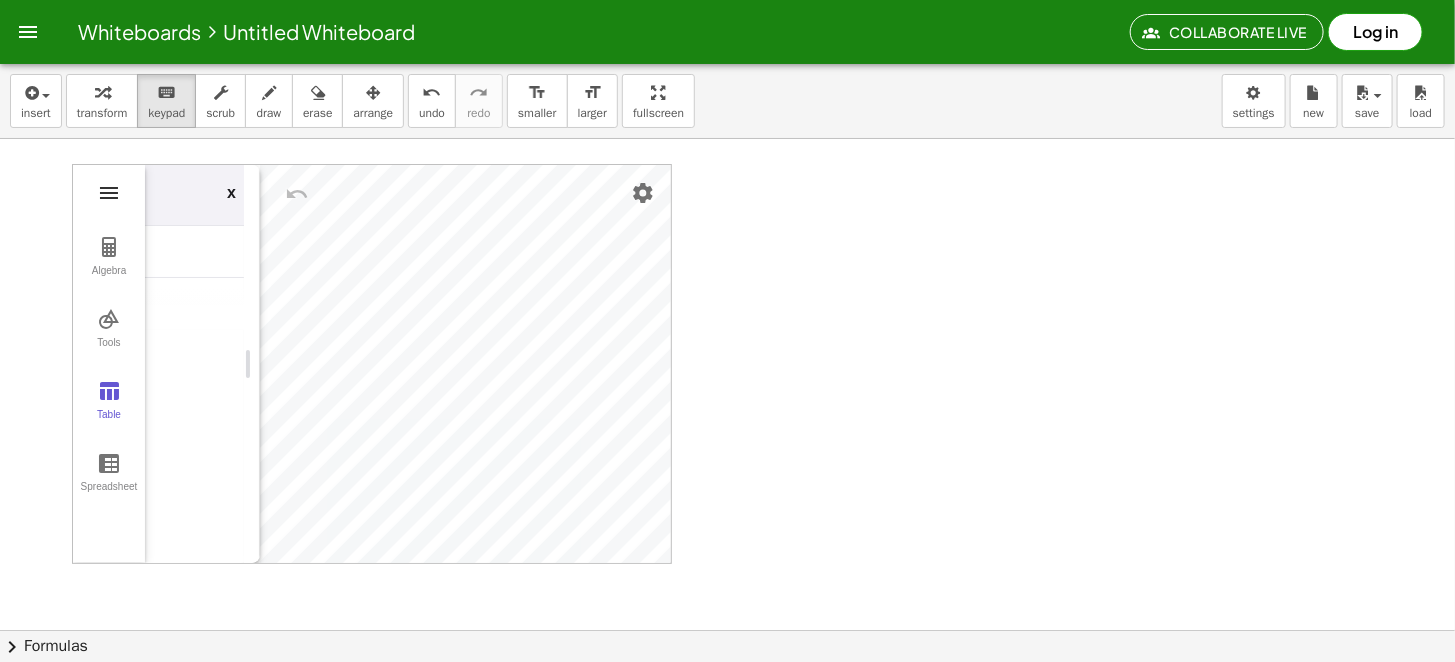 click at bounding box center (109, 193) 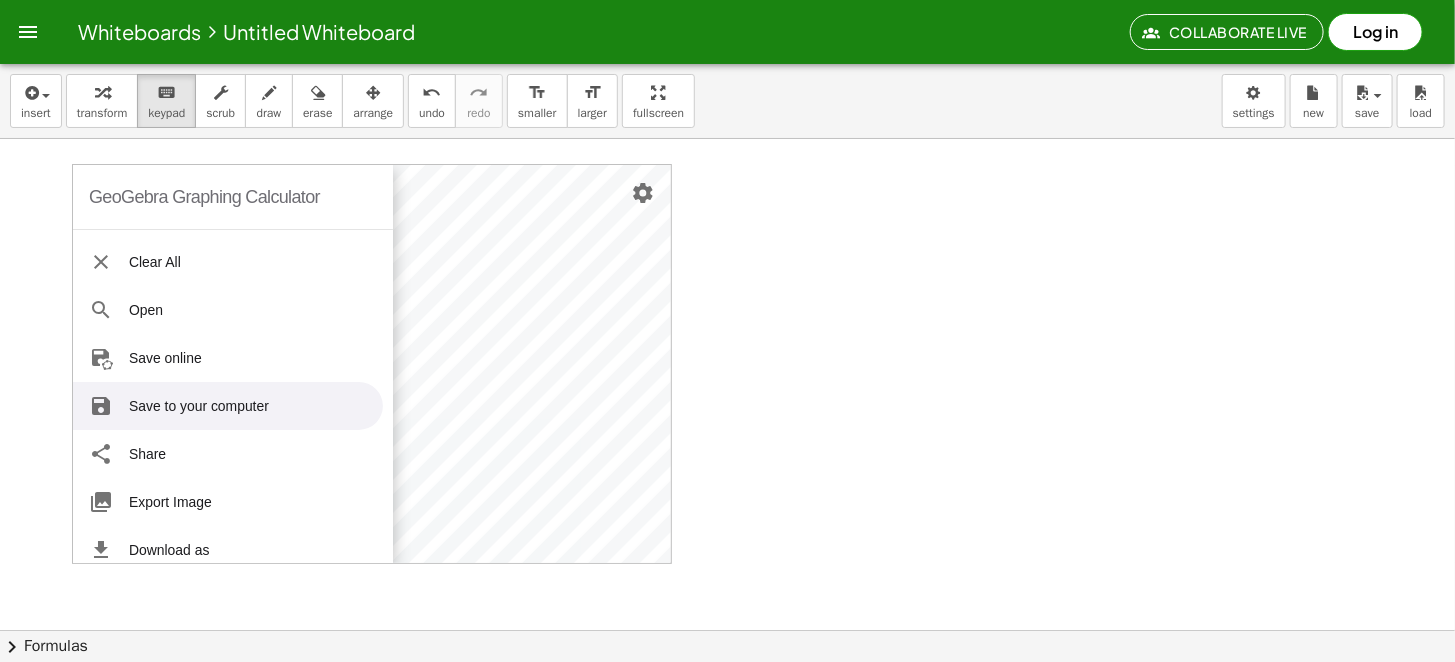 click at bounding box center (727, 694) 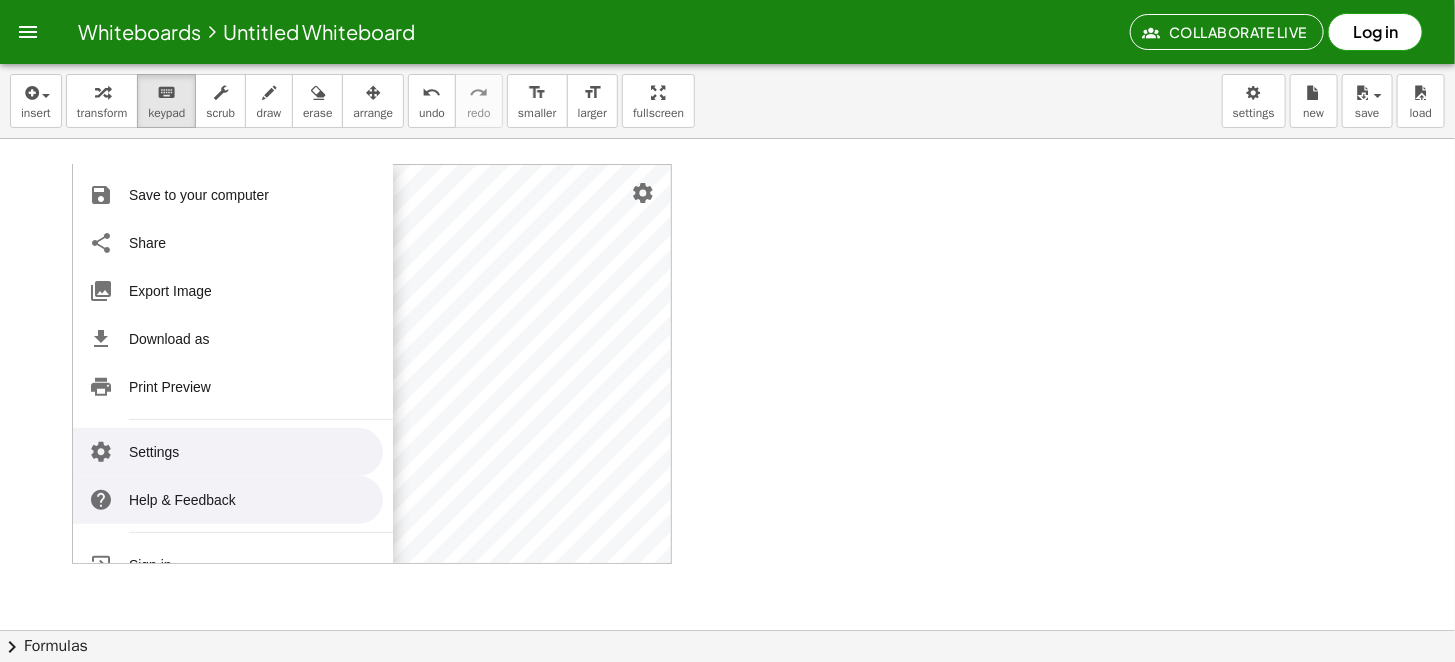 scroll, scrollTop: 244, scrollLeft: 0, axis: vertical 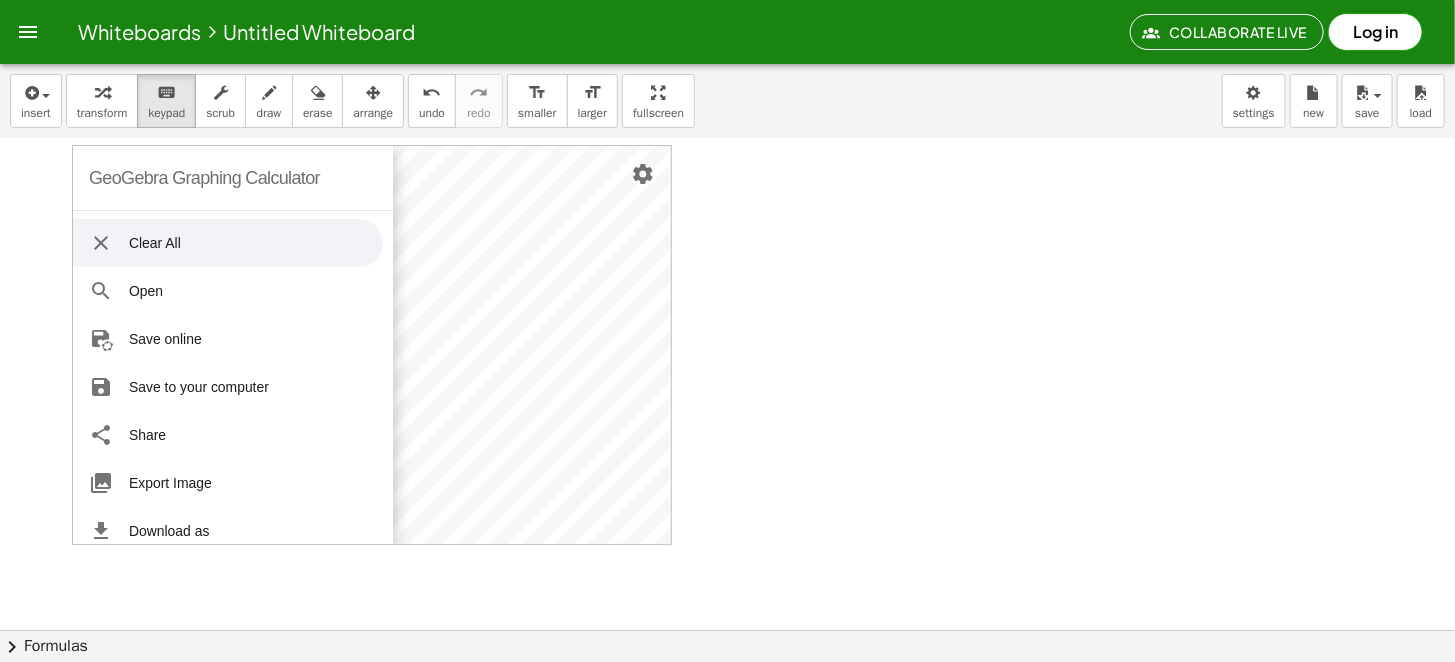 click at bounding box center [101, 243] 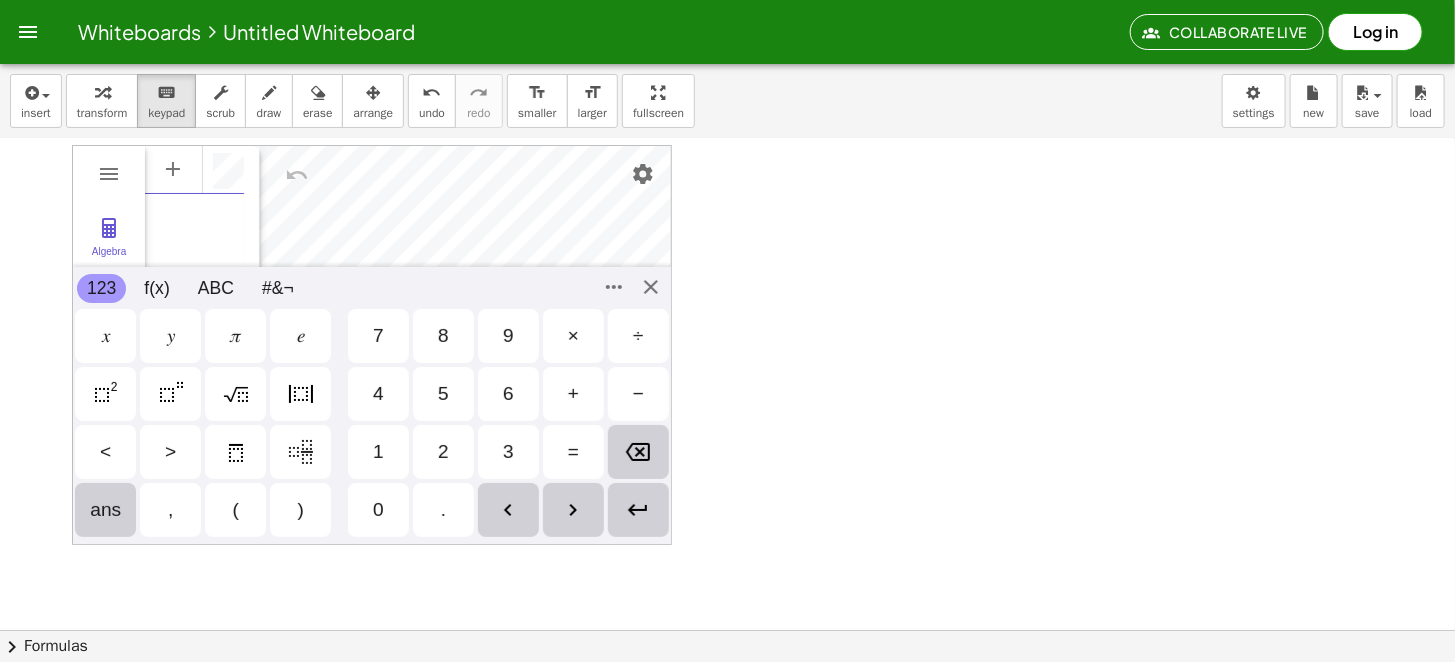 scroll, scrollTop: 11, scrollLeft: 0, axis: vertical 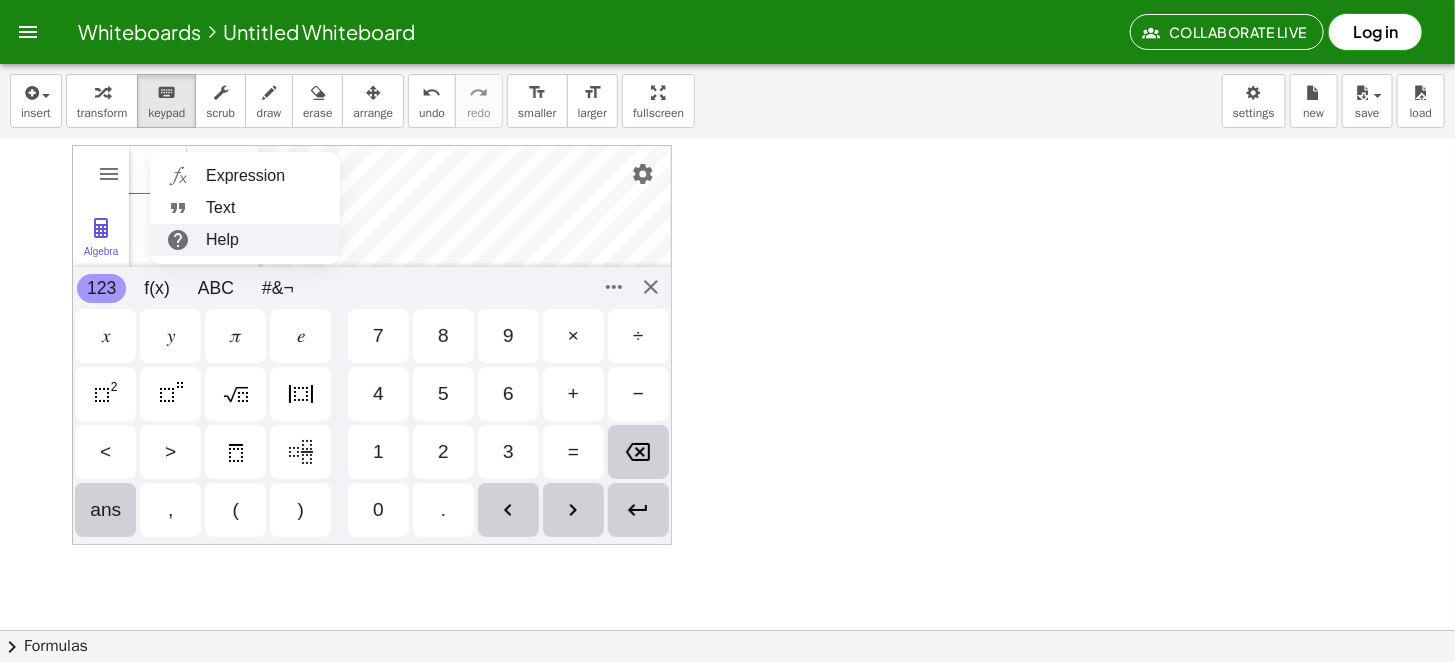 click at bounding box center (727, 611) 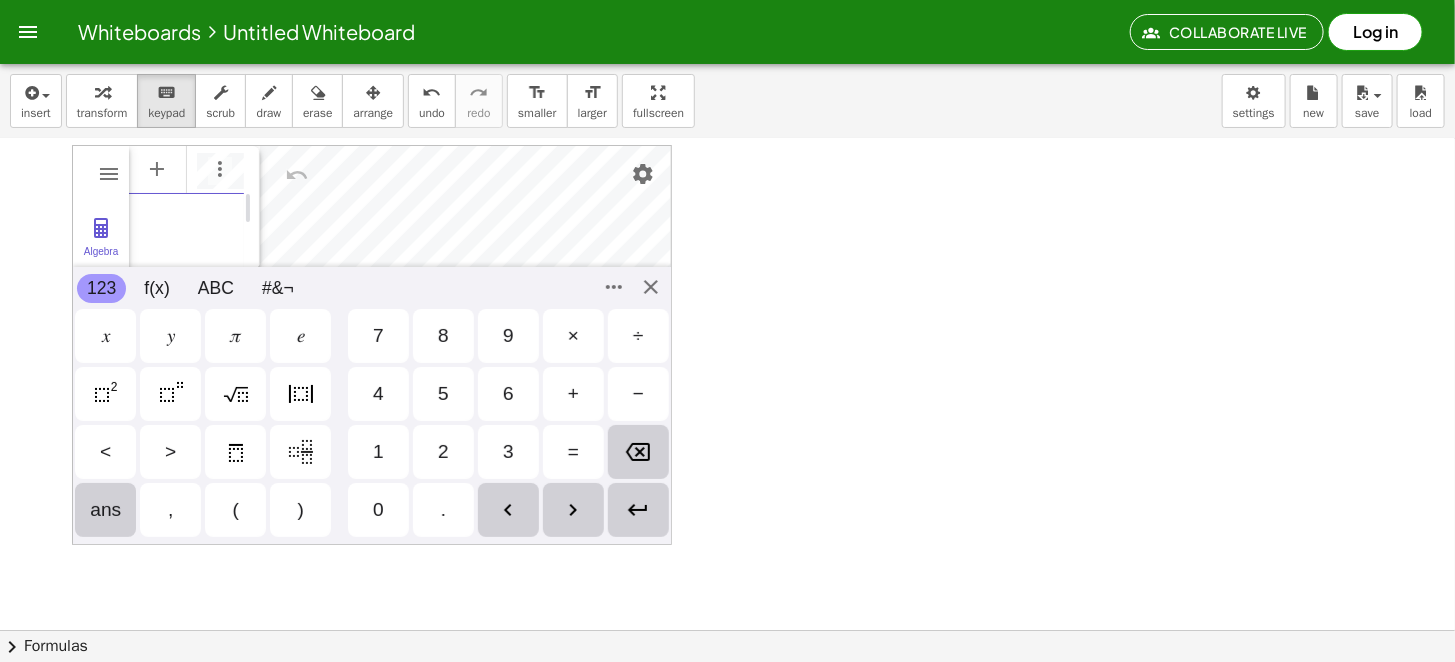 click on "1" at bounding box center [378, 452] 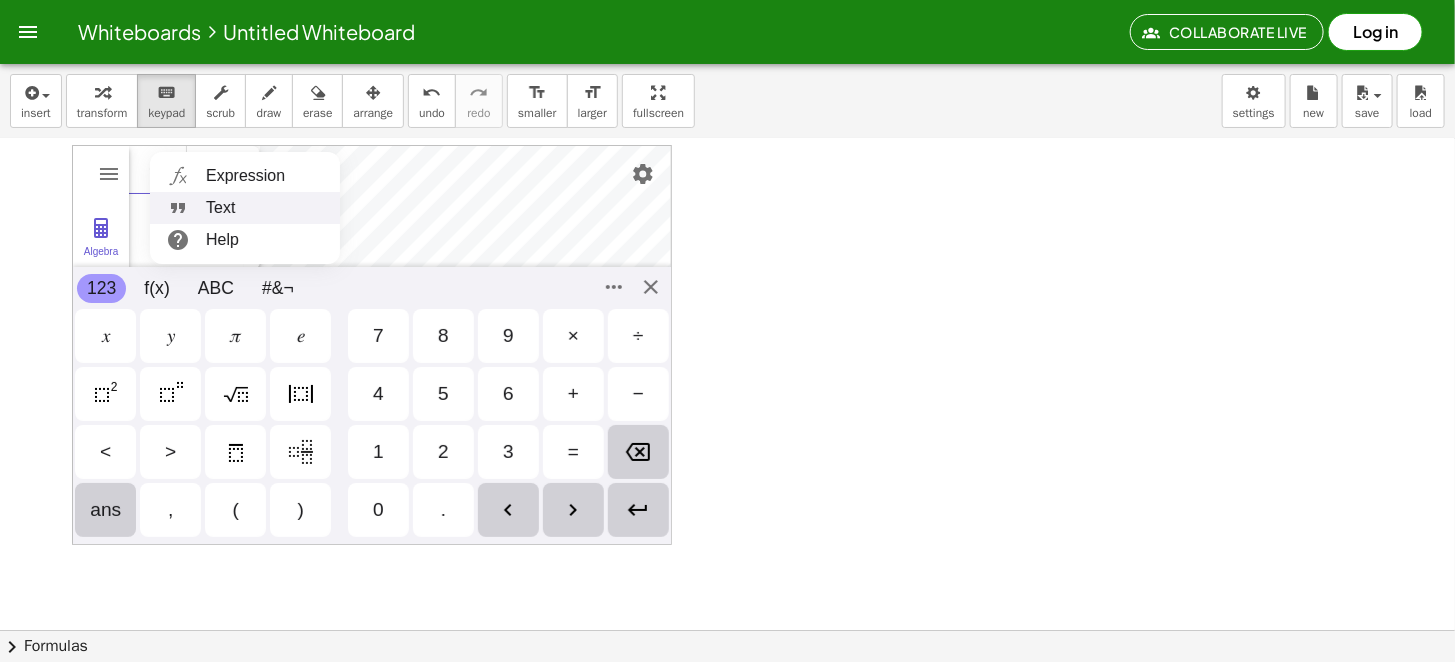 click at bounding box center (727, 611) 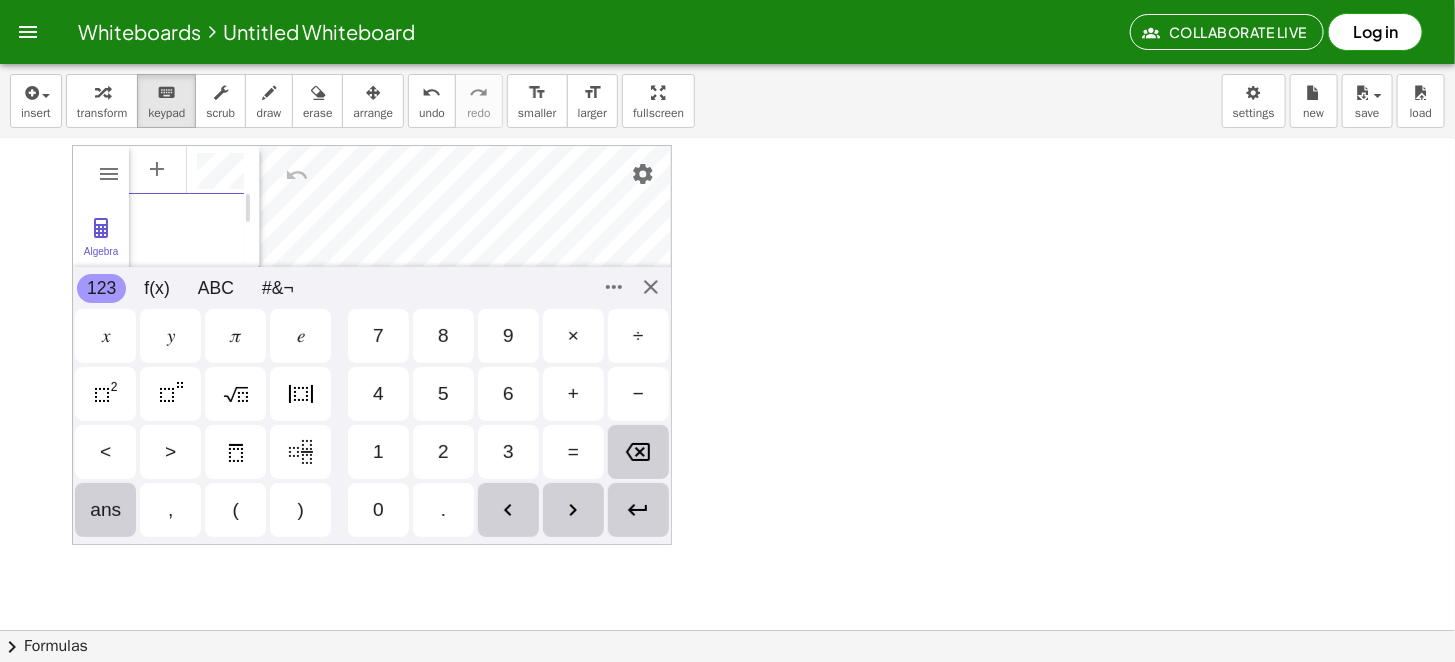 scroll, scrollTop: 11, scrollLeft: 0, axis: vertical 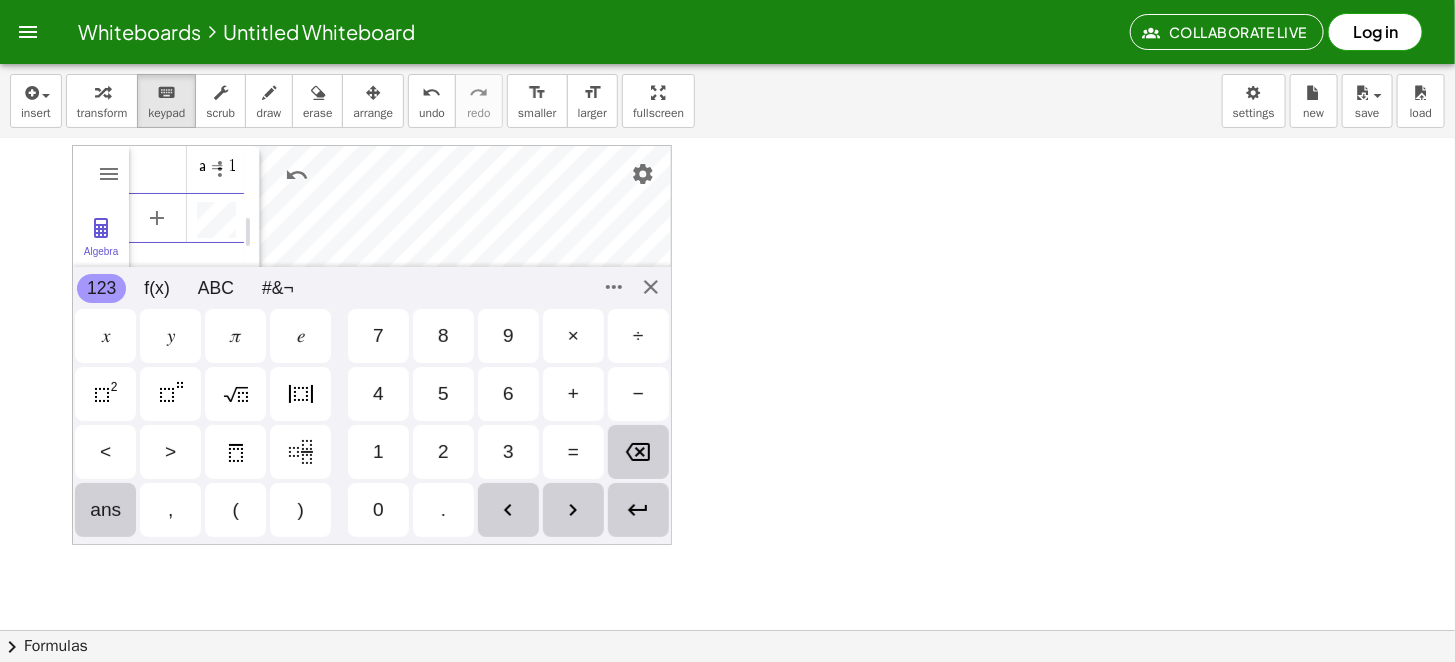 click on "8" at bounding box center (443, 336) 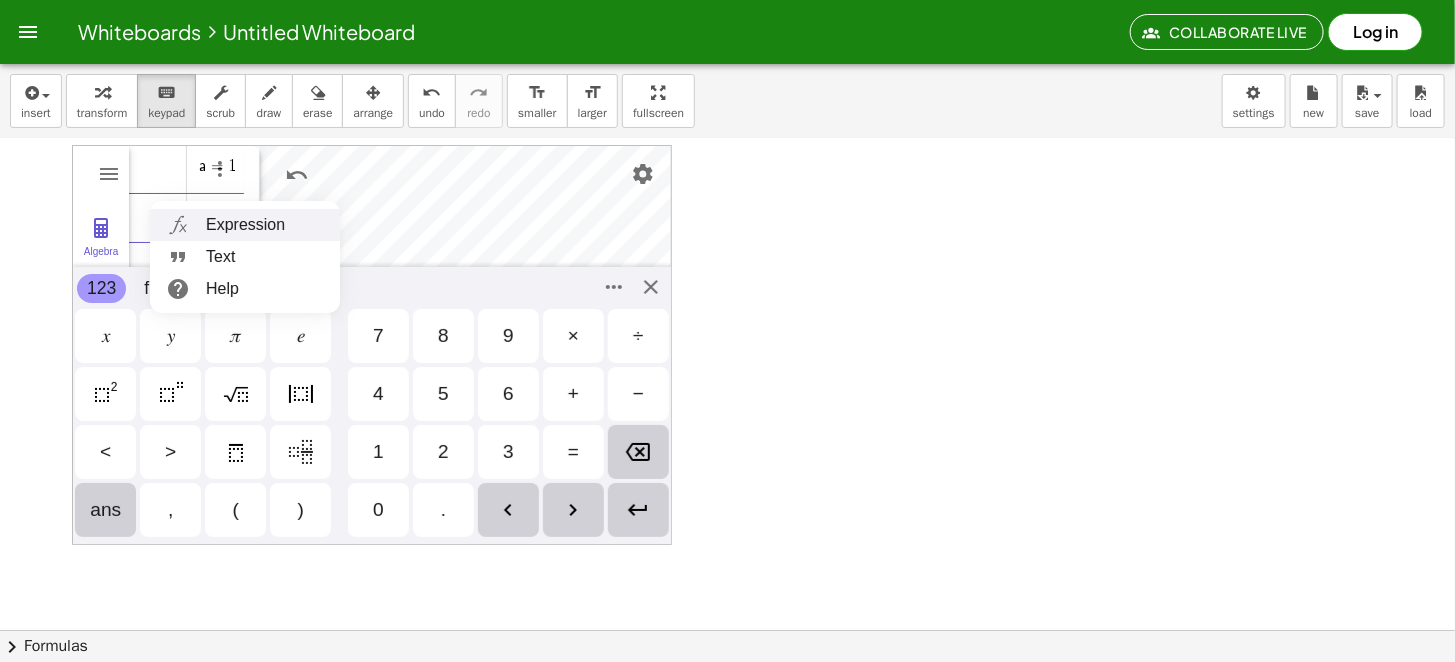 click at bounding box center [727, 611] 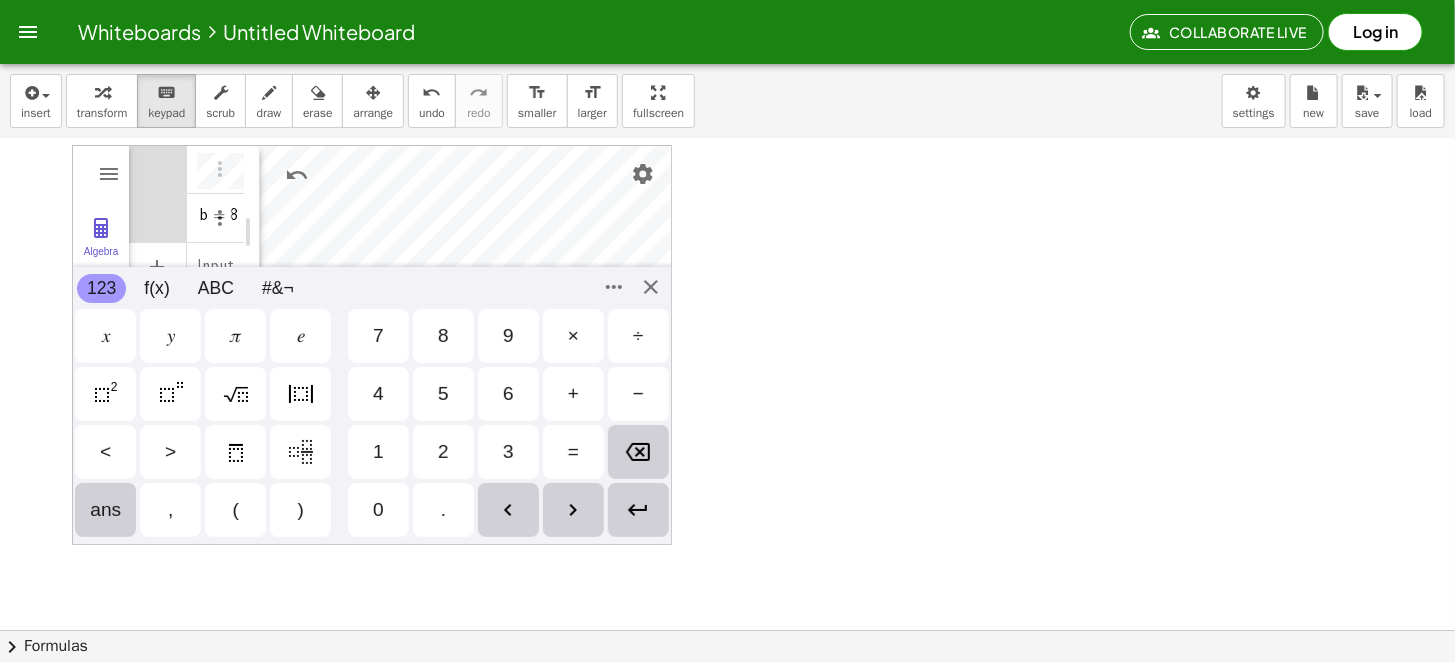 scroll, scrollTop: 11, scrollLeft: 0, axis: vertical 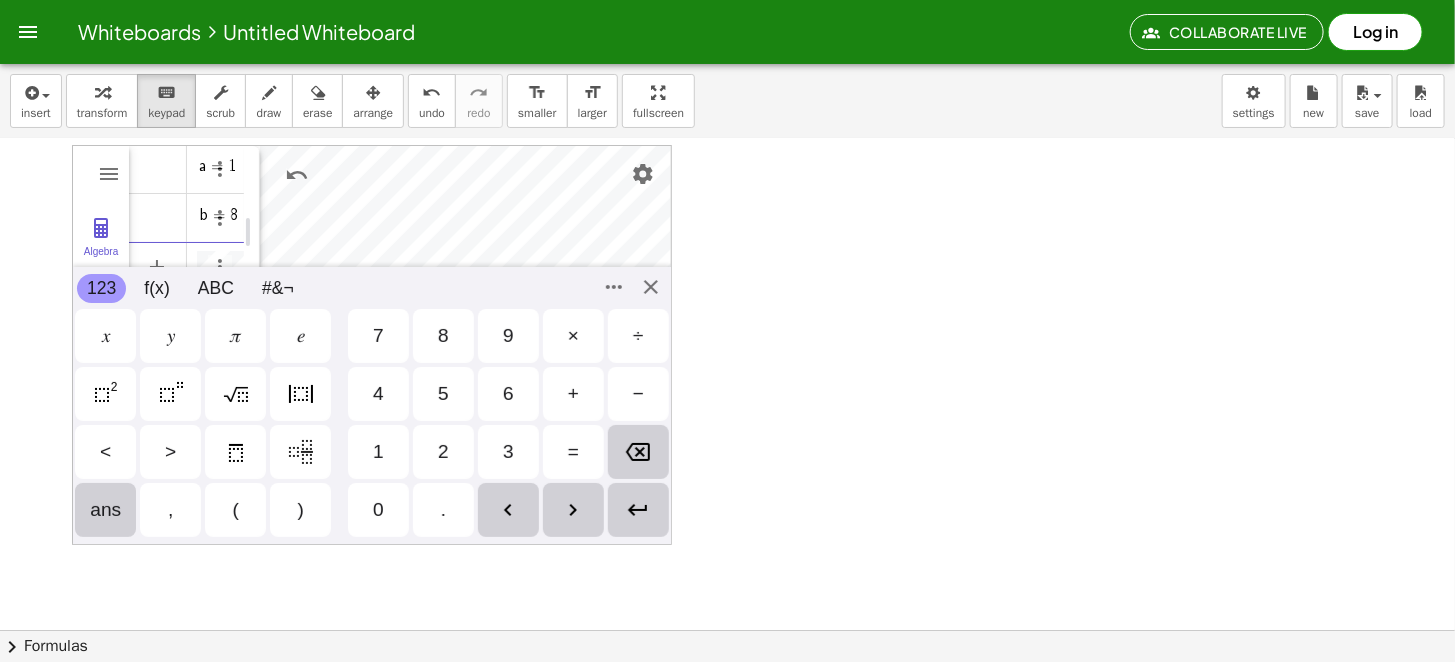 click at bounding box center [727, 611] 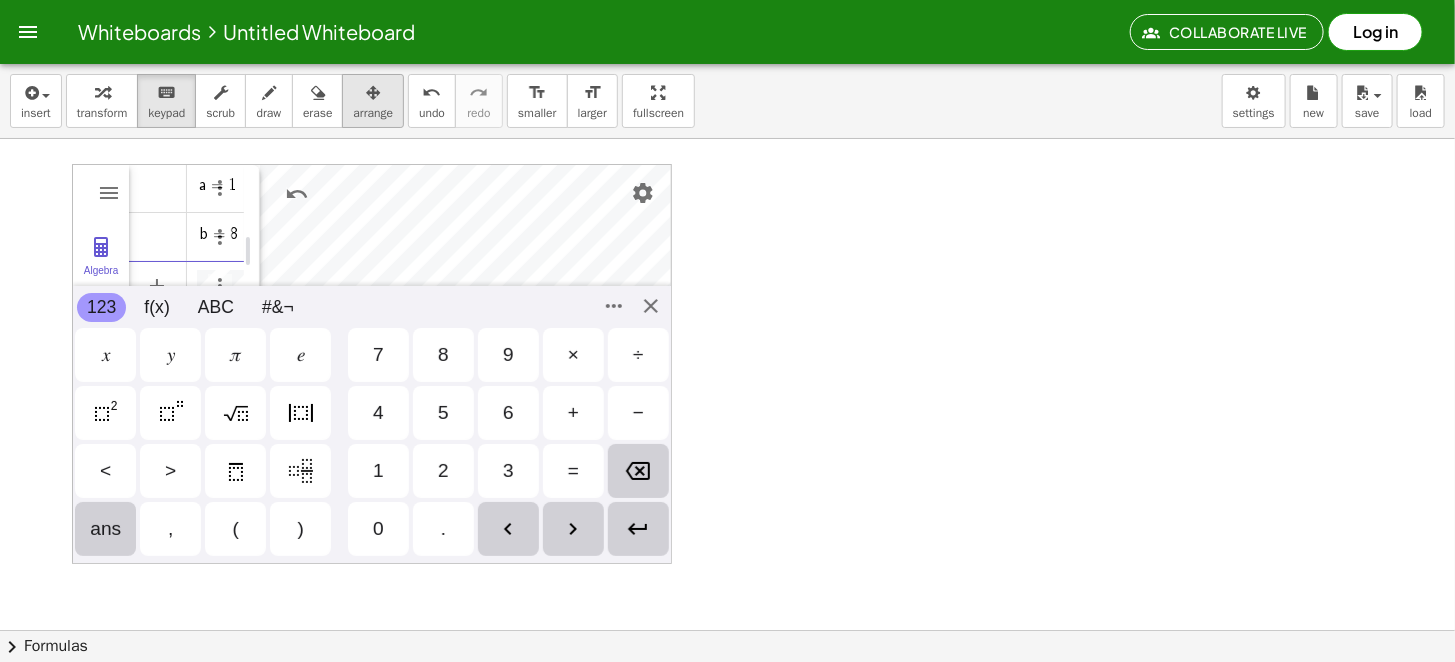 click at bounding box center [373, 93] 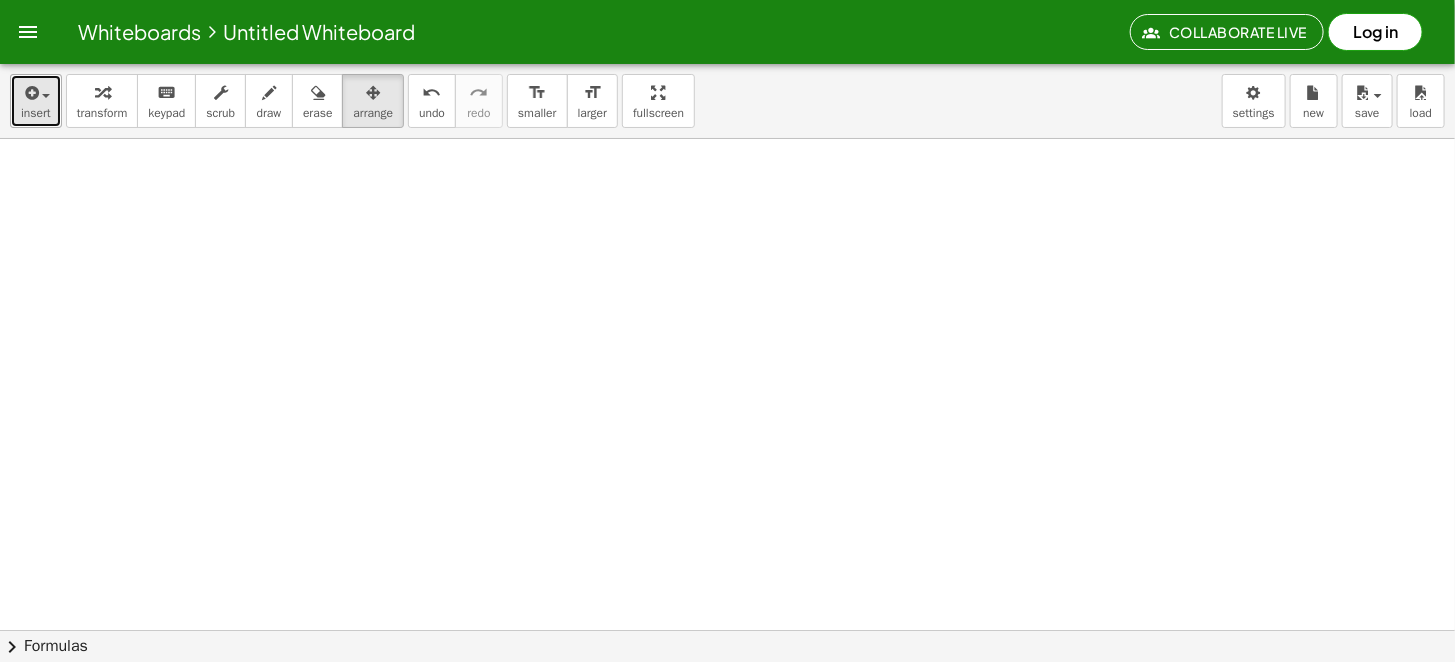 click at bounding box center [30, 93] 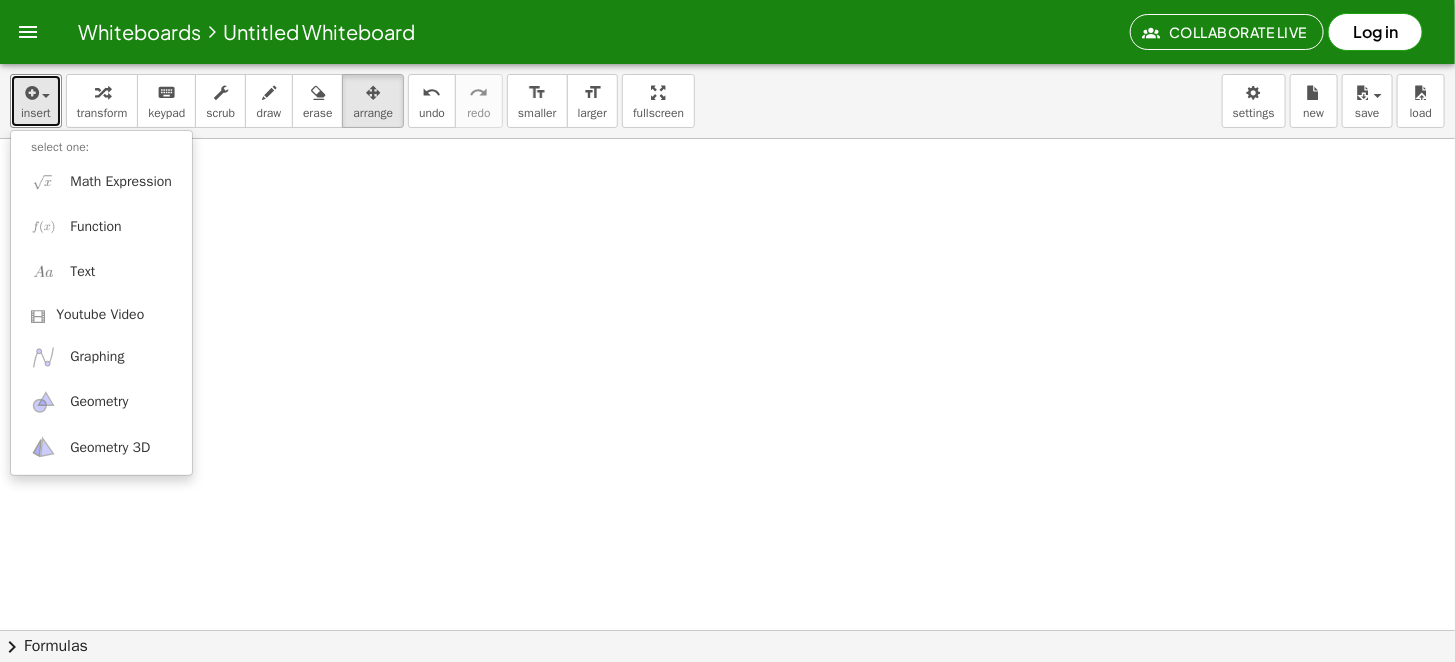 drag, startPoint x: 359, startPoint y: 278, endPoint x: 425, endPoint y: 182, distance: 116.498924 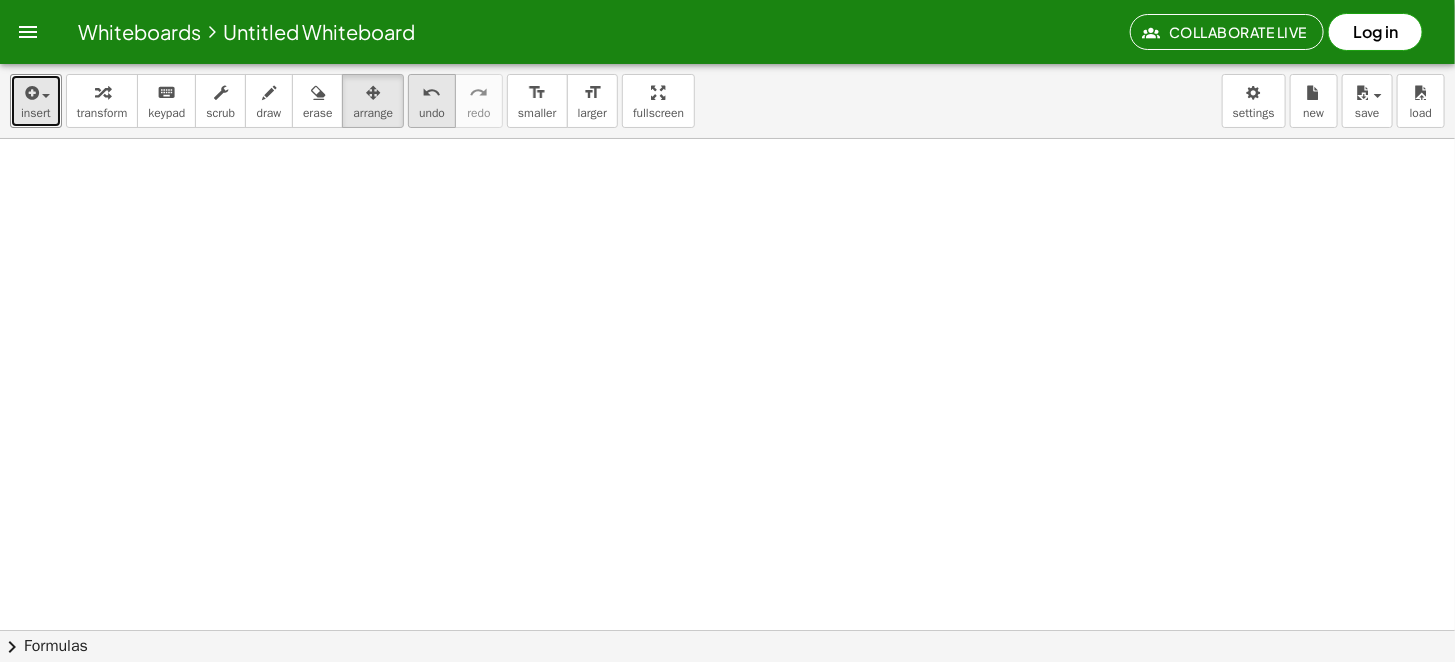 click on "undo" at bounding box center (432, 113) 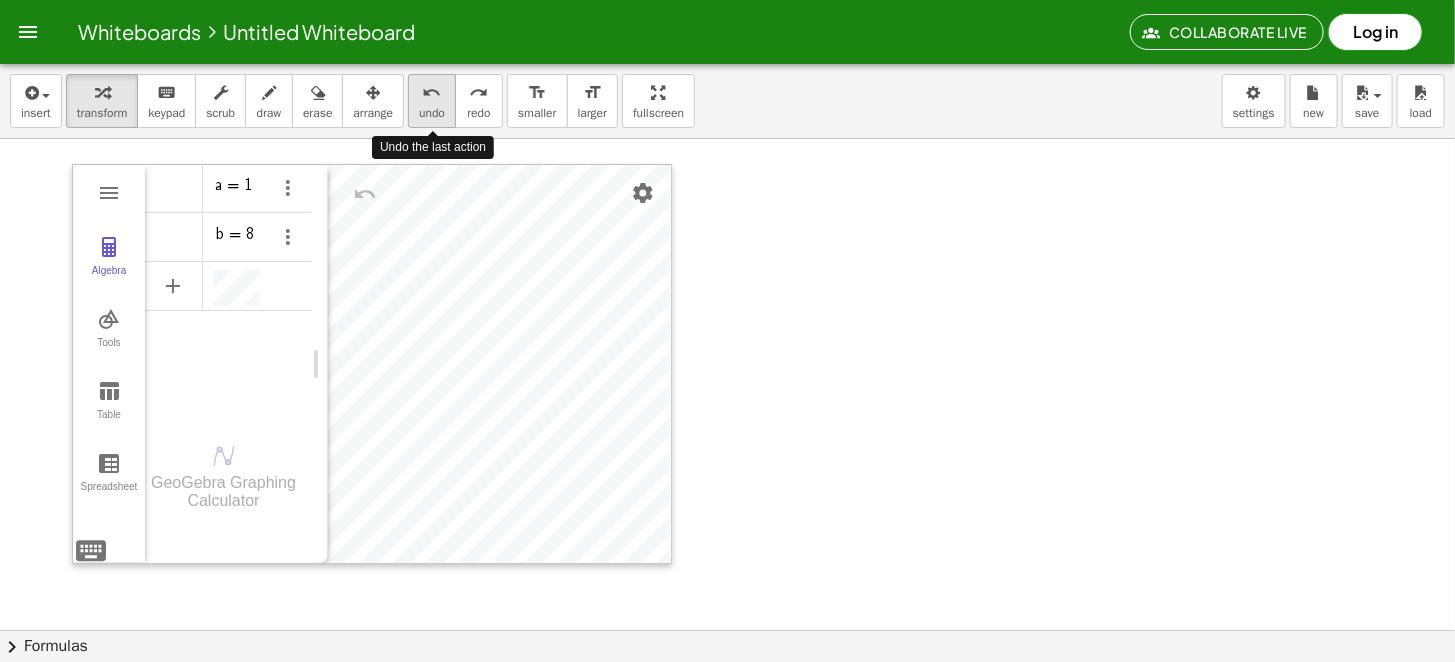 scroll, scrollTop: 0, scrollLeft: 0, axis: both 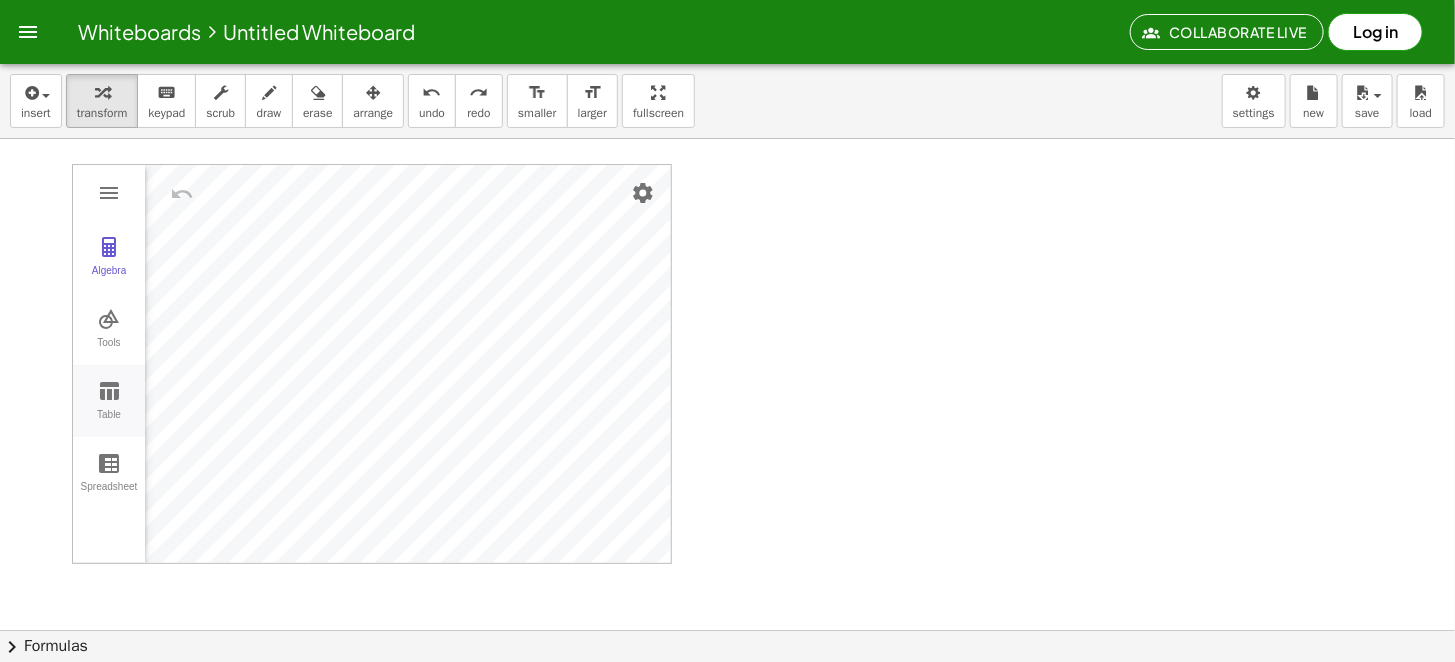click on "Table" at bounding box center (109, 401) 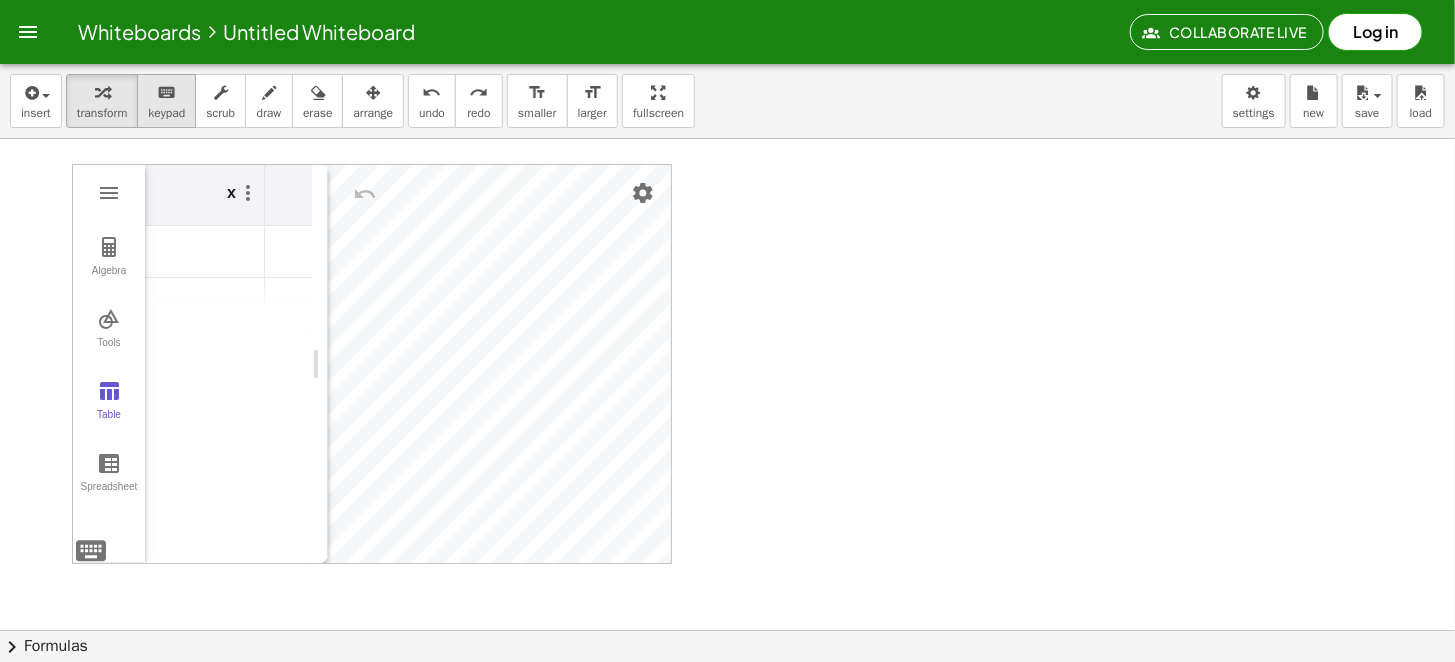 click on "keyboard" at bounding box center [166, 93] 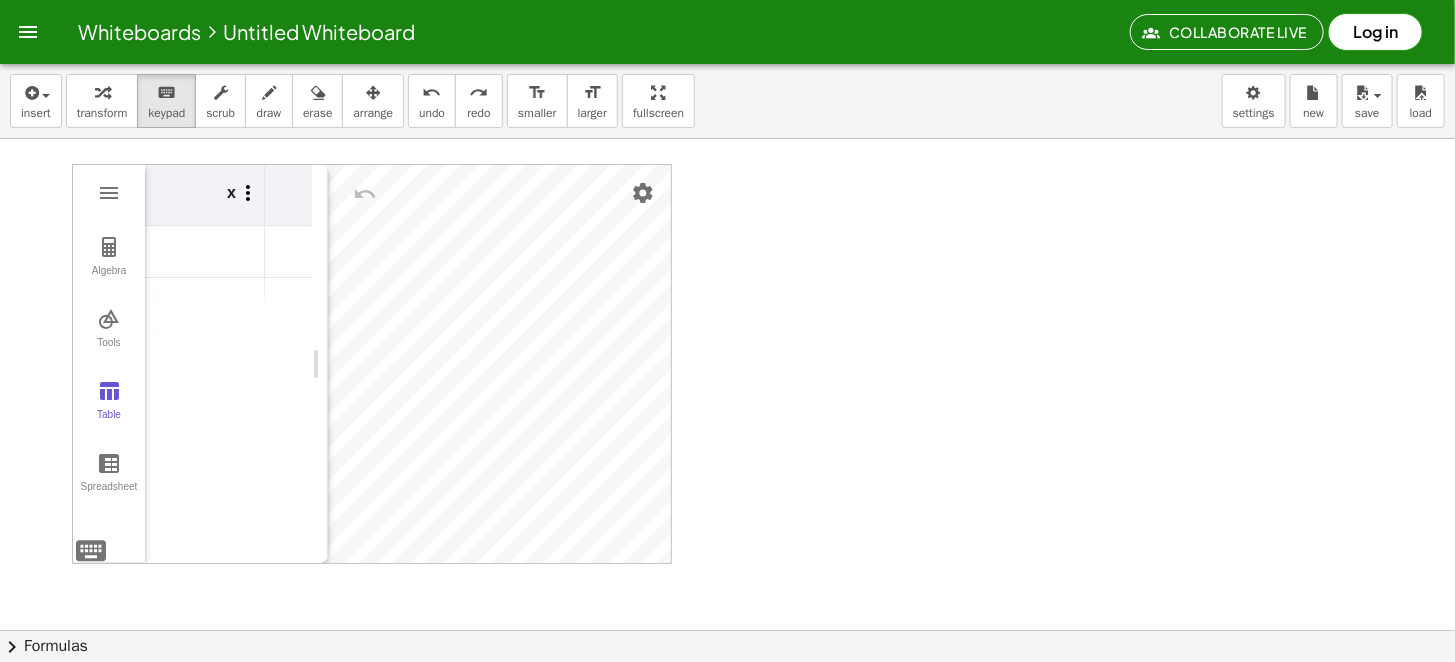 click at bounding box center [248, 193] 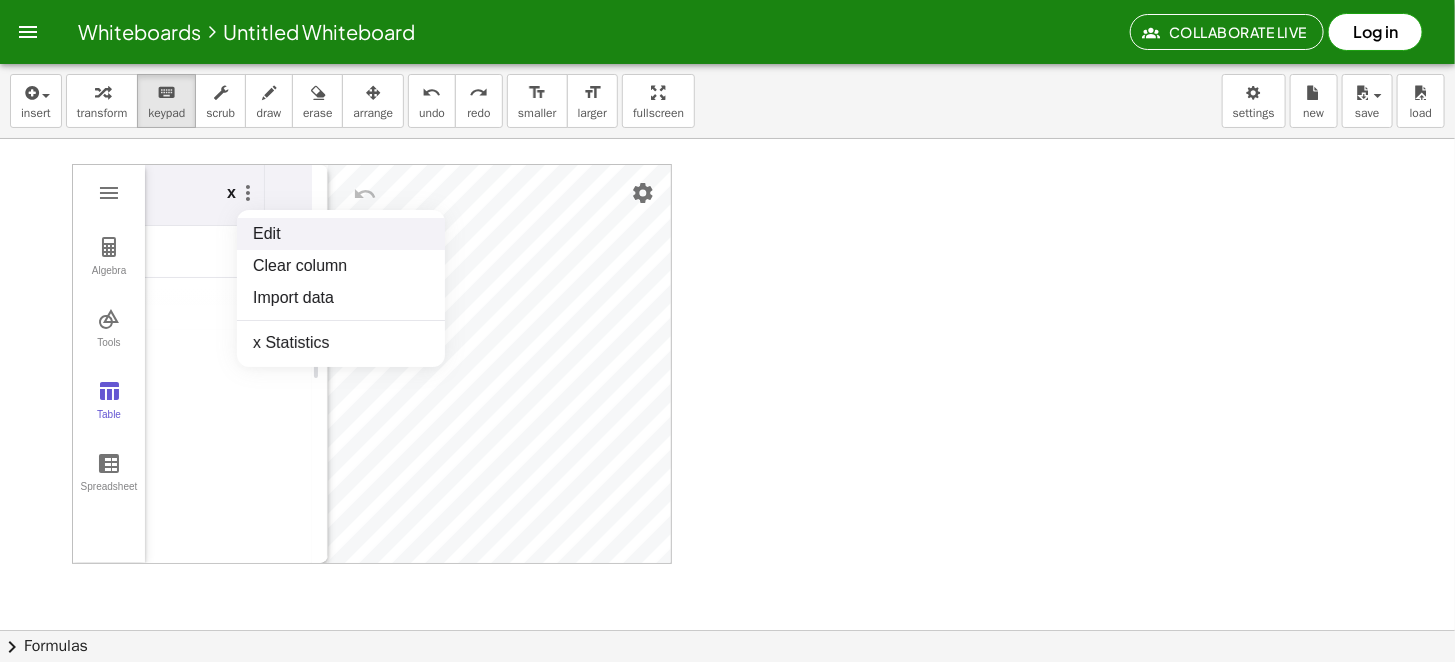 click on "Edit" at bounding box center [341, 234] 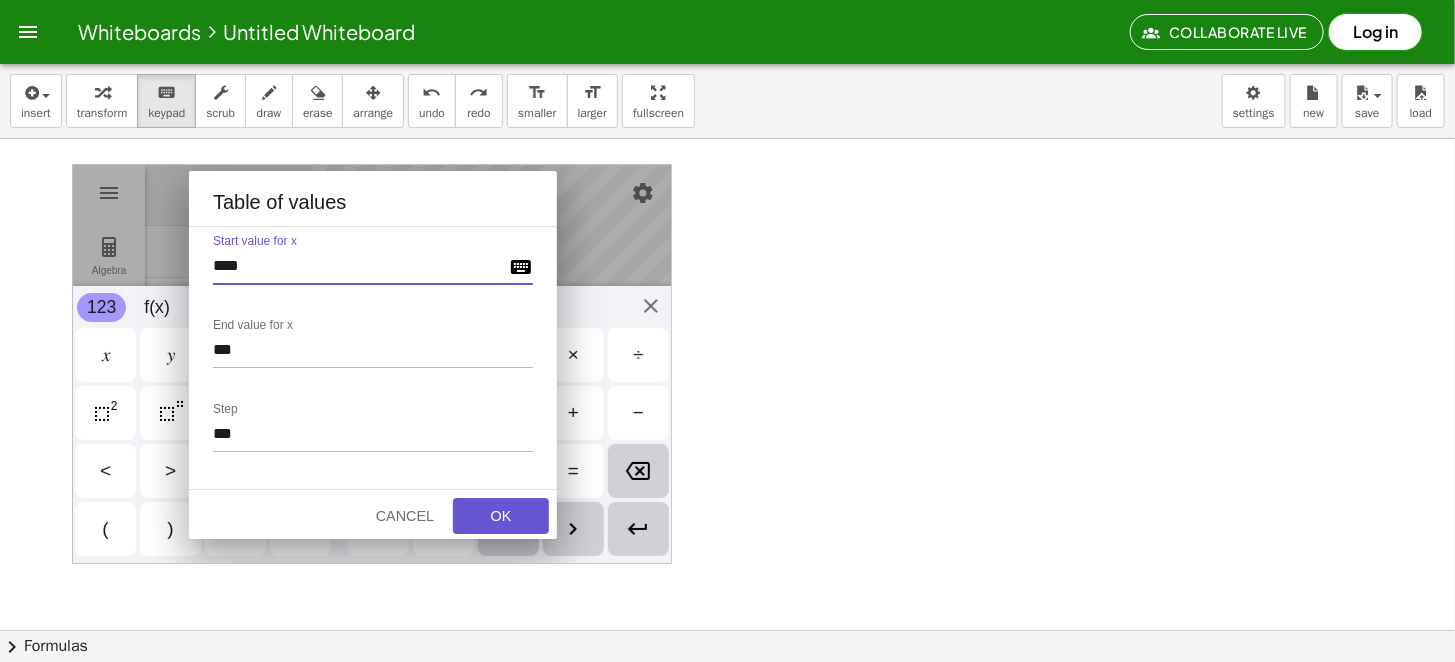 click at bounding box center (521, 267) 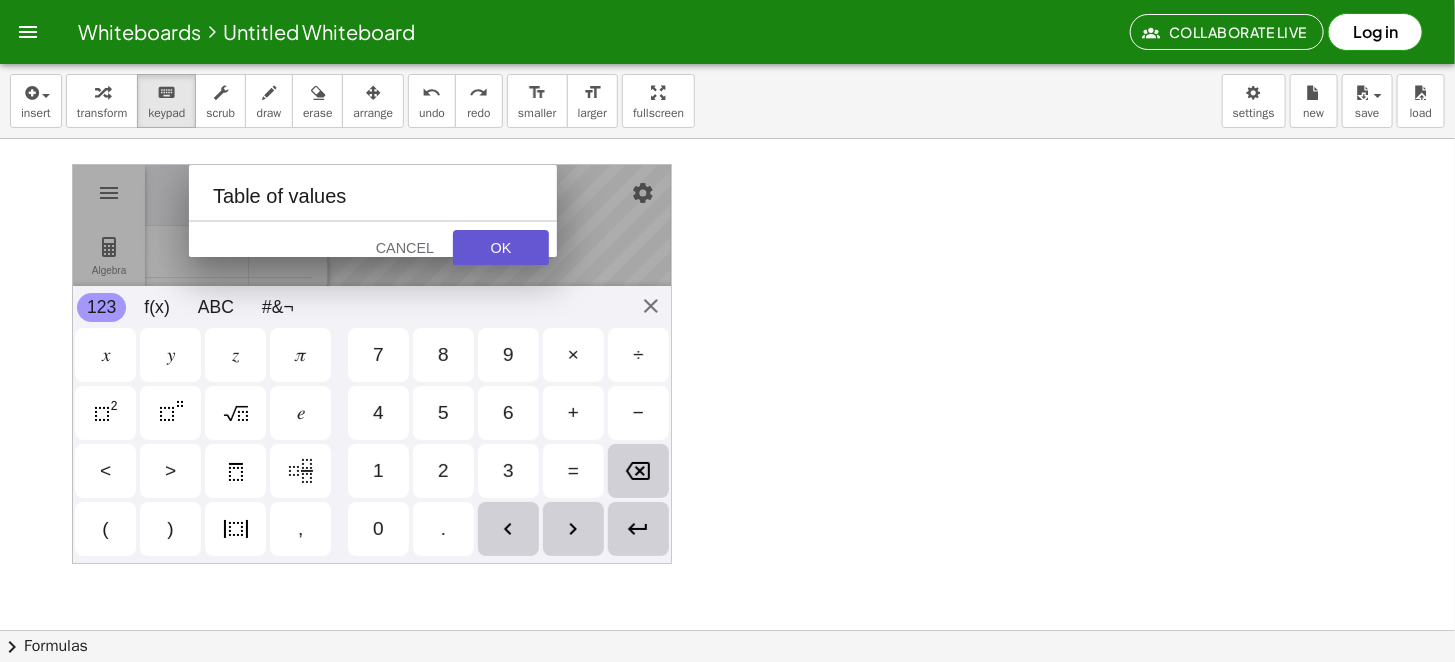 type on "*****" 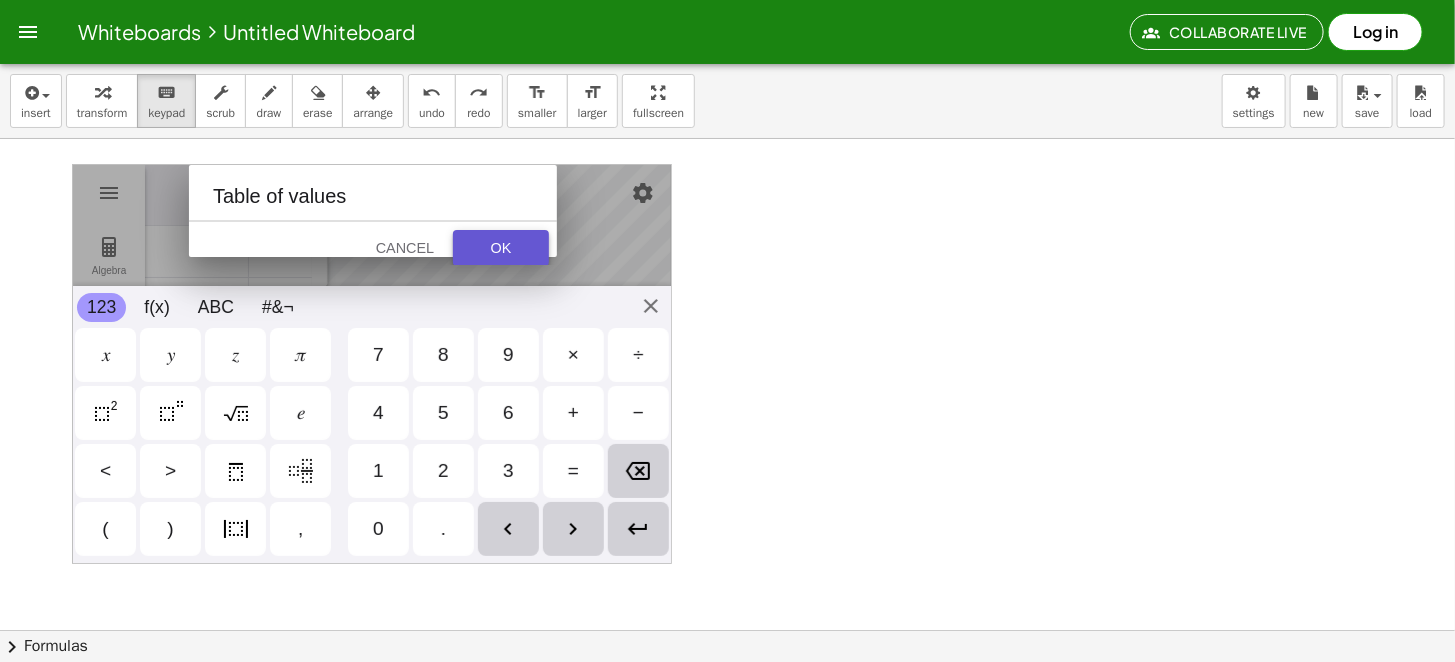 click on "OK" at bounding box center [501, 248] 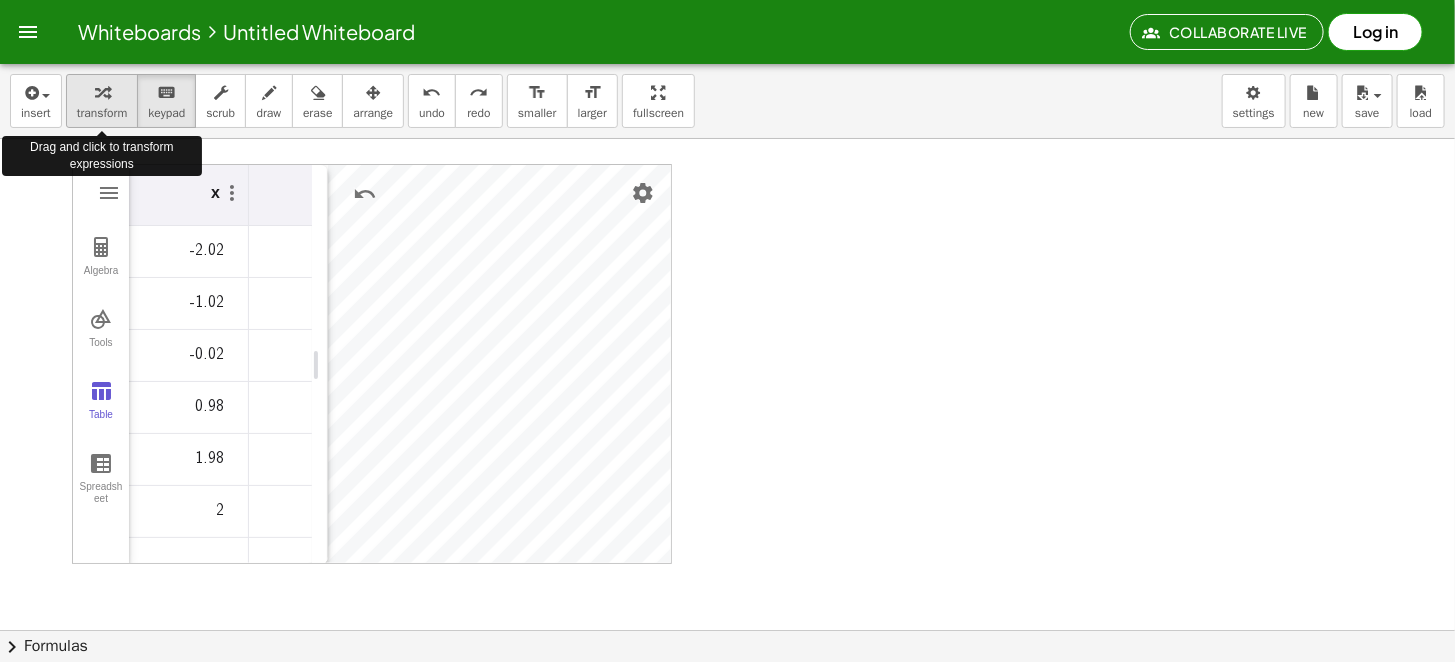 click on "transform" at bounding box center (102, 113) 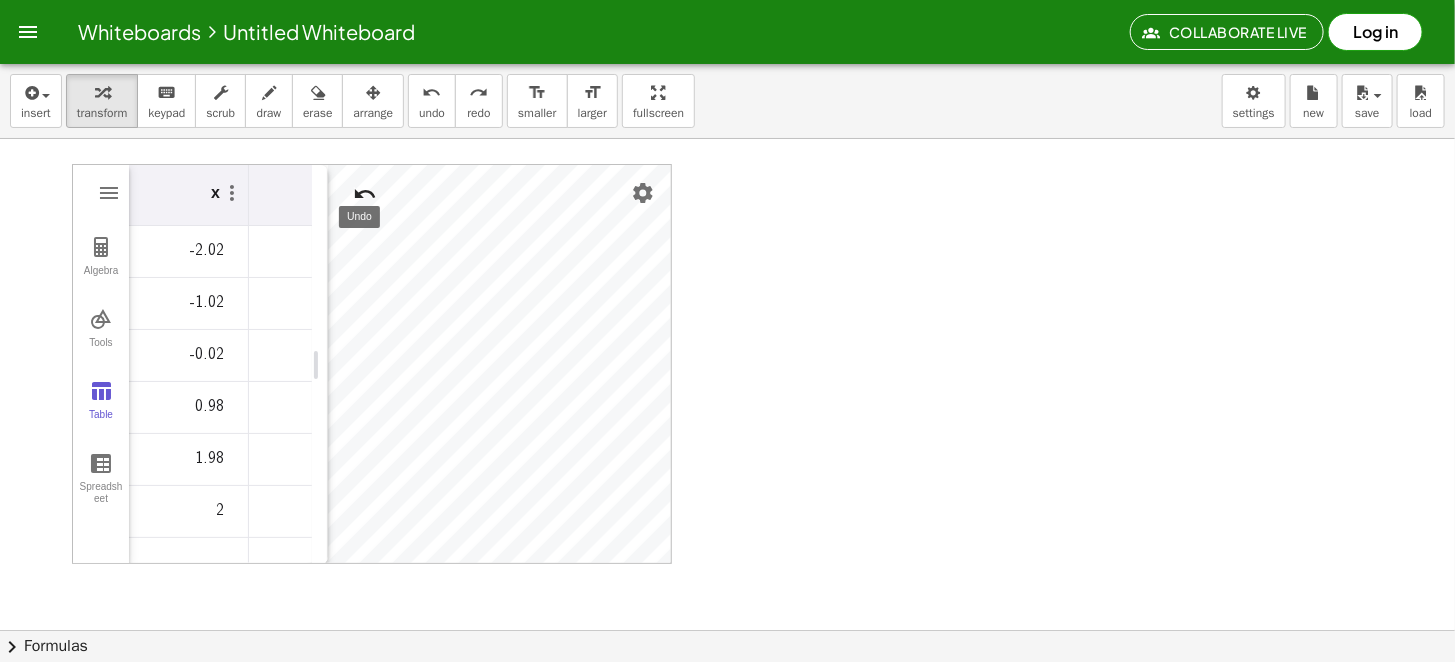click at bounding box center [365, 194] 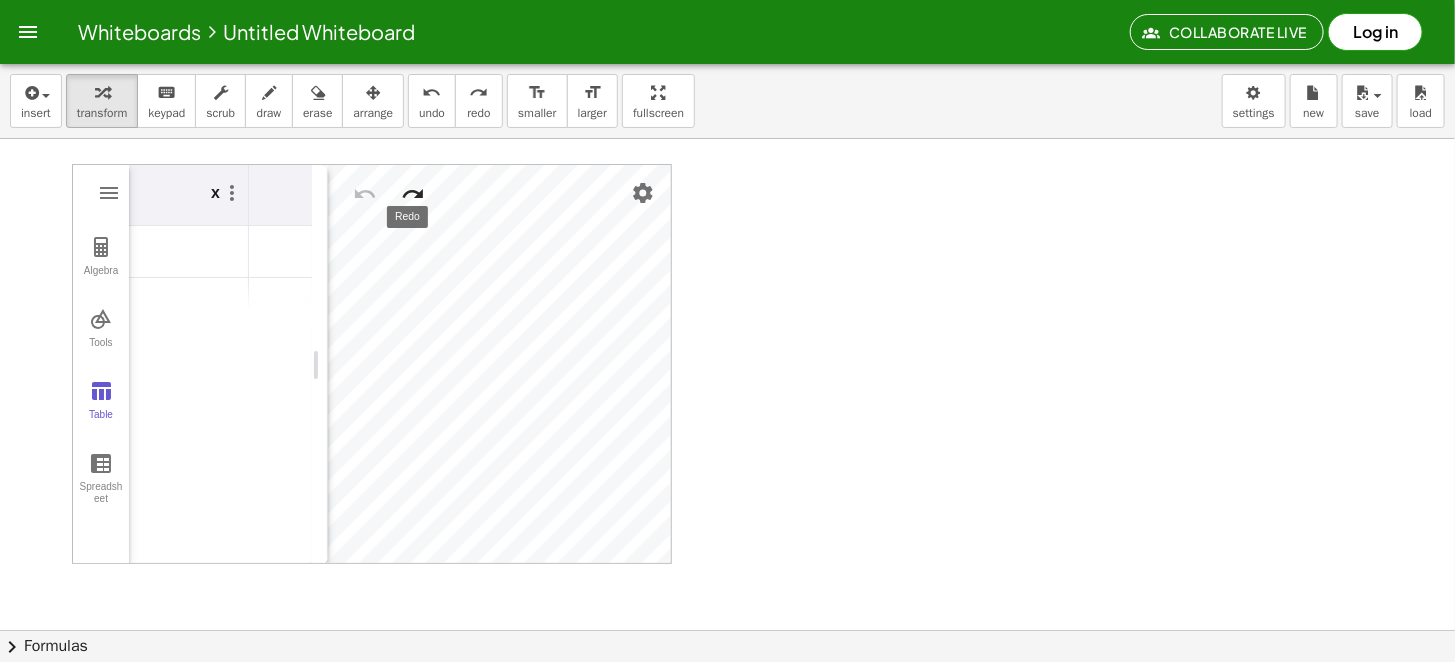 click at bounding box center [413, 194] 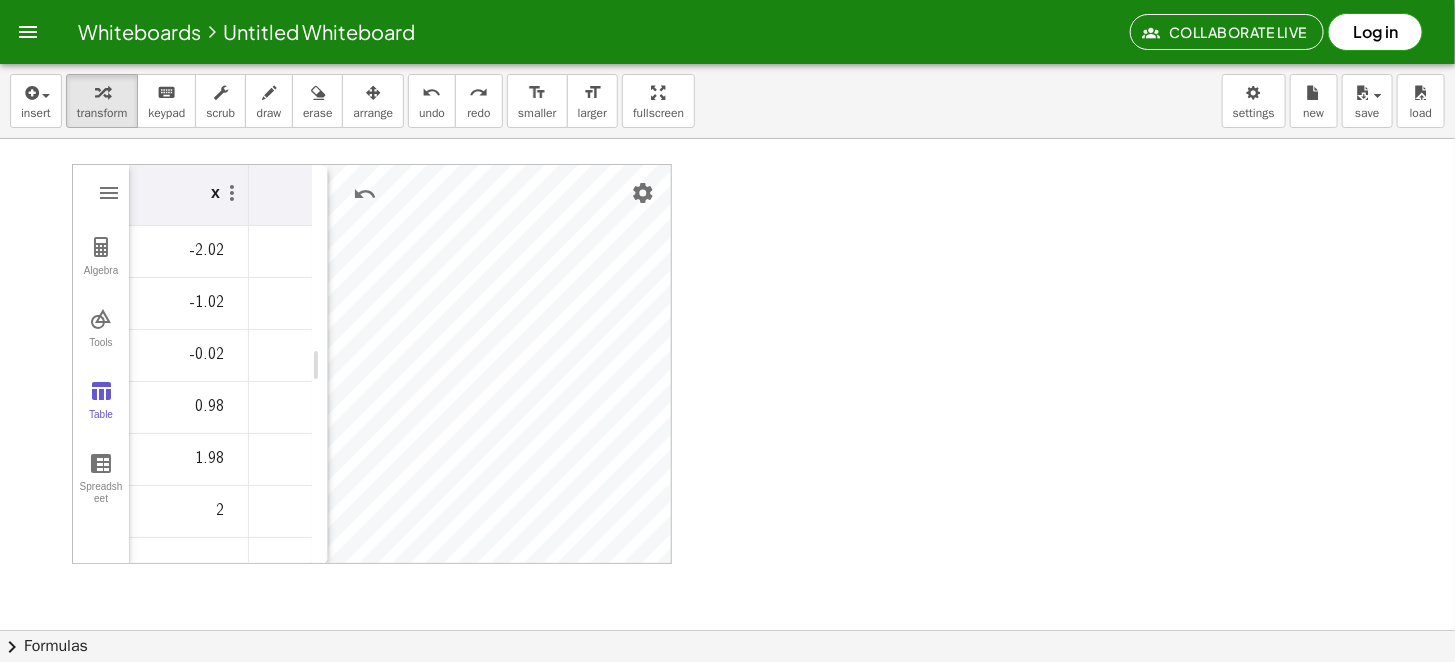 click on "-2.02" at bounding box center (189, 252) 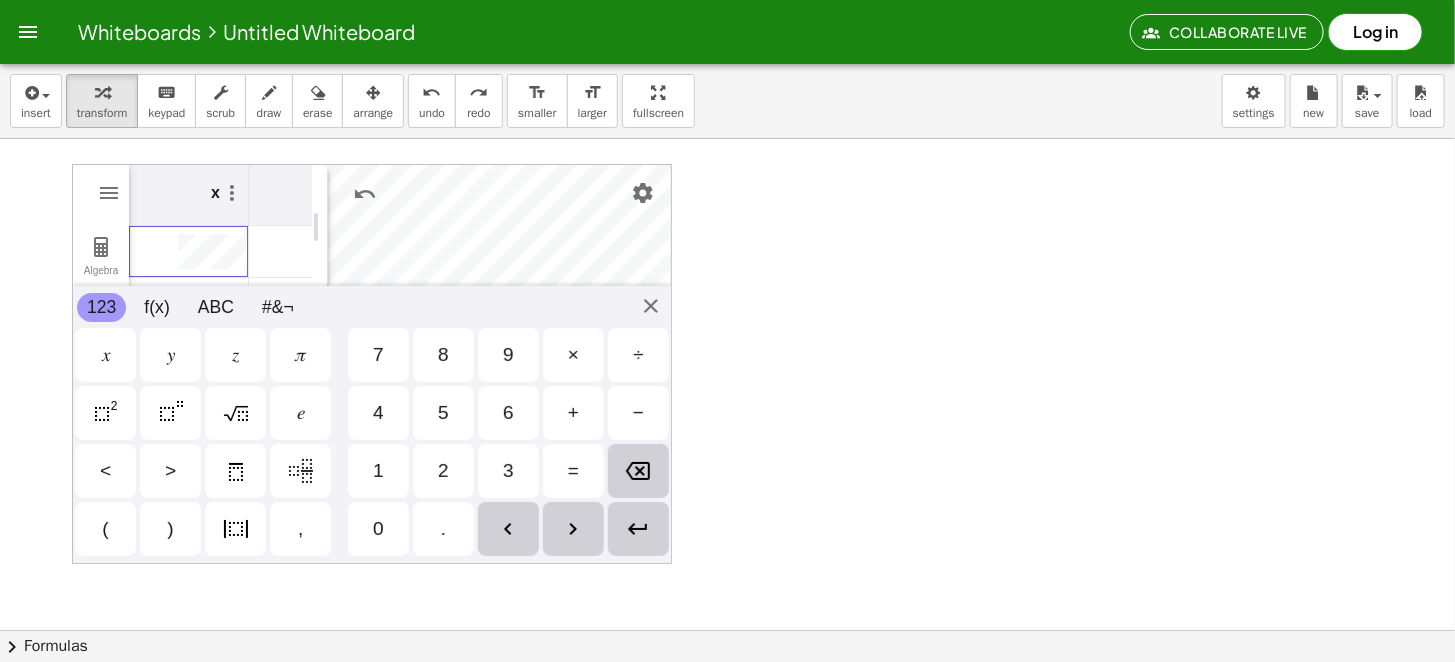 click at bounding box center (727, 630) 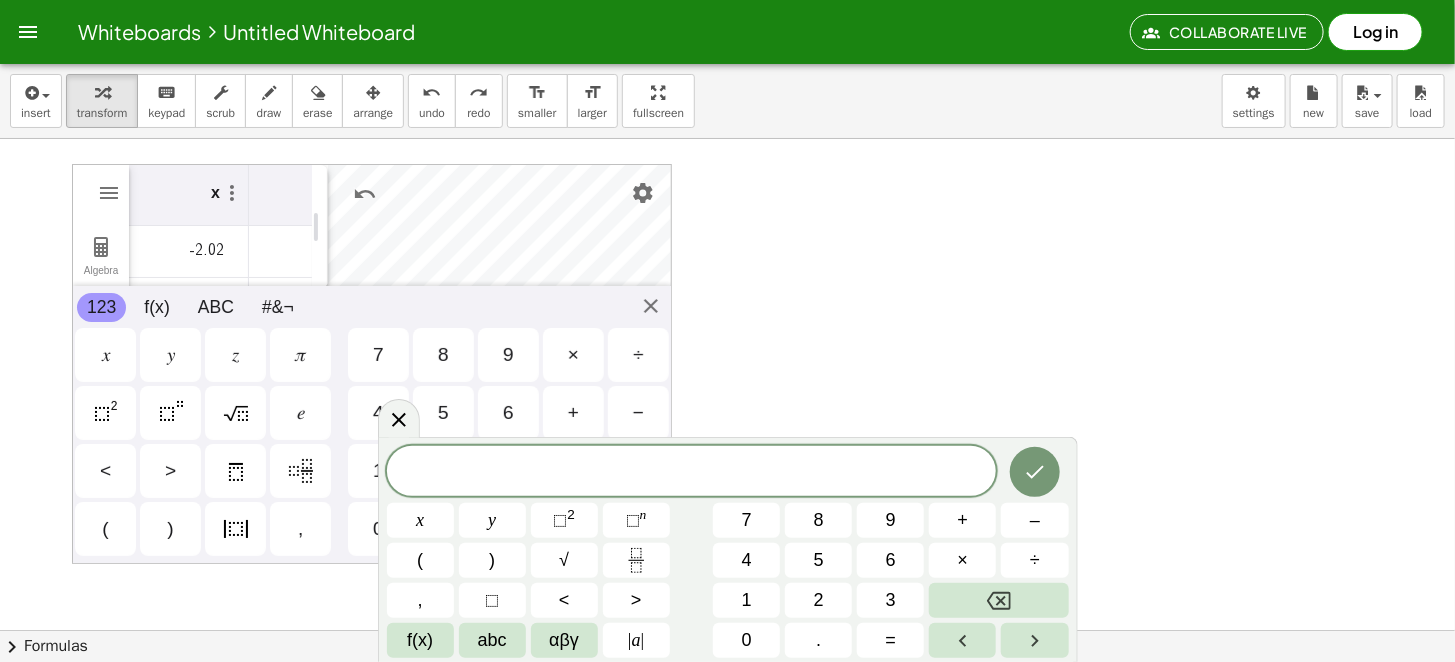 click at bounding box center (727, 630) 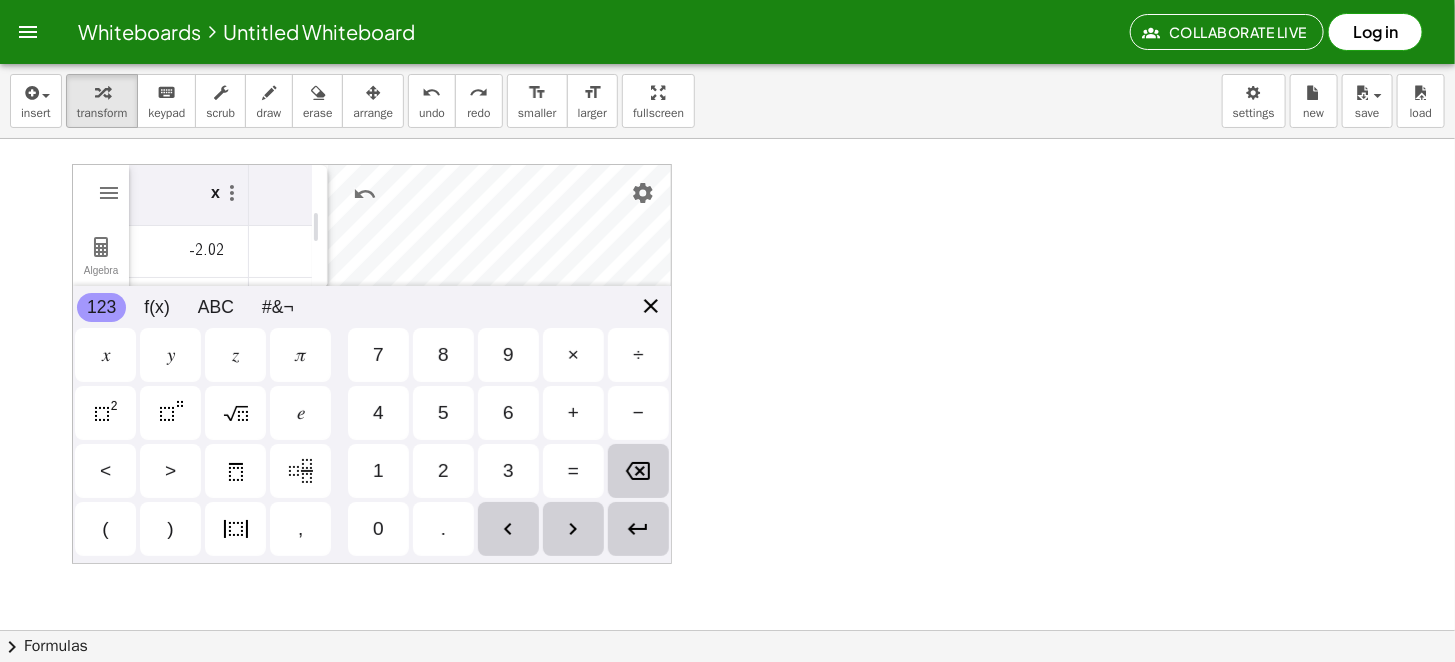 click on "Algebra Tools Table Spreadsheet a = 1 b = 8 Input… GeoGebra Graphing Calculator Basic Tools Move Point Slider Intersect Extremum Roots Best Fit Line Edit Select Objects Move Graphics View Delete Show / Hide Label Show / Hide Object Copy Visual Style Media Text Points Point Intersect Point on Object Attach / Detach Point Extremum Roots Complex Number List Lines Line Ray Vector Others Pen Freehand Function Button Check Box Input Box x -2.02 -1.02 -0.02 0.98 1.98 2   [NUMBER] [NUMBER] f(x) ABC #&¬ 𝑥 𝑦 𝑧 𝜋 7 8 9 × ÷ 𝑒 4 5 6 + − < > 1 2 3 = ( ) , 0 ." at bounding box center (372, 364) 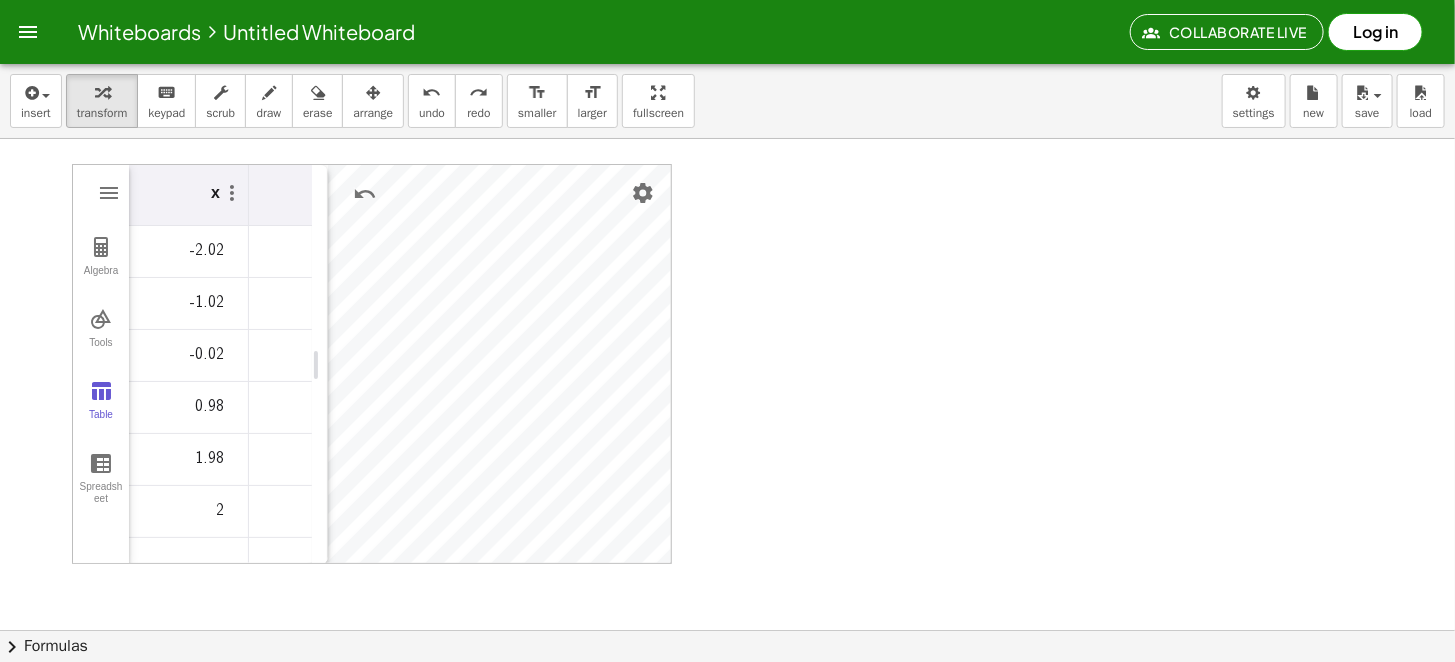 click on "-2.02" at bounding box center (189, 252) 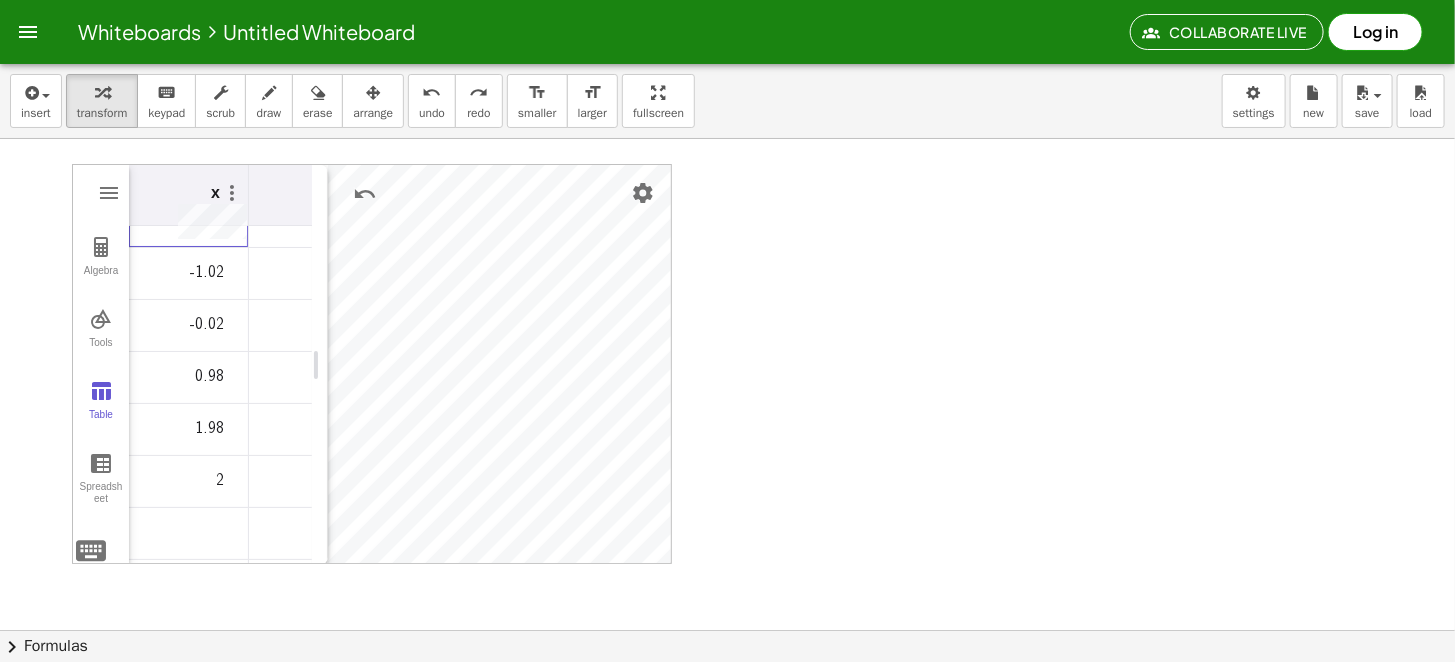 scroll, scrollTop: 0, scrollLeft: 0, axis: both 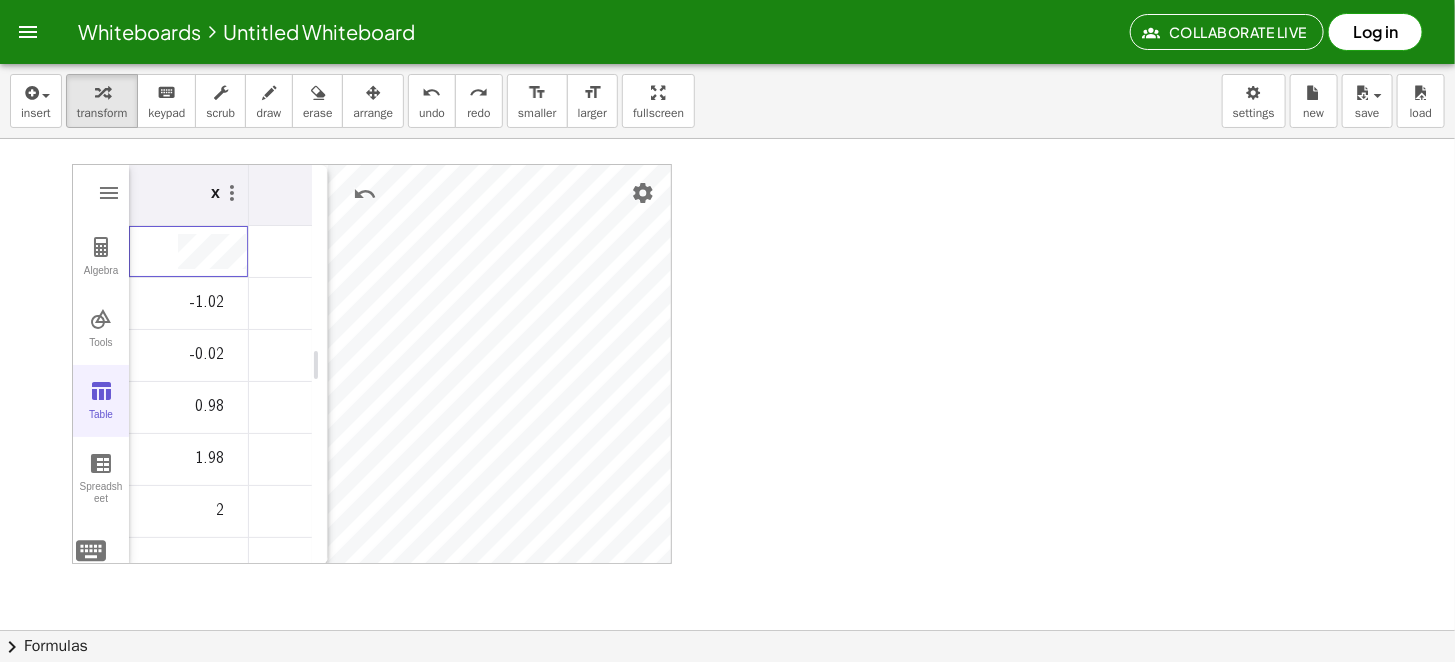 click at bounding box center (101, 391) 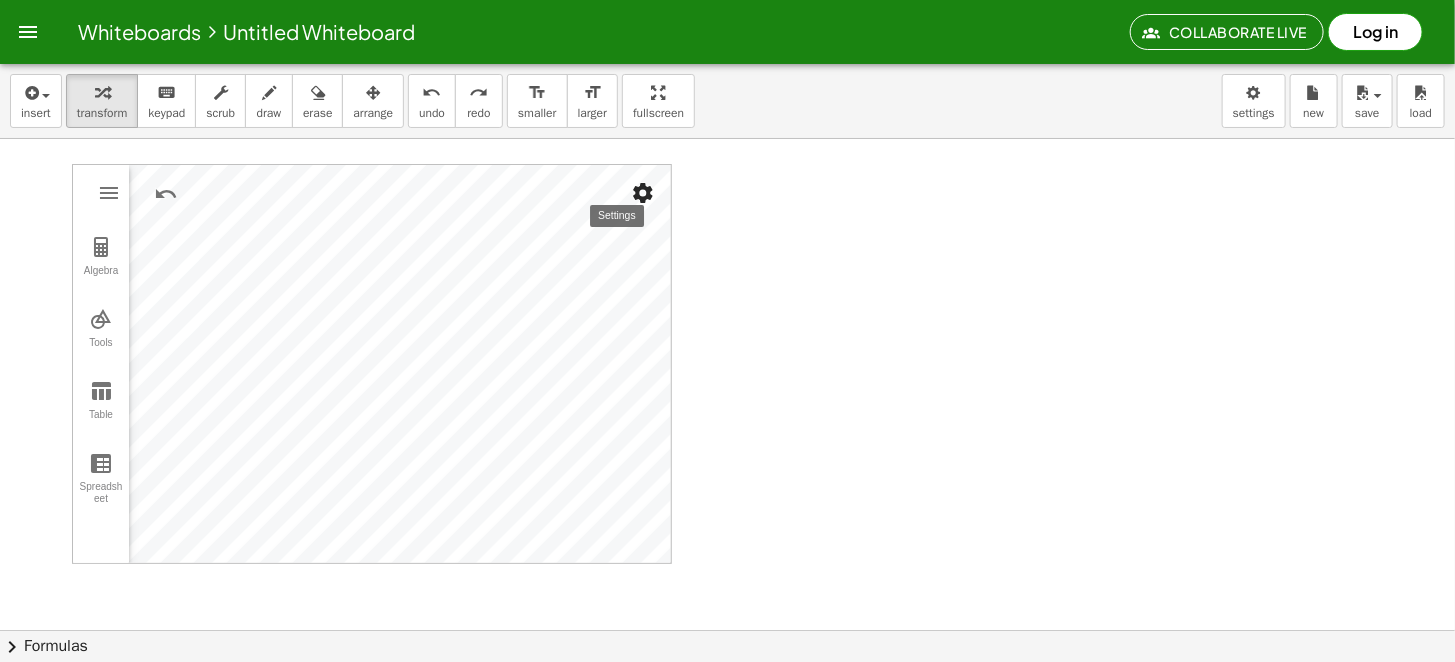 click at bounding box center (643, 193) 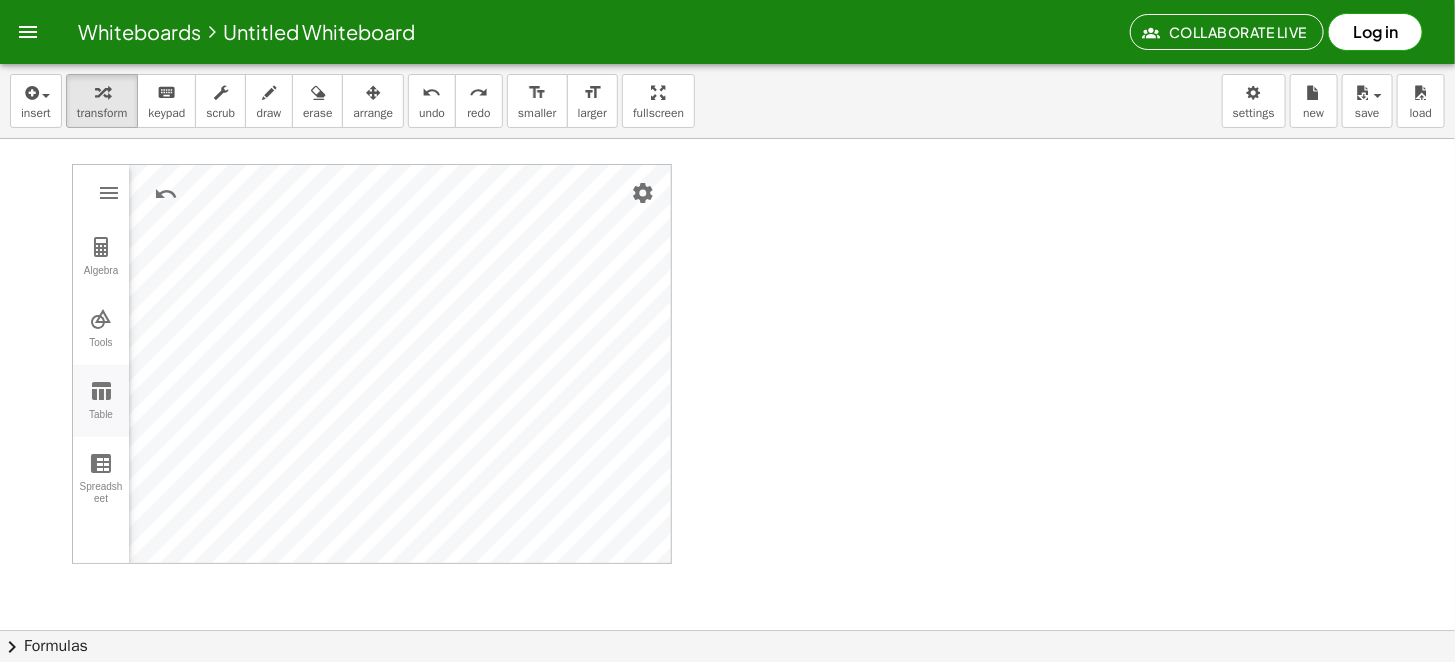 click at bounding box center [101, 391] 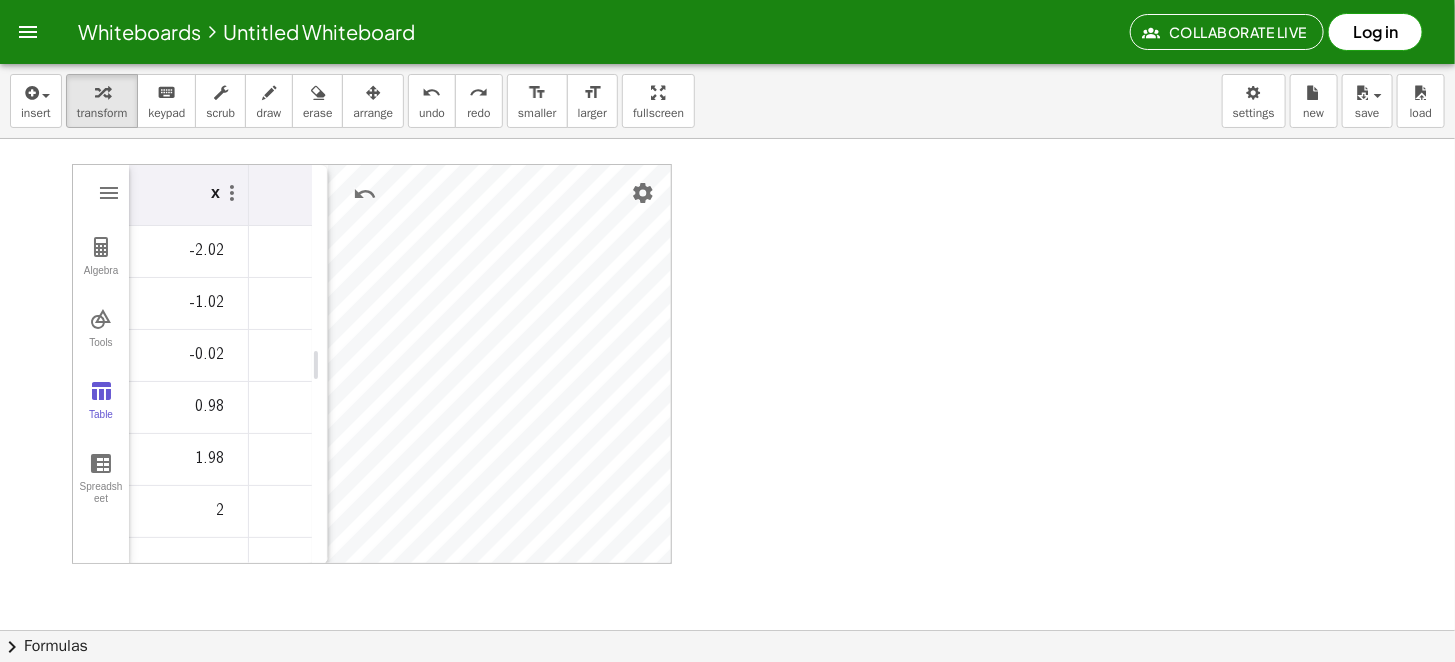 click on "x" at bounding box center [215, 189] 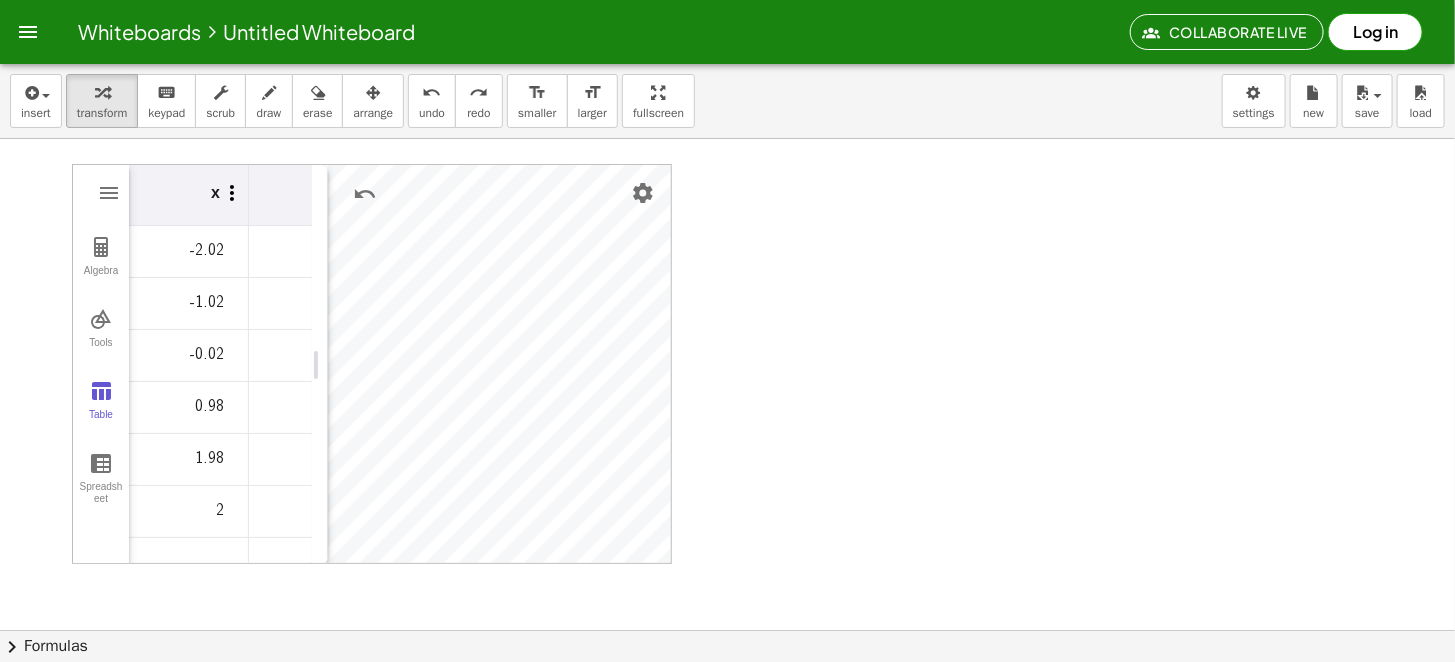 click at bounding box center (232, 193) 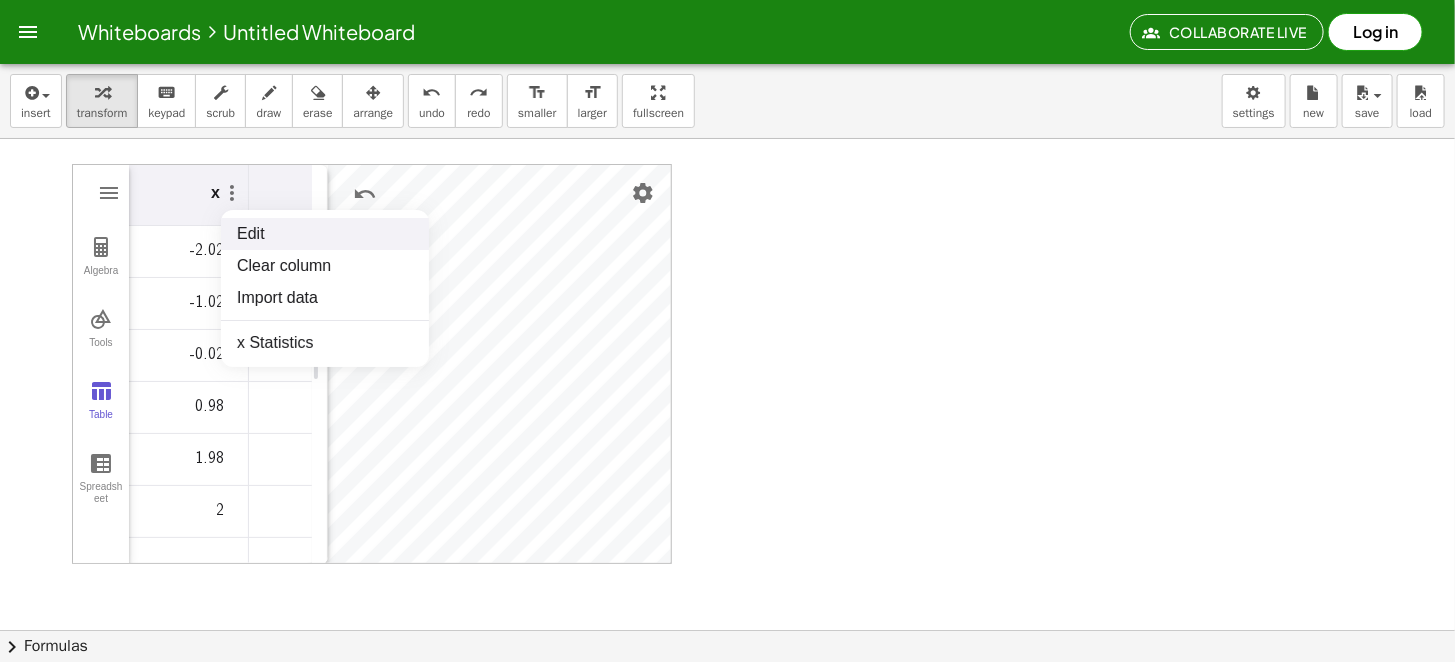 click on "Edit" at bounding box center [325, 234] 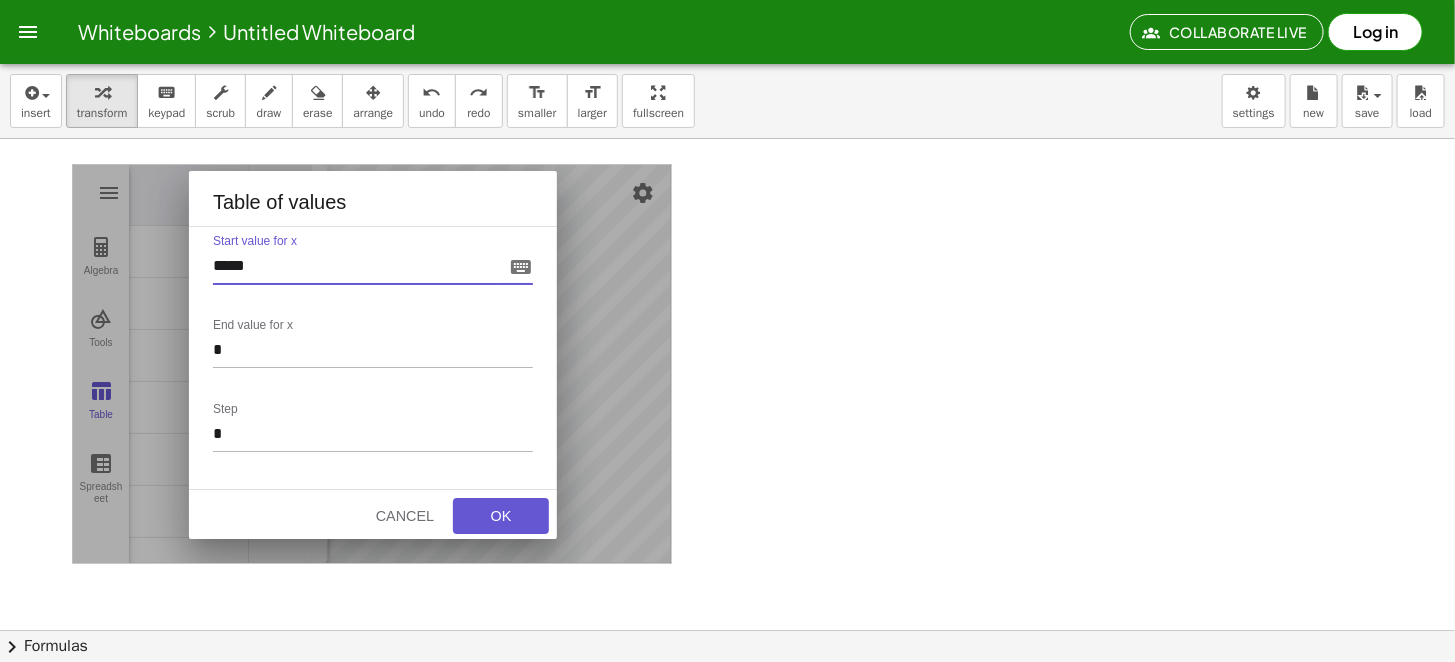 drag, startPoint x: 291, startPoint y: 266, endPoint x: 209, endPoint y: 266, distance: 82 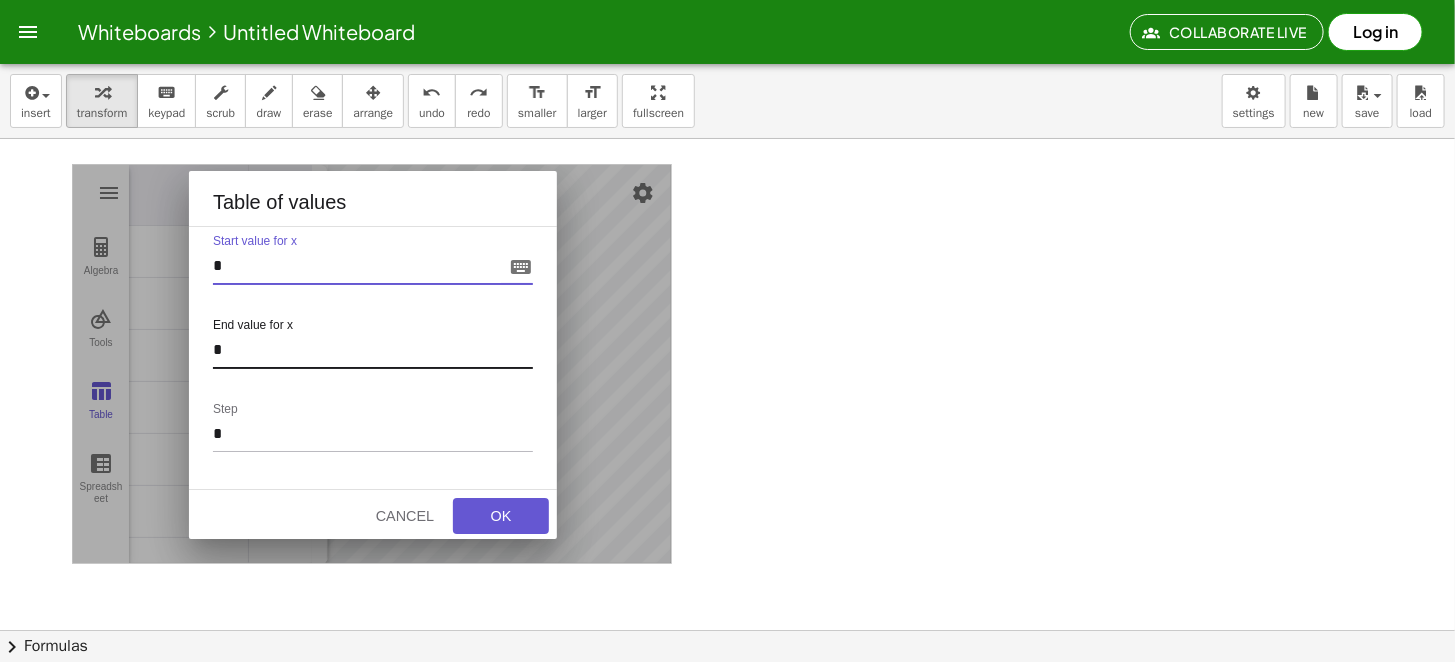 type on "*" 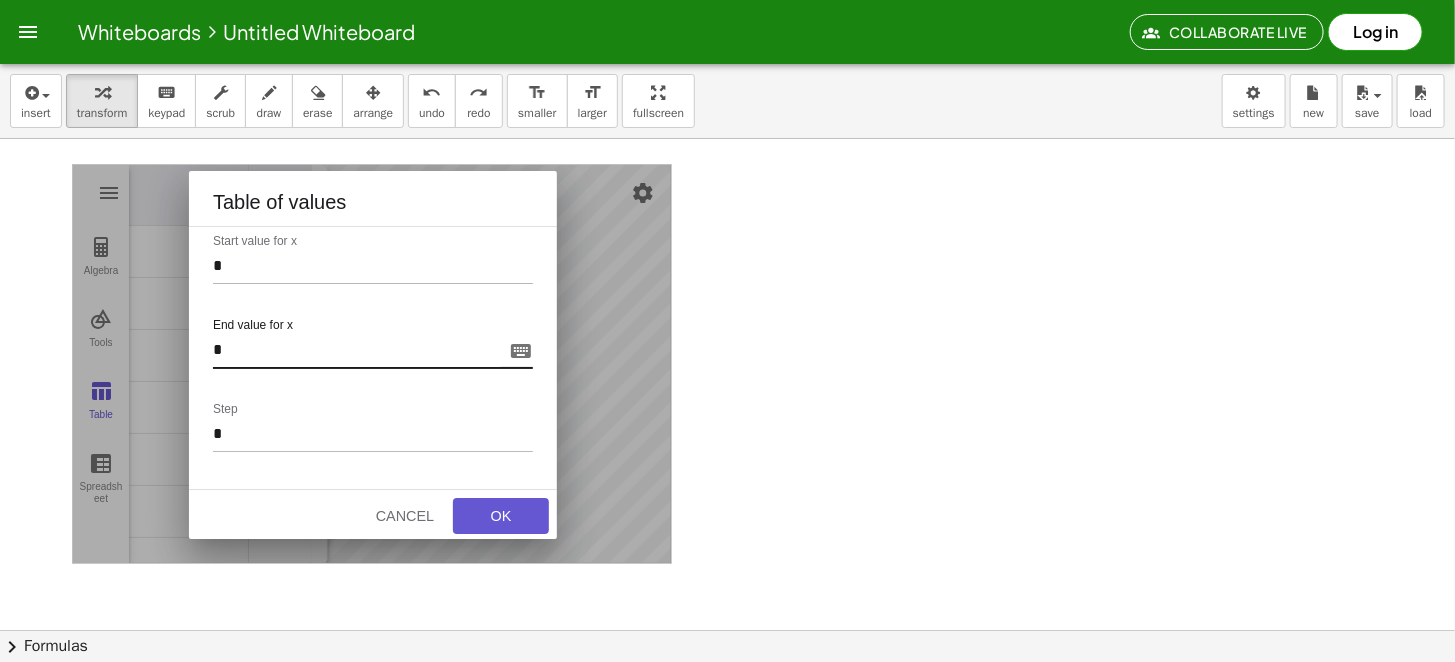 drag, startPoint x: 244, startPoint y: 348, endPoint x: 201, endPoint y: 350, distance: 43.046486 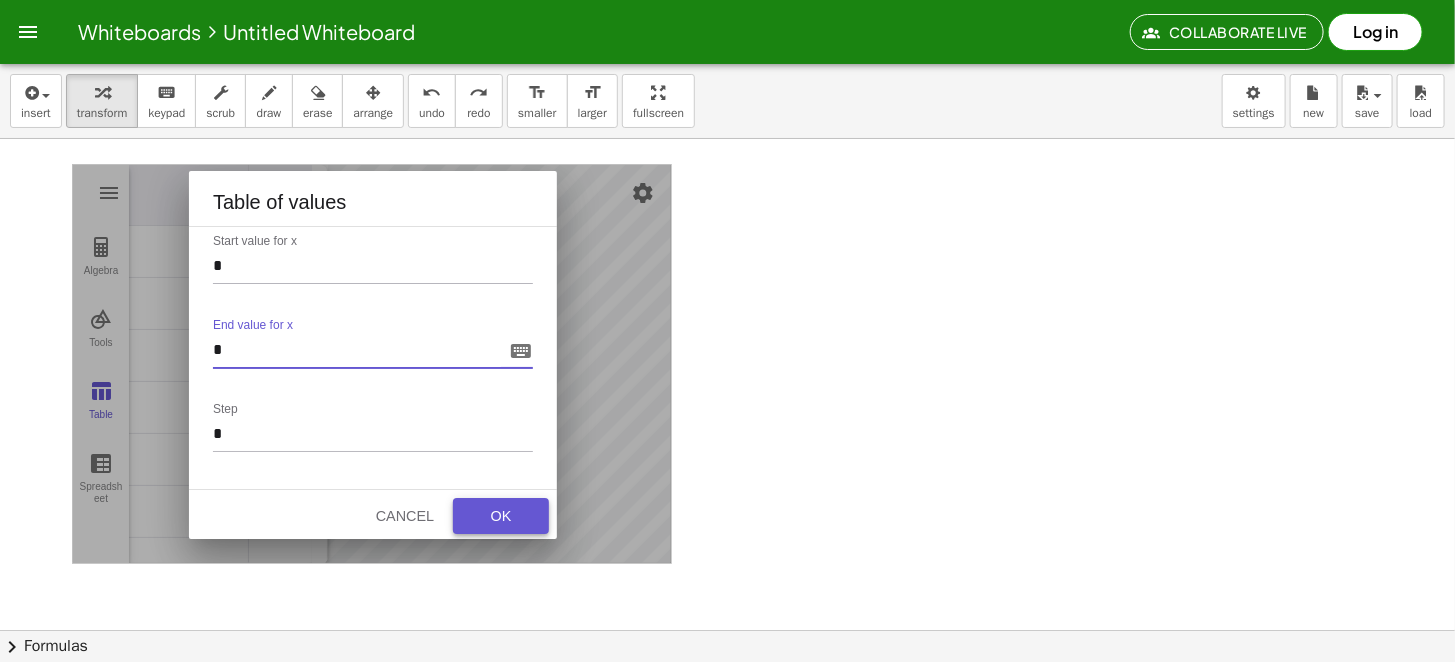 type on "*" 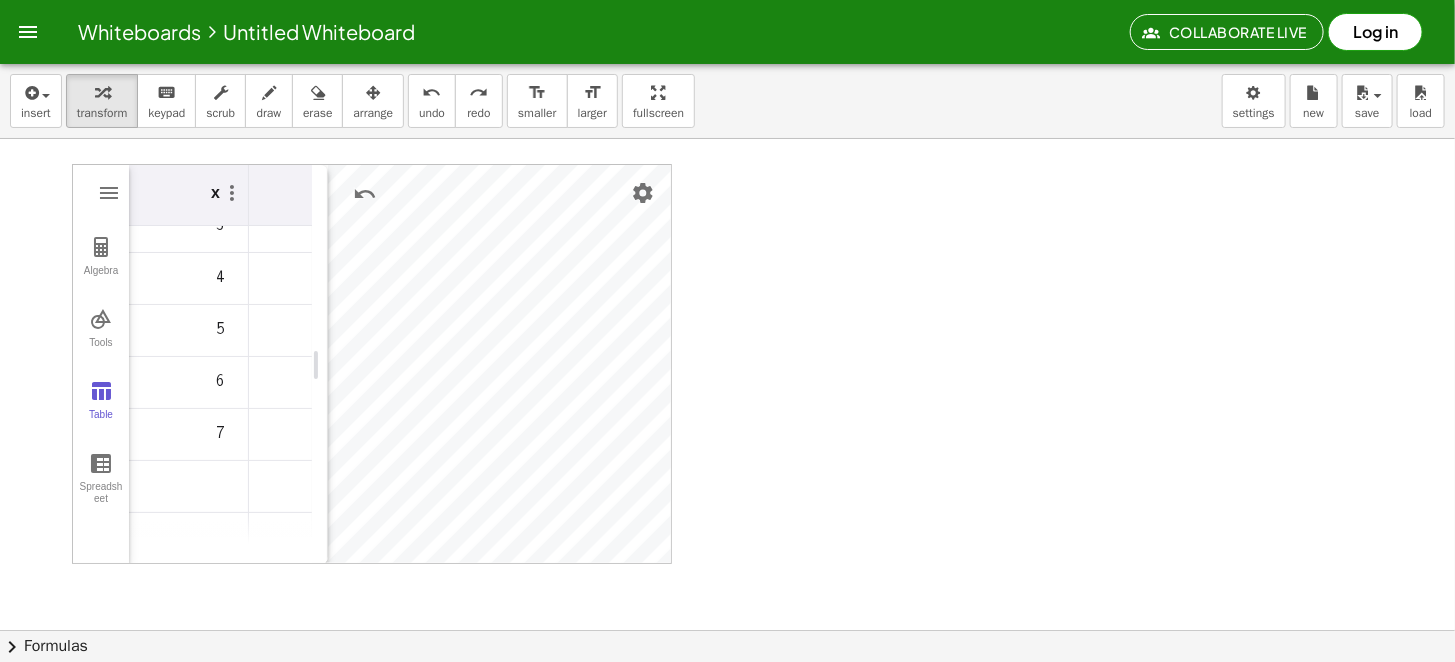 scroll, scrollTop: 0, scrollLeft: 0, axis: both 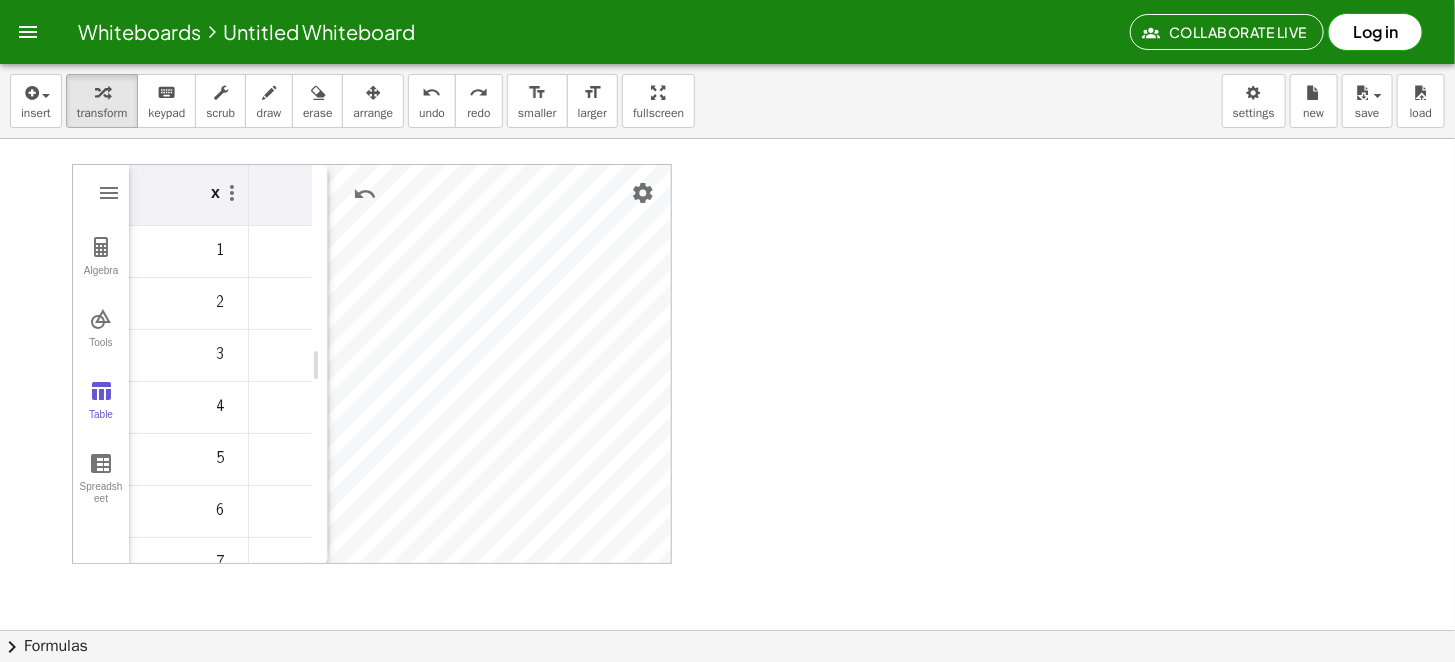 click at bounding box center [309, 195] 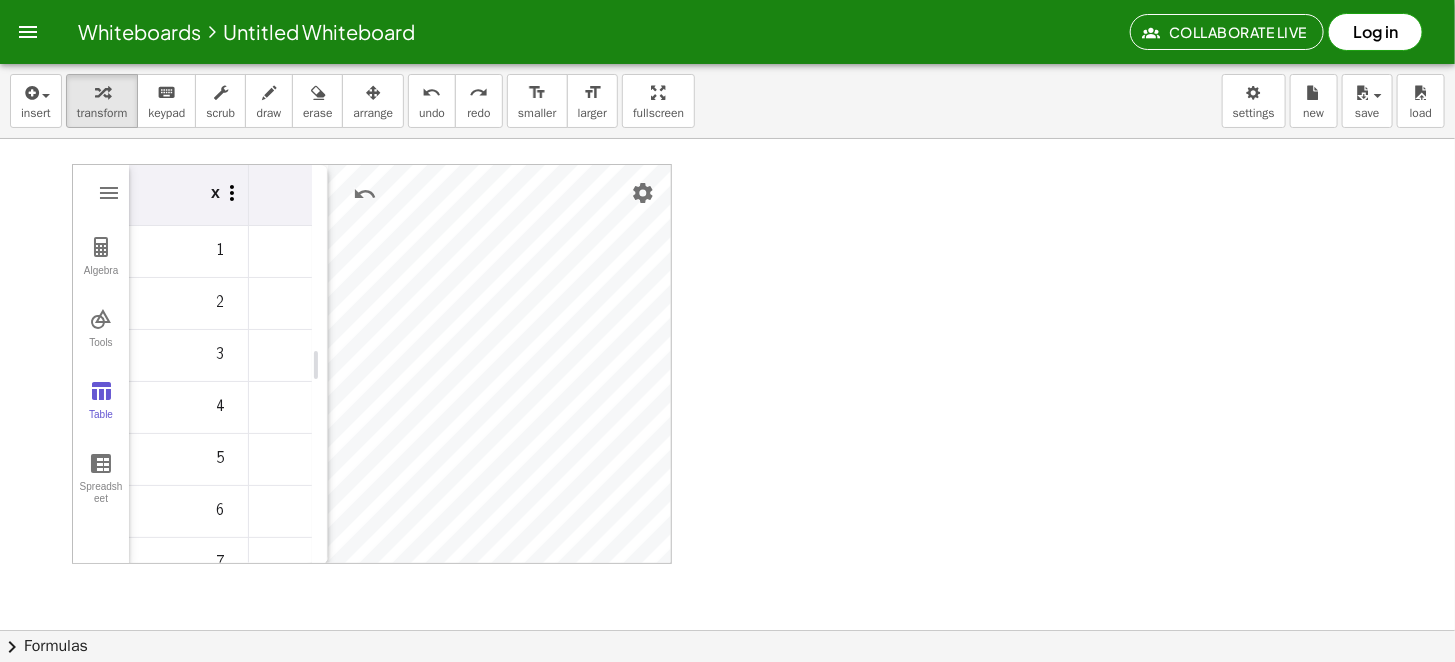click at bounding box center (232, 193) 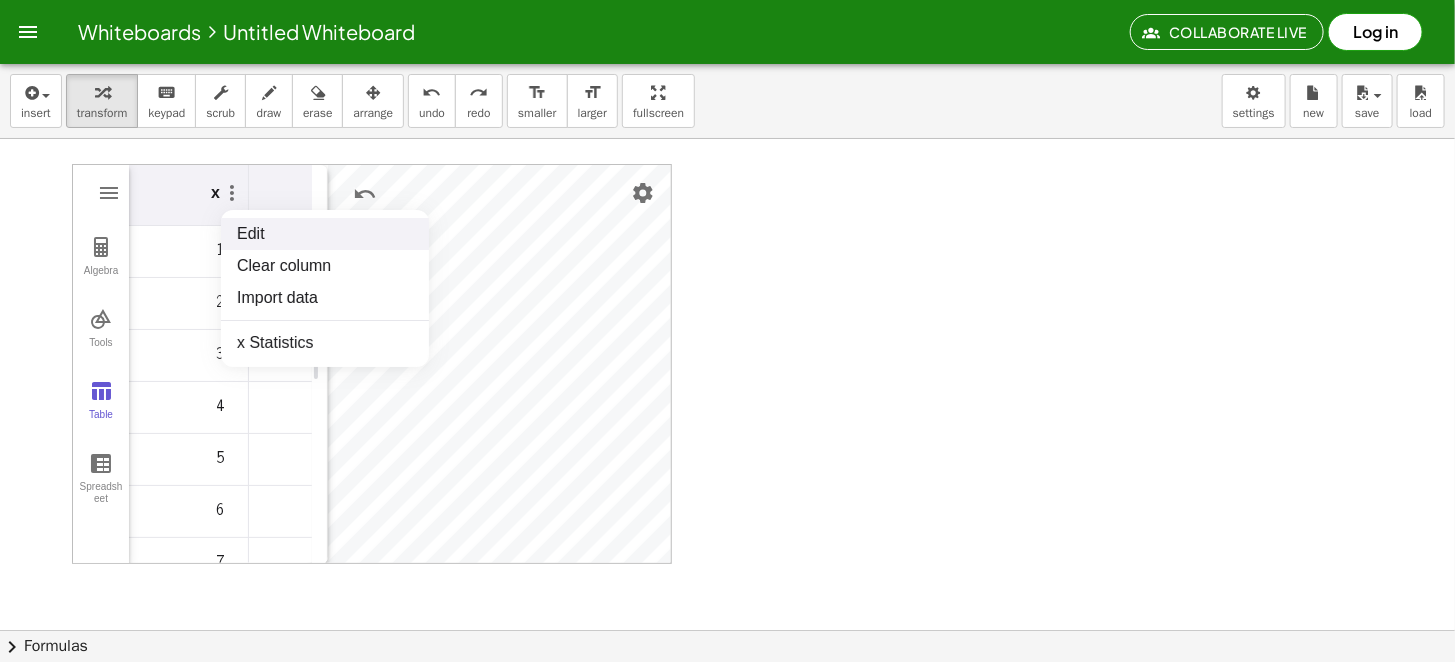click on "Edit" at bounding box center [325, 234] 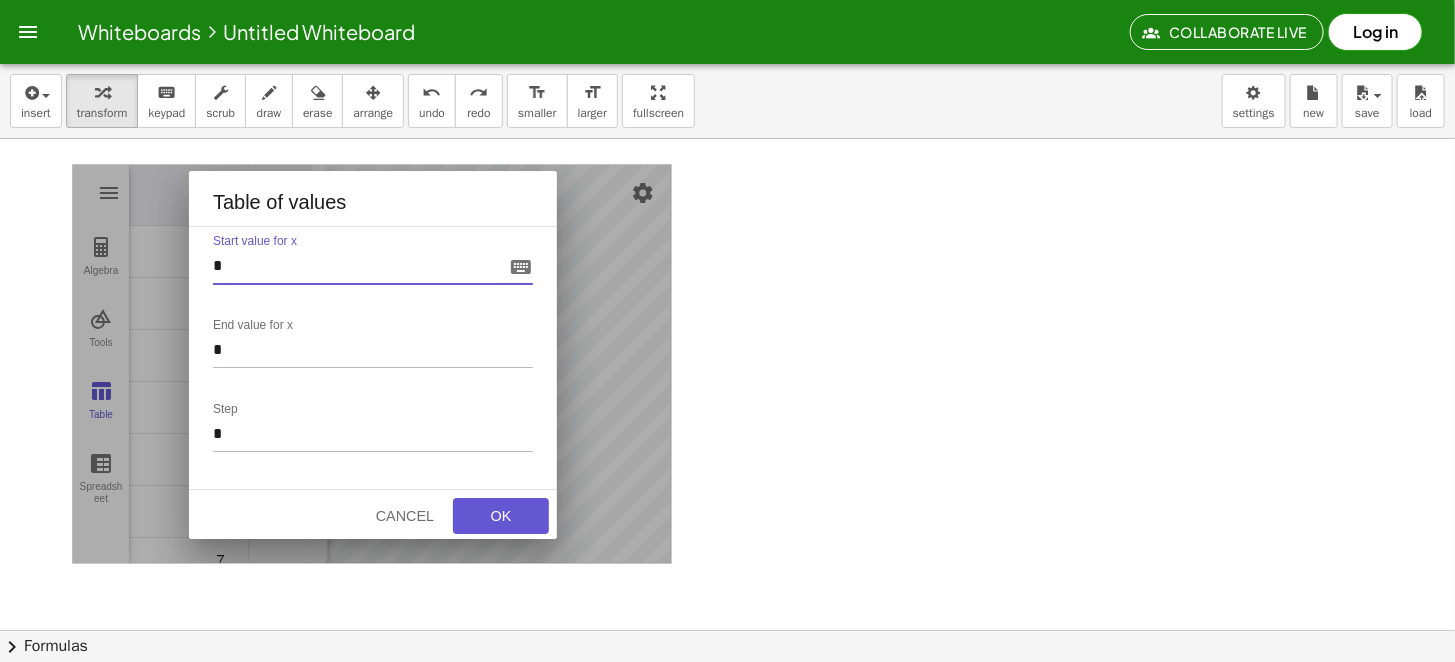 scroll, scrollTop: 17, scrollLeft: 0, axis: vertical 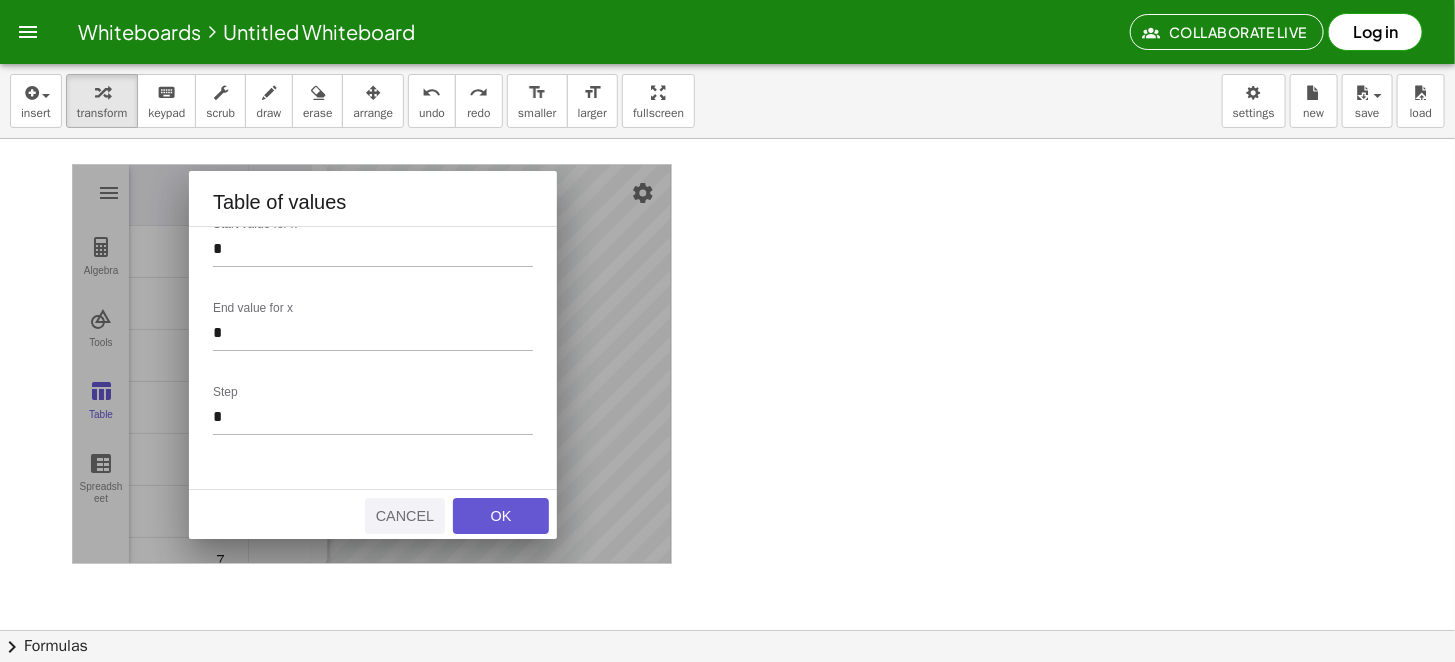 click on "Cancel" at bounding box center (405, 516) 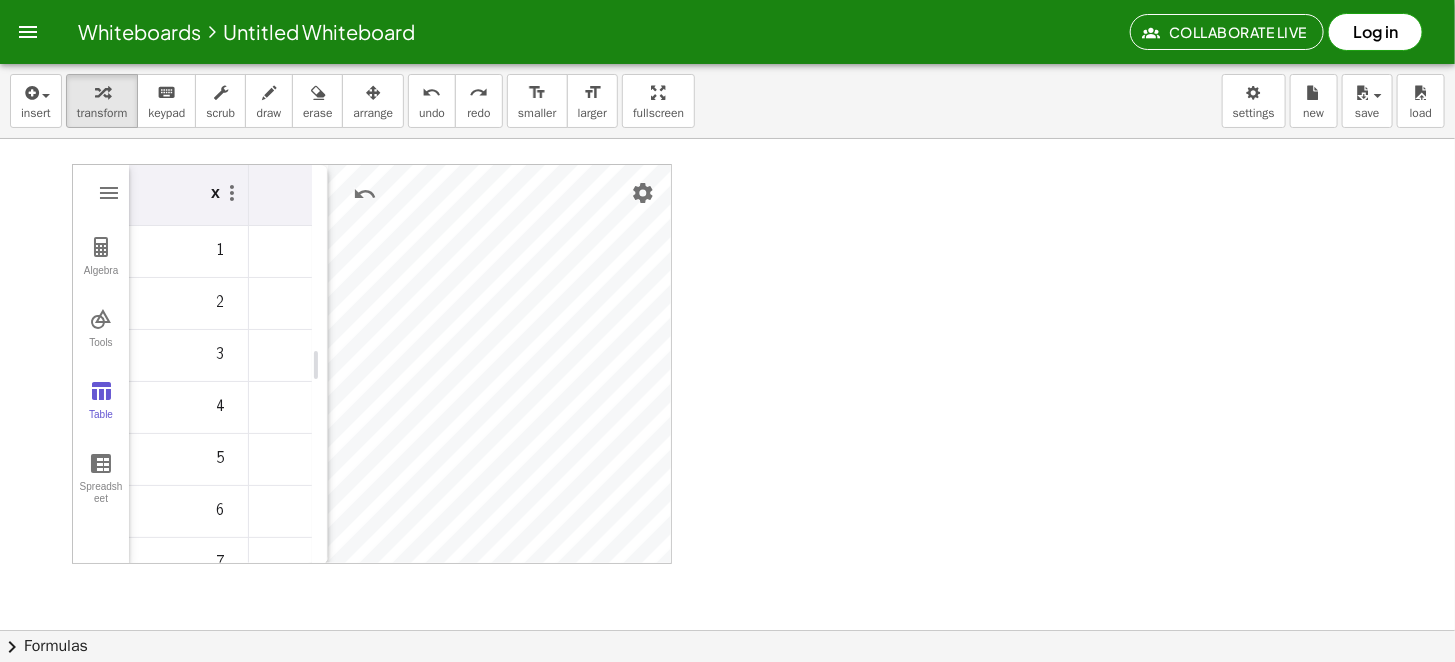 click at bounding box center [727, 630] 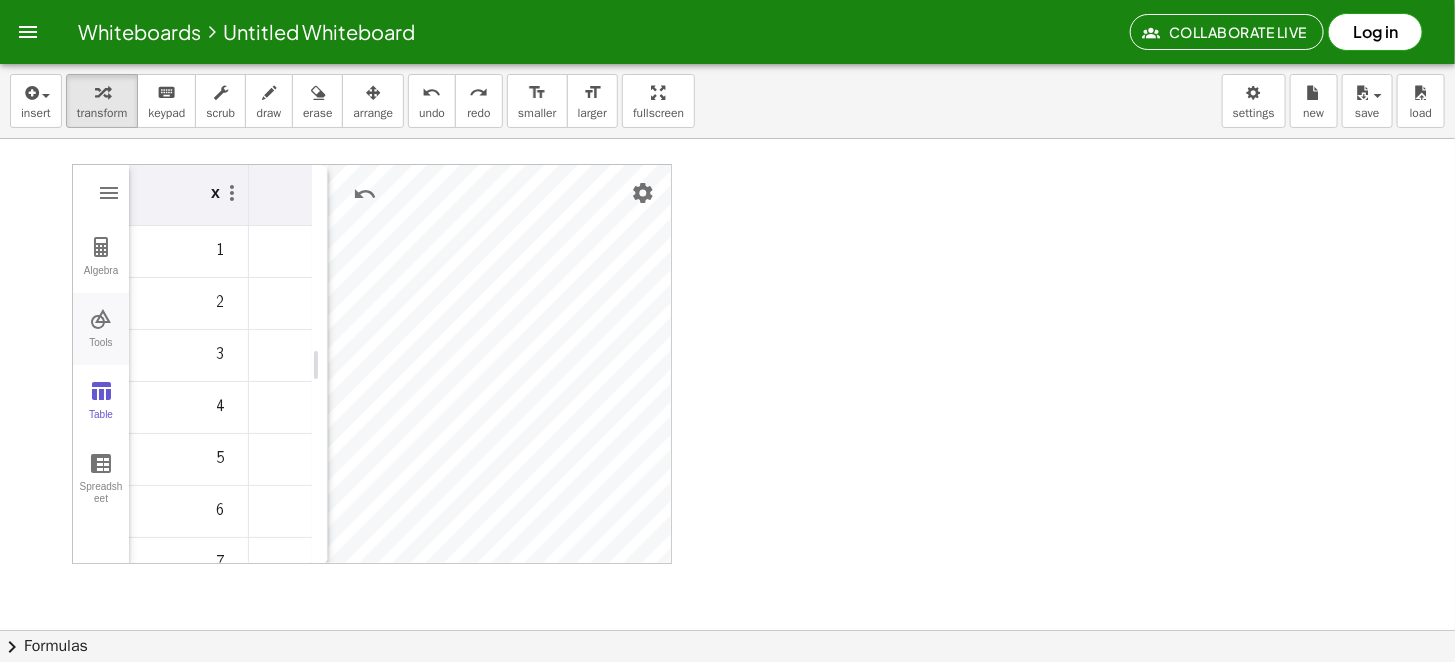 click on "Tools" at bounding box center [101, 329] 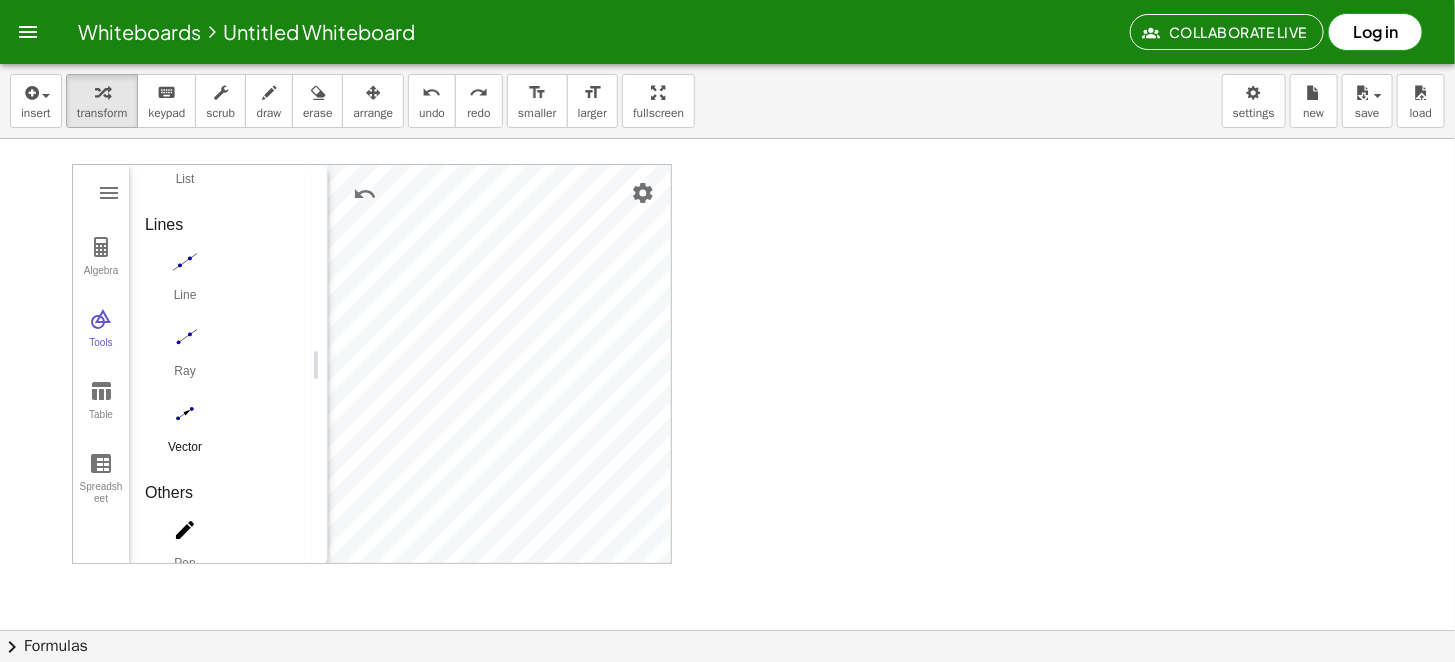 scroll, scrollTop: 2141, scrollLeft: 0, axis: vertical 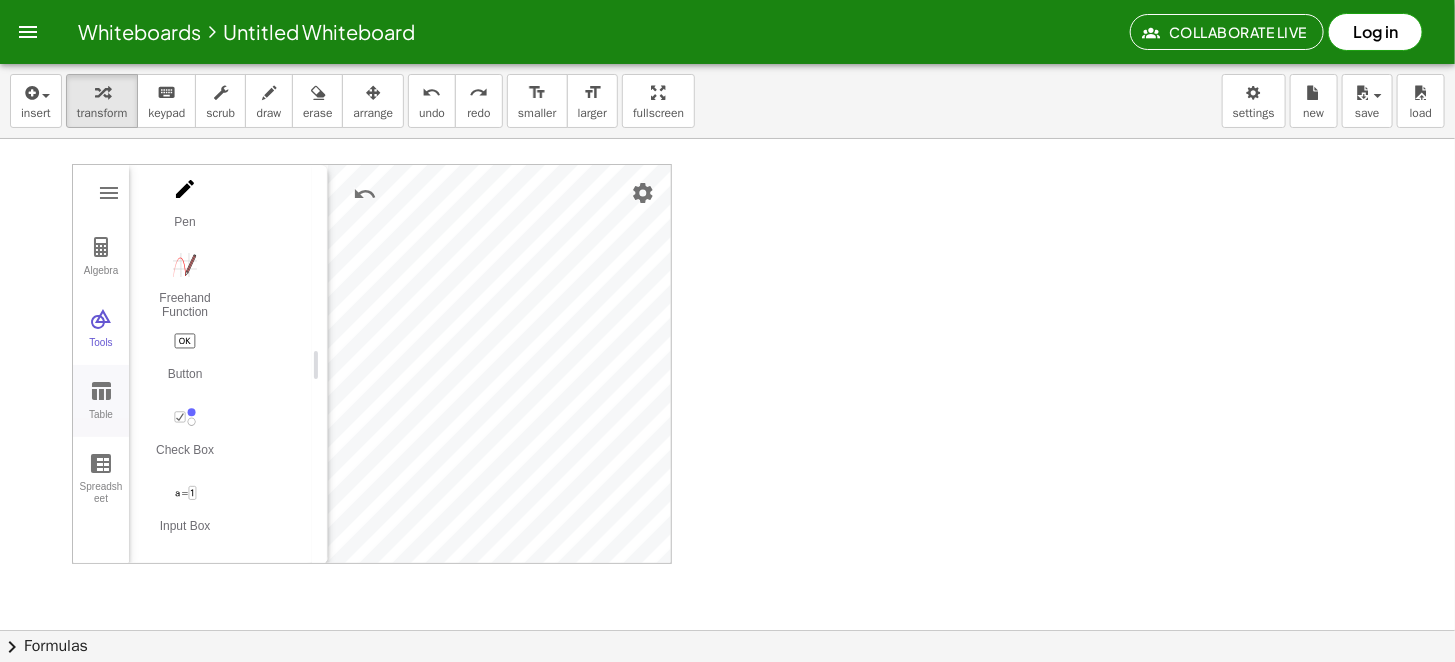 click at bounding box center (101, 391) 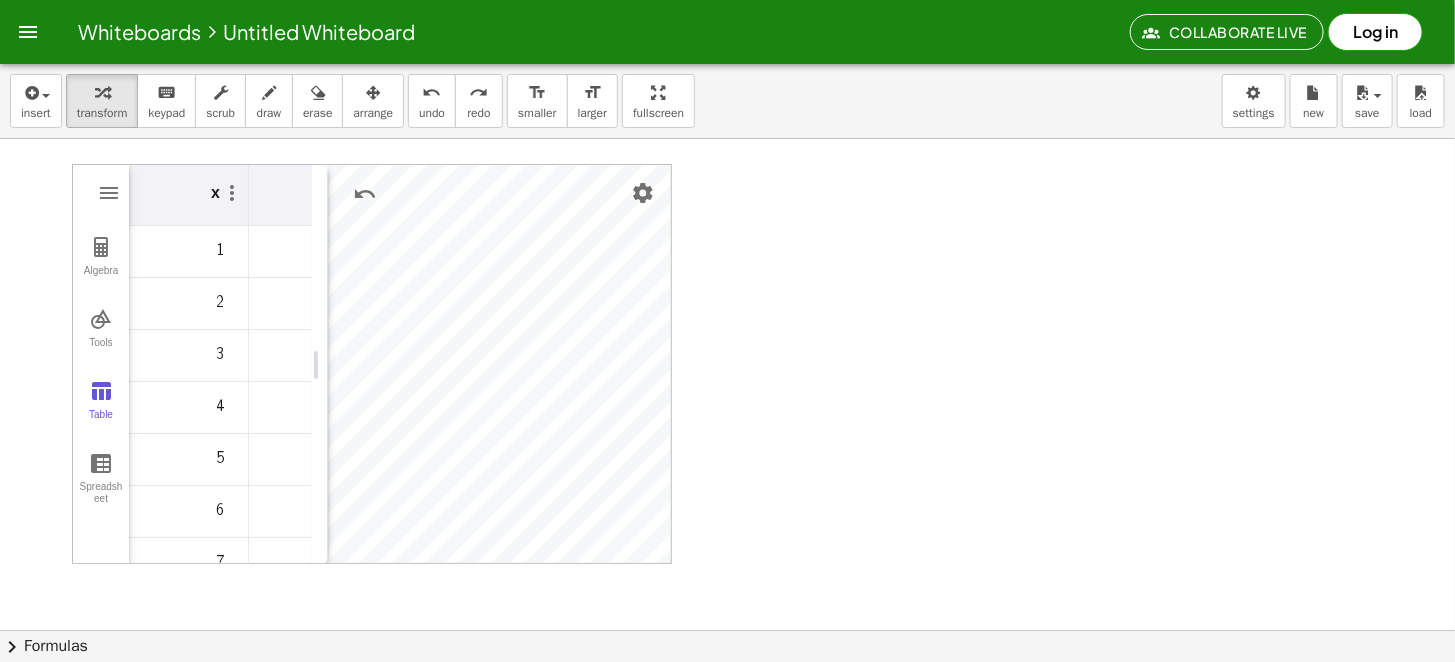 click on "1" at bounding box center [189, 252] 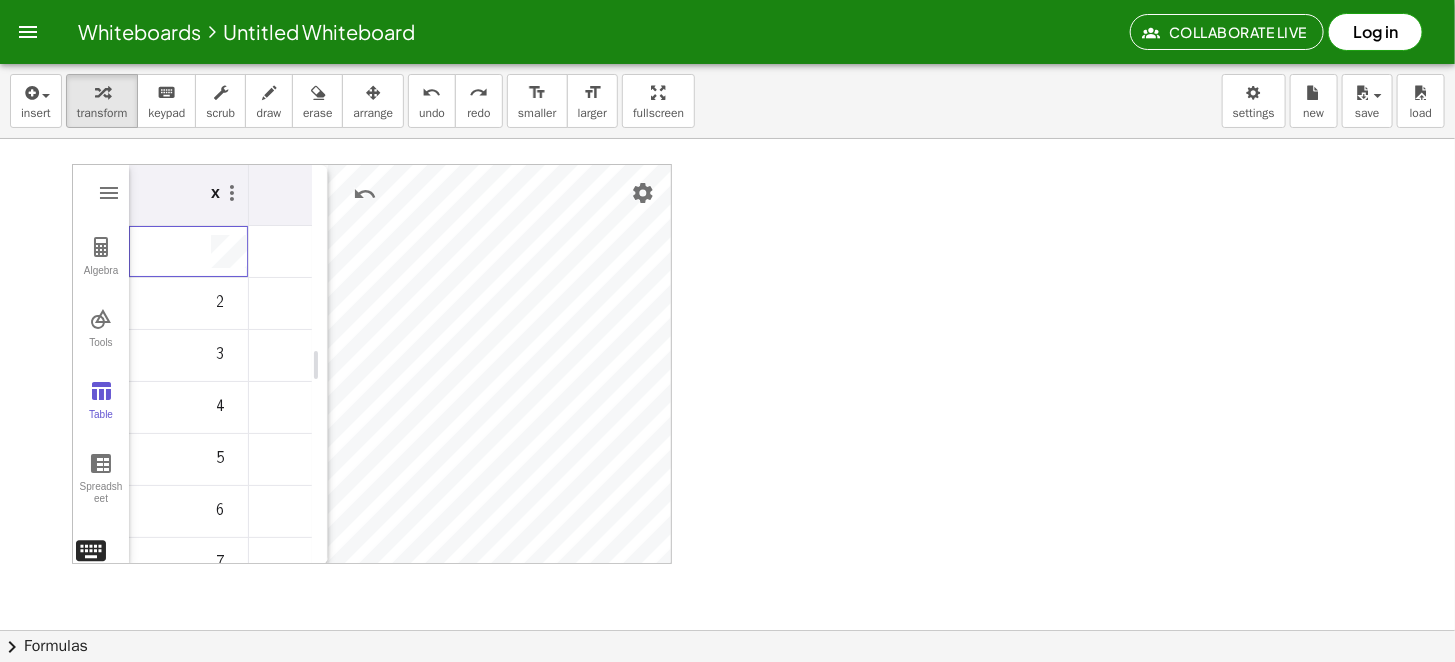 click on "Algebra Tools Table Spreadsheet a = 1 b = 8 Input… GeoGebra Graphing Calculator Basic Tools Move Point Slider Intersect Extremum Roots Best Fit Line Edit Select Objects Move Graphics View Delete Show / Hide Label Show / Hide Object Copy Visual Style Media Text Points Point Intersect Point on Object Attach / Detach Point Extremum Roots Complex Number List Lines Line Ray Vector Others Pen Freehand Function Button Check Box Input Box x 1 2 3 4 5 6 7   [NUMBER] [NUMBER] f(x) ABC #&¬ 𝑥 𝑦 𝑧 𝜋 7 8 9 × ÷ 𝑒 4 5 6 + − < > 1 2 3 = ( ) , 0 ." at bounding box center (372, 364) 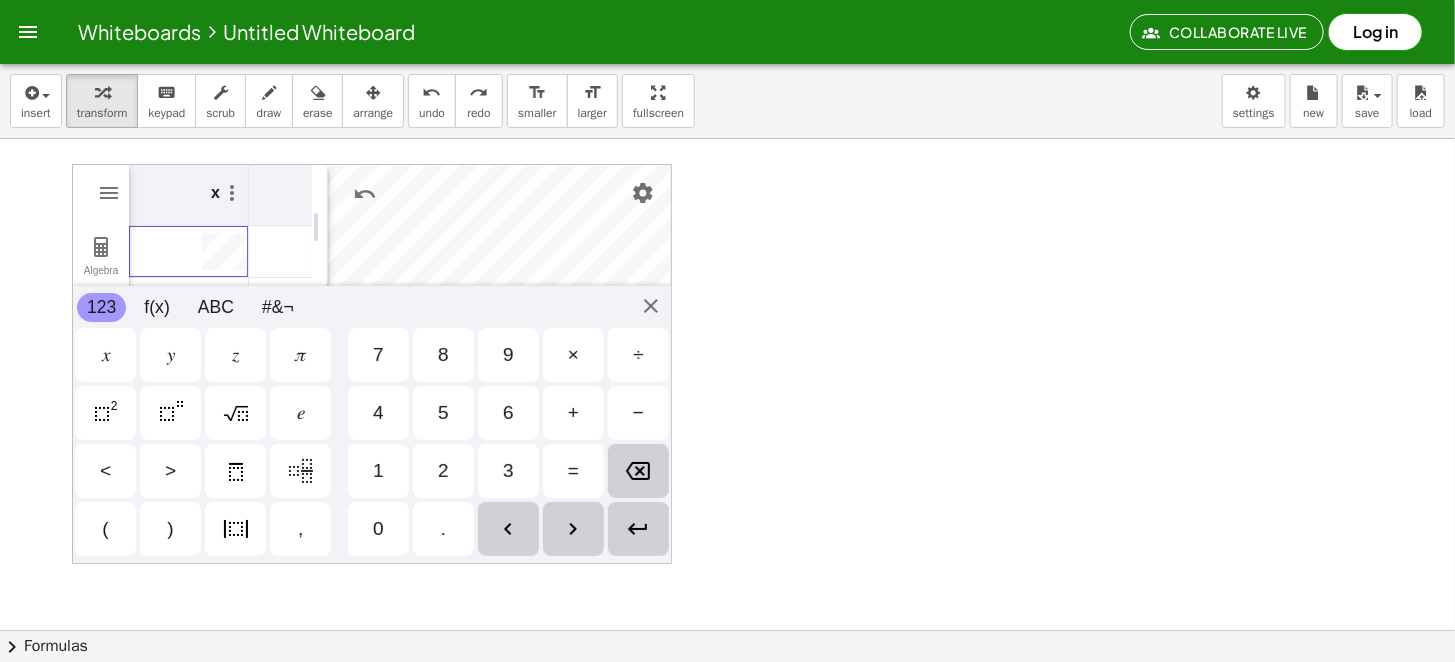 click on "𝑦" at bounding box center [171, 355] 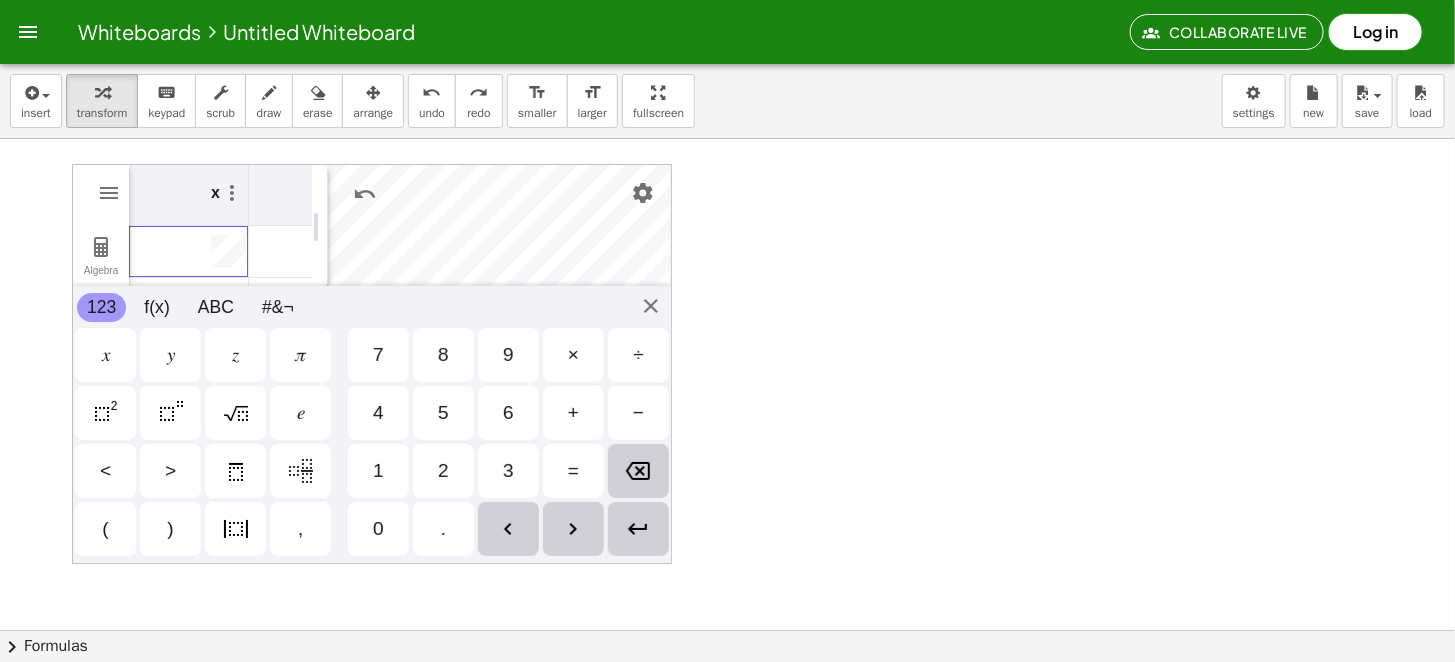 click at bounding box center (309, 195) 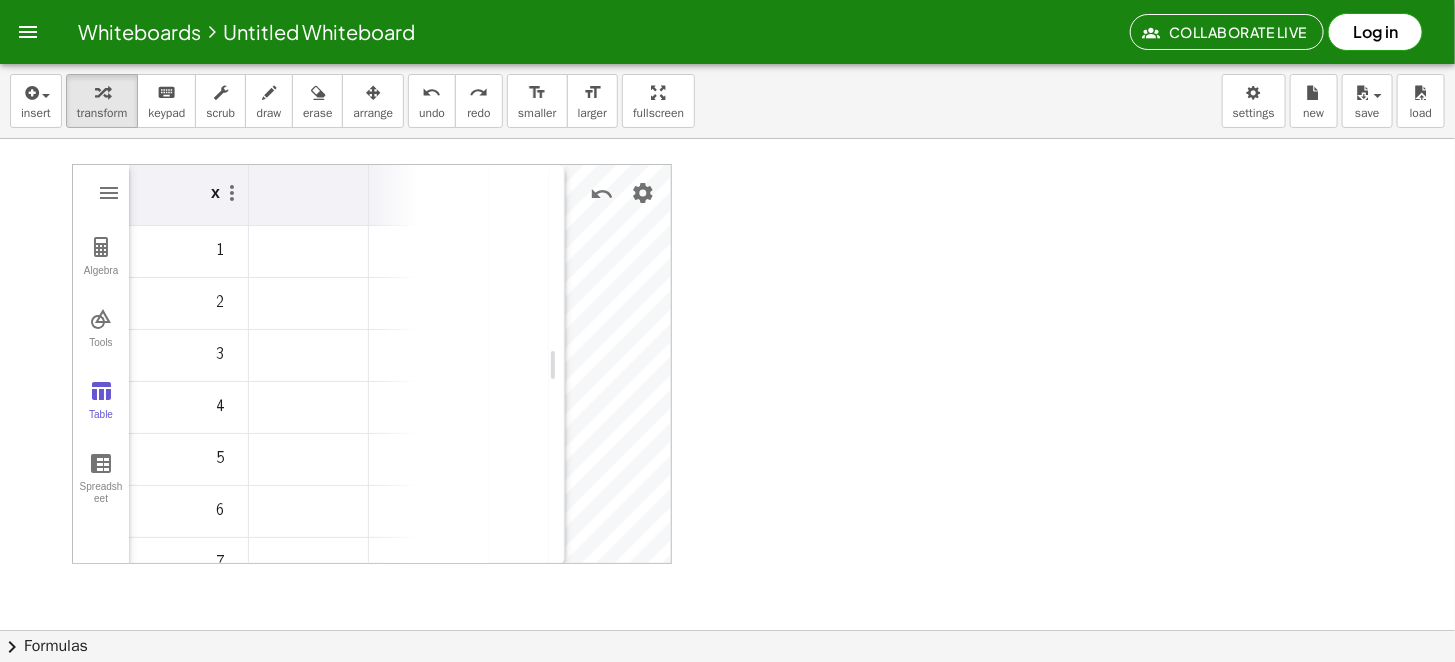 drag, startPoint x: 325, startPoint y: 188, endPoint x: 562, endPoint y: 192, distance: 237.03375 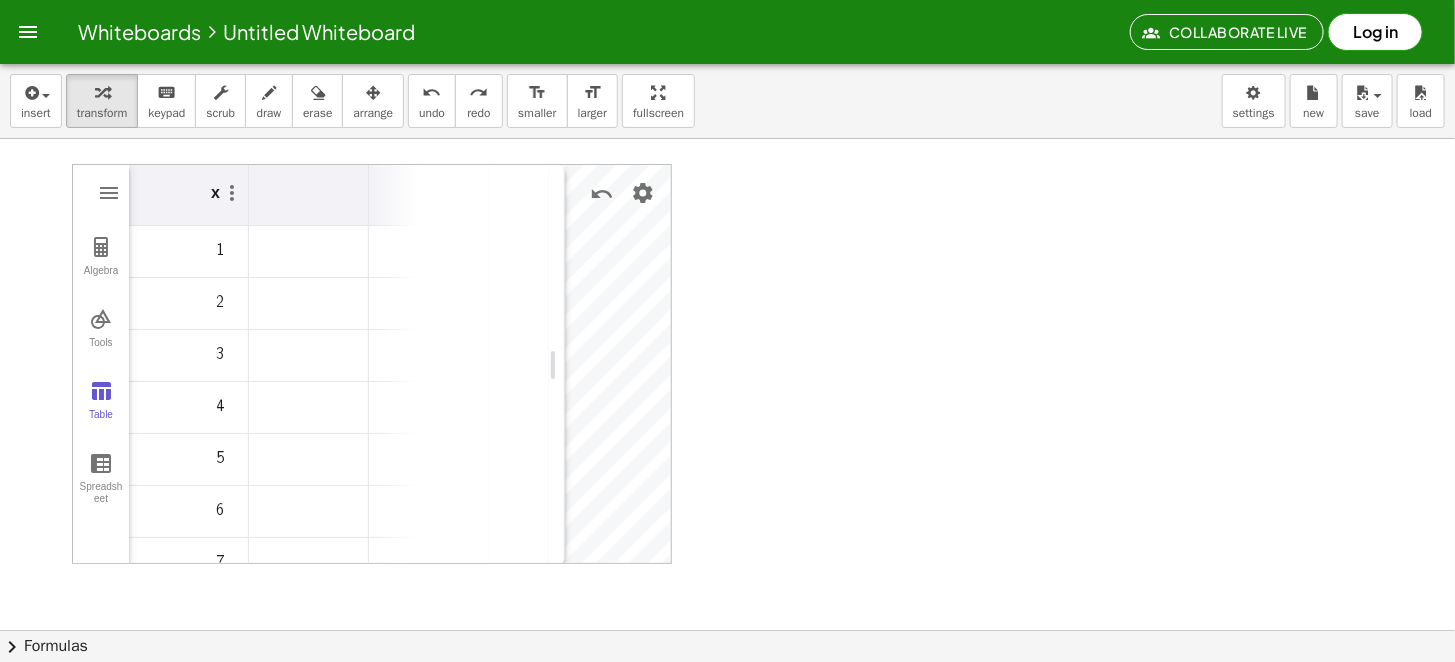 click at bounding box center [309, 195] 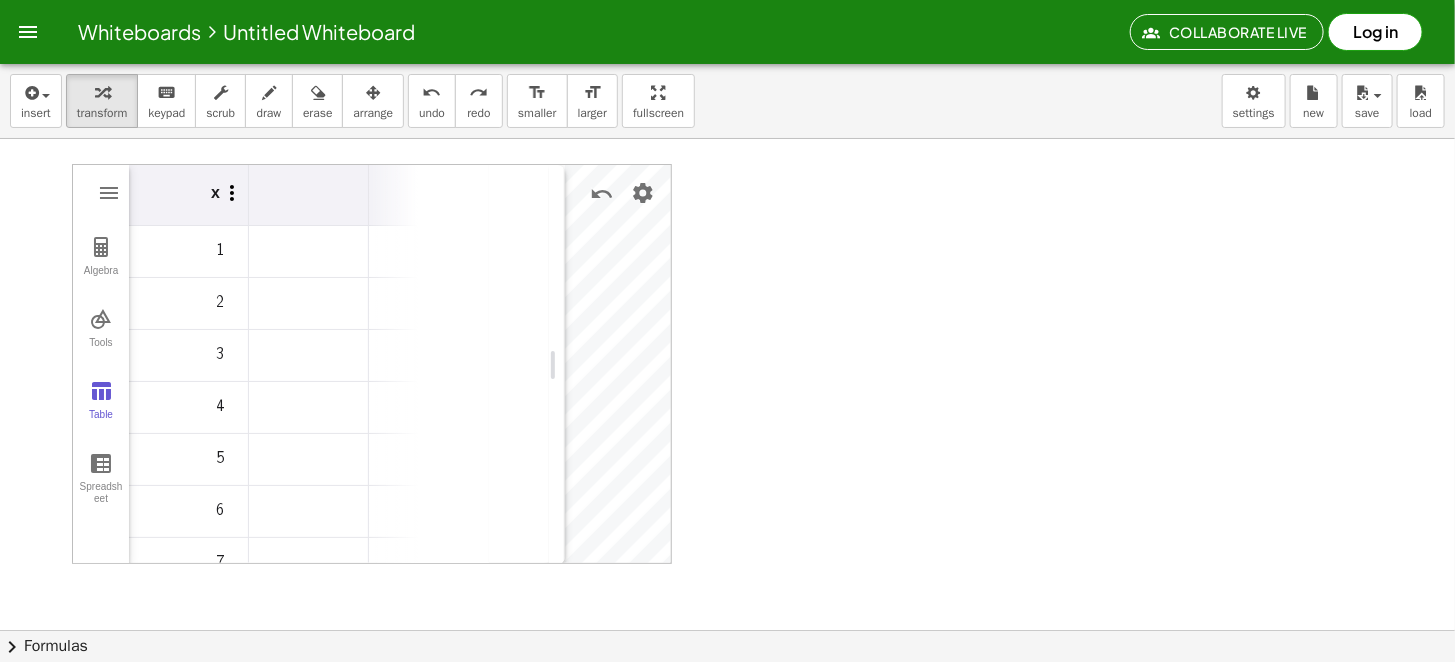 click at bounding box center [232, 193] 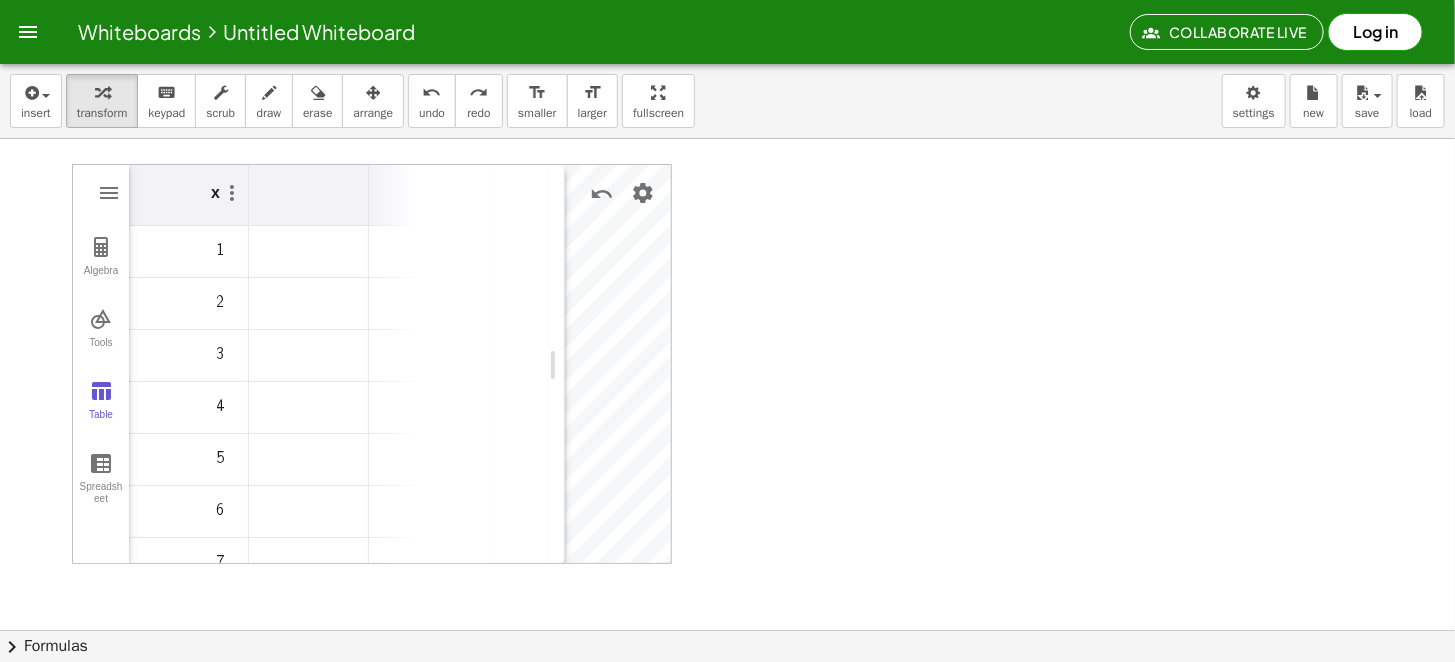 click at bounding box center [309, 195] 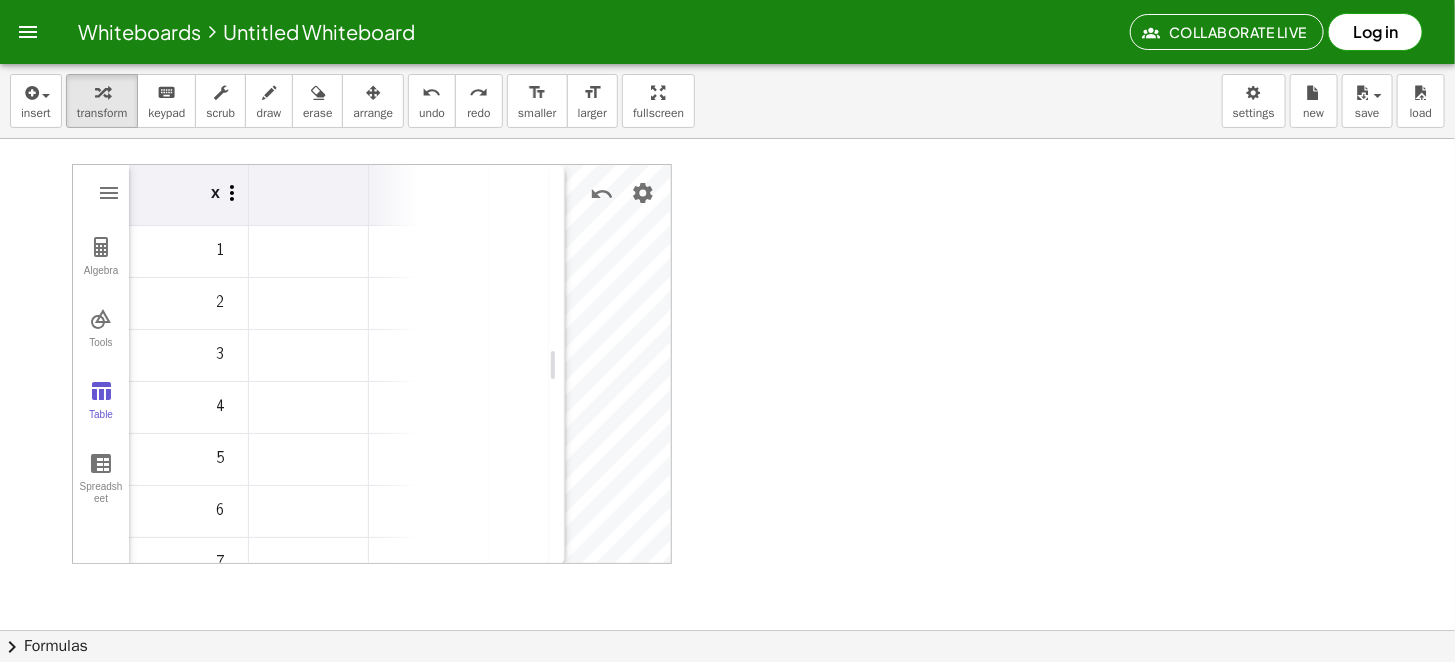click at bounding box center [232, 193] 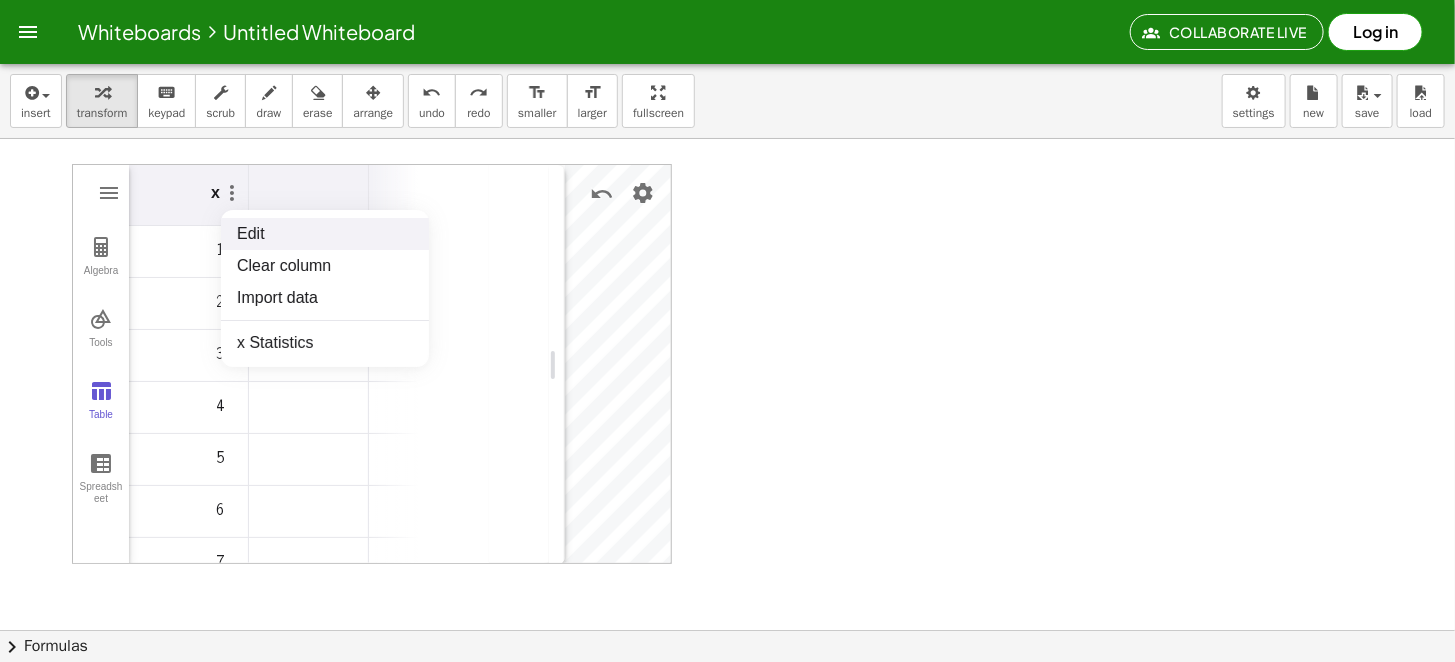 click on "Edit" at bounding box center (325, 234) 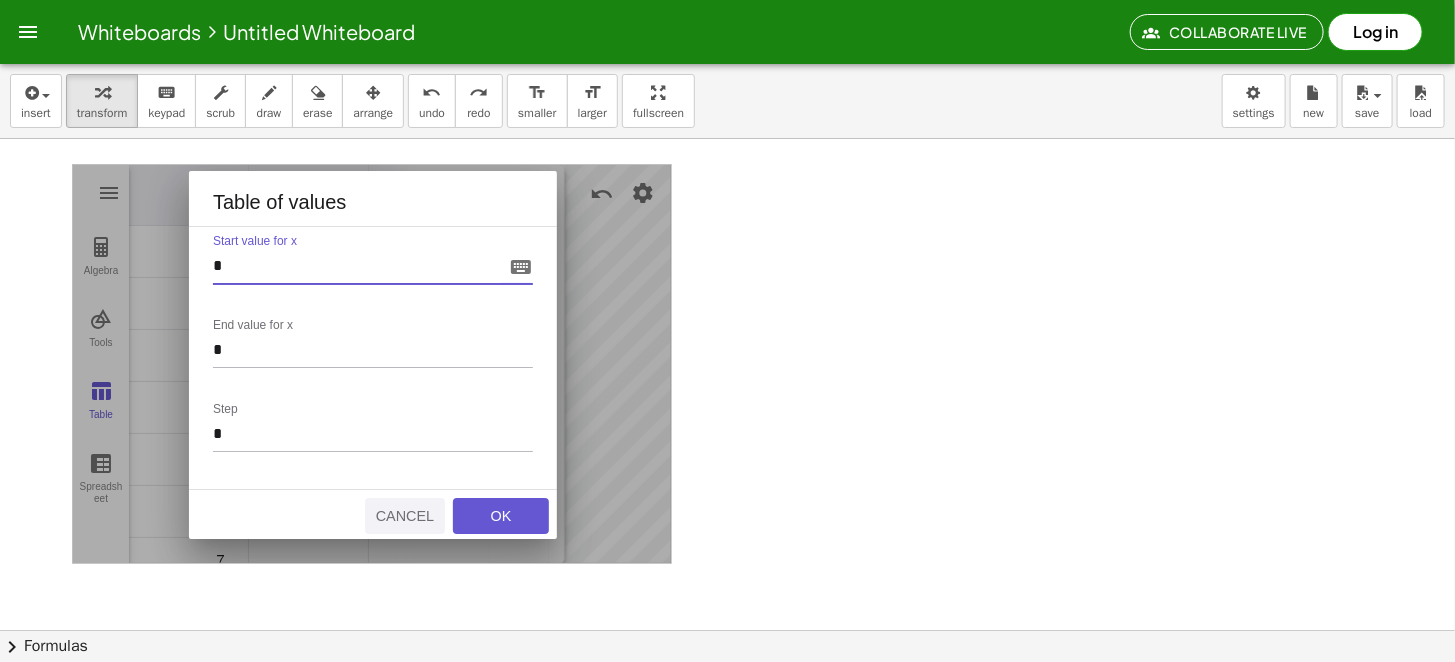 click on "Cancel" at bounding box center (405, 516) 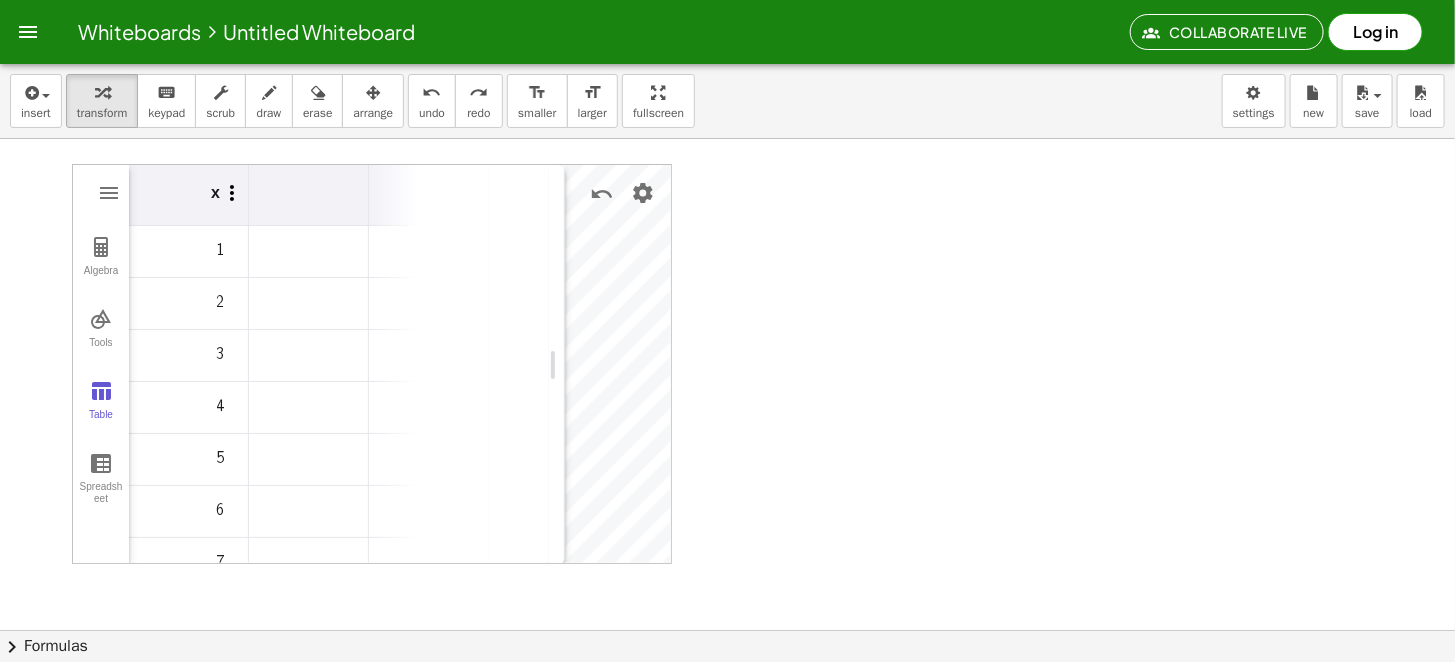 click at bounding box center (232, 193) 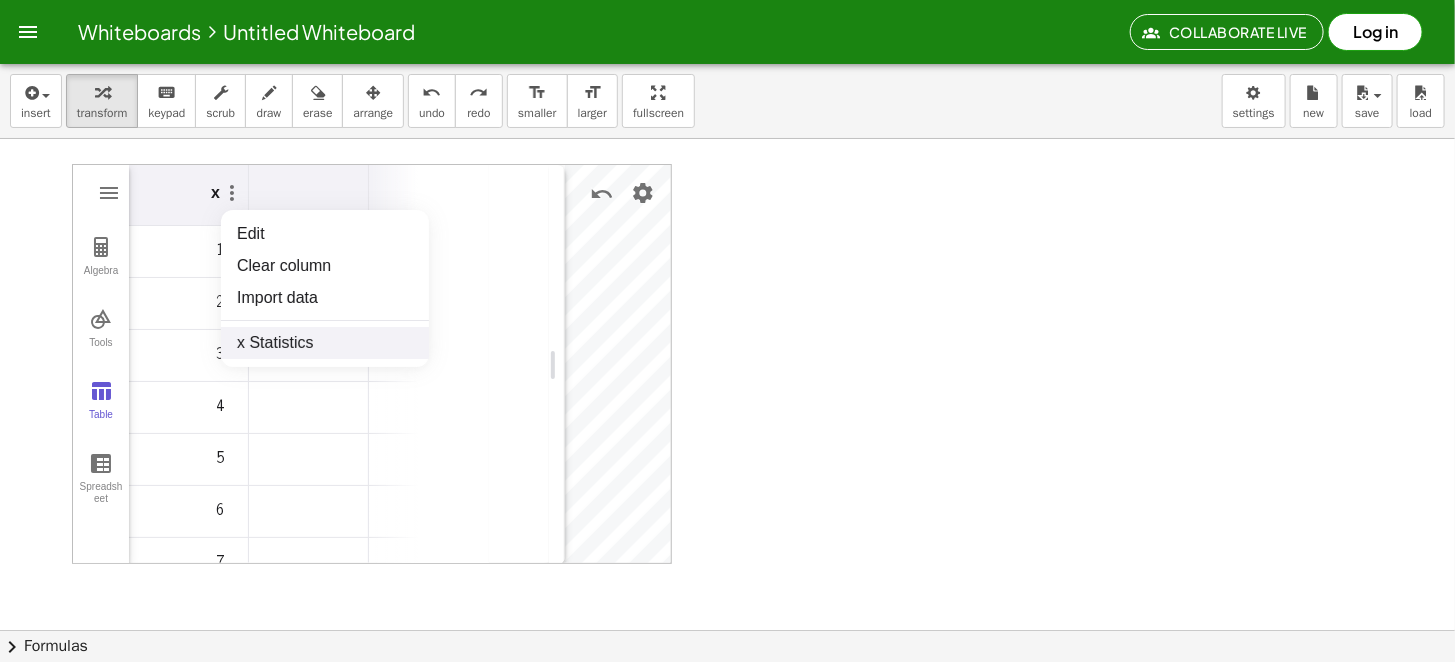 click on "x Statistics" at bounding box center (325, 343) 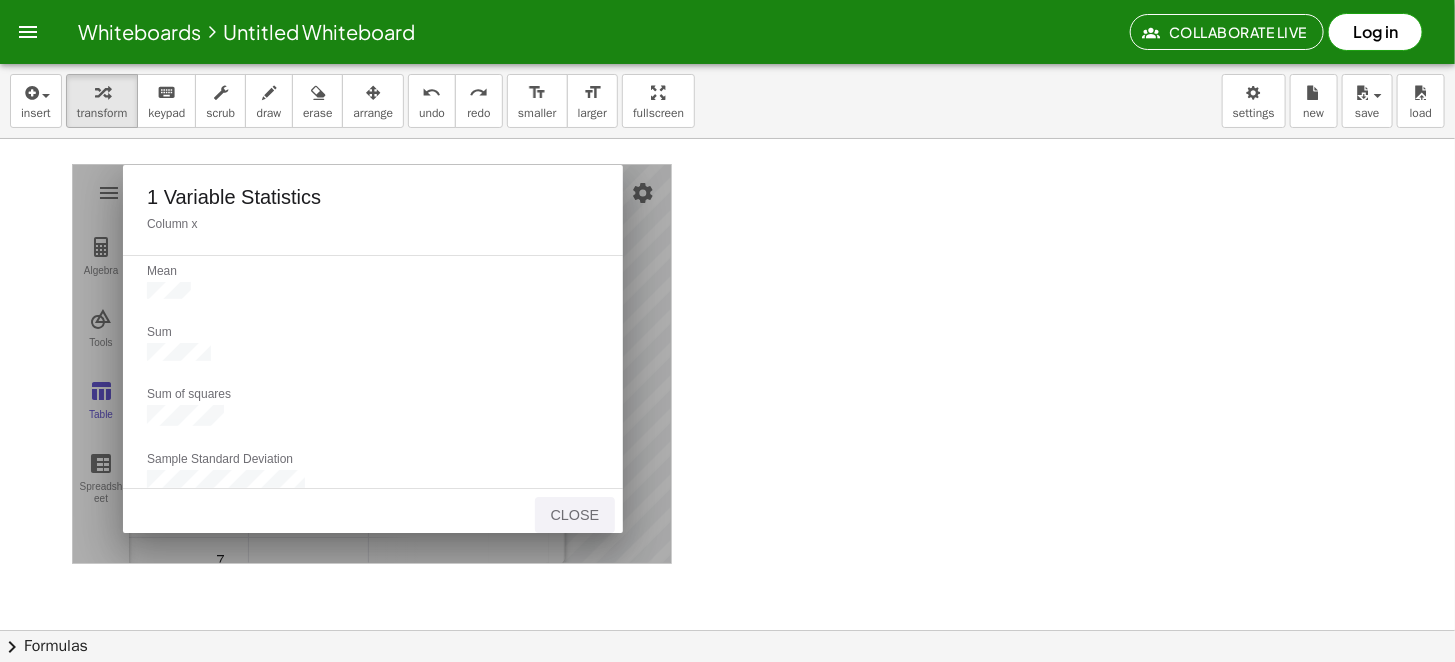 click on "Close" at bounding box center [575, 515] 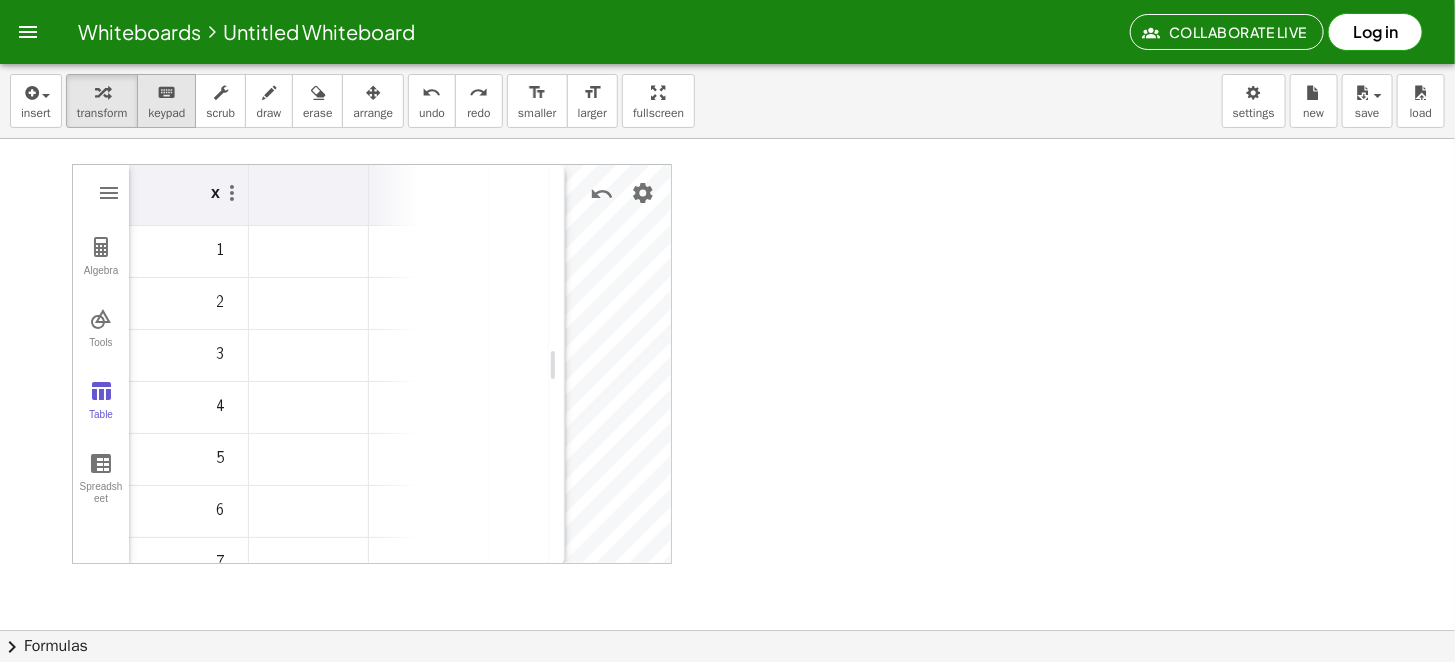 click on "keypad" at bounding box center [166, 113] 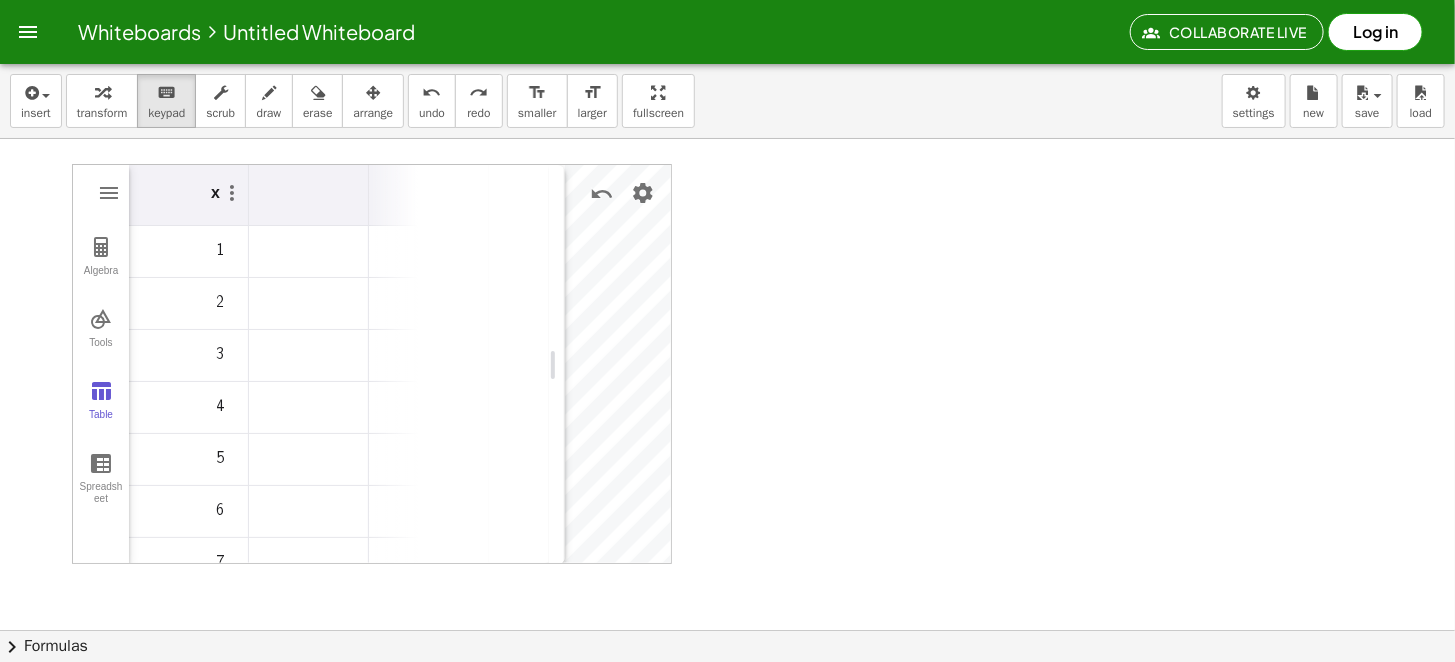 click at bounding box center [309, 195] 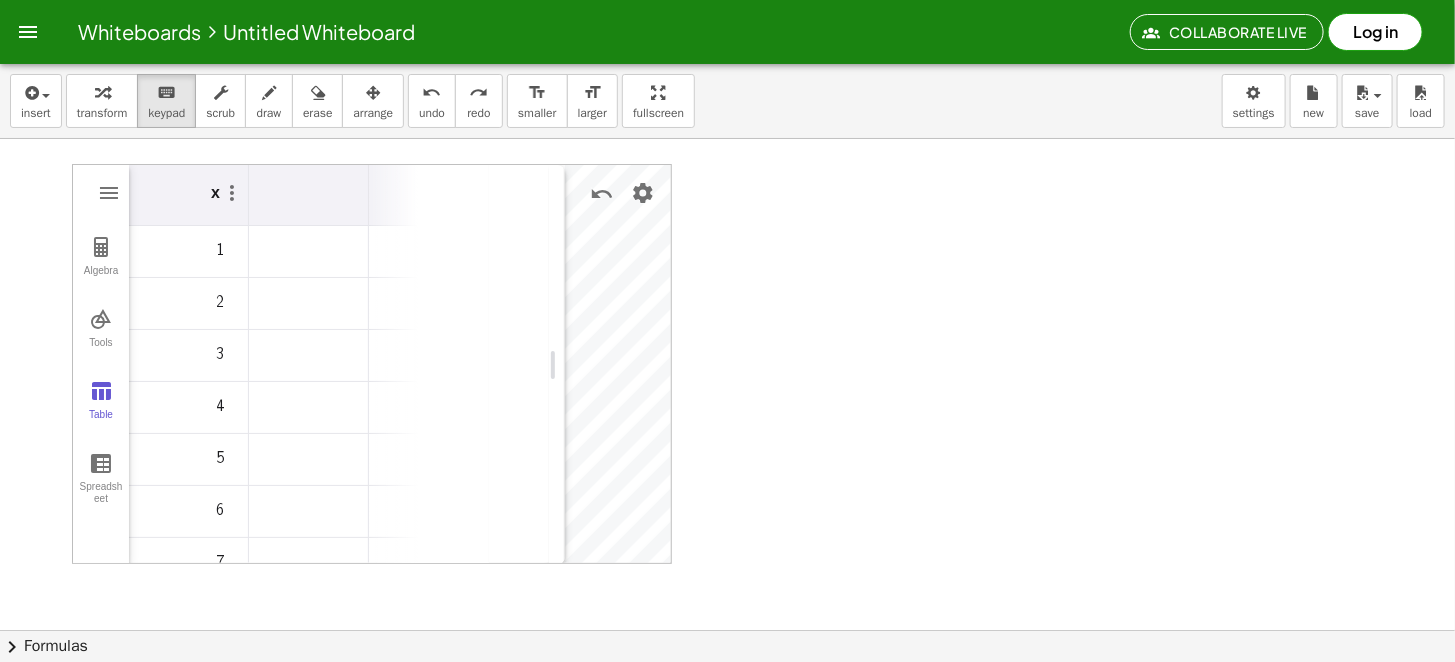 click at bounding box center (309, 195) 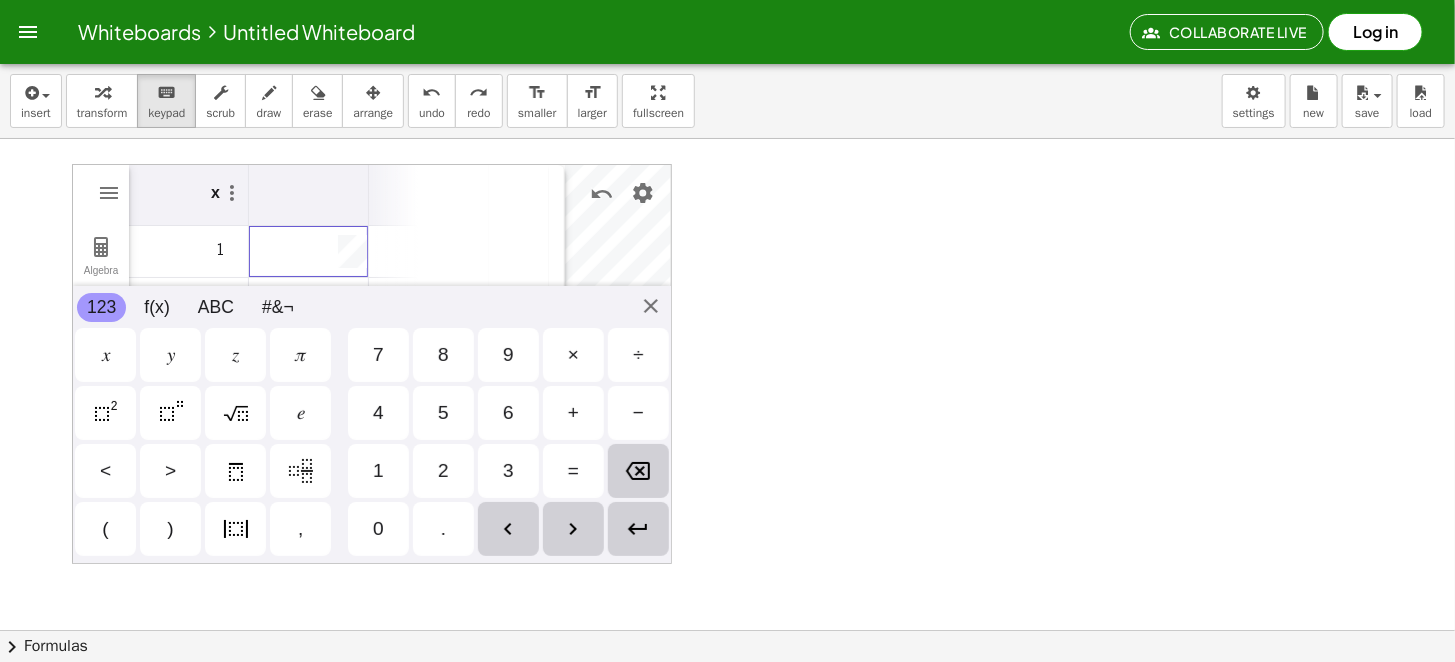 click at bounding box center (309, 252) 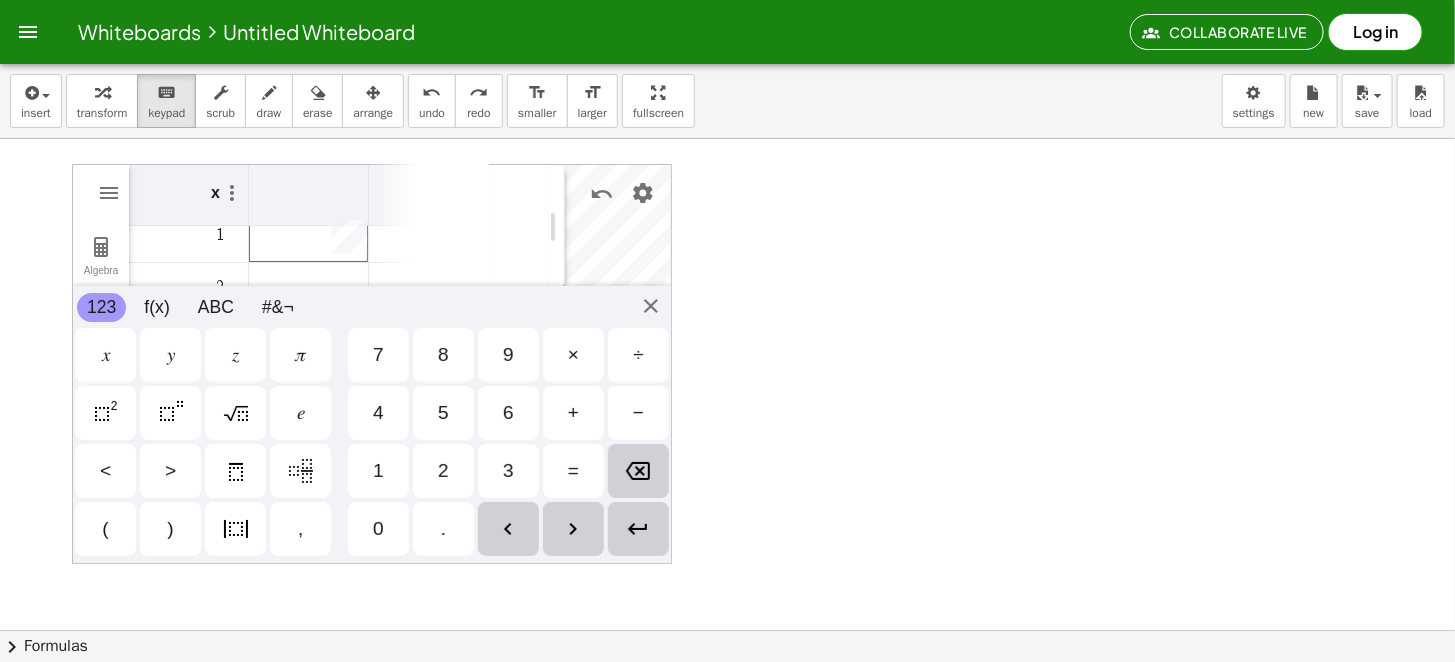 scroll, scrollTop: 0, scrollLeft: 0, axis: both 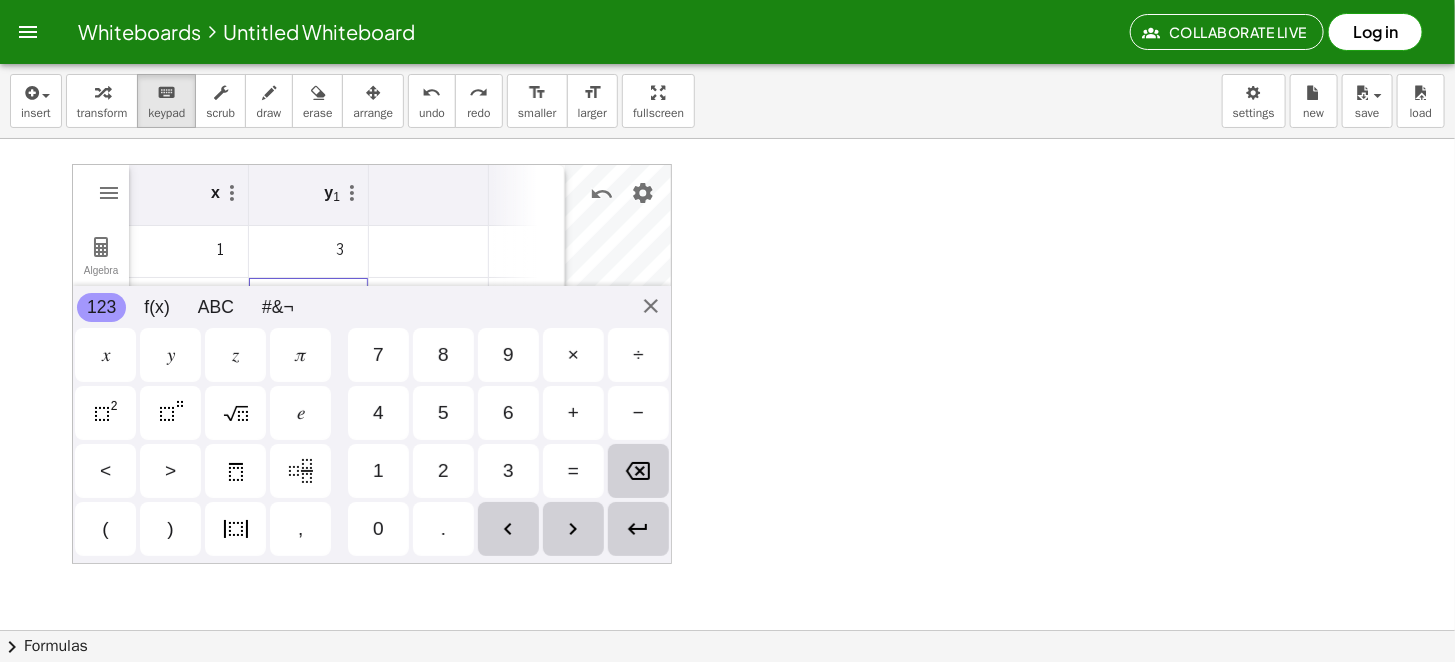 click at bounding box center [309, 304] 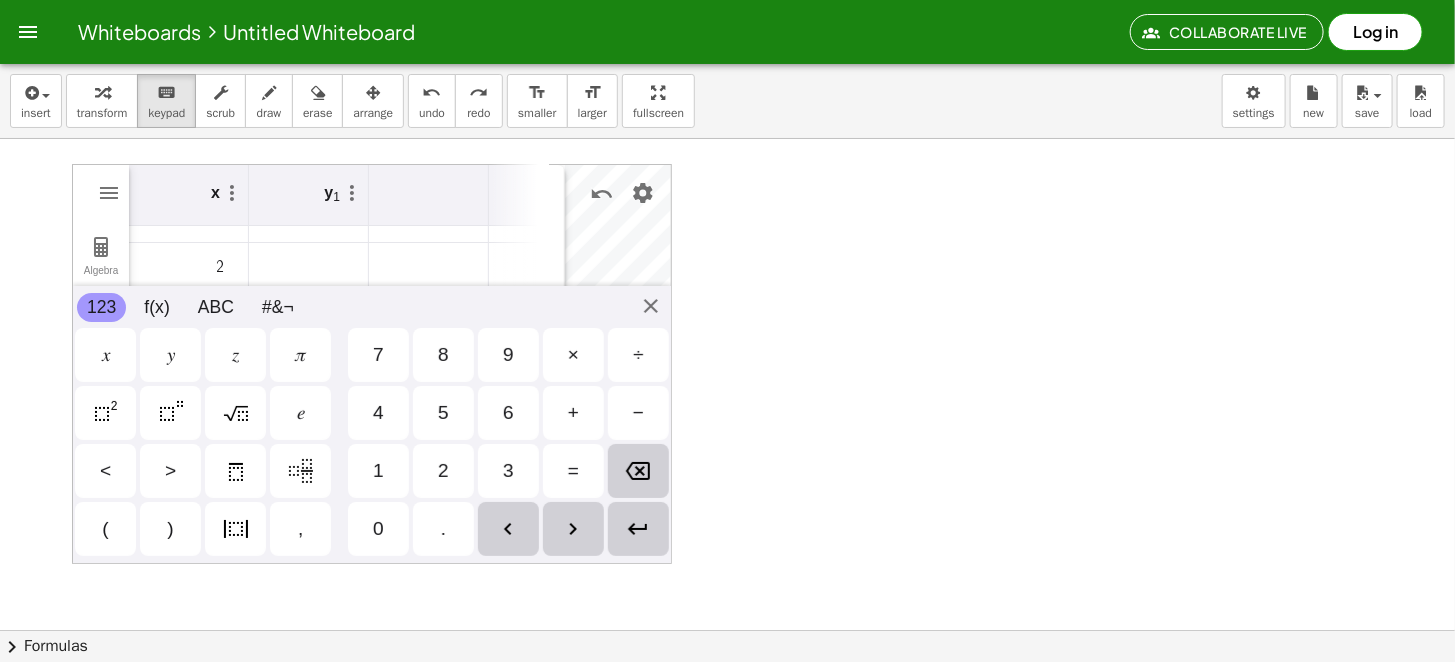 scroll, scrollTop: 40, scrollLeft: 0, axis: vertical 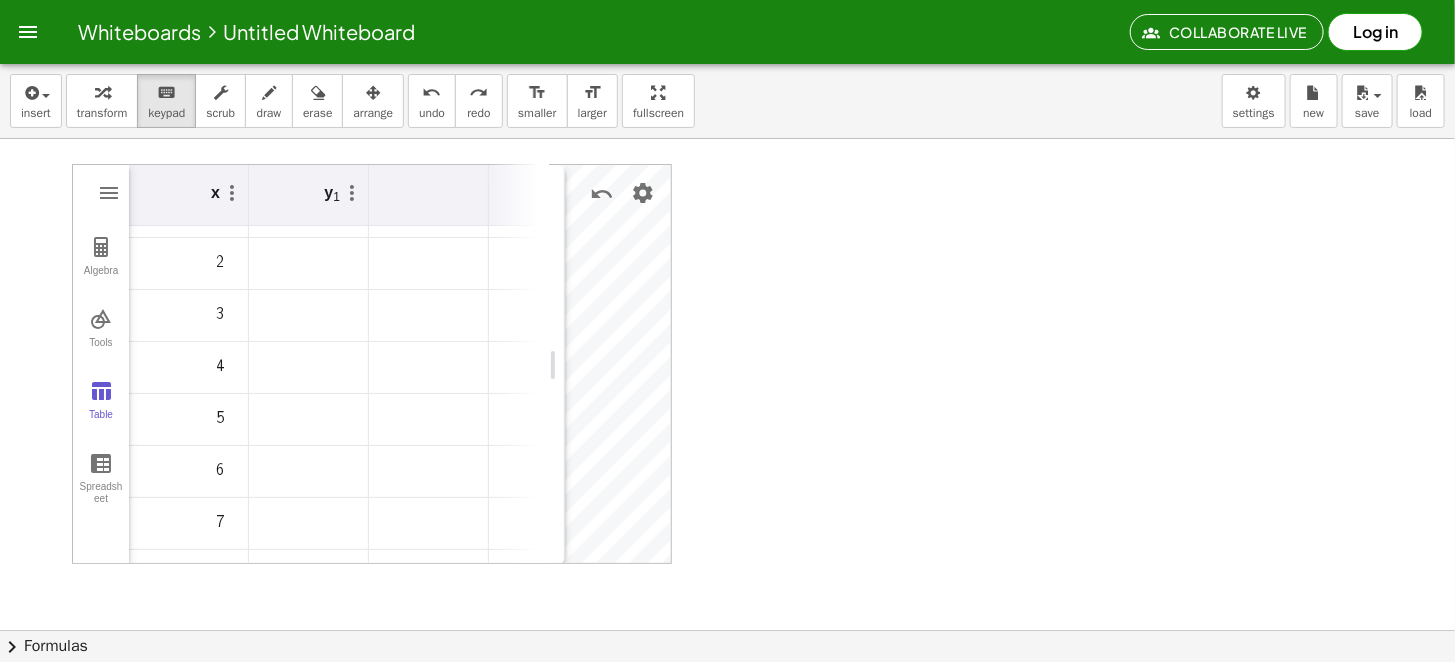 click at bounding box center [309, 264] 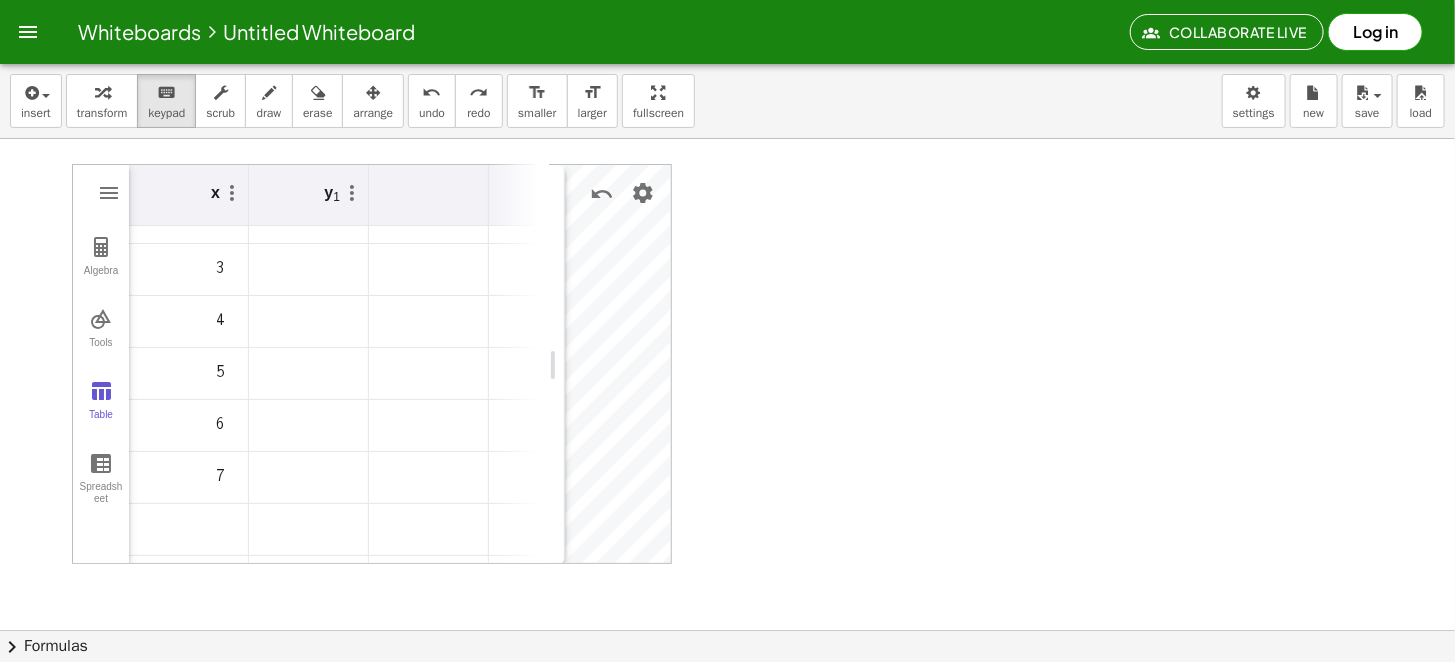 scroll, scrollTop: 97, scrollLeft: 0, axis: vertical 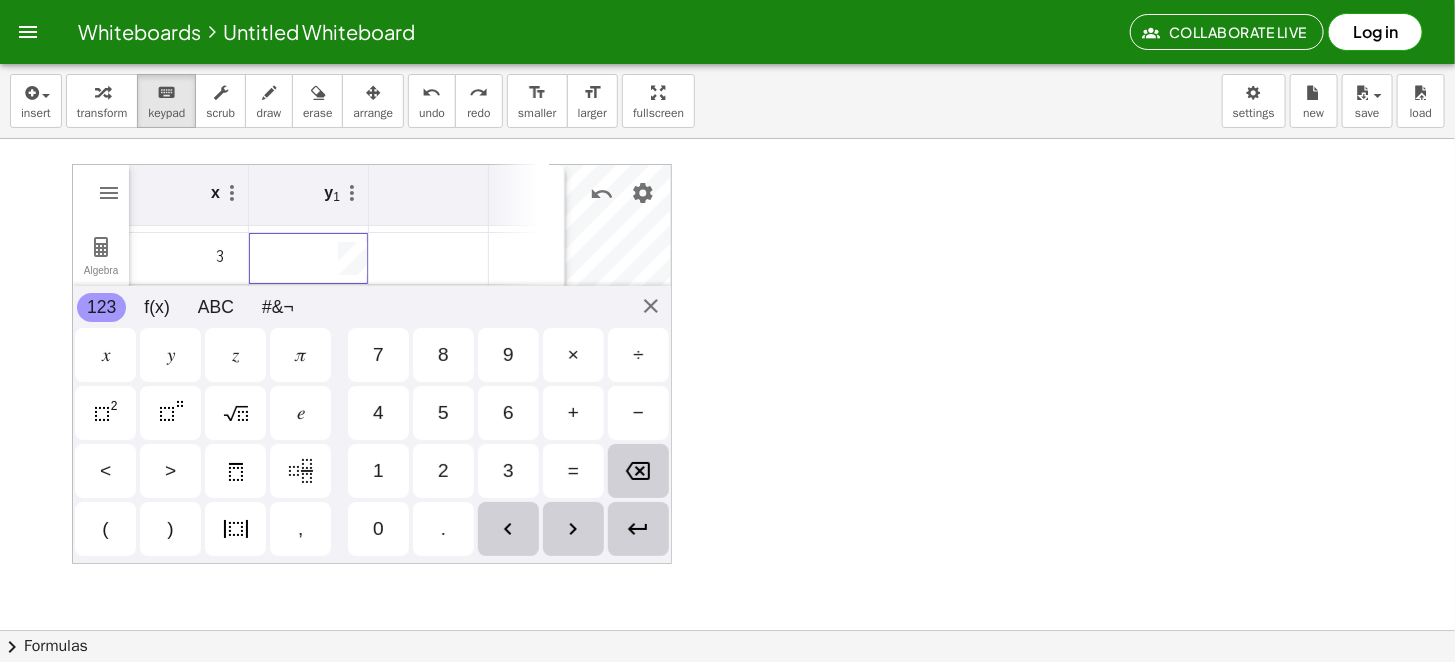 click at bounding box center (309, 259) 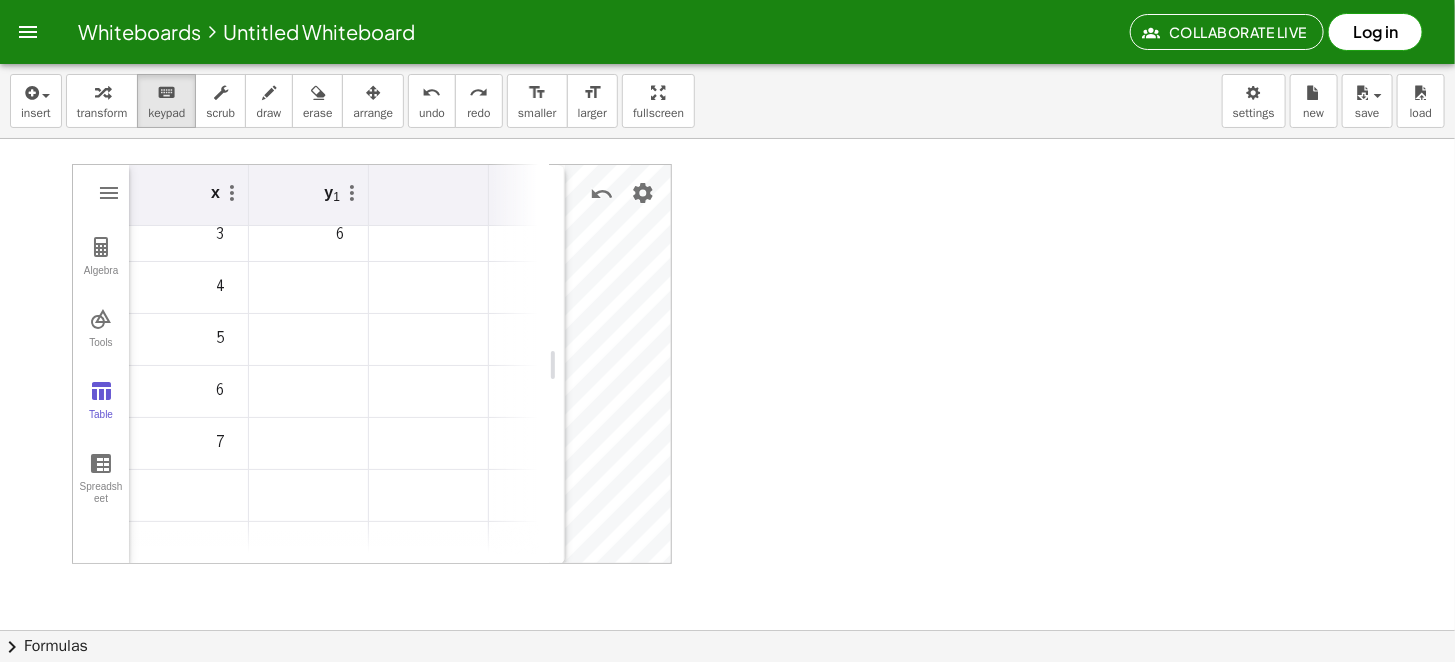scroll, scrollTop: 131, scrollLeft: 0, axis: vertical 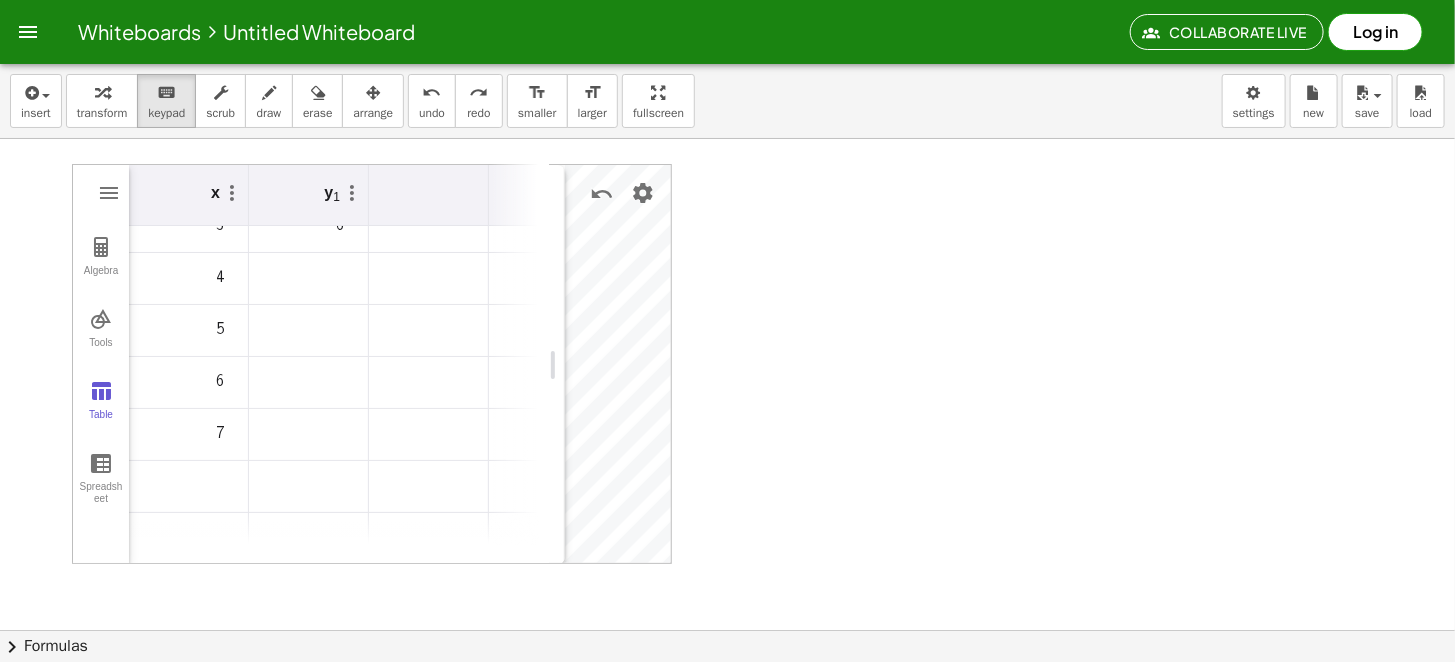 click at bounding box center (309, 279) 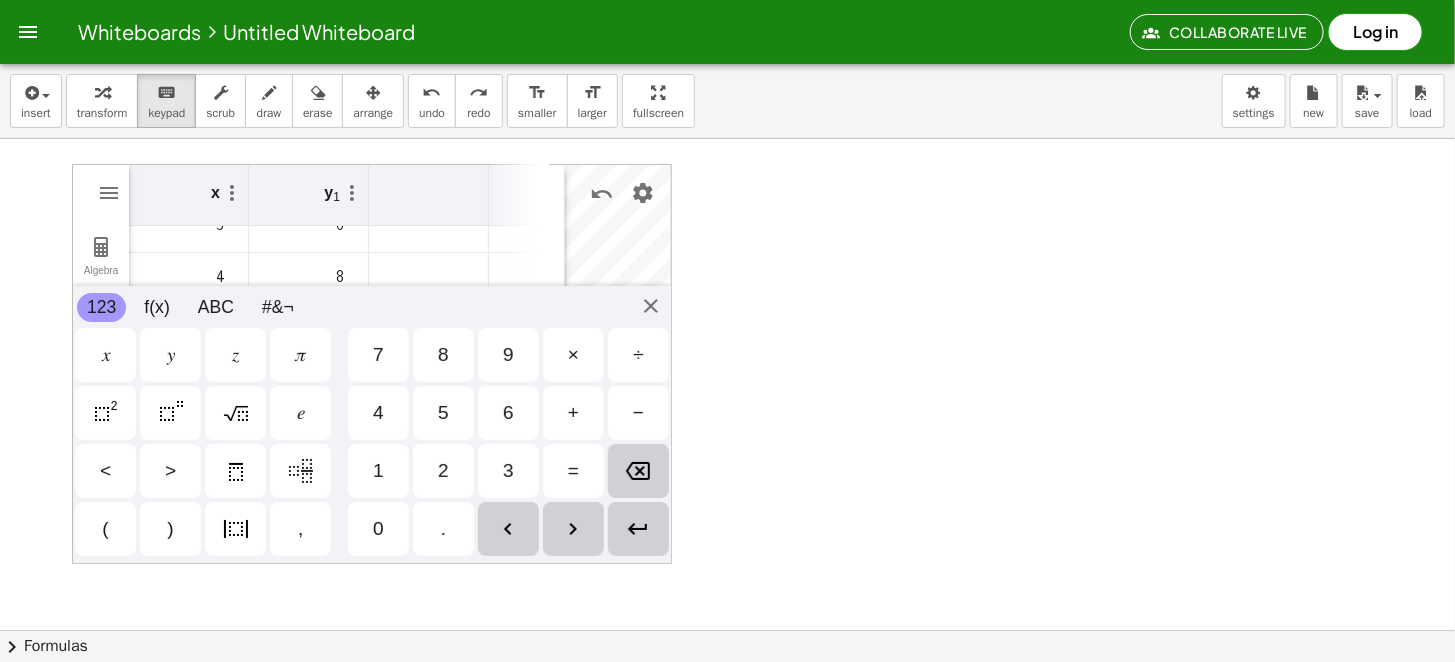 scroll, scrollTop: 139, scrollLeft: 0, axis: vertical 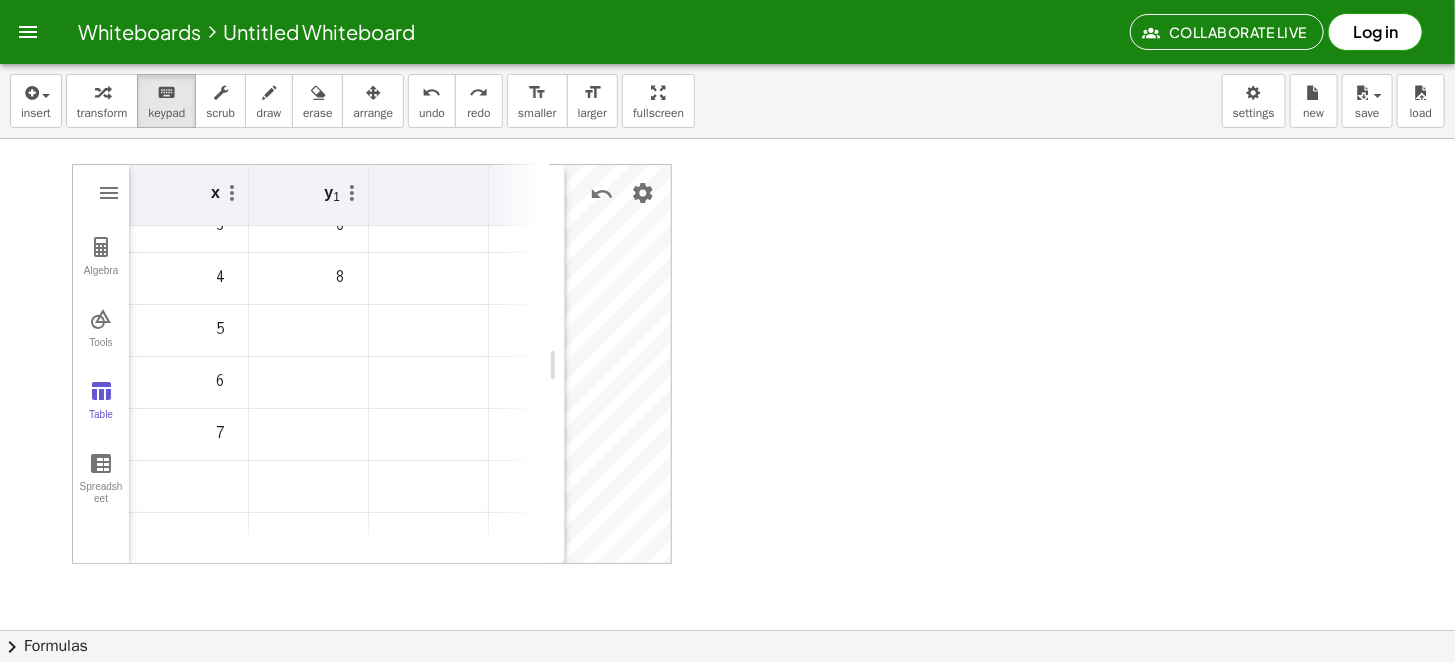 click at bounding box center (309, 331) 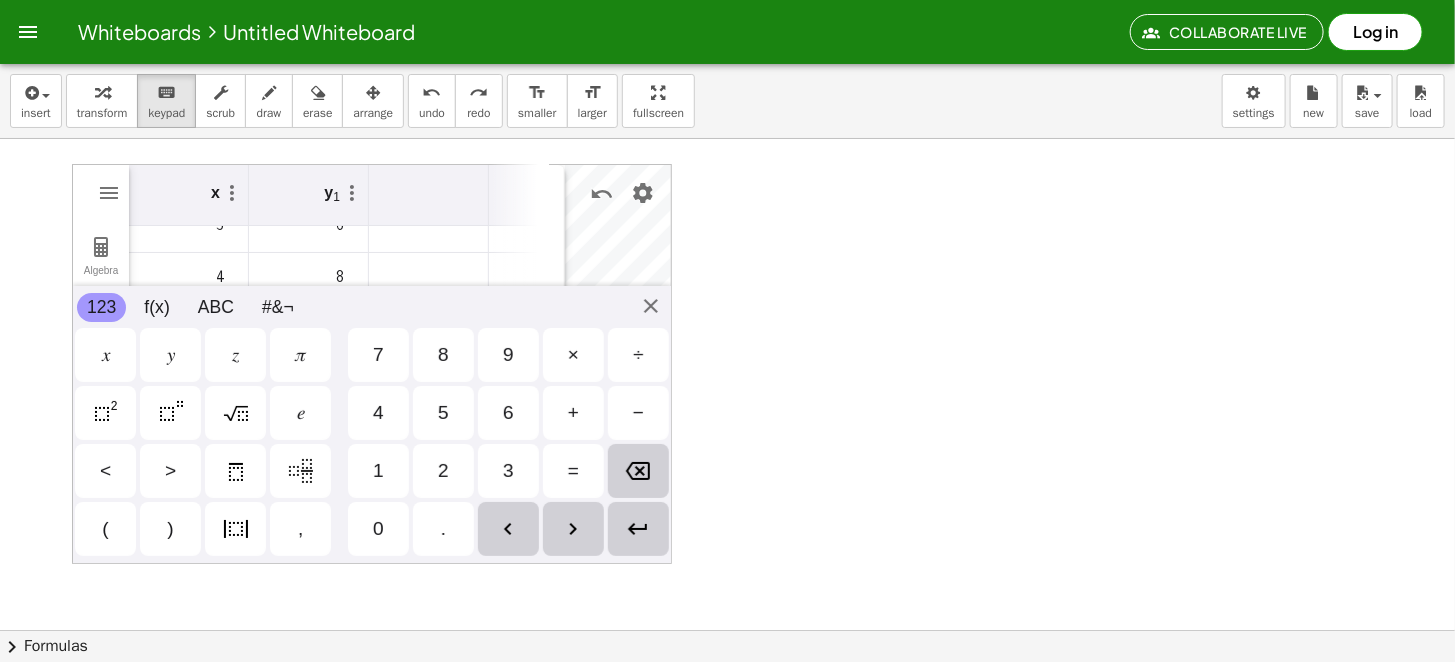click at bounding box center (309, 331) 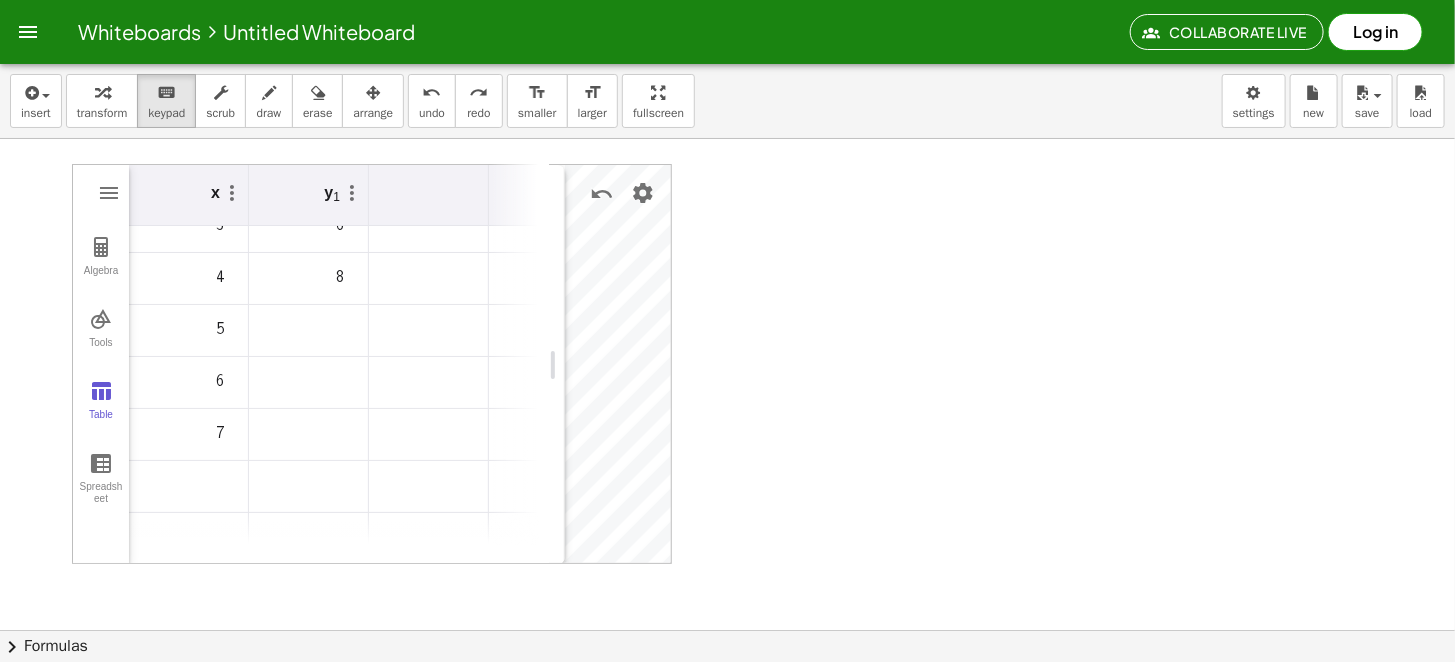 click at bounding box center (309, 331) 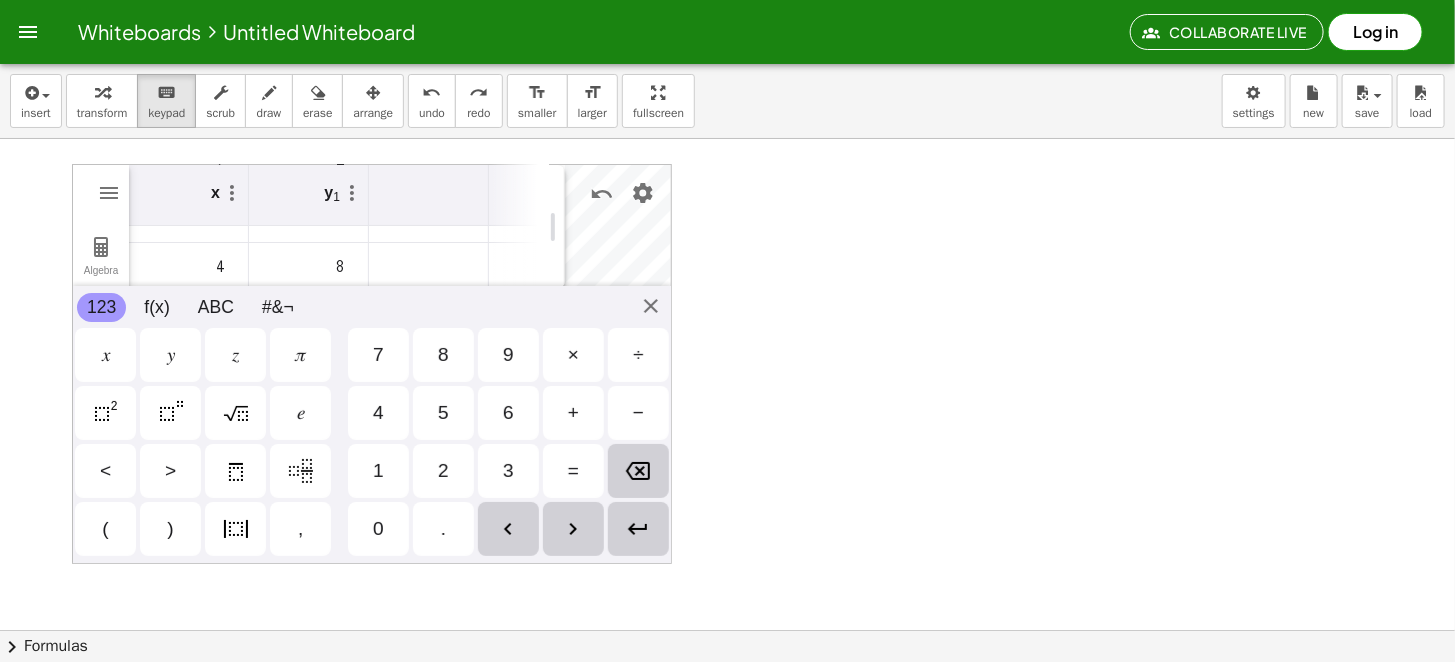 click on "7" at bounding box center (378, 355) 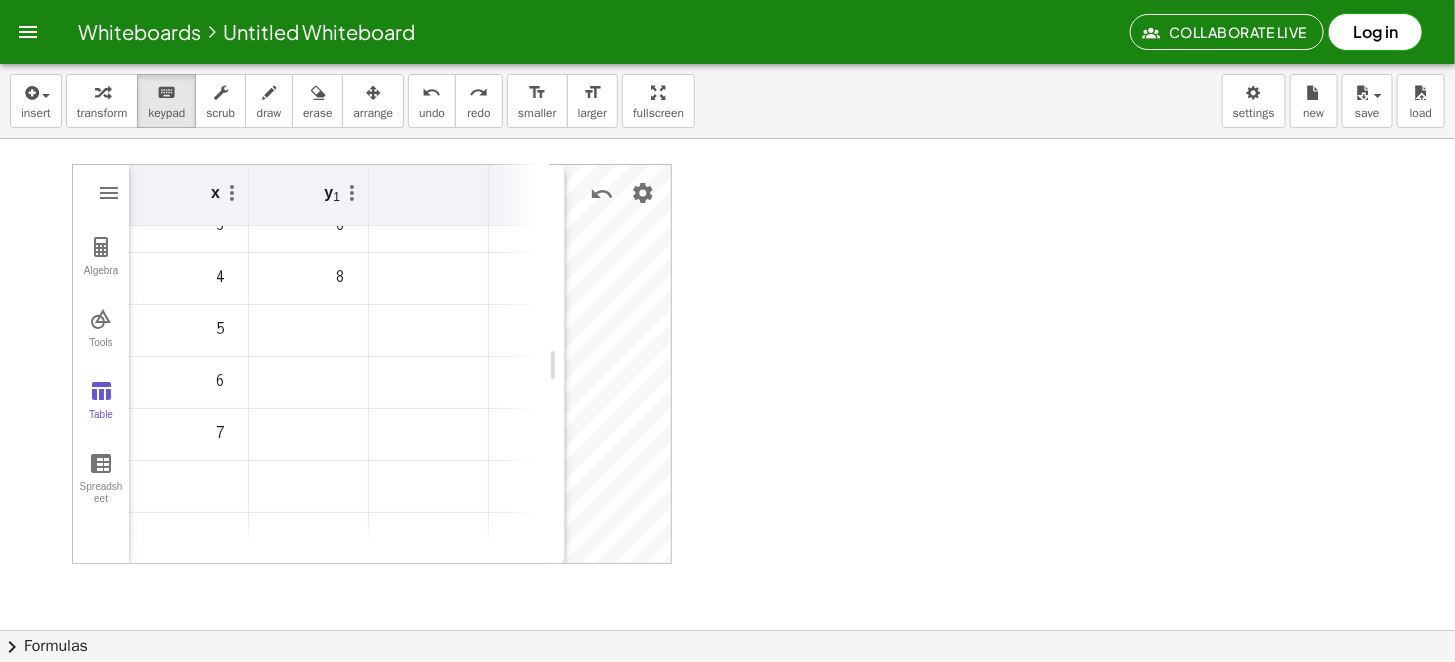 click at bounding box center (549, 195) 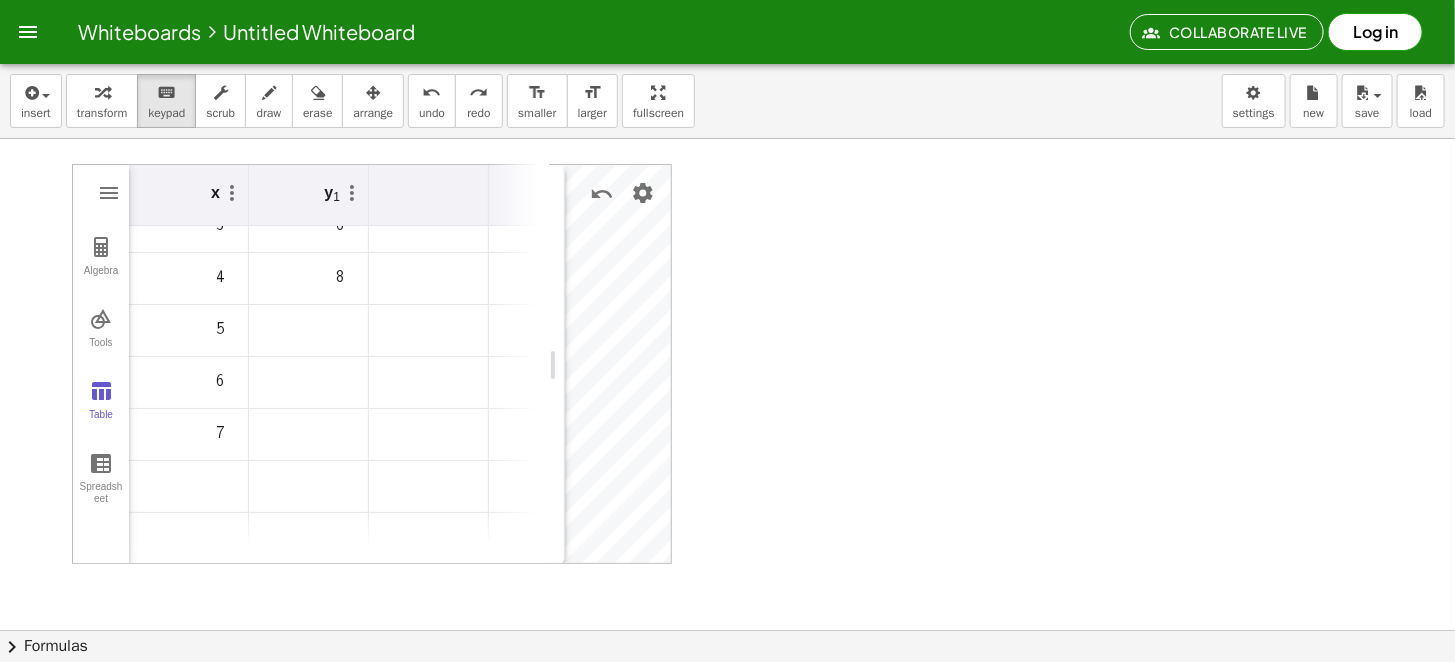 click at bounding box center (309, 331) 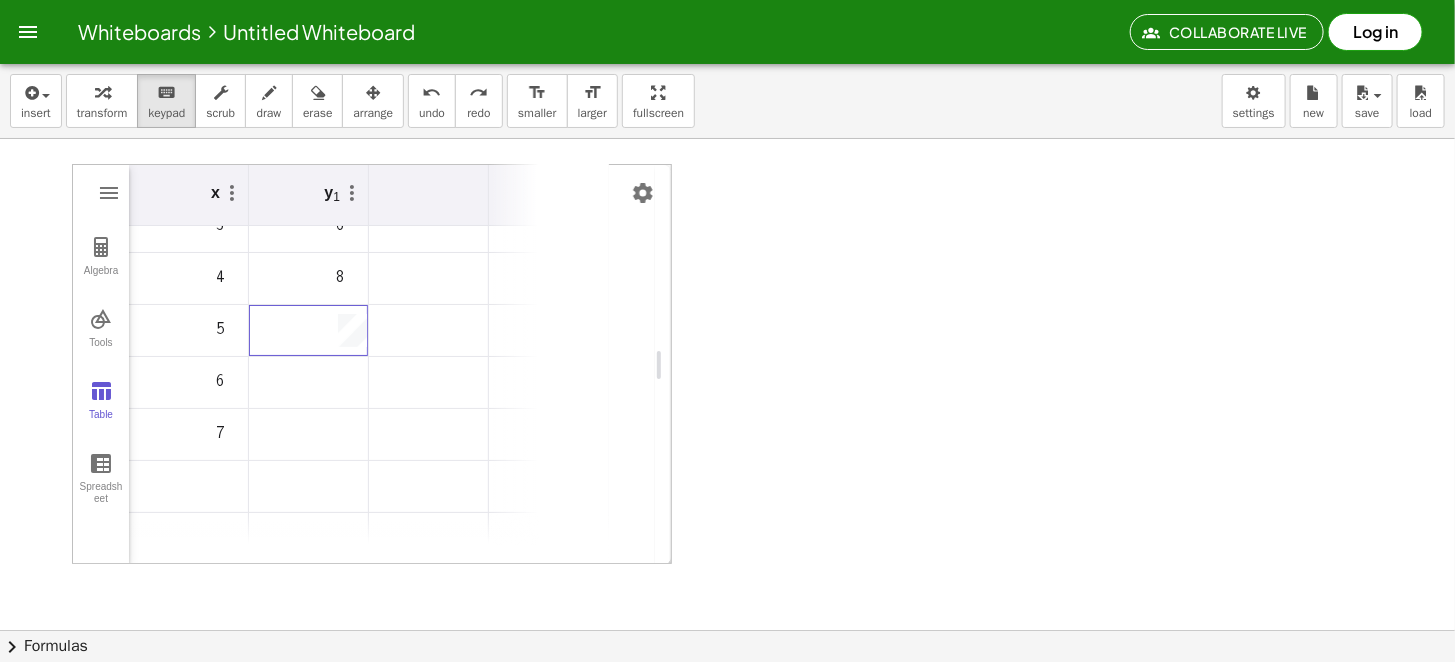scroll, scrollTop: 129, scrollLeft: 0, axis: vertical 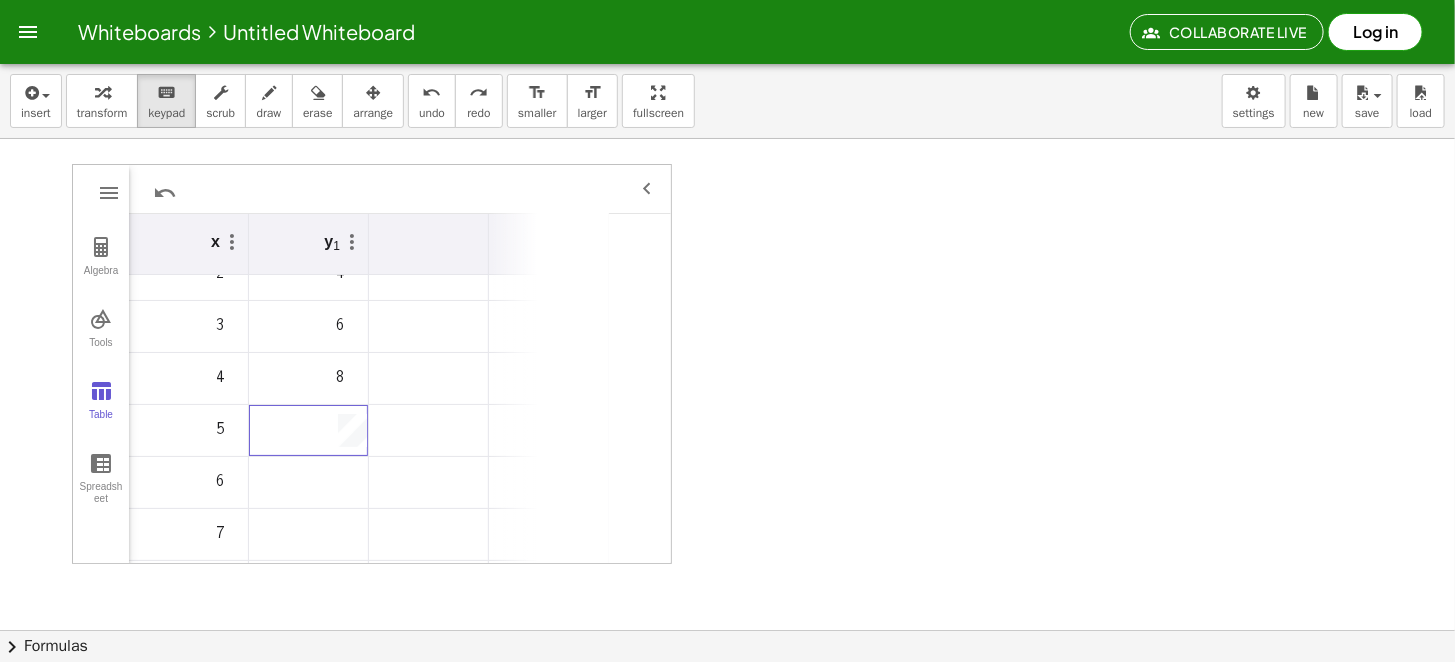 click on "[NUMBER] [NUMBER] f(x) ABC #&¬ 𝑥 𝑦 𝑧 𝜋 7 8 9 × ÷ 𝑒 4 5 6 + − < > 1 2 3 = ( ) , 0 .     Algebra Tools Table Spreadsheet a = 1 b = 8 Input… GeoGebra Graphing Calculator Basic Tools Move Point Slider Intersect Extremum Roots Best Fit Line Edit Select Objects Move Graphics View Delete Show / Hide Label Show / Hide Object Copy Visual Style Media Text Points Point Intersect Point on Object Attach / Detach Point Extremum Roots Complex Number List Lines Line Ray Vector Others Pen Freehand Function Button Check Box Input Box x y 1 1 3 2 4 3 6 4 8 5 6 7" at bounding box center (372, 364) 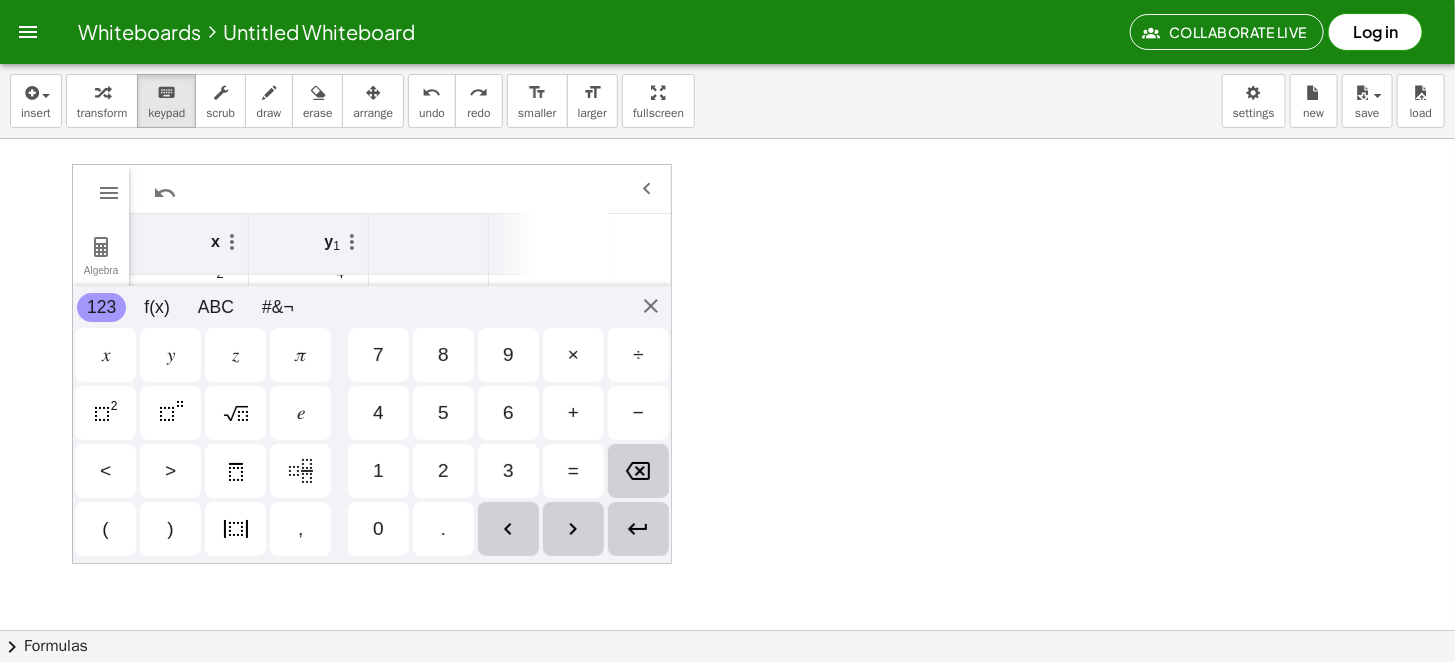 scroll, scrollTop: 107, scrollLeft: 0, axis: vertical 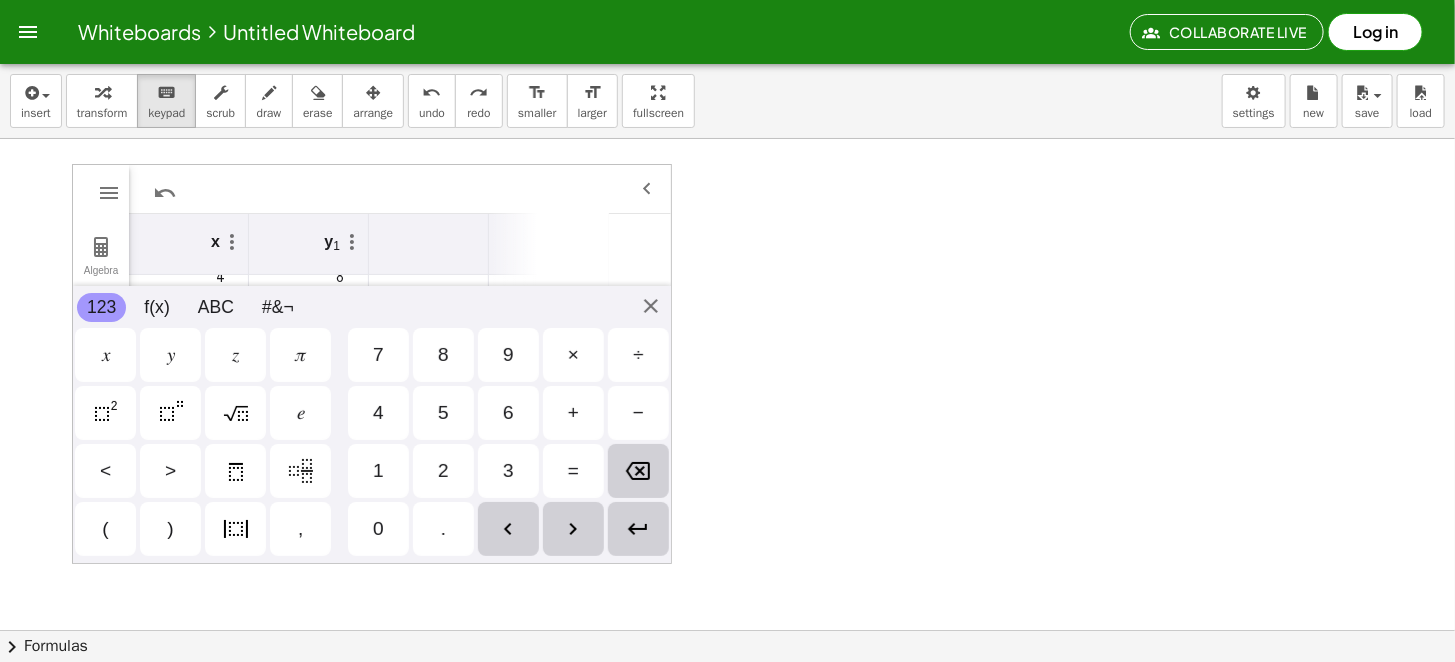 click at bounding box center [309, 331] 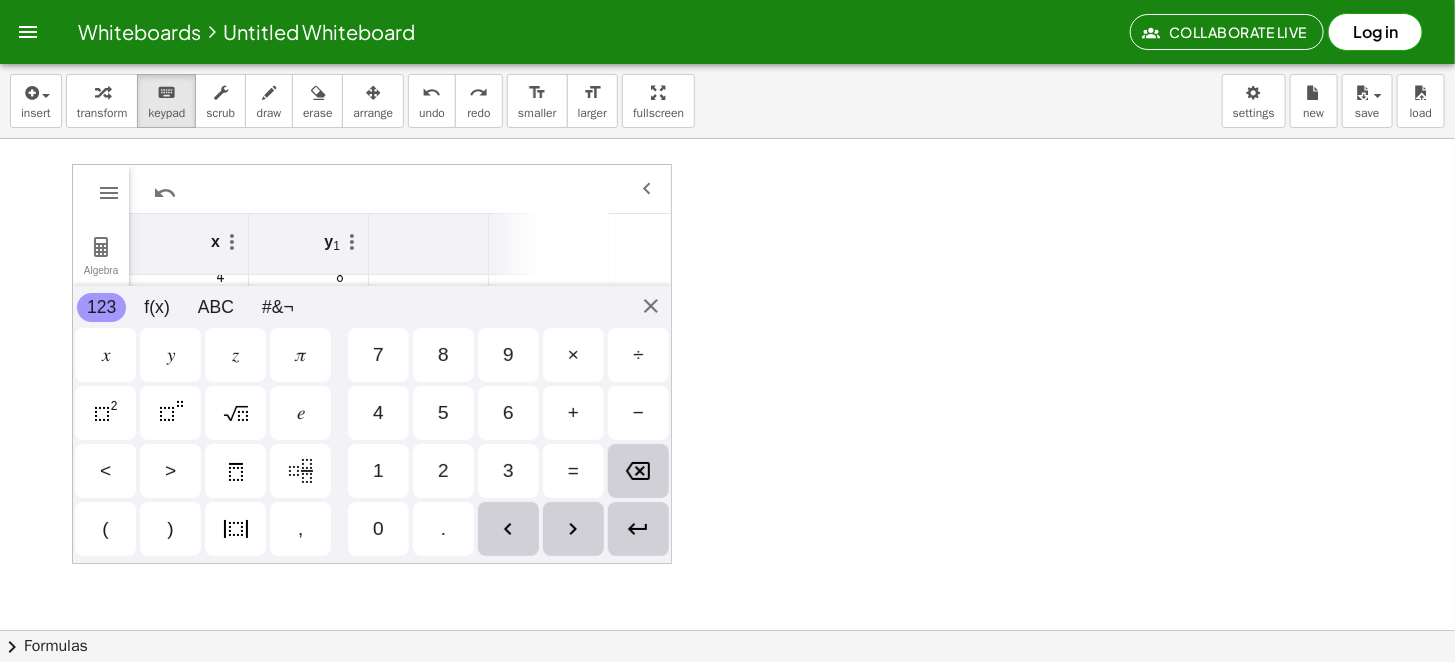 click on "9" at bounding box center (508, 355) 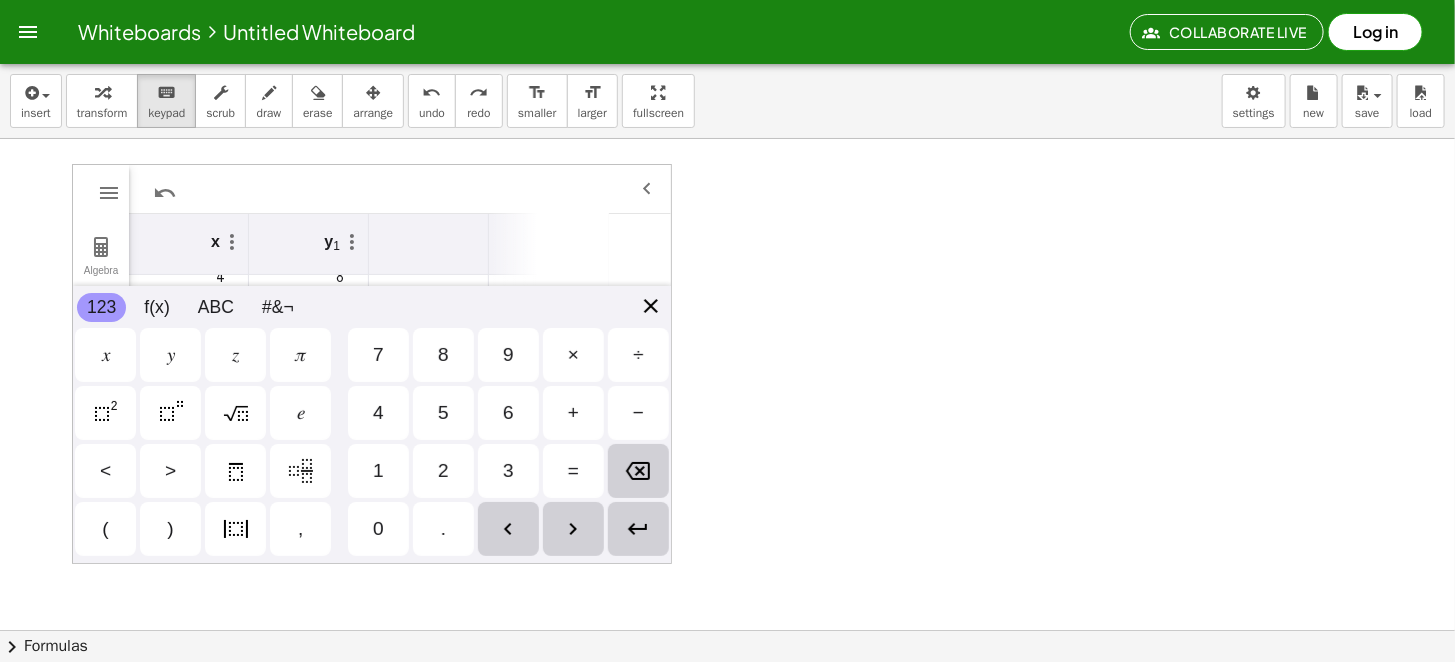 click on "Algebra Tools Table Spreadsheet a = 1 b = 8 Input… GeoGebra Graphing Calculator Basic Tools Move Point Slider Intersect Extremum Roots Best Fit Line Edit Select Objects Move Graphics View Delete Show / Hide Label Show / Hide Object Copy Visual Style Media Text Points Point Intersect Point on Object Attach / Detach Point Extremum Roots Complex Number List Lines Line Ray Vector Others Pen Freehand Function Button Check Box Input Box x y 1 1 3 2 4 3 6 4 8 5 6 7 [NUMBER] [NUMBER] f(x) ABC #&¬ 𝑥 𝑦 𝑧 𝜋 7 8 9 × ÷ 𝑒 4 5 6 + − < > 1 2 3 = ( ) , 0 ." at bounding box center (372, 364) 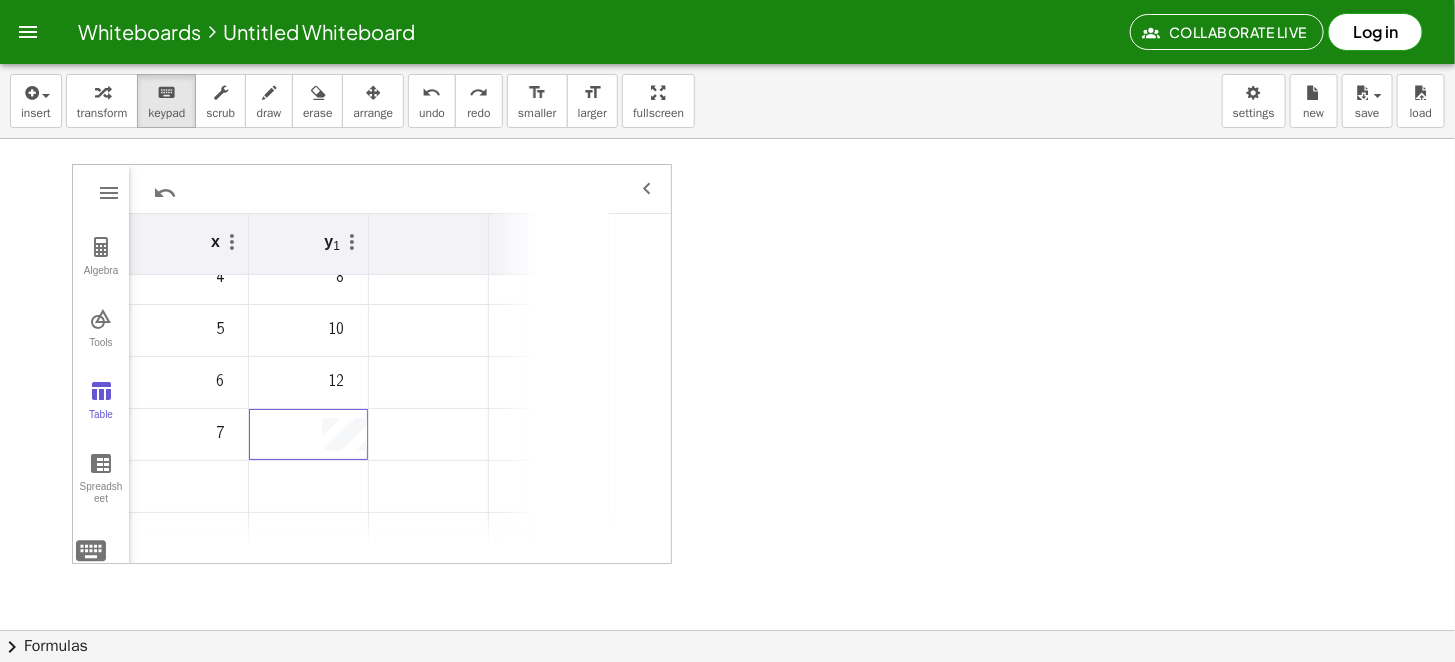 click at bounding box center [727, 630] 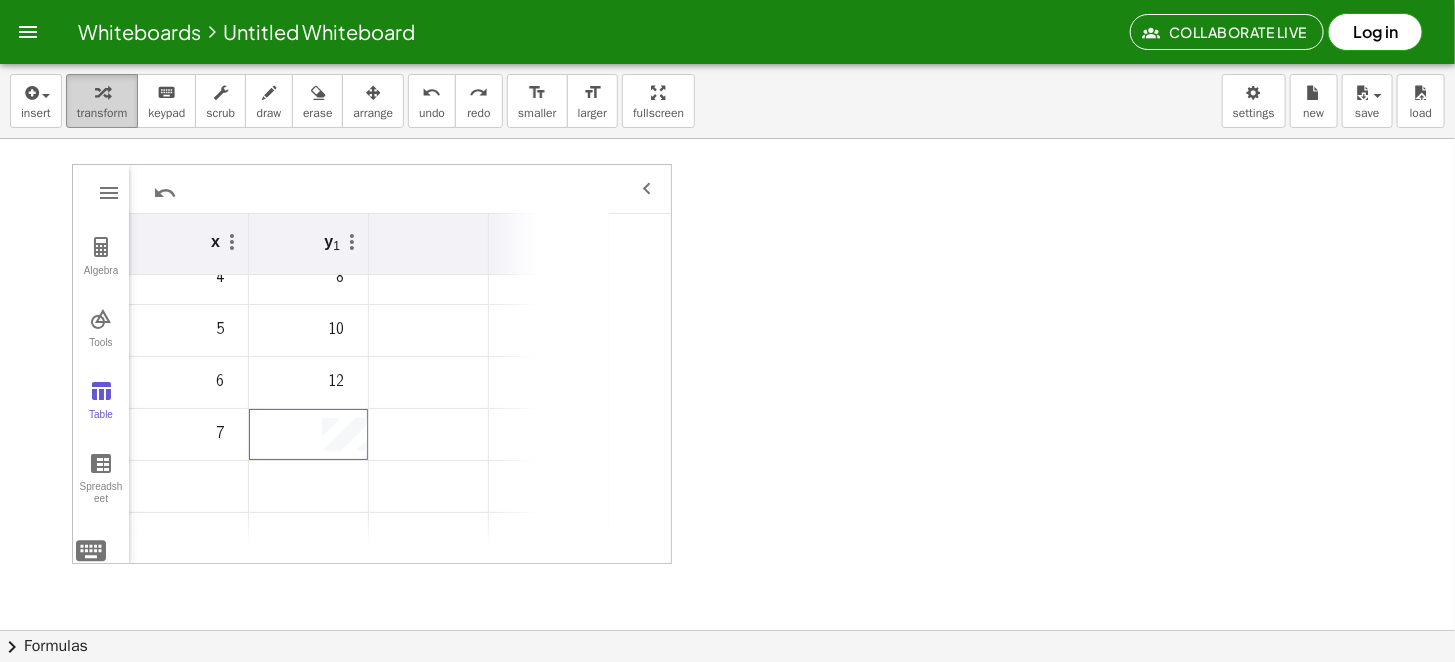click at bounding box center [102, 93] 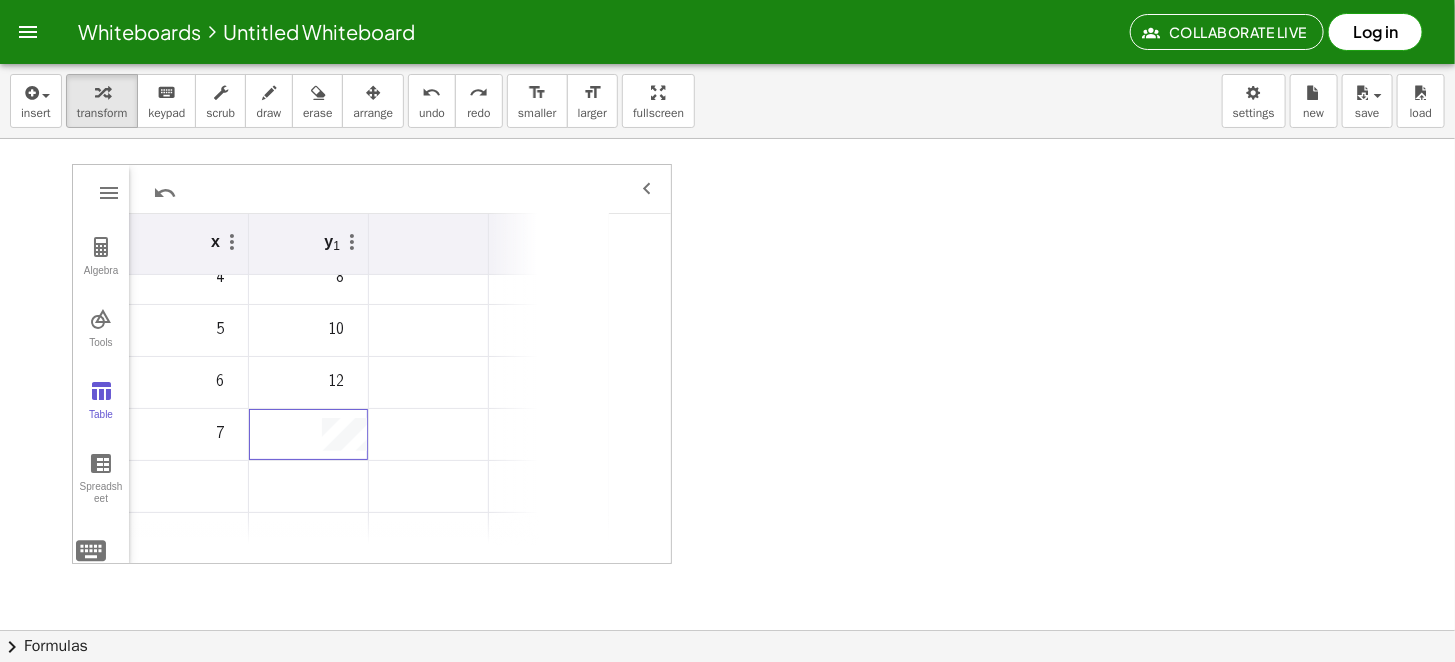 click at bounding box center (727, 630) 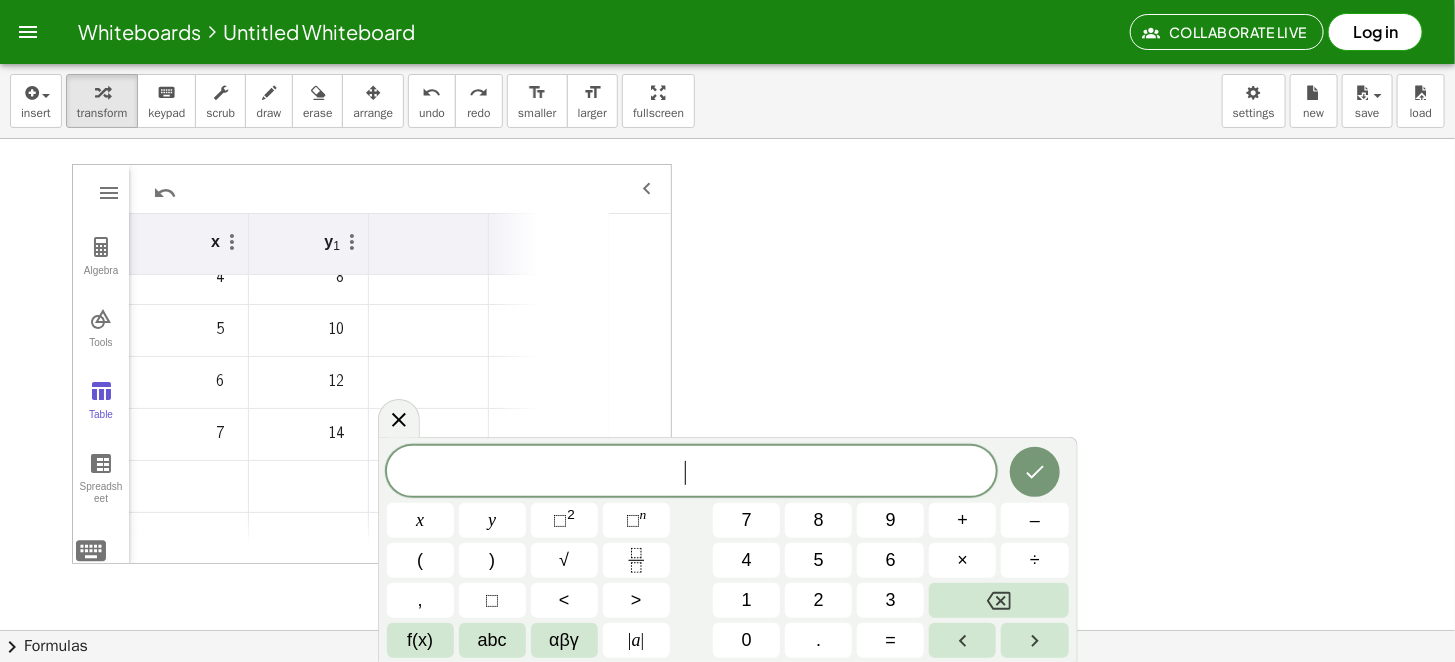 click at bounding box center [727, 630] 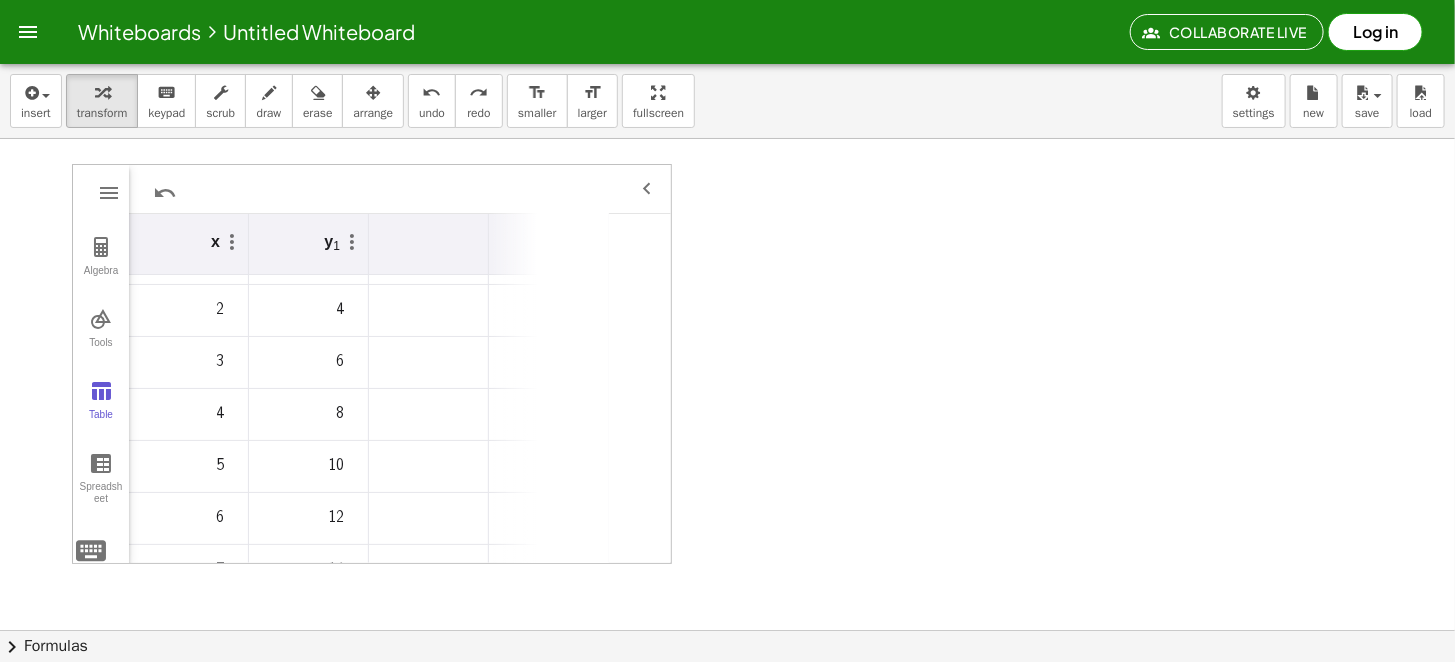 scroll, scrollTop: 0, scrollLeft: 0, axis: both 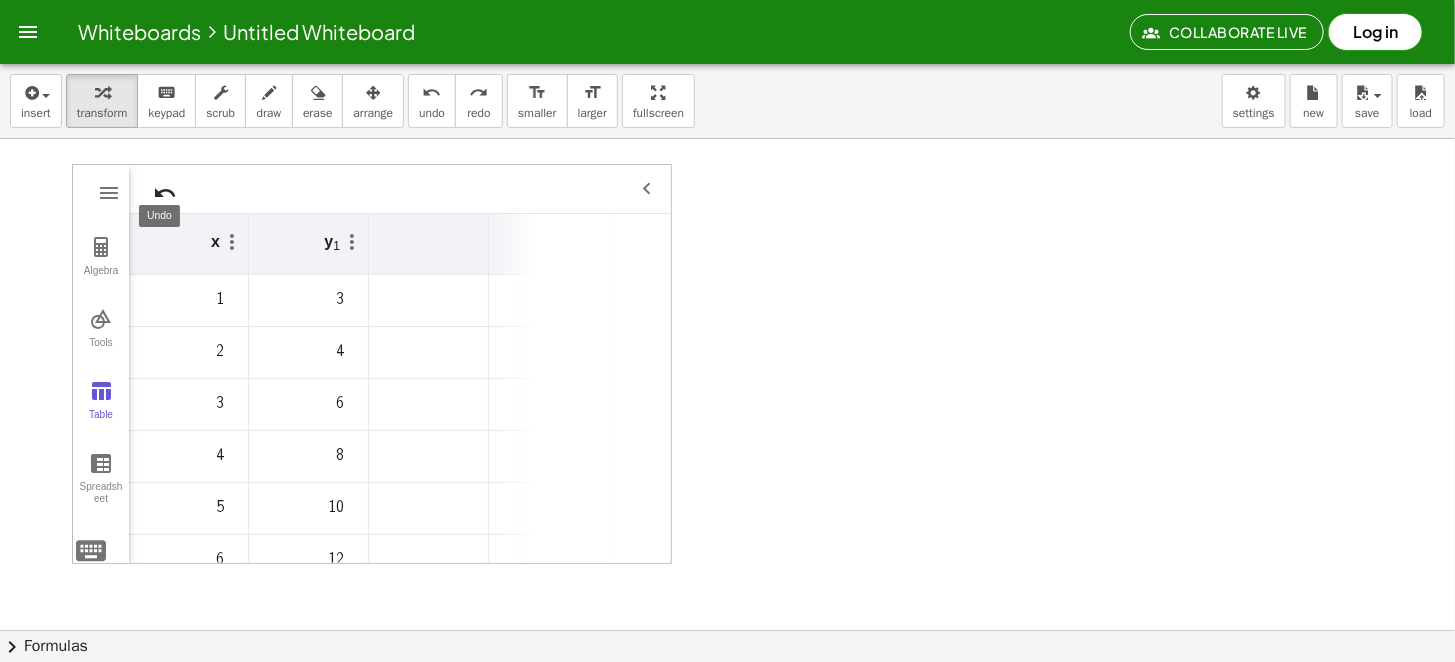 click at bounding box center [165, 193] 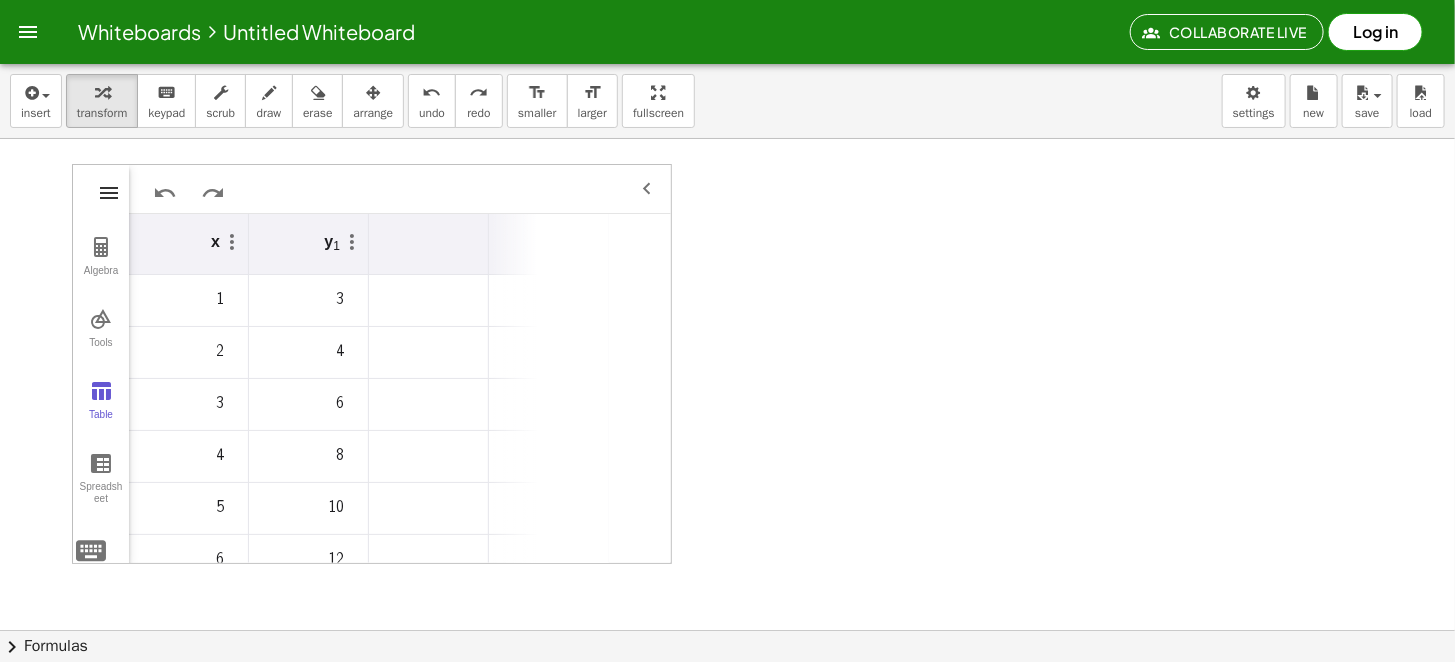 click at bounding box center [109, 193] 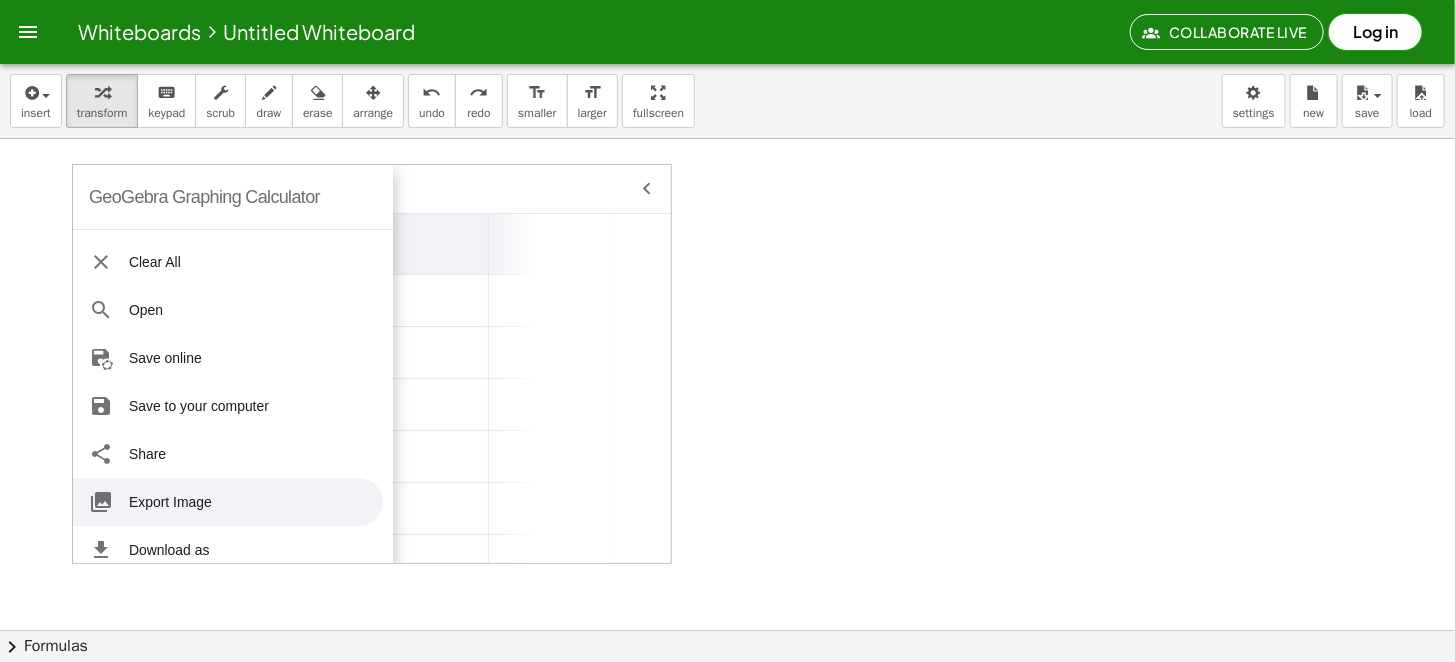 click at bounding box center [727, 630] 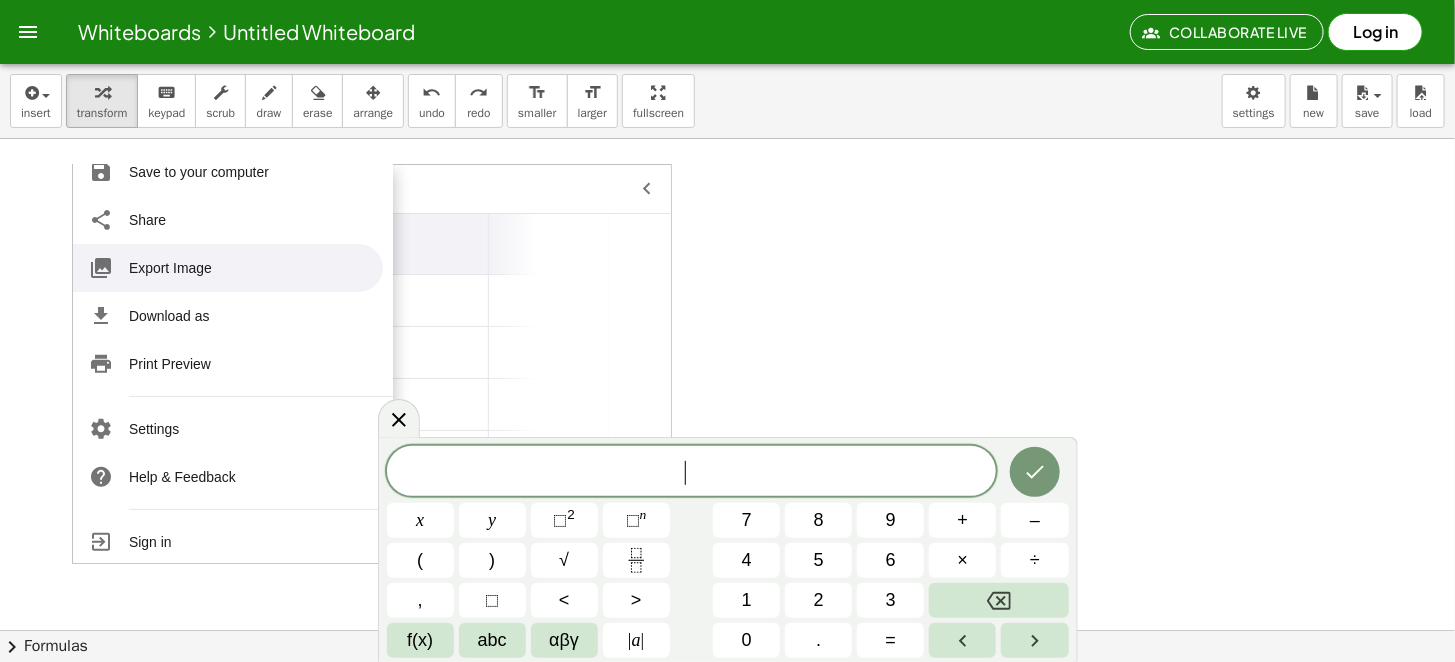scroll, scrollTop: 244, scrollLeft: 0, axis: vertical 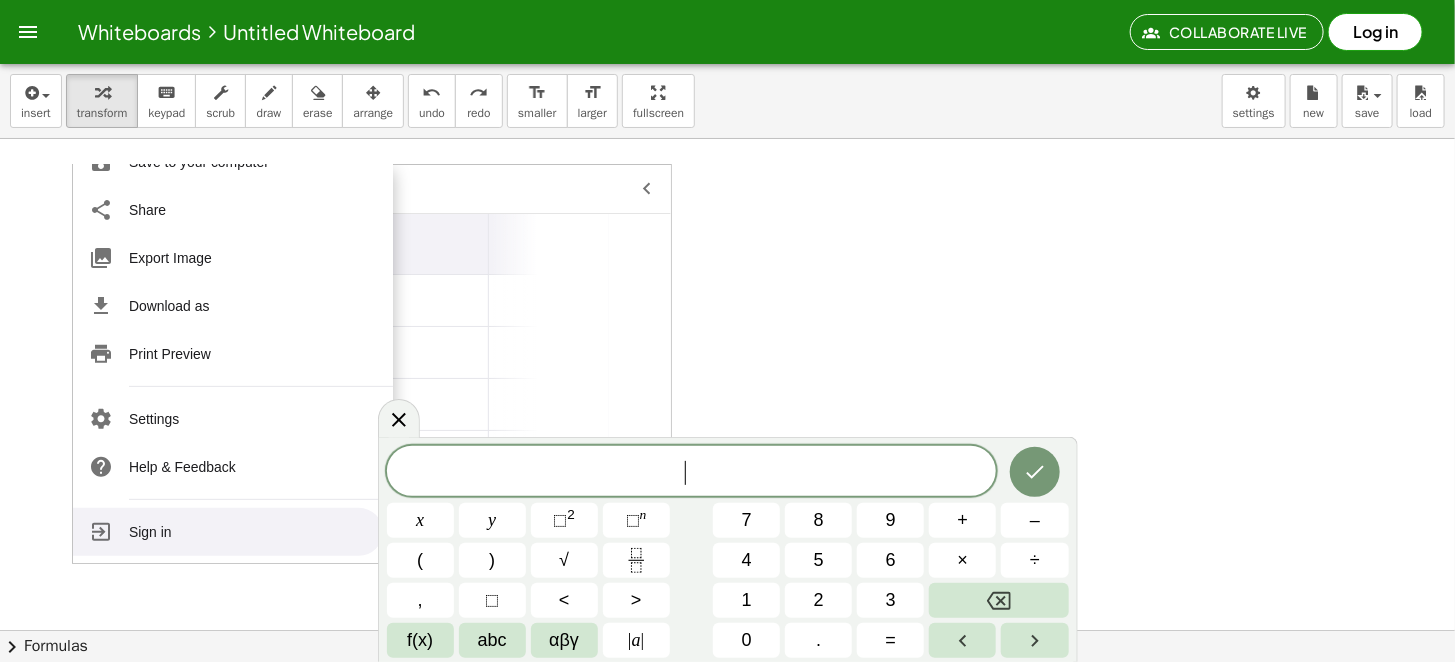click at bounding box center [727, 630] 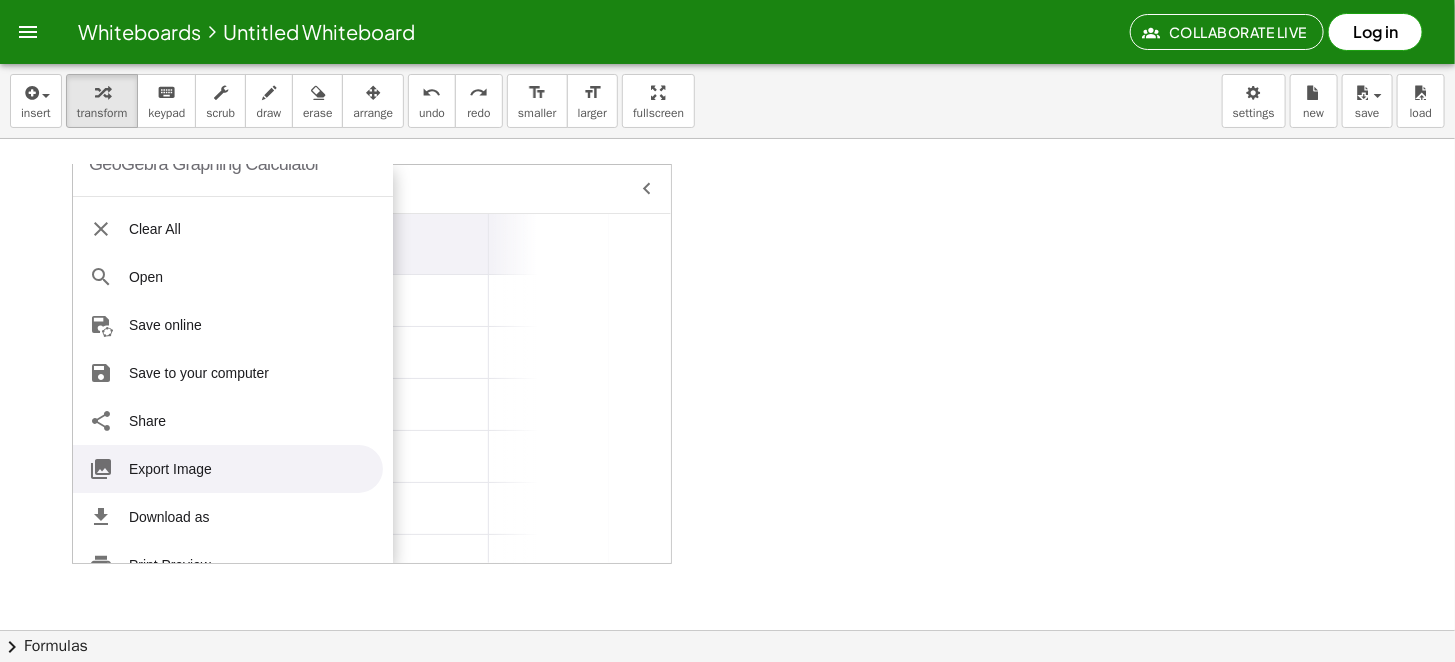 scroll, scrollTop: 0, scrollLeft: 0, axis: both 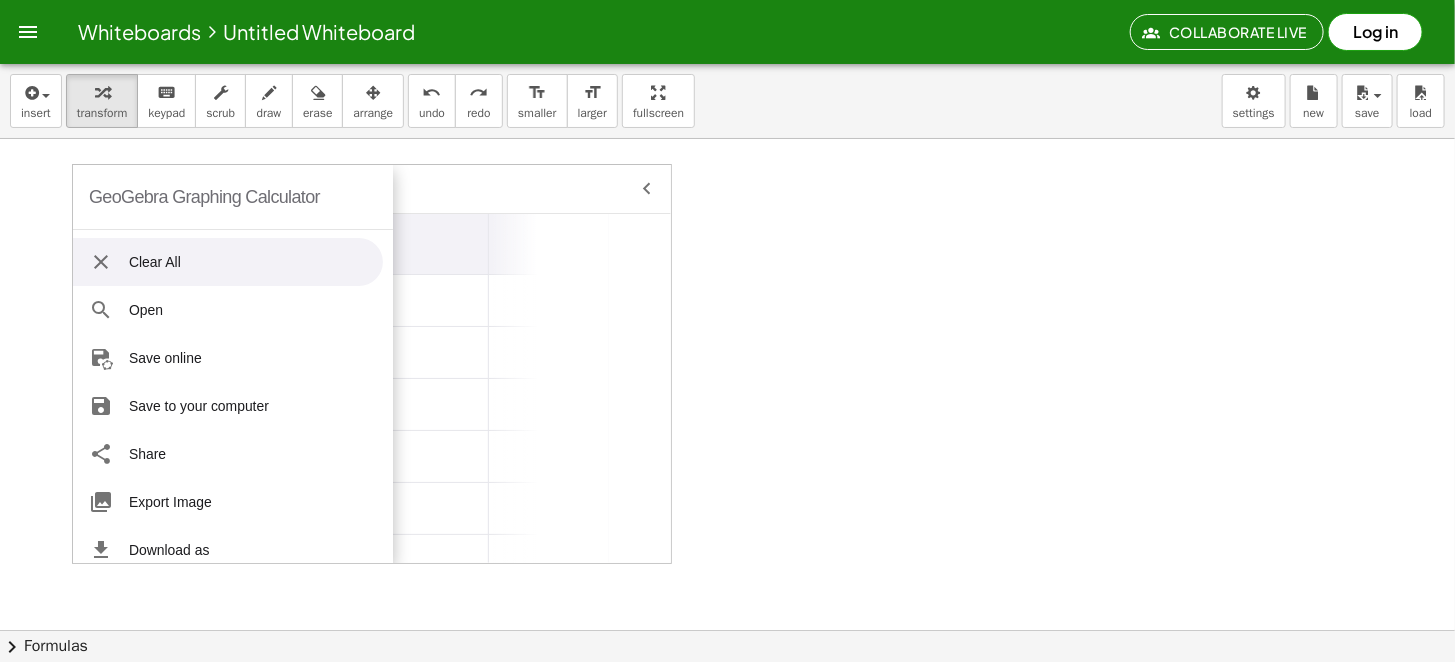 click at bounding box center [727, 630] 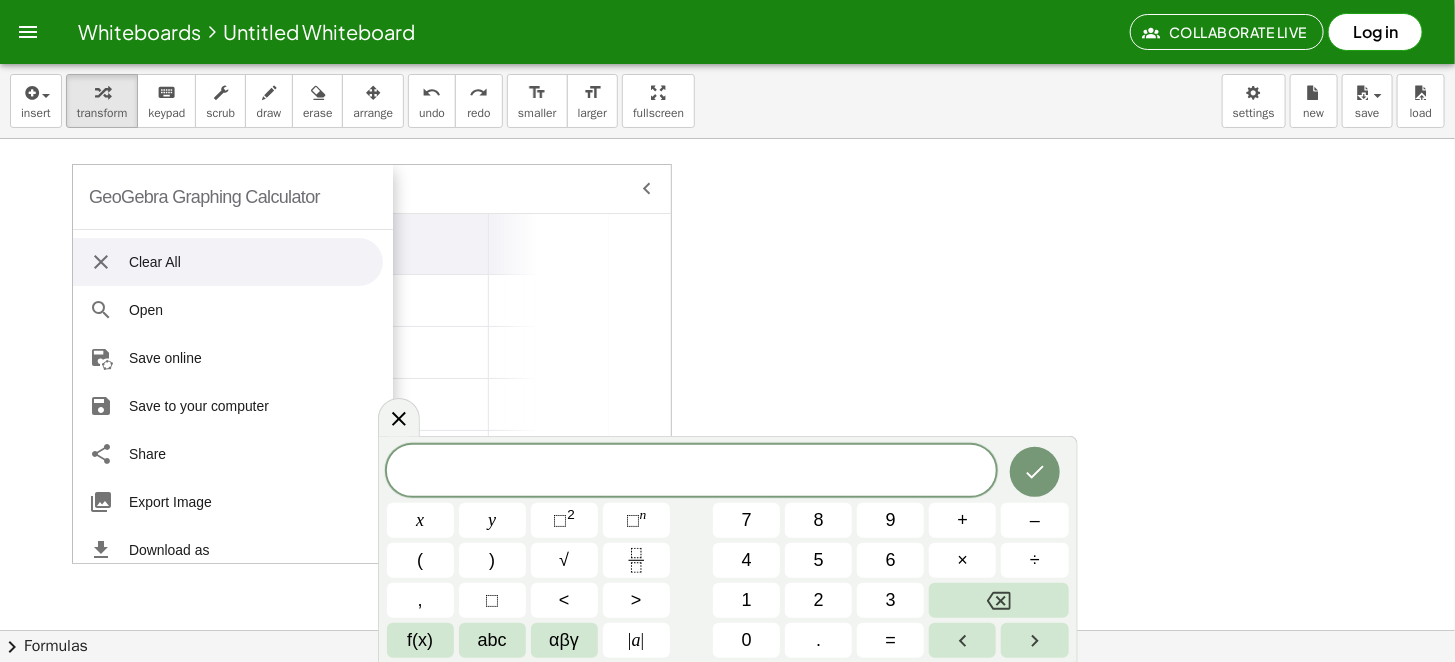 click at bounding box center (727, 630) 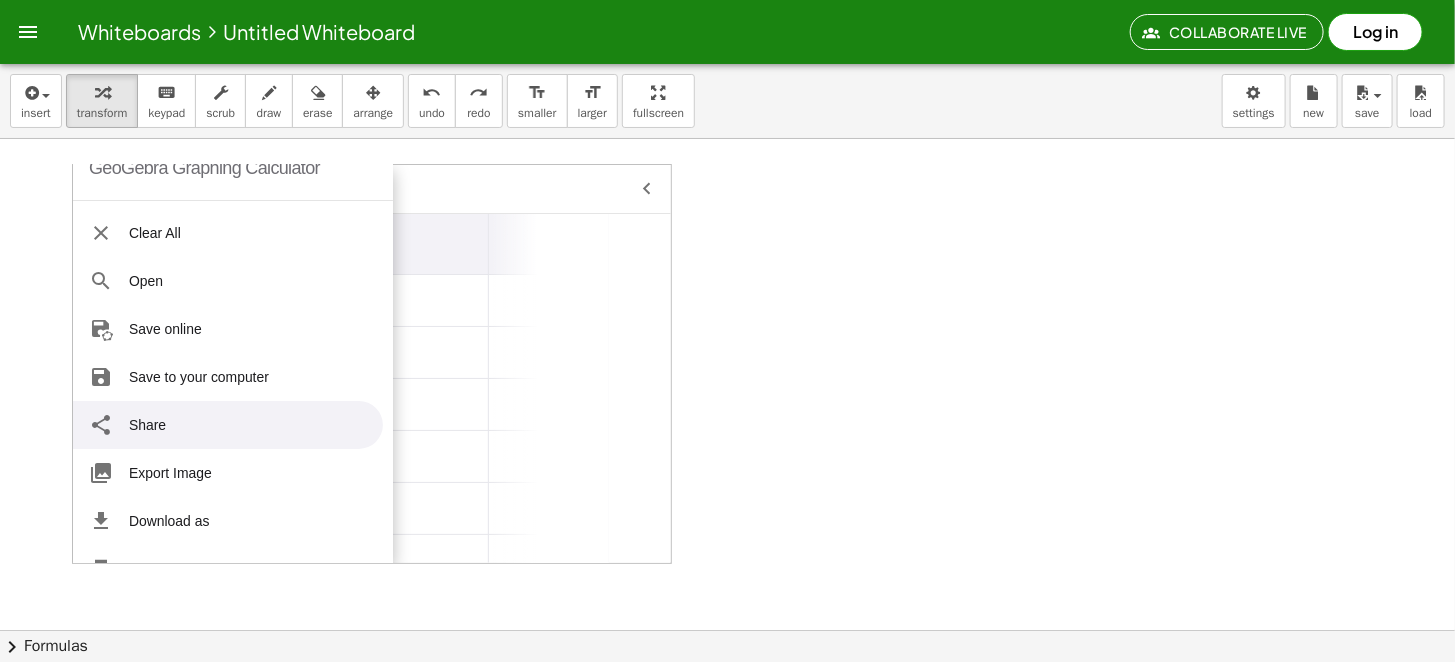 scroll, scrollTop: 40, scrollLeft: 0, axis: vertical 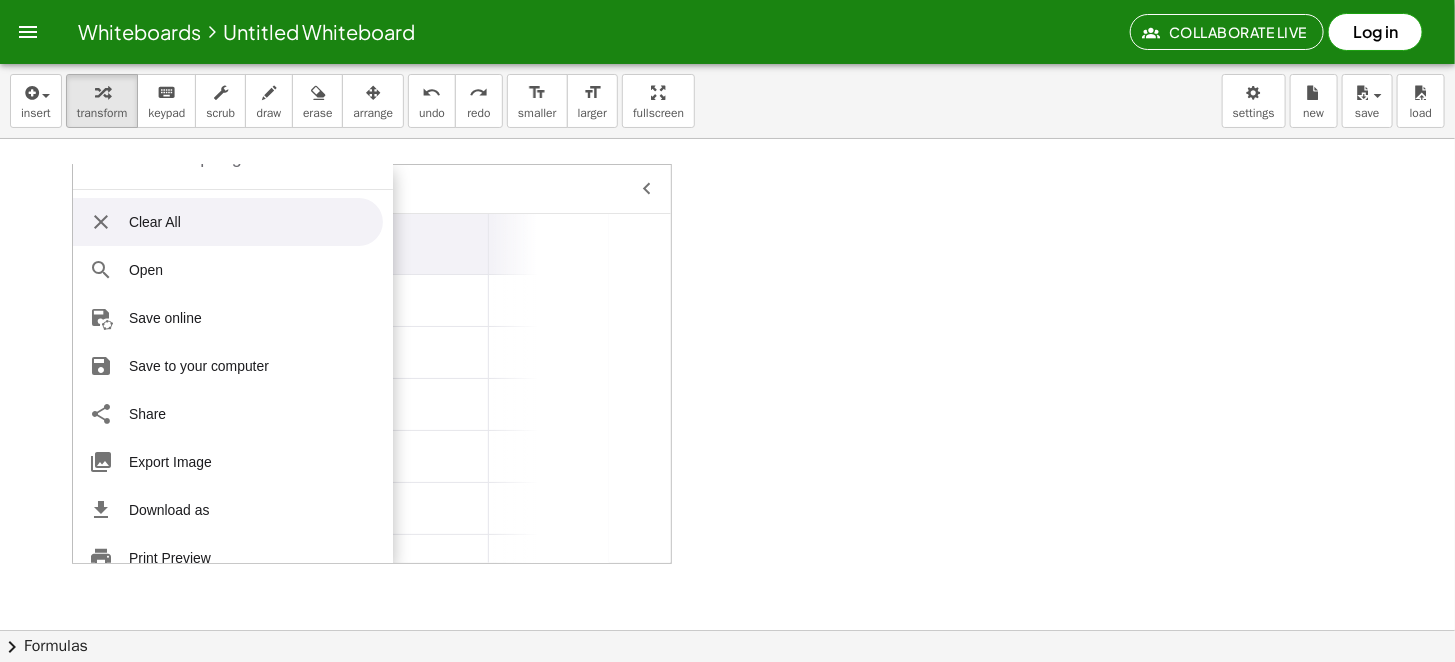 click on "GeoGebra Graphing Calculator" at bounding box center (204, 157) 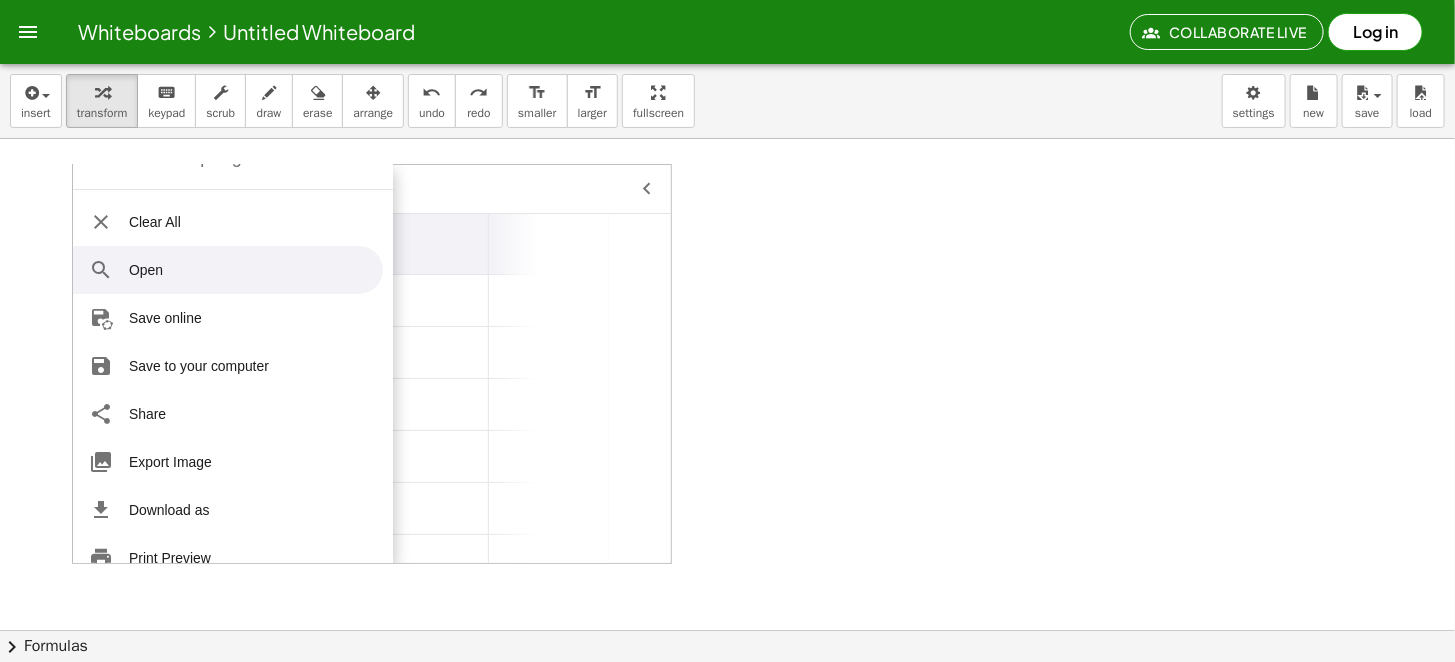 click at bounding box center (727, 630) 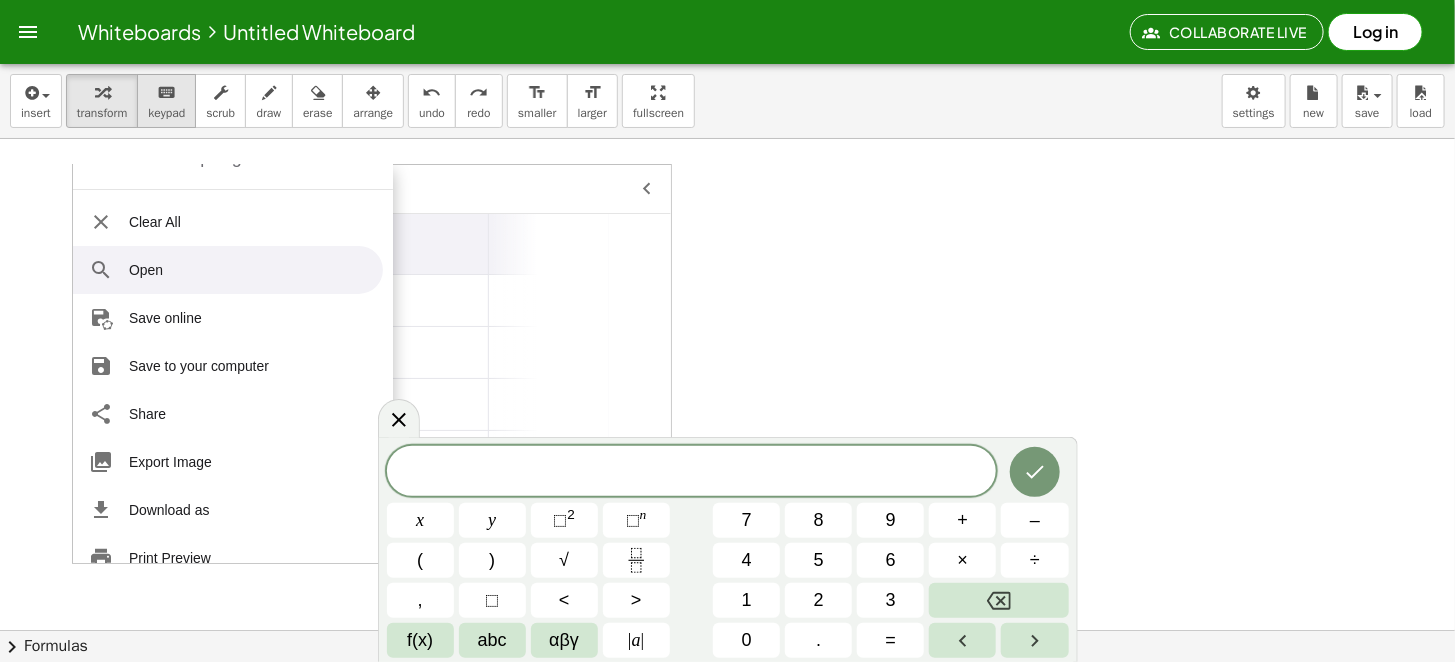 click on "keypad" at bounding box center [166, 113] 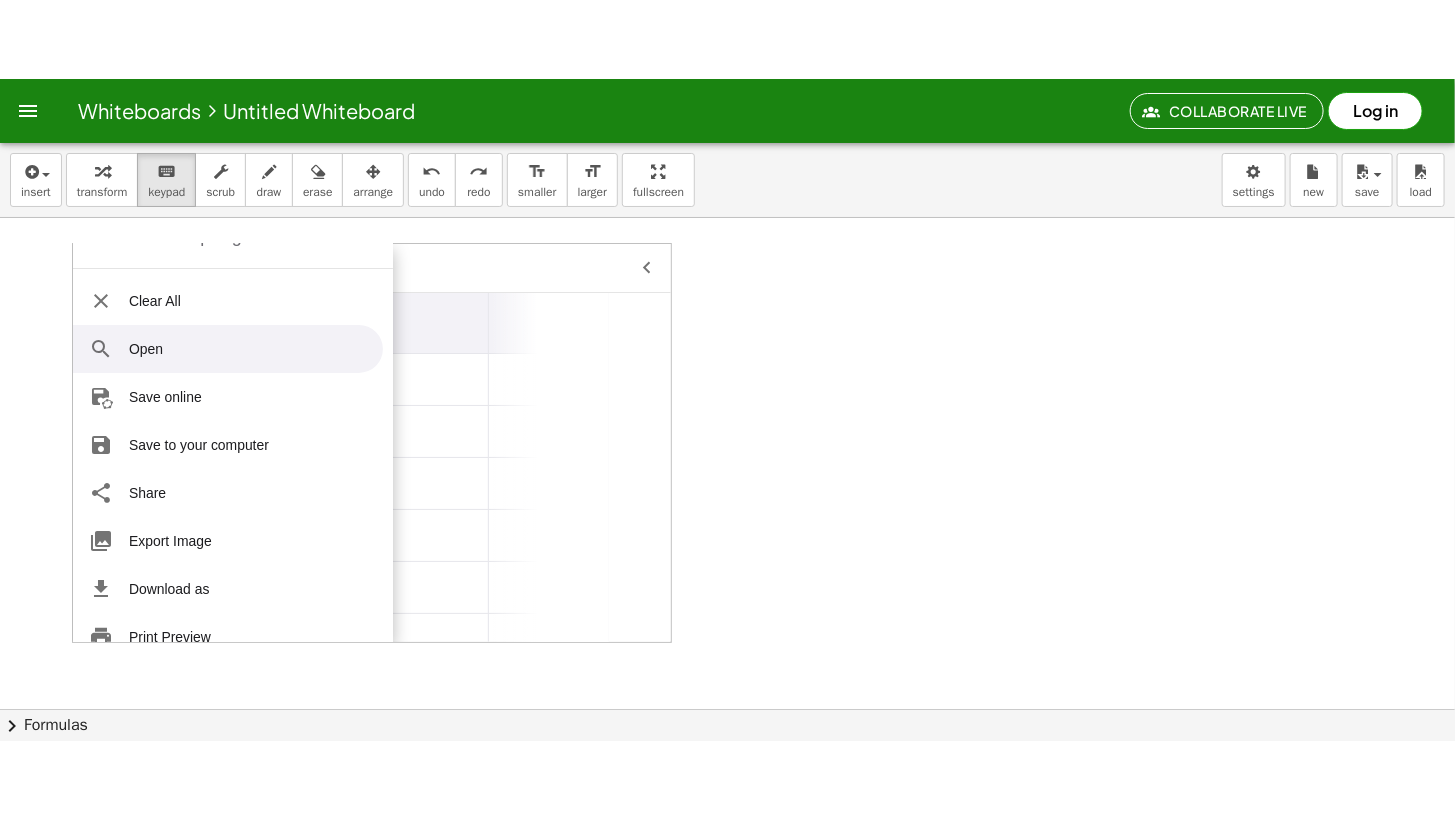 scroll, scrollTop: 0, scrollLeft: 0, axis: both 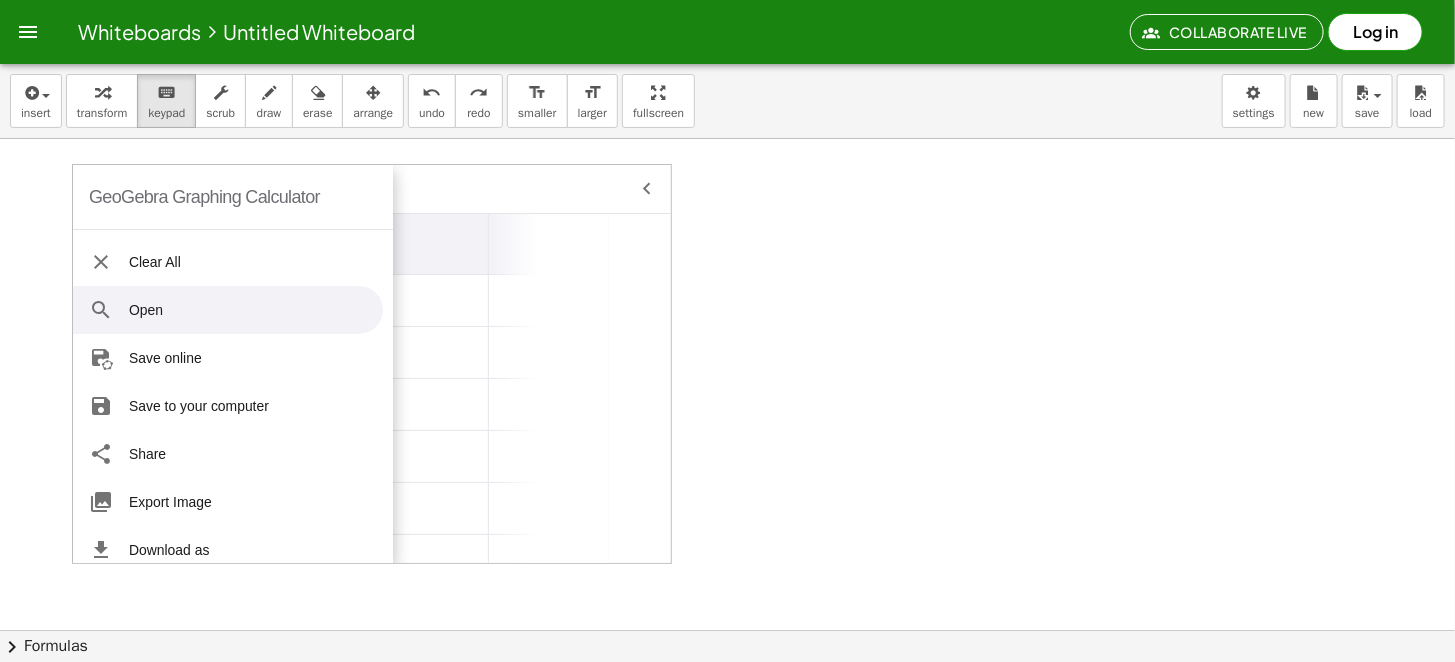 click on "GeoGebra Graphing Calculator" at bounding box center (204, 197) 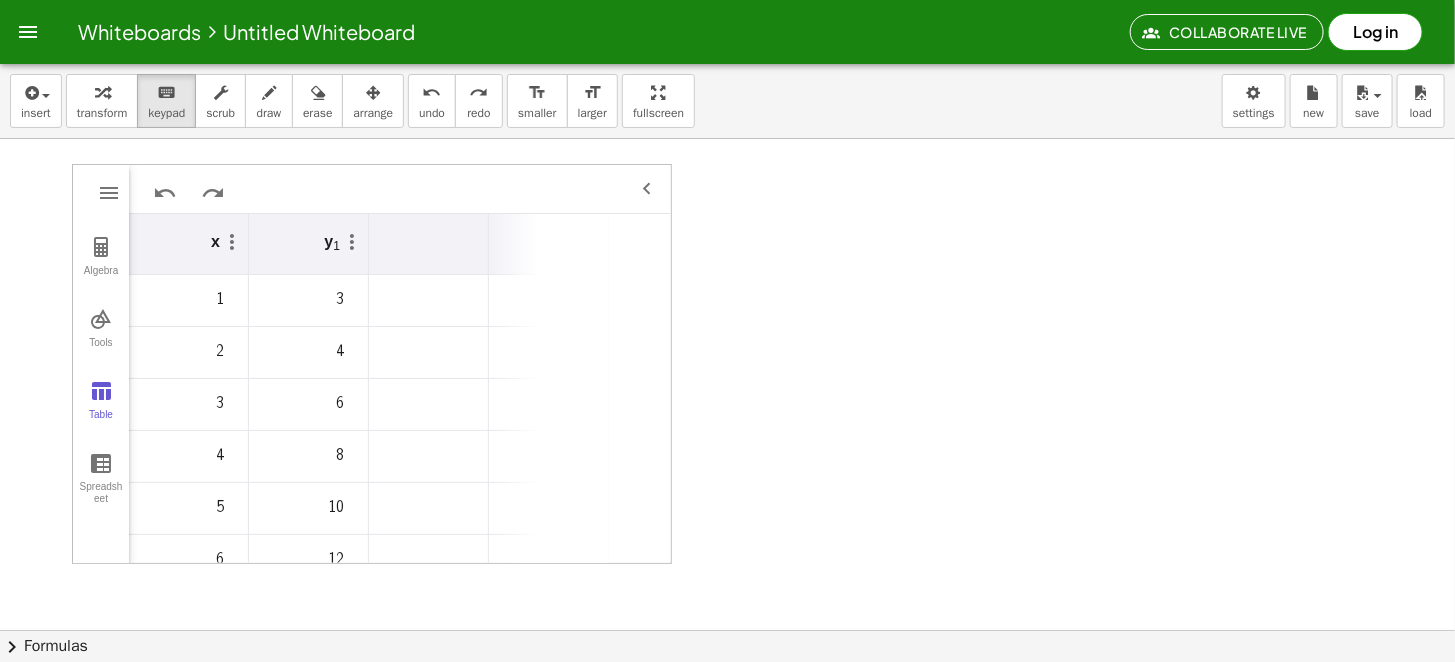 click at bounding box center [647, 189] 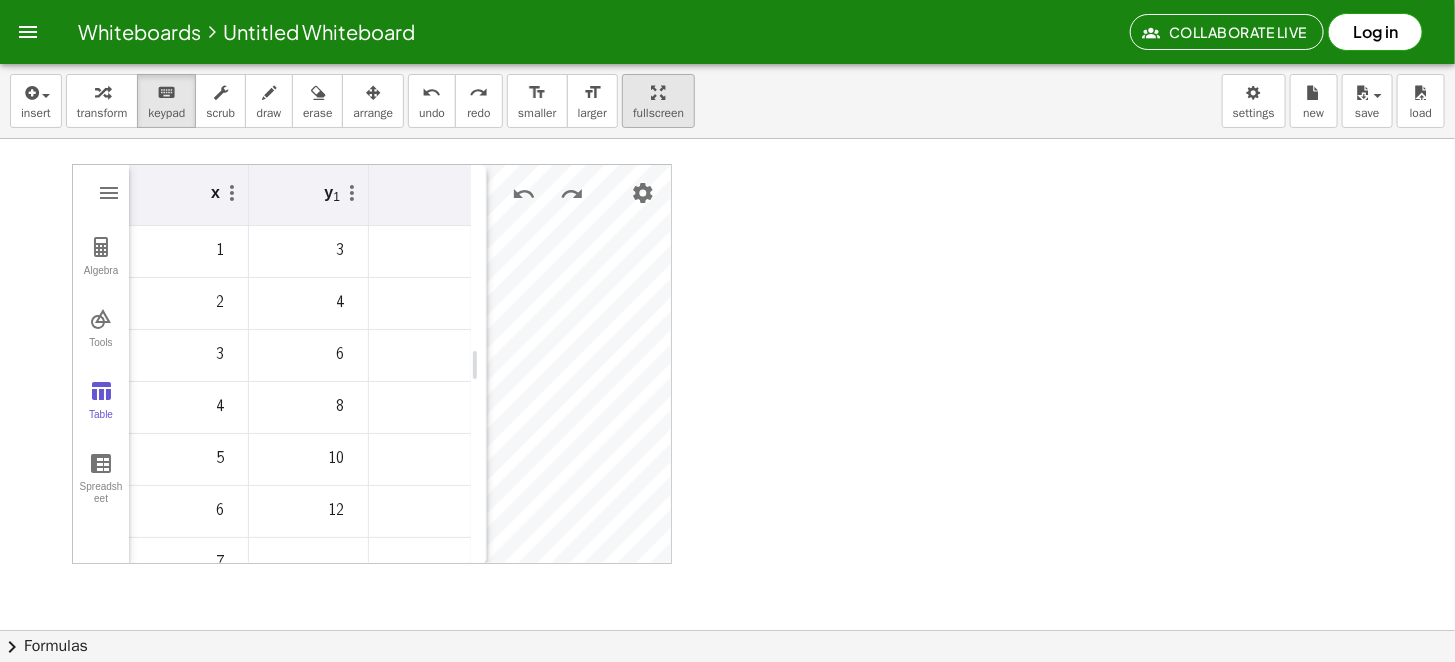click on "insert select one: Math Expression Function Text Youtube Video Graphing Geometry Geometry 3D transform keyboard keypad scrub draw erase arrange undo undo redo redo format_size smaller format_size larger fullscreen load   save new settings GeoGebra Graphing Calculator Clear All Open Save online Save to your computer Share Export Image Download as Print Preview Settings Help & Feedback Sign in [NUMBER] [NUMBER] f(x) ABC #&¬ 𝑥 𝑦 𝑧 𝜋 7 8 9 × ÷ 𝑒 4 5 6 + − < > 1 2 3 = ( ) , 0 .     Algebra Tools Table Spreadsheet a = 1 b = 8 Input… GeoGebra Graphing Calculator Basic Tools Move Point Slider Intersect Extremum Roots Best Fit Line Edit Select Objects Move Graphics View Delete Show / Hide Label Show / Hide Object Copy Visual Style Media Text Points Point Intersect Point on Object Attach / Detach Point Extremum Roots Complex Number List Lines Line Ray Vector Others Pen Freehand Function Button Check Box Input Box x y 1 1 3 2 4 3 6 4 8 5 10 6 12 7   × chevron_right Formulas Quadratic Formula + ·" at bounding box center [727, 363] 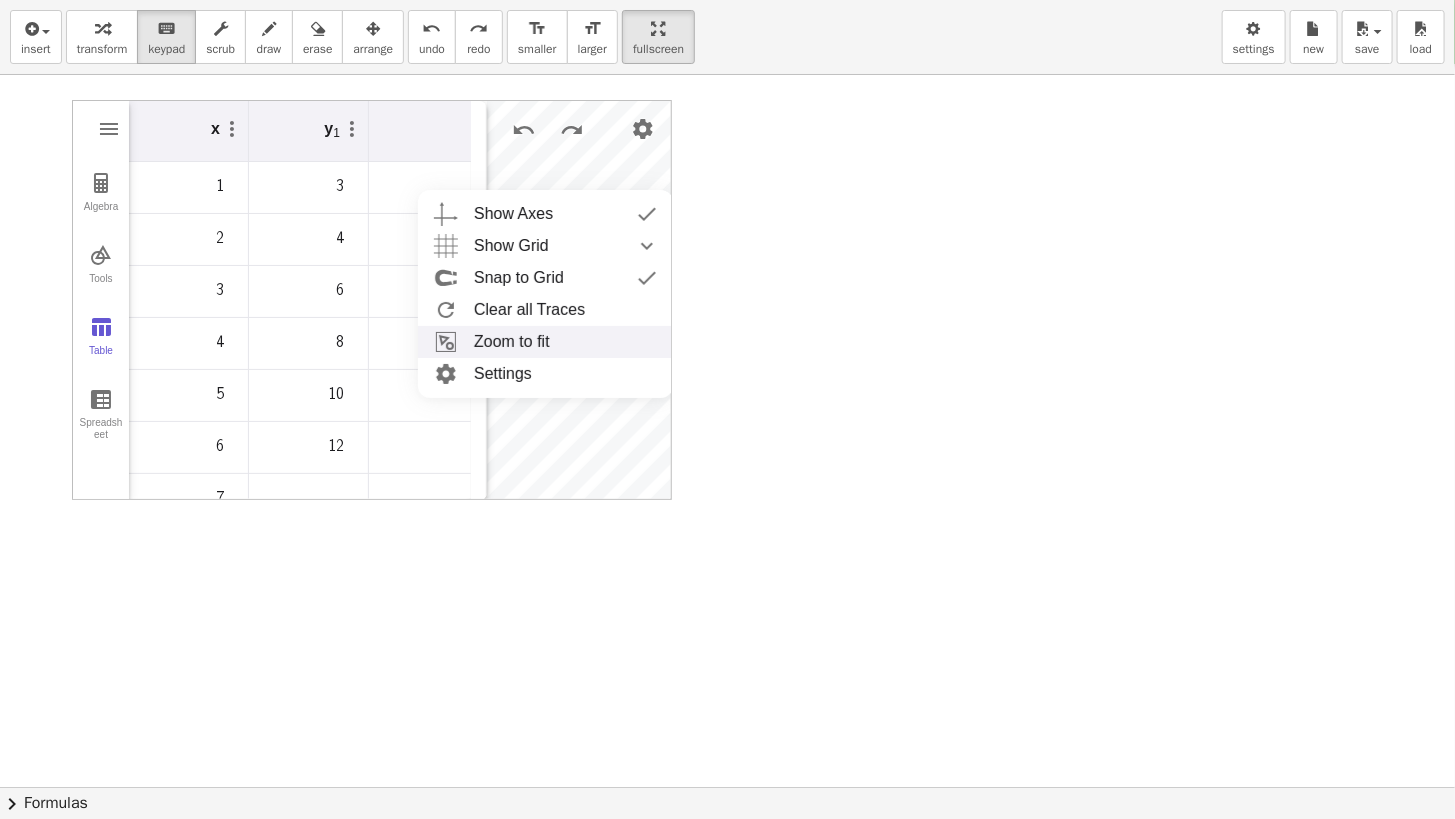 click on "Zoom to fit" at bounding box center [545, 342] 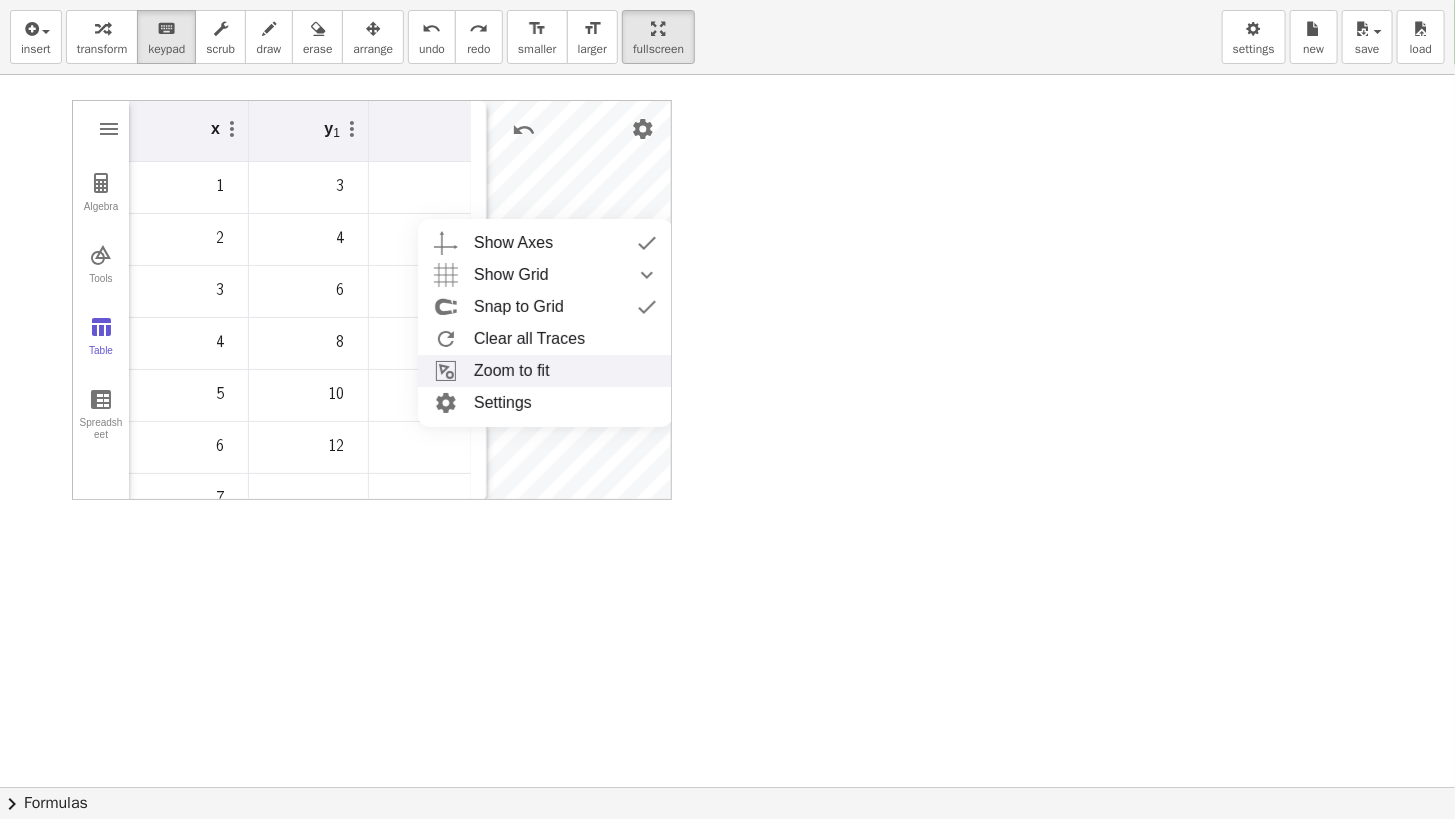 click on "Zoom to fit" at bounding box center (545, 371) 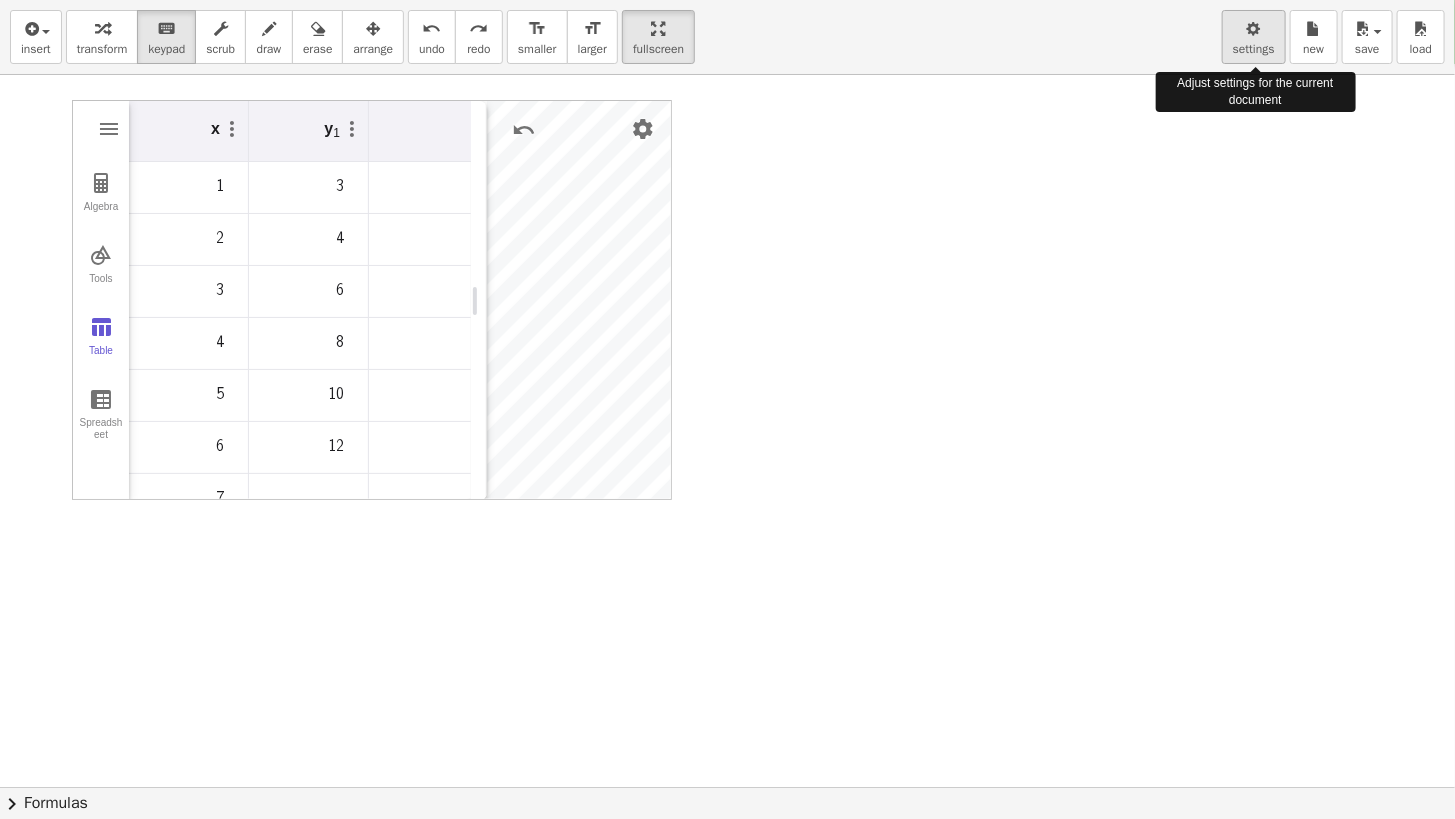 click on "settings" at bounding box center [1254, 49] 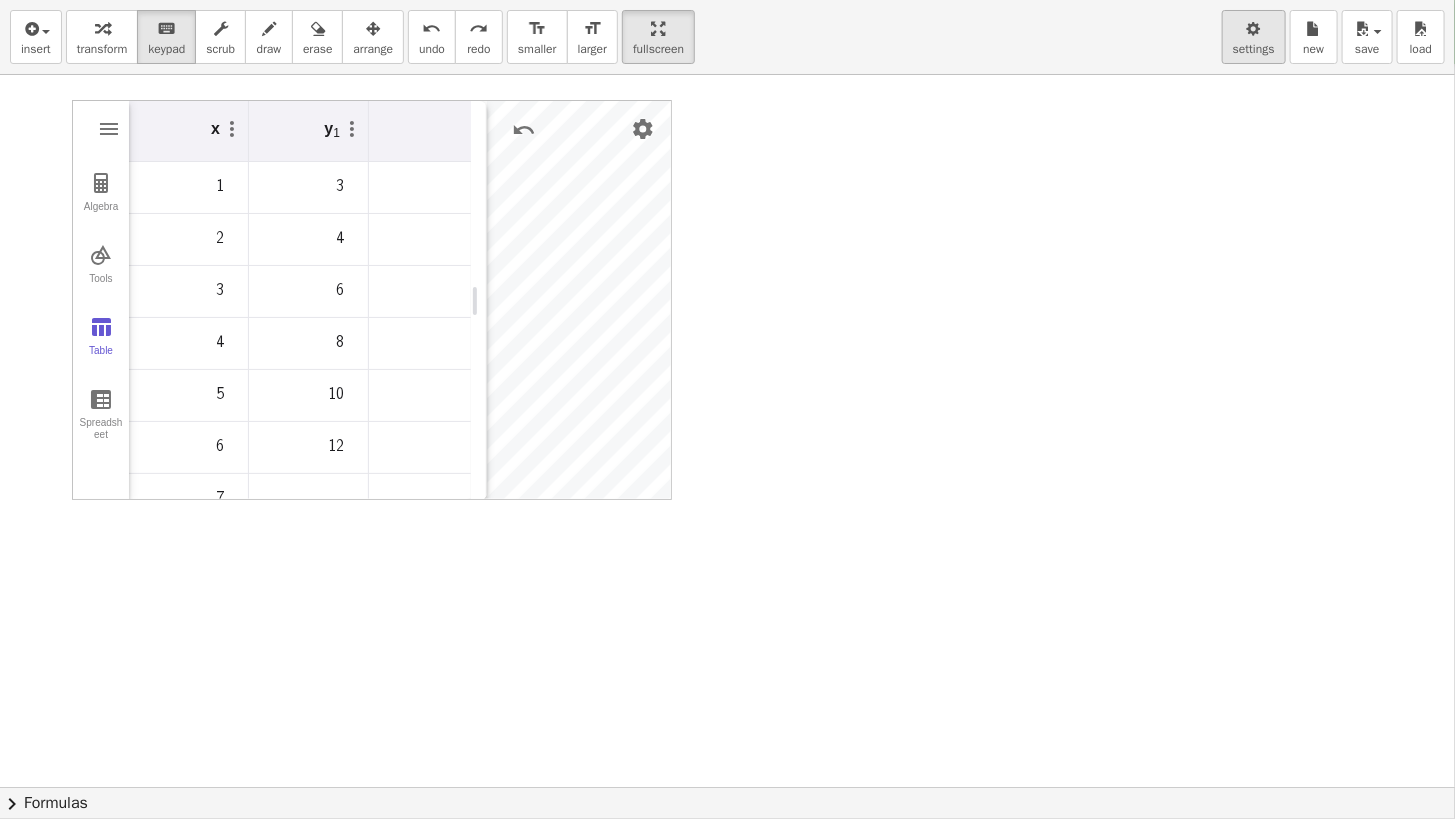 click on "settings" at bounding box center (1254, 37) 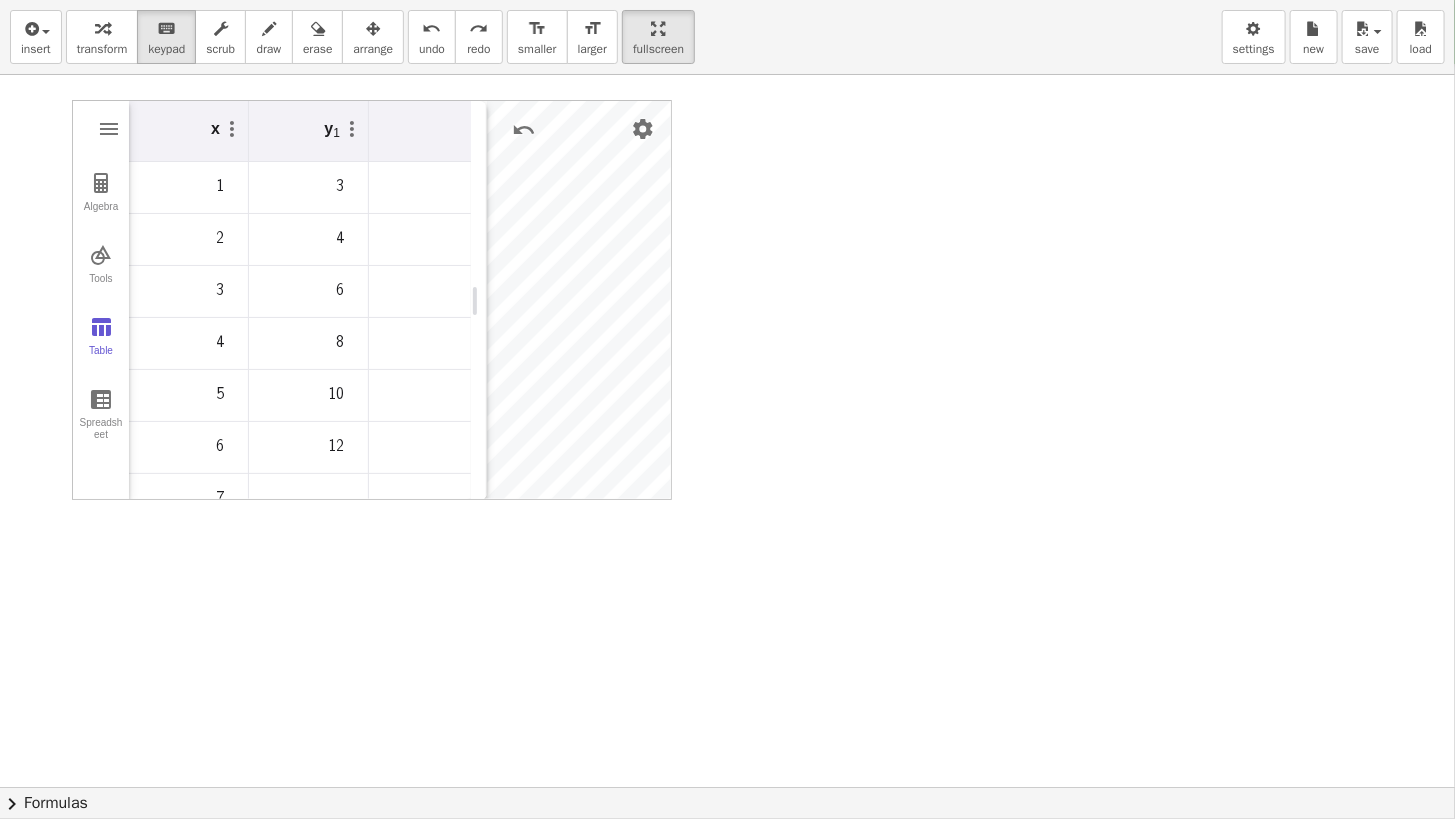 click at bounding box center (727, 787) 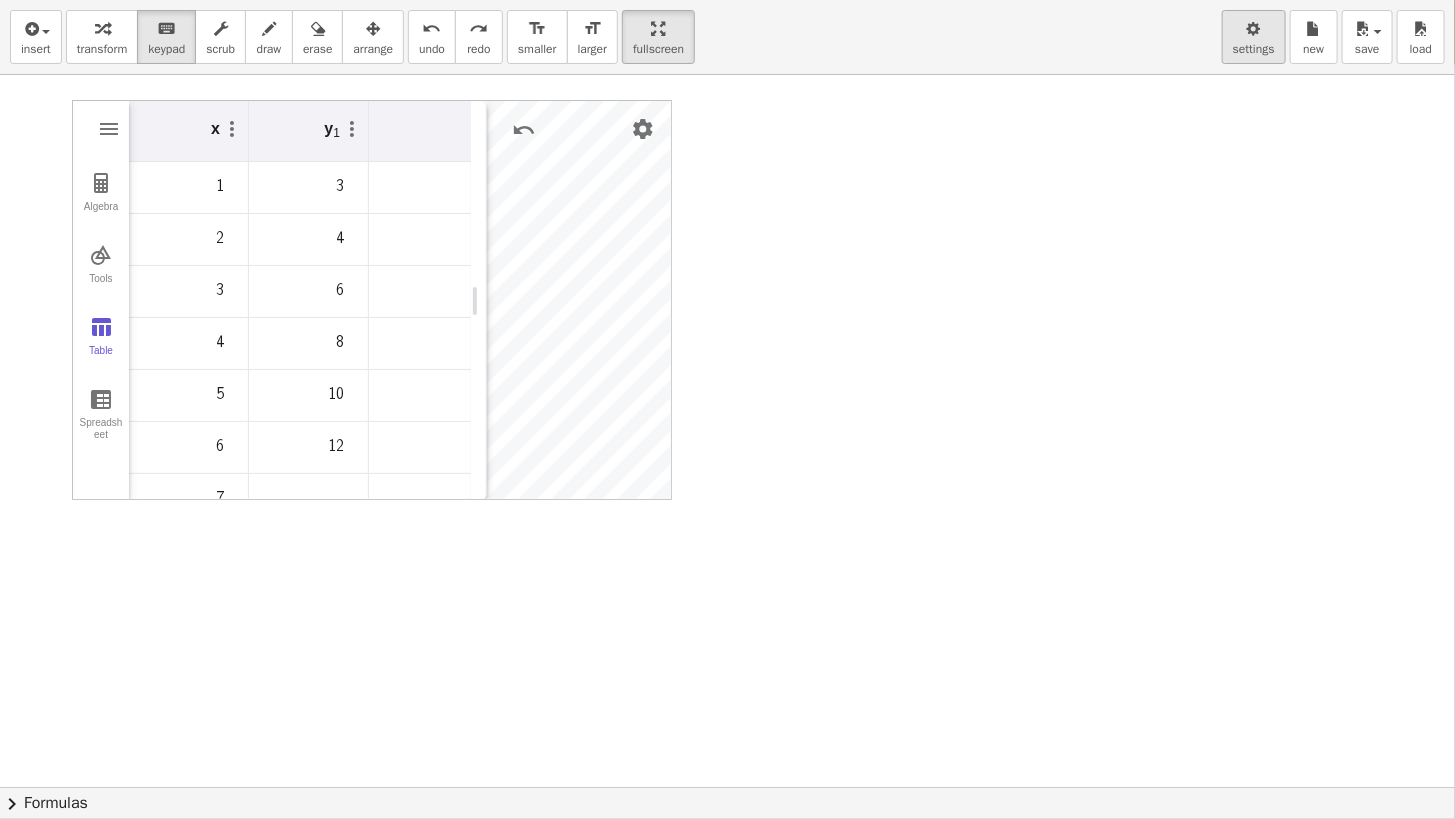 click at bounding box center [1254, 28] 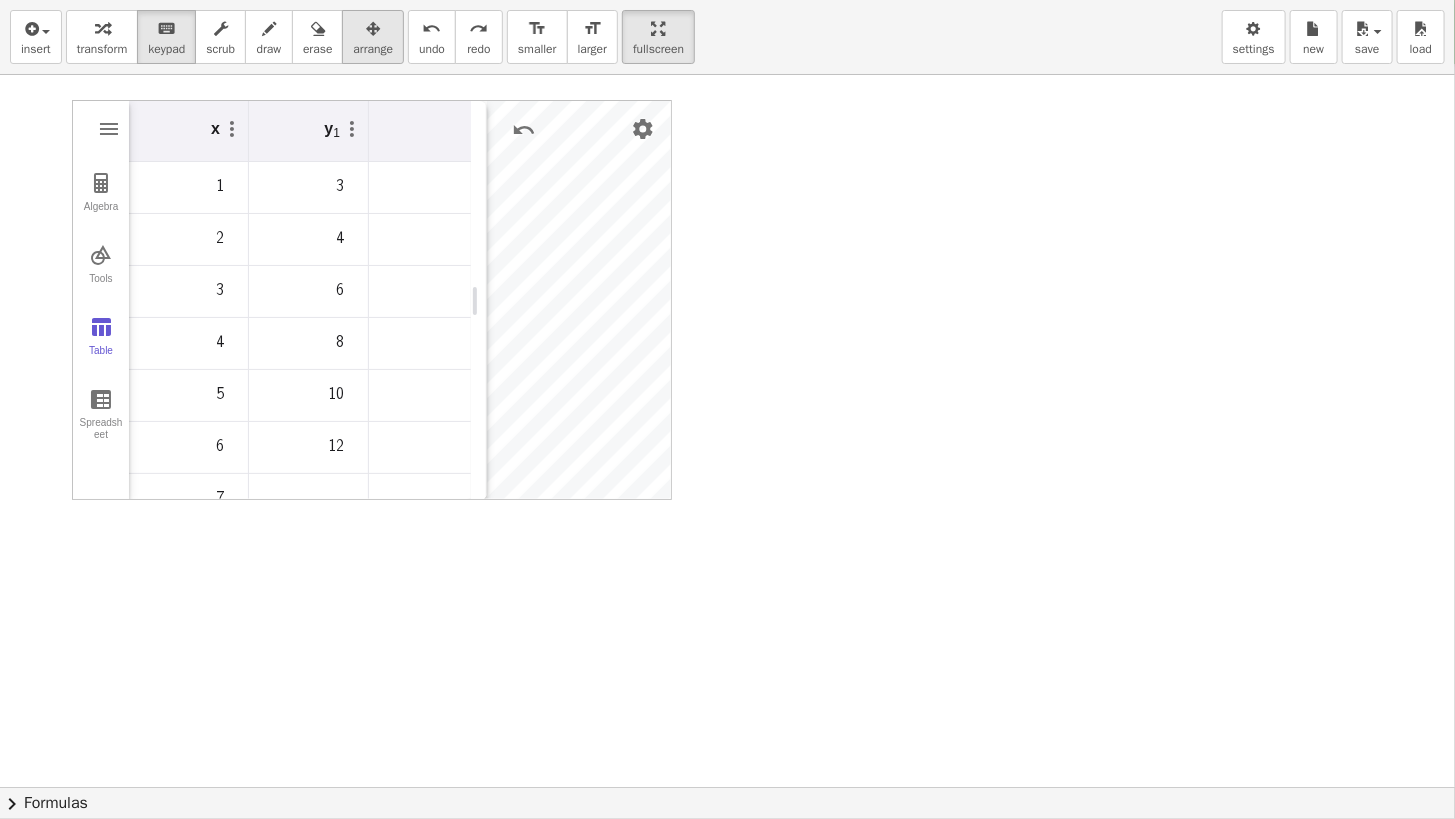 click on "arrange" at bounding box center [373, 49] 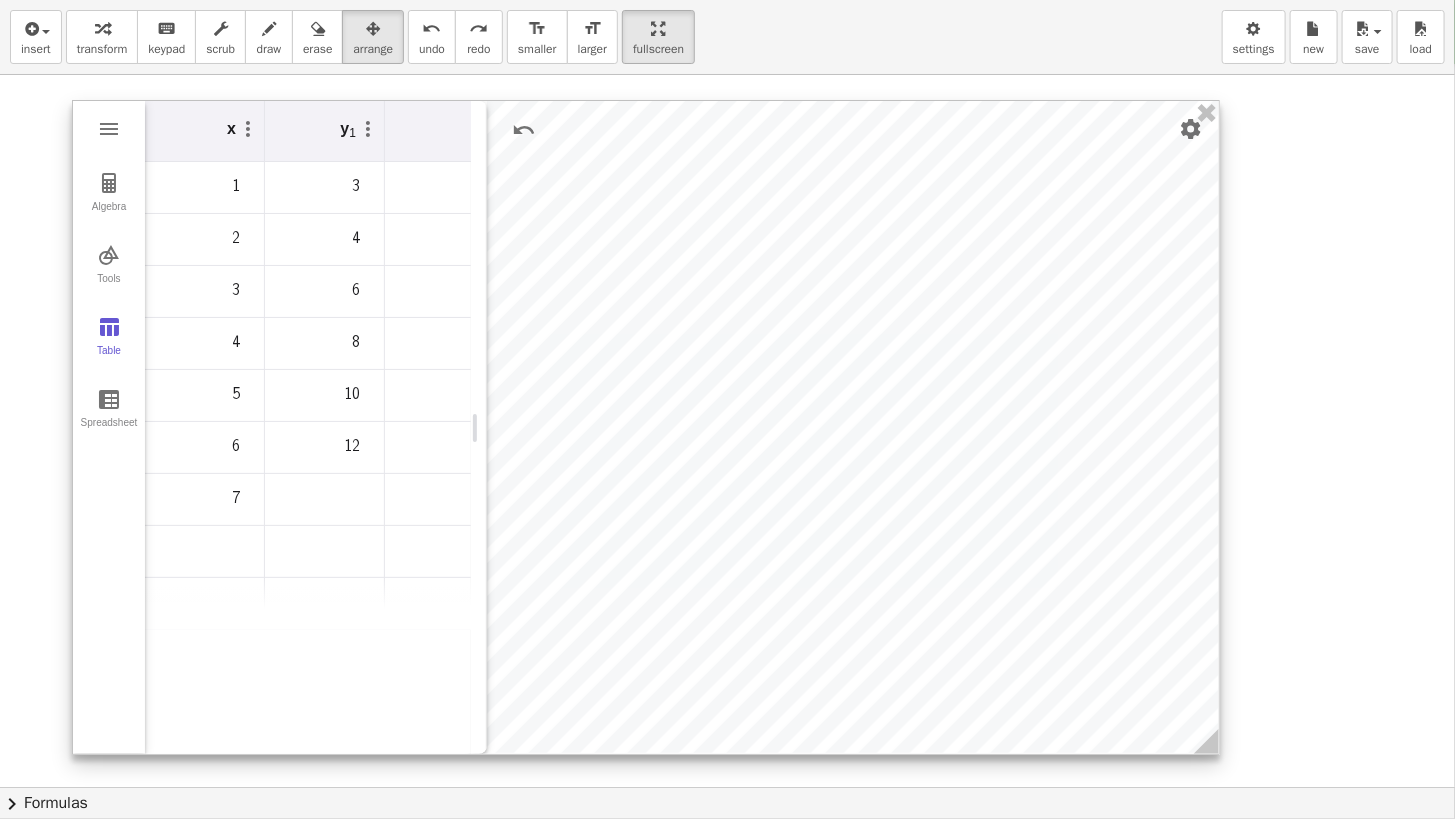 drag, startPoint x: 670, startPoint y: 495, endPoint x: 1218, endPoint y: 750, distance: 604.4245 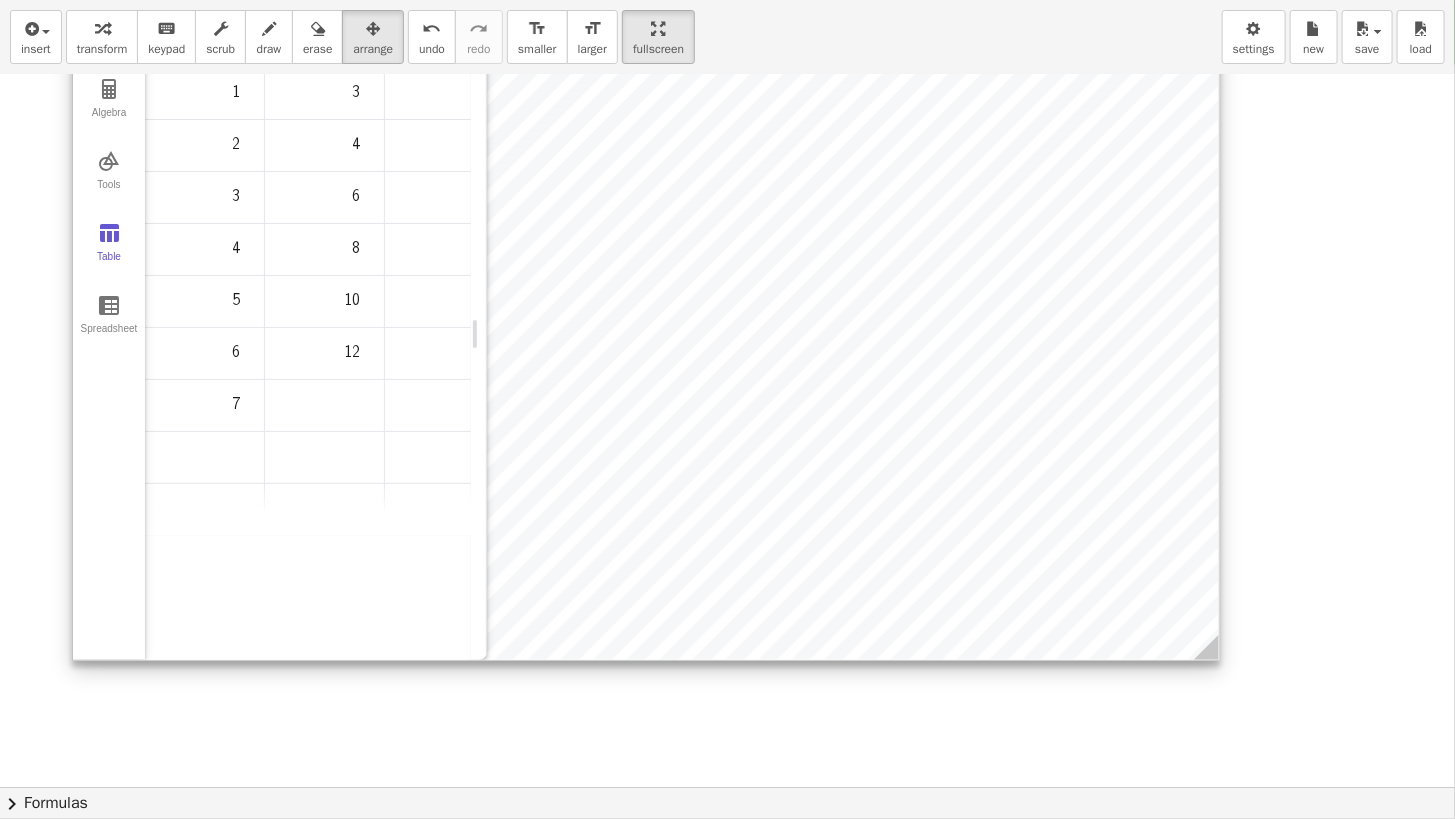 scroll, scrollTop: 0, scrollLeft: 0, axis: both 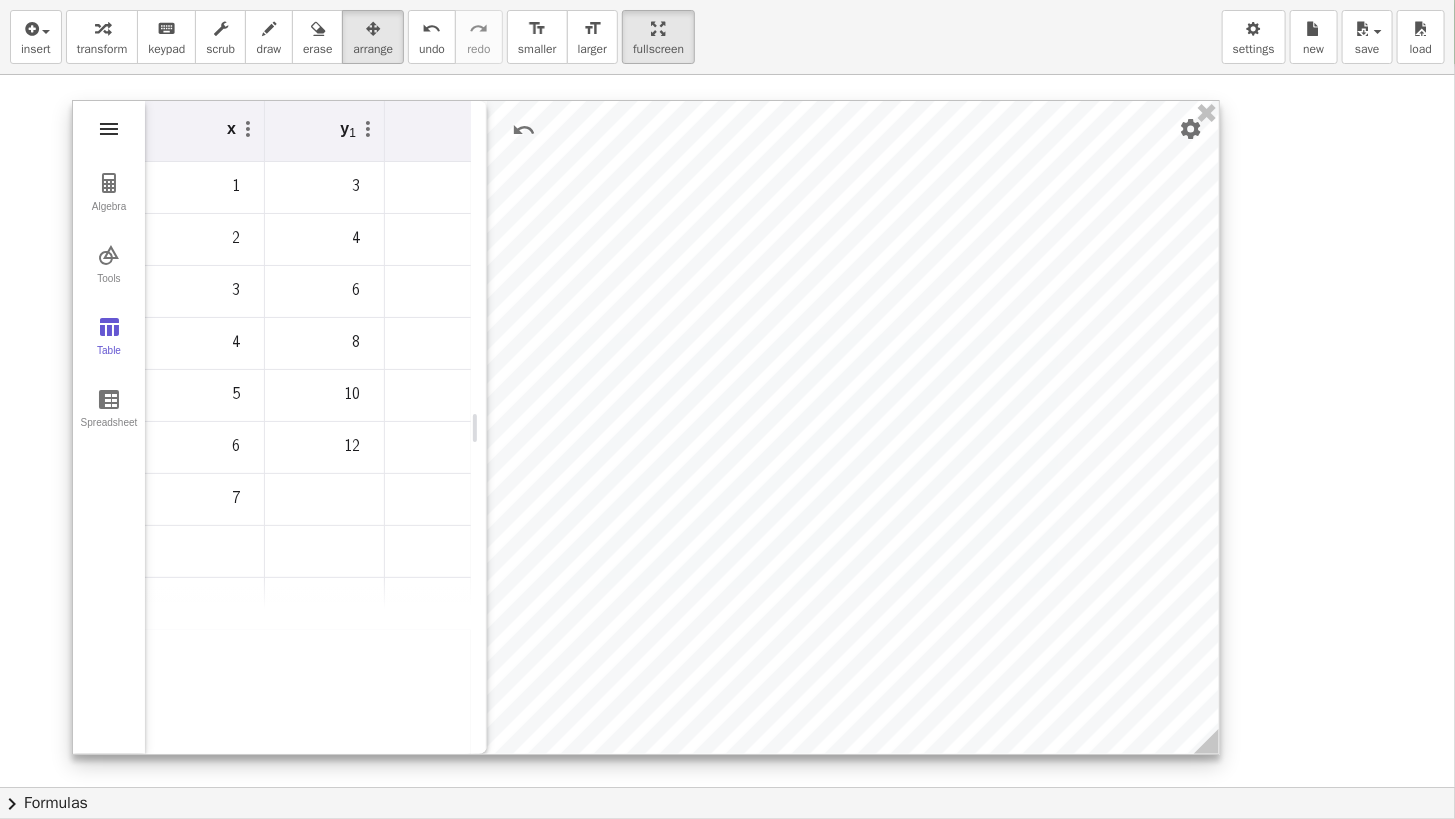 click at bounding box center [109, 129] 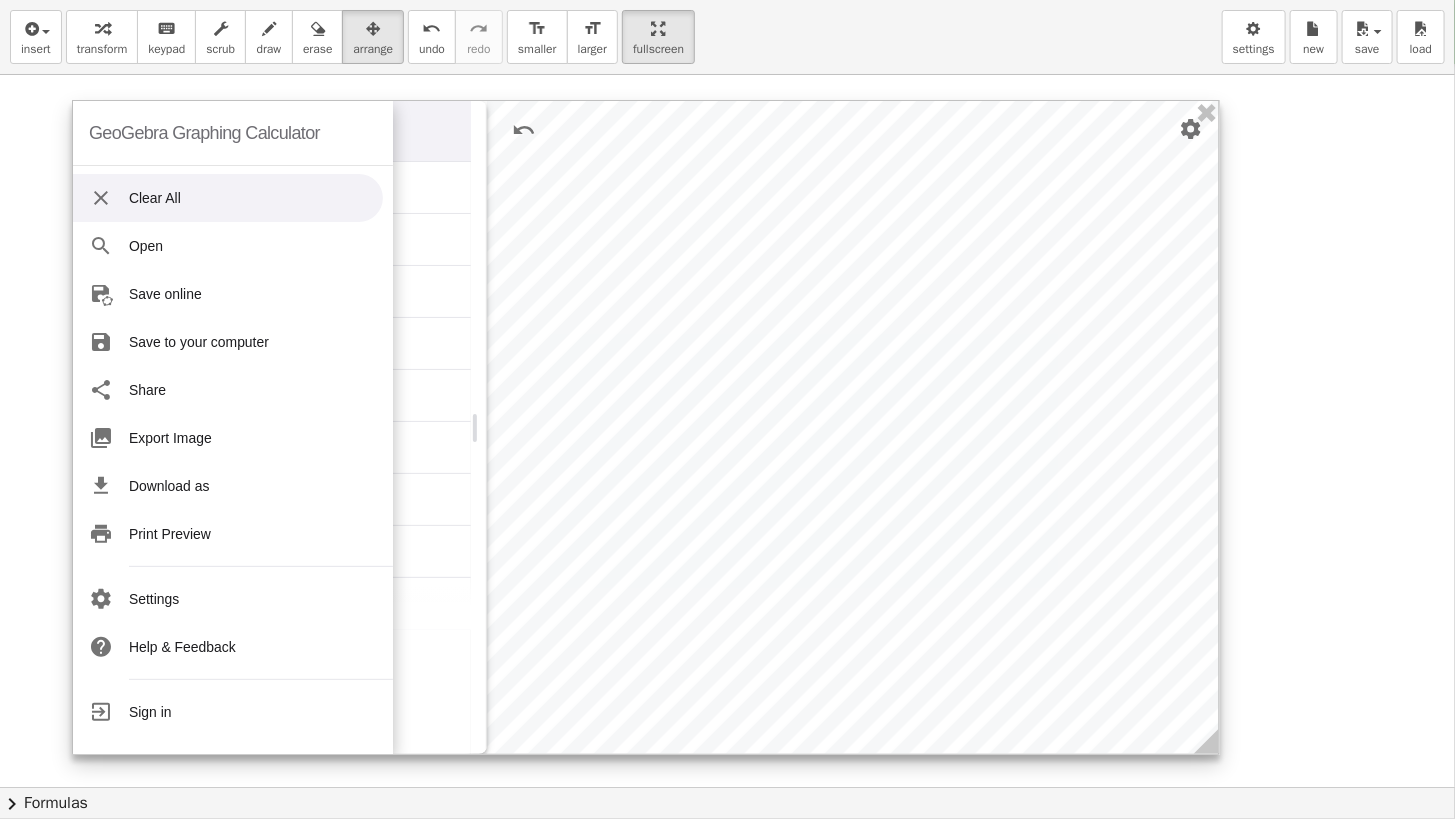 click on "Clear All" at bounding box center (228, 198) 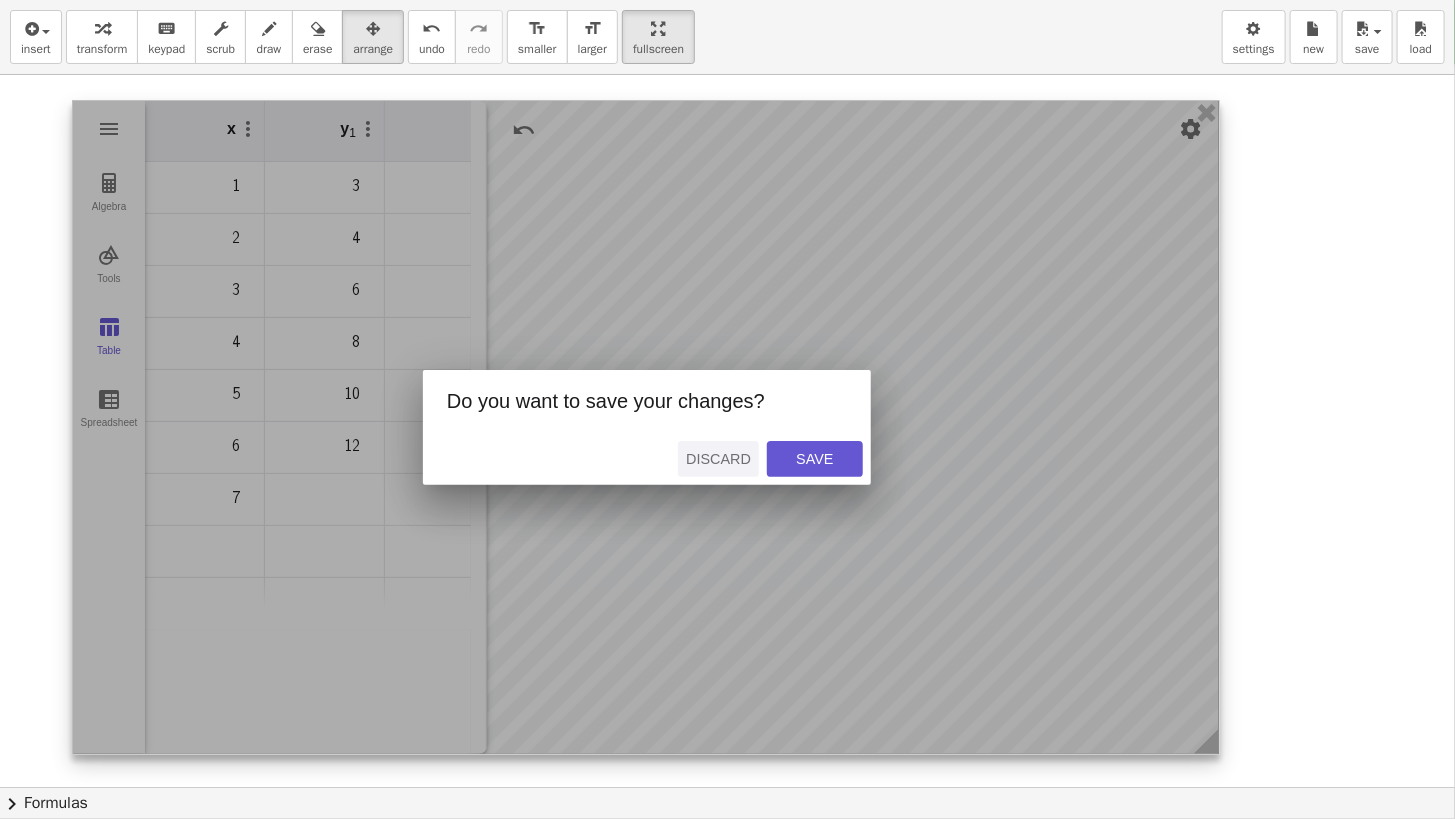 click on "Discard" at bounding box center [718, 459] 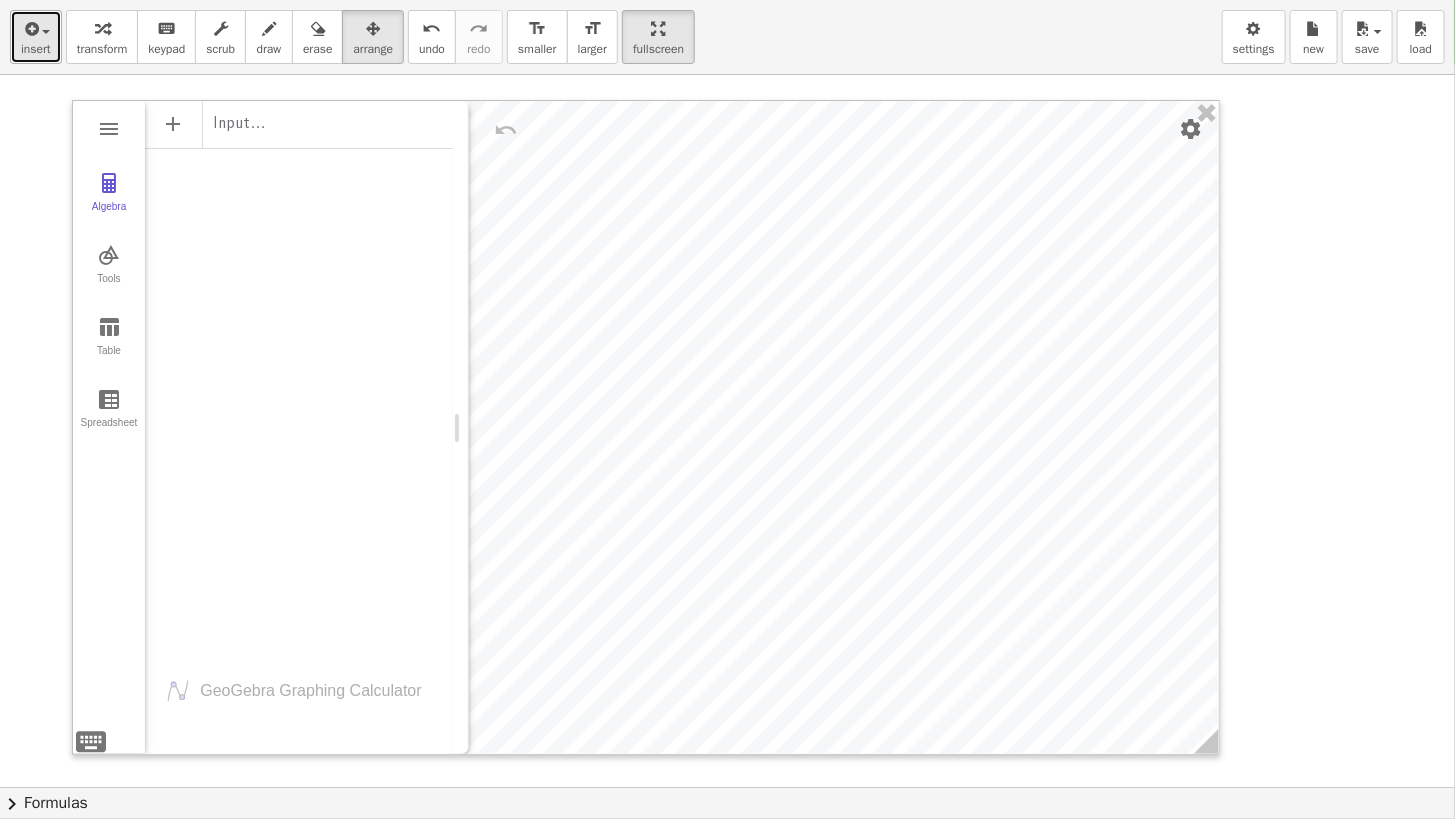 click on "insert" at bounding box center (36, 49) 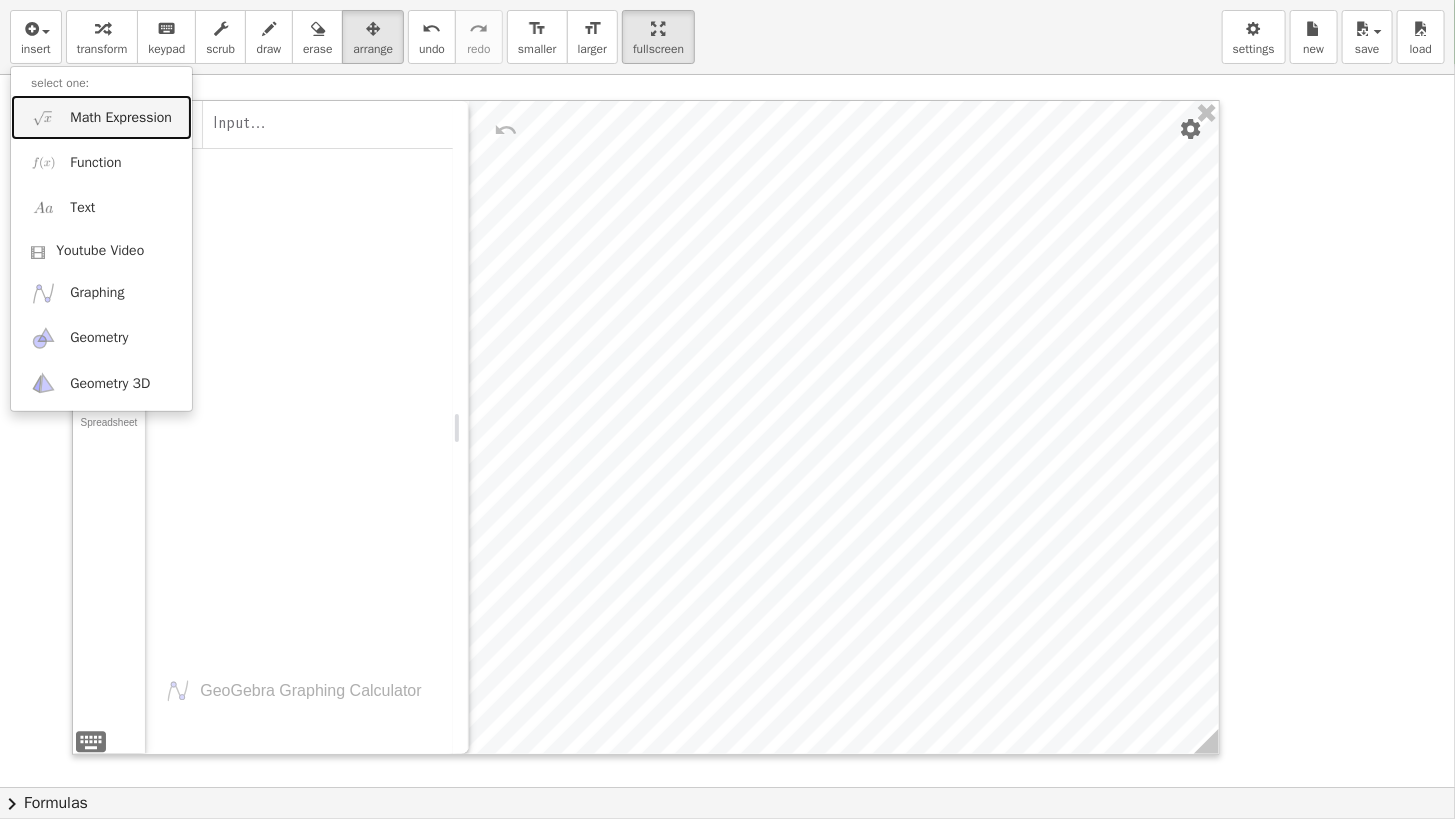 click on "Math Expression" at bounding box center (121, 118) 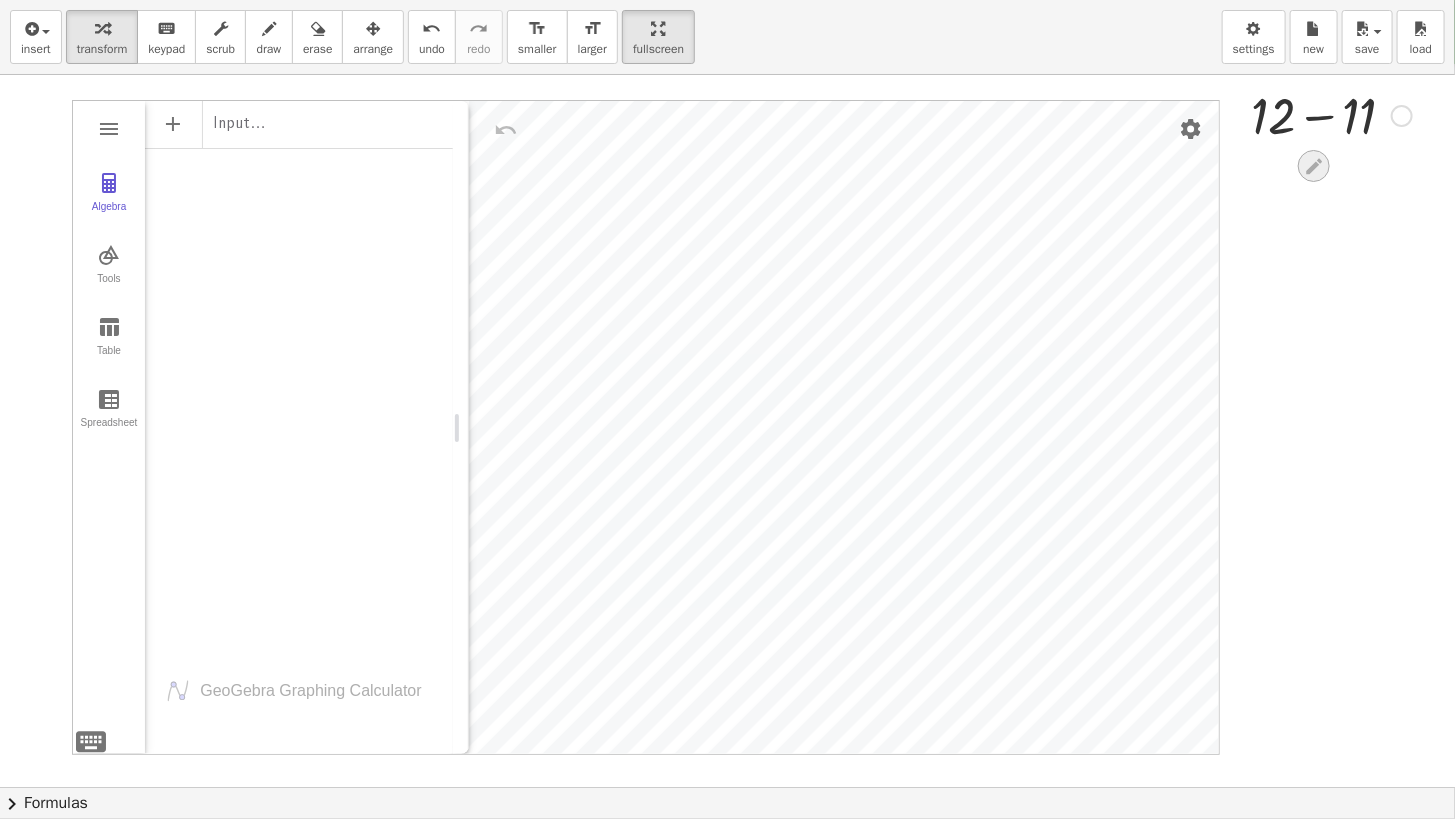 click 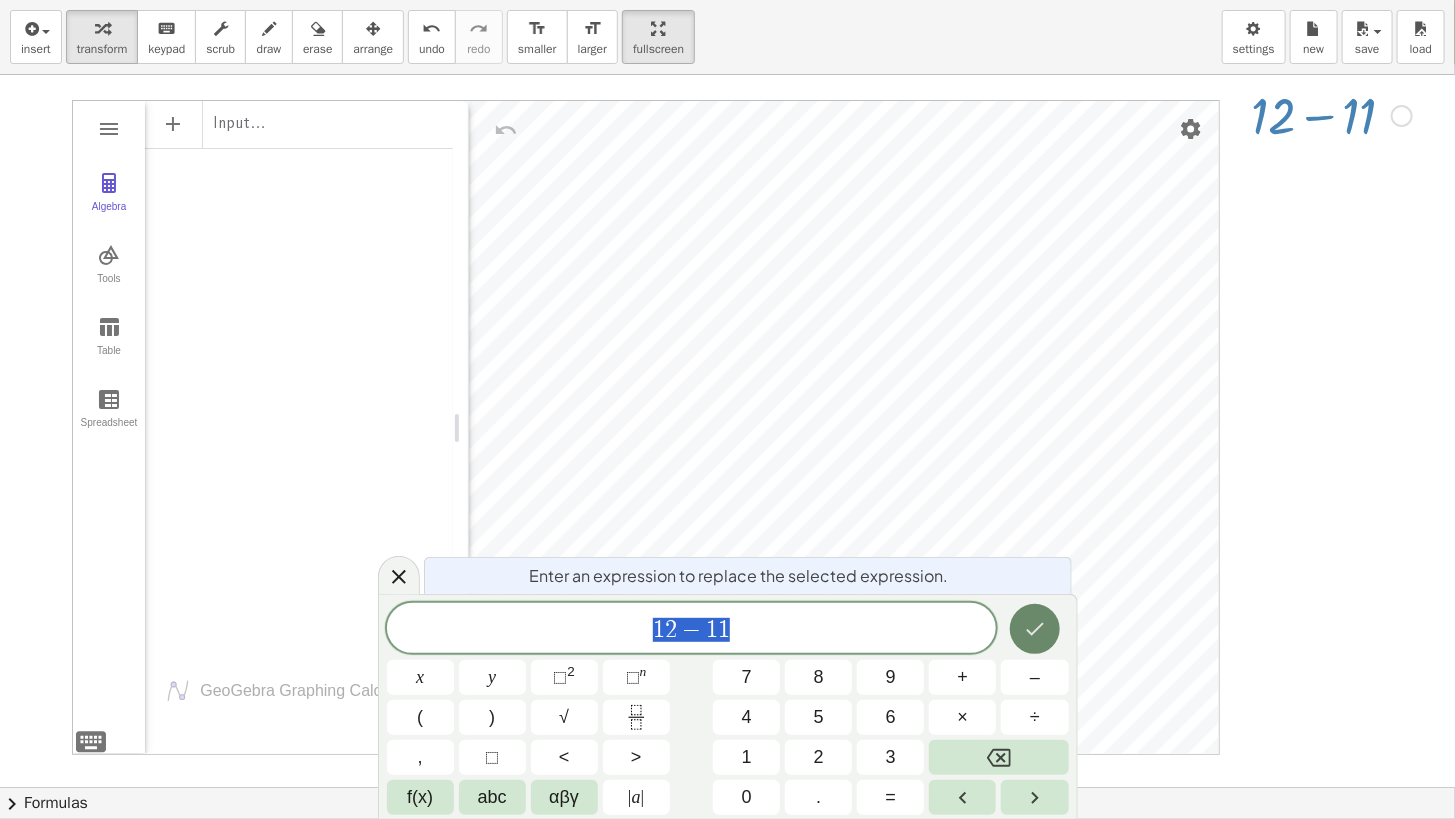 click 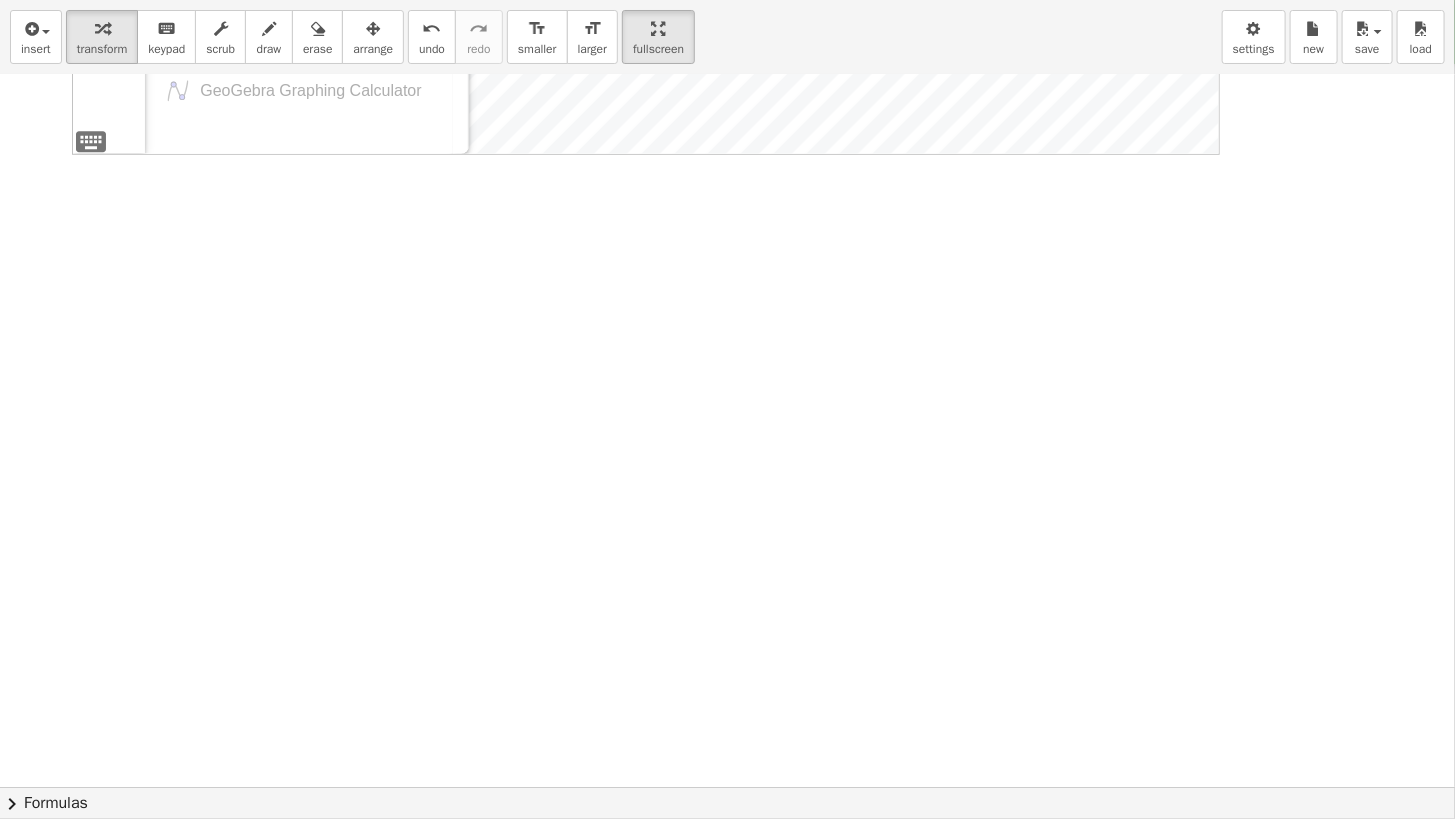scroll, scrollTop: 0, scrollLeft: 0, axis: both 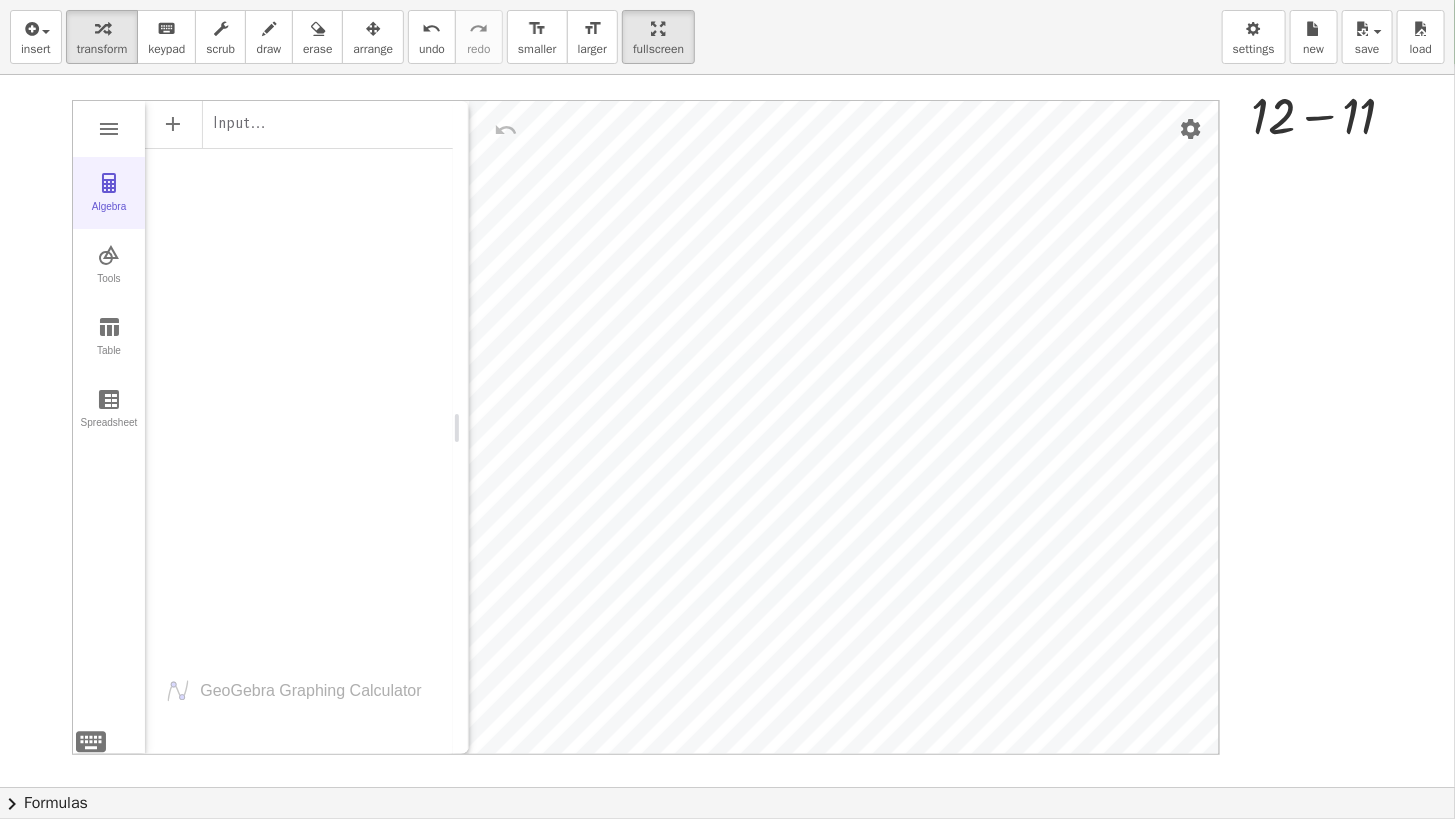 click at bounding box center [109, 183] 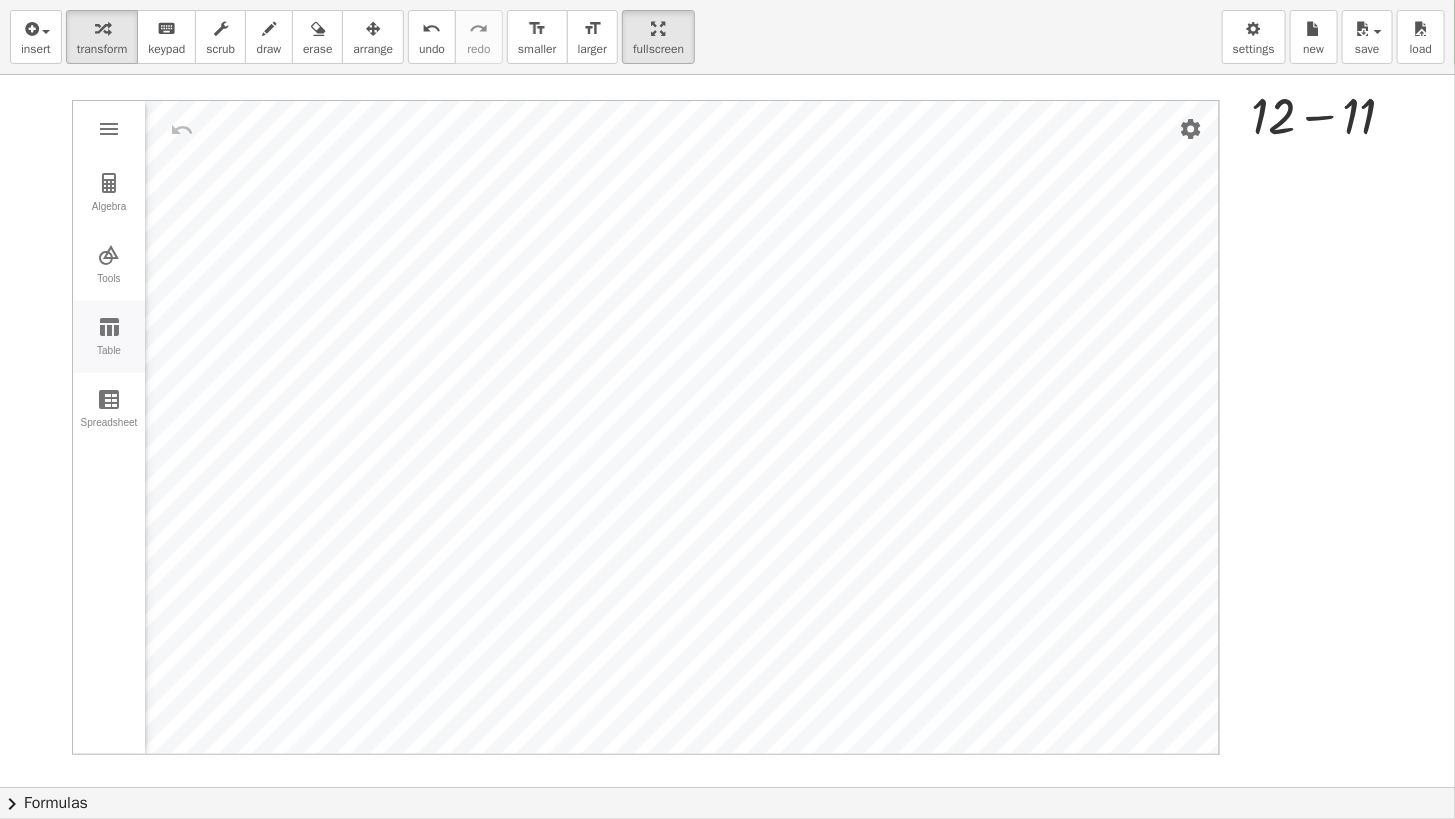 click at bounding box center [109, 327] 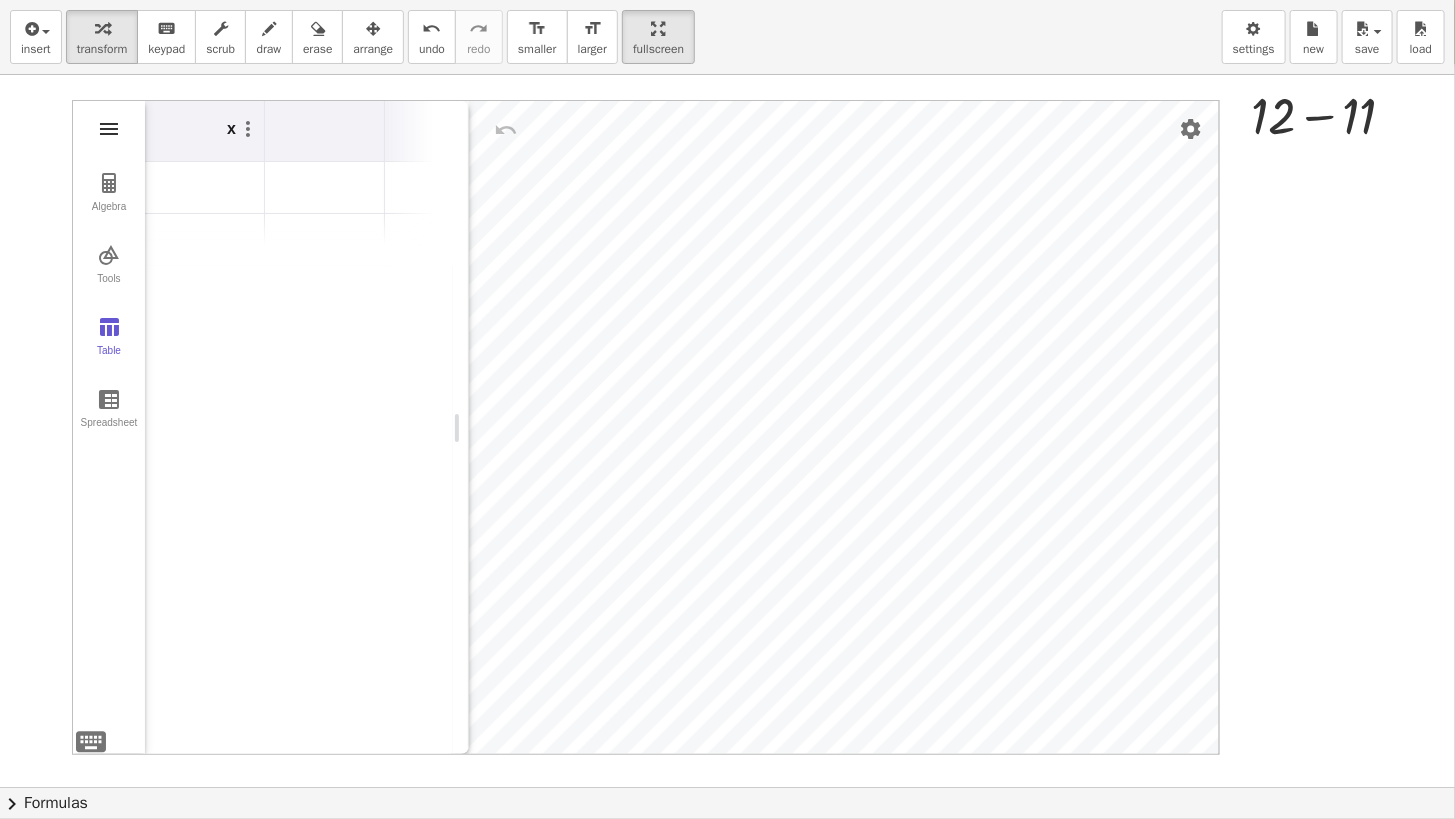 click at bounding box center [109, 129] 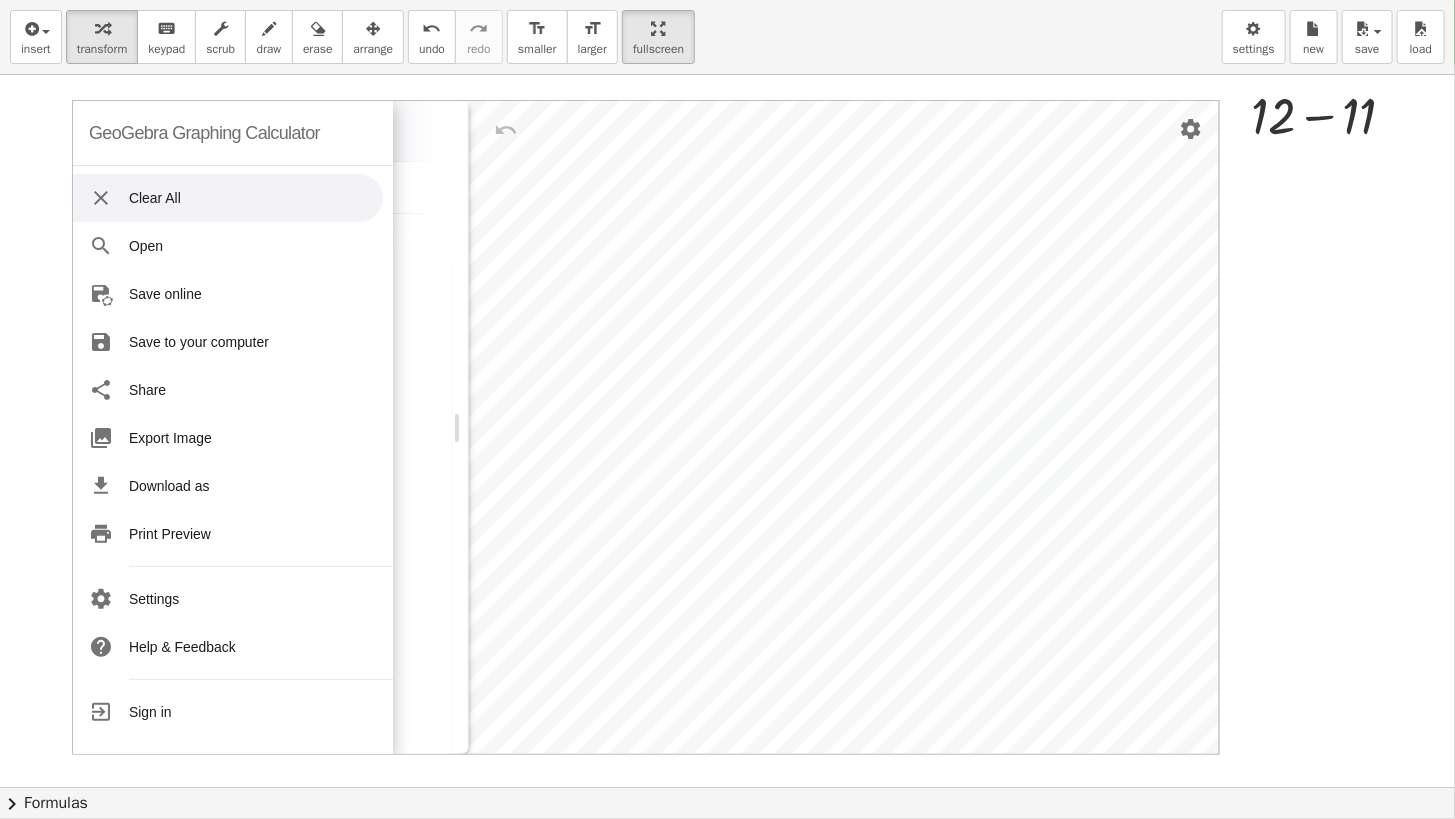 click at bounding box center (101, 198) 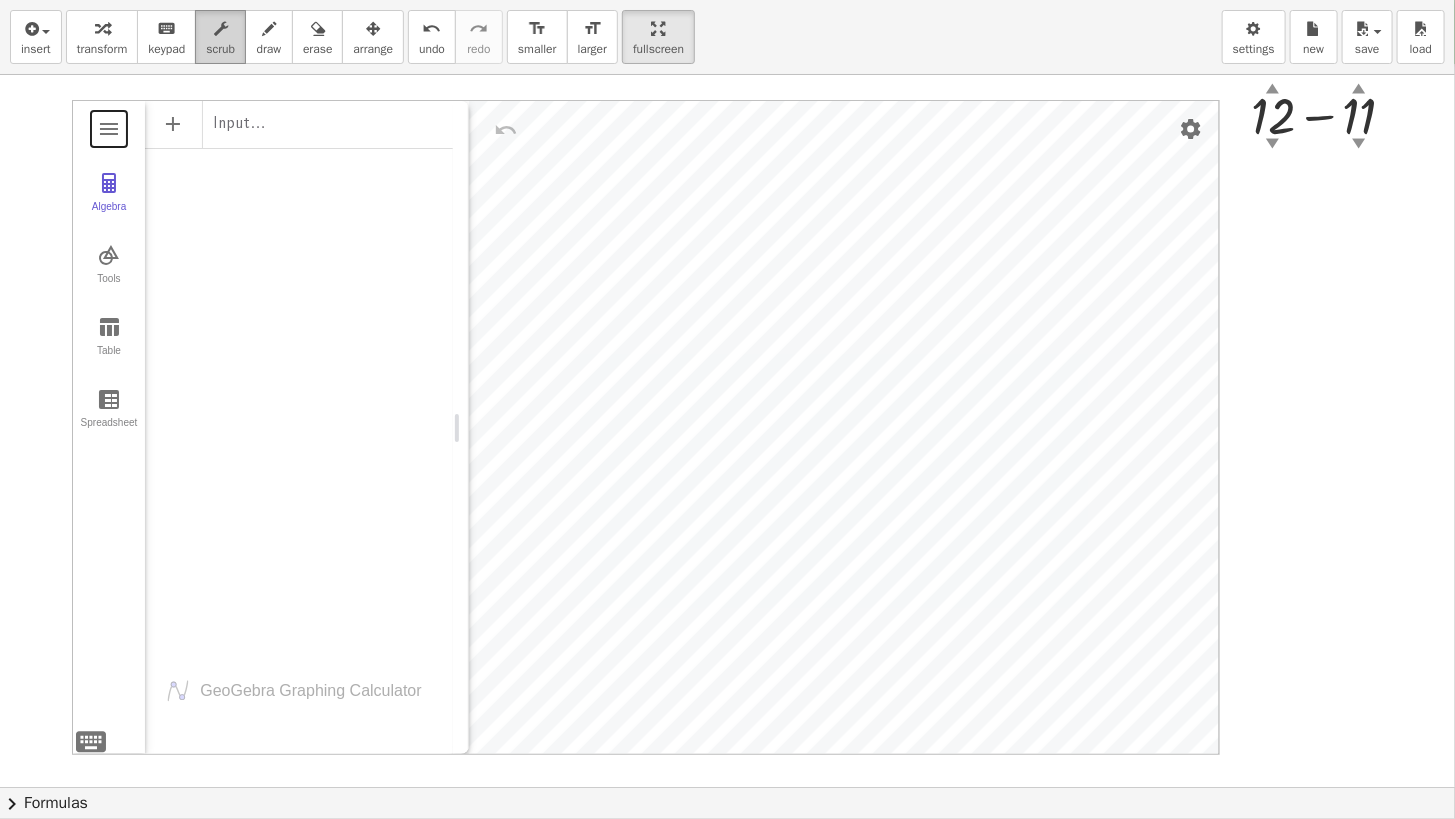 click at bounding box center (221, 29) 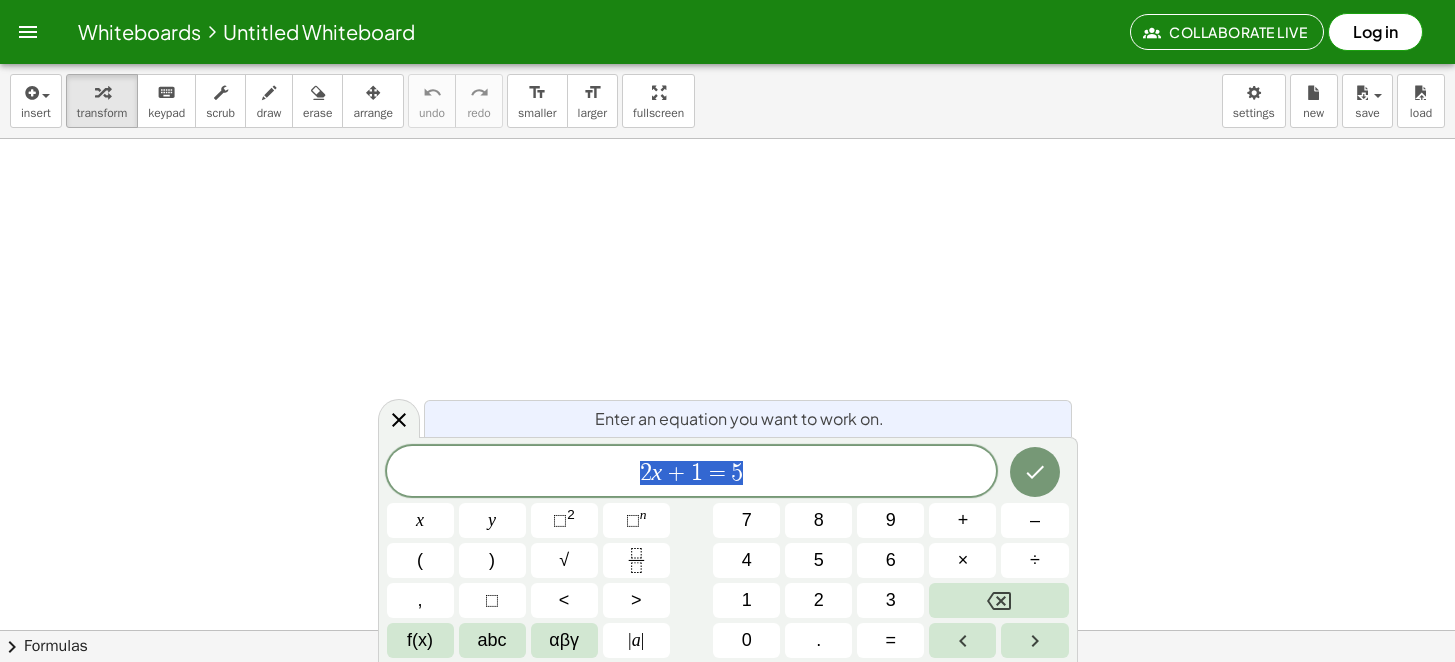scroll, scrollTop: 0, scrollLeft: 0, axis: both 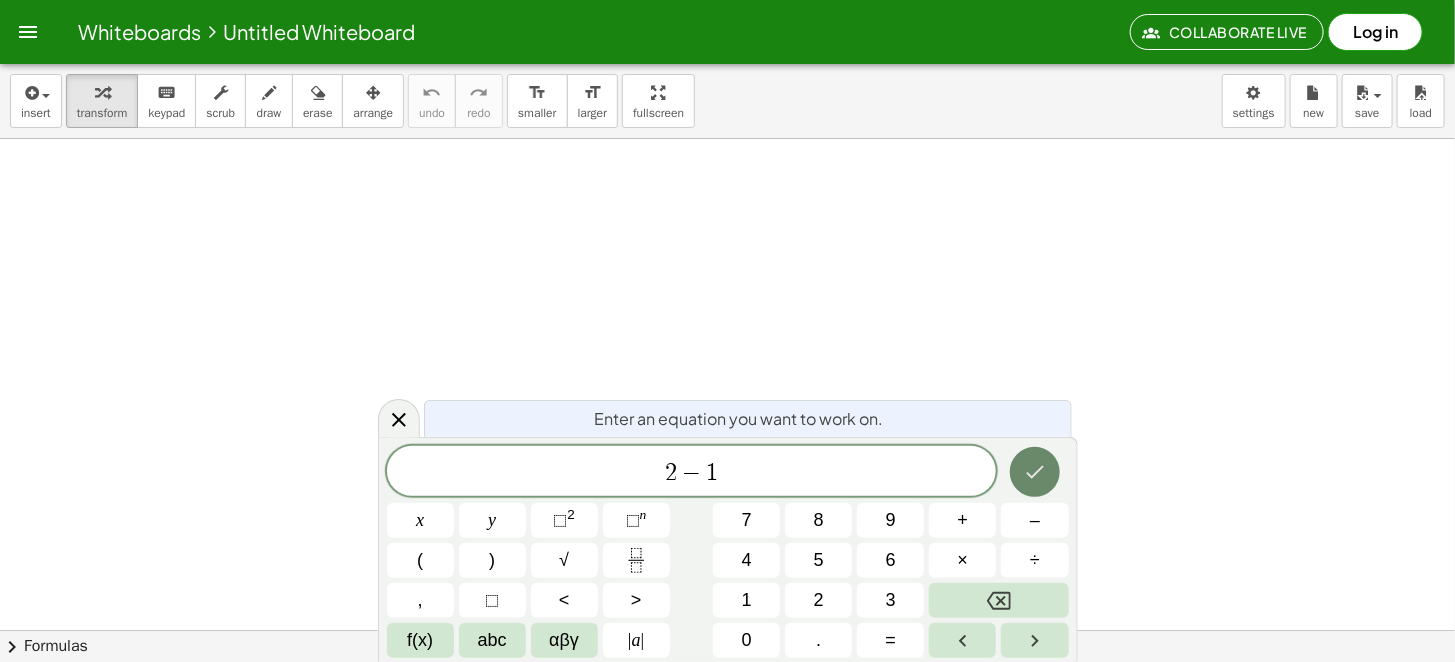 click 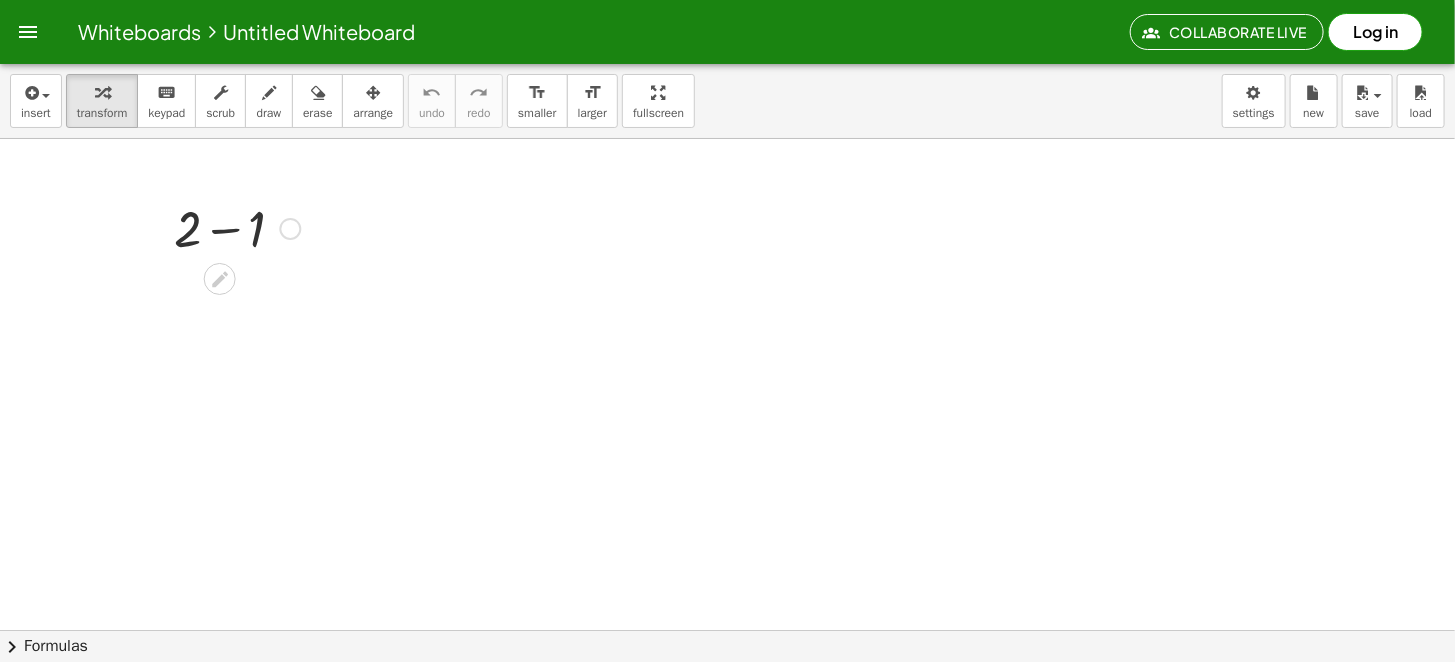 click at bounding box center [237, 227] 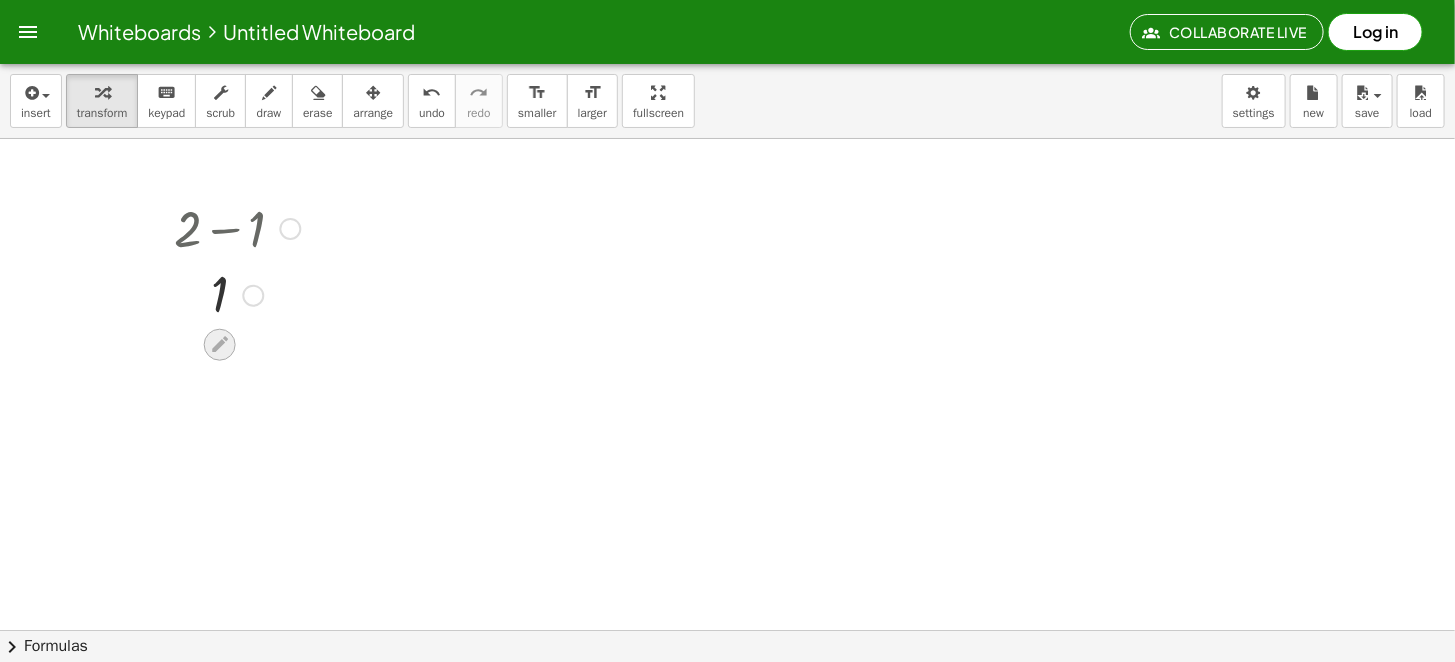 click 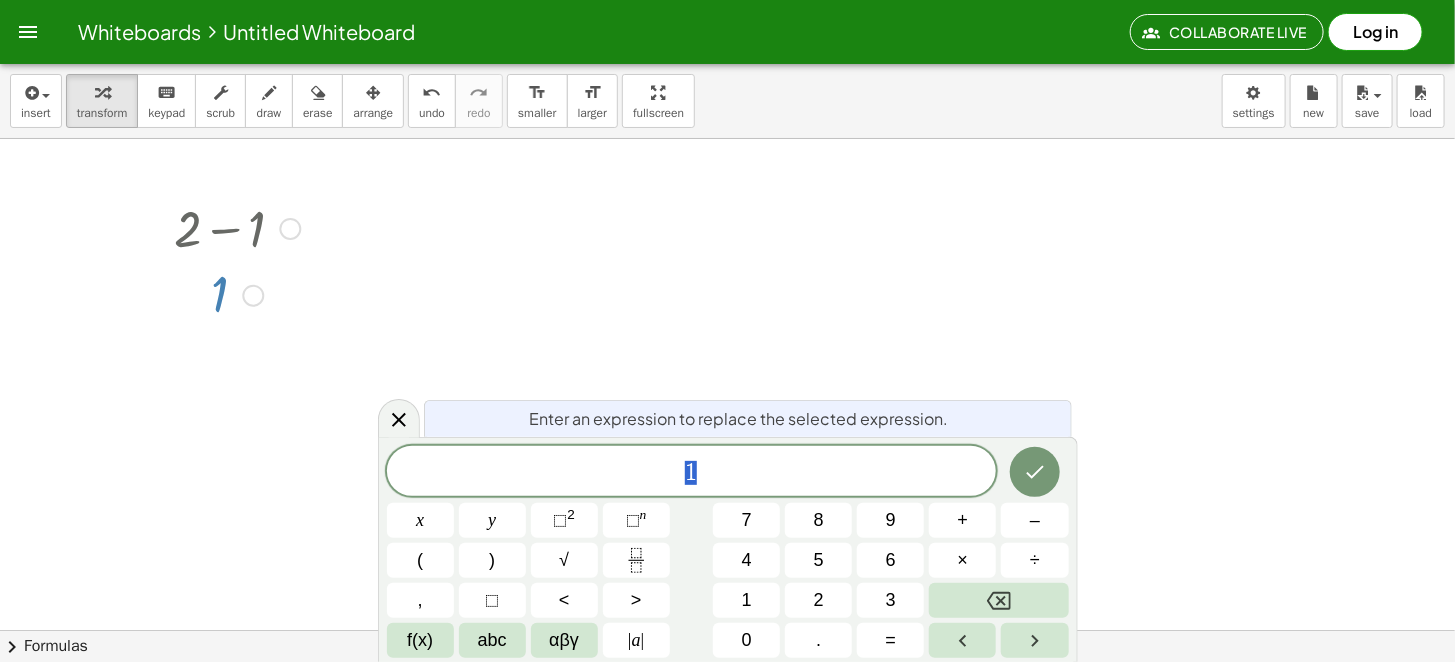 click on "1" at bounding box center [692, 473] 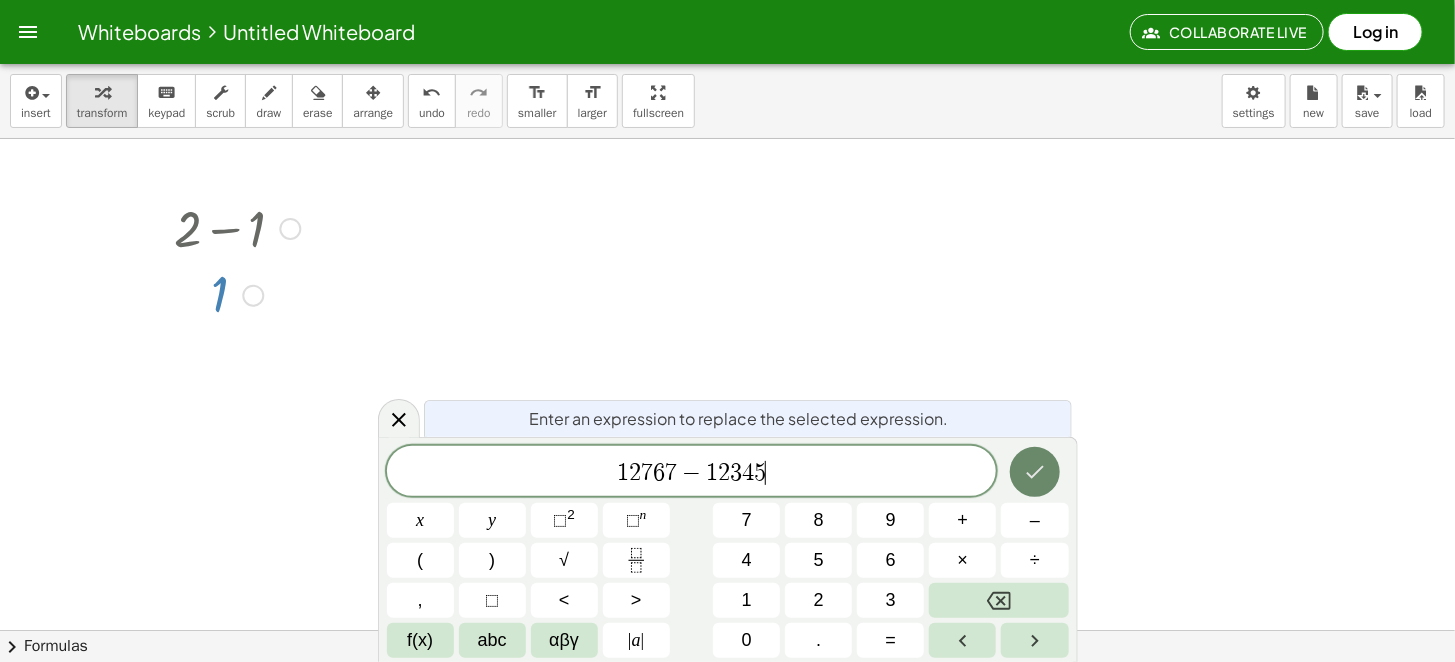 click 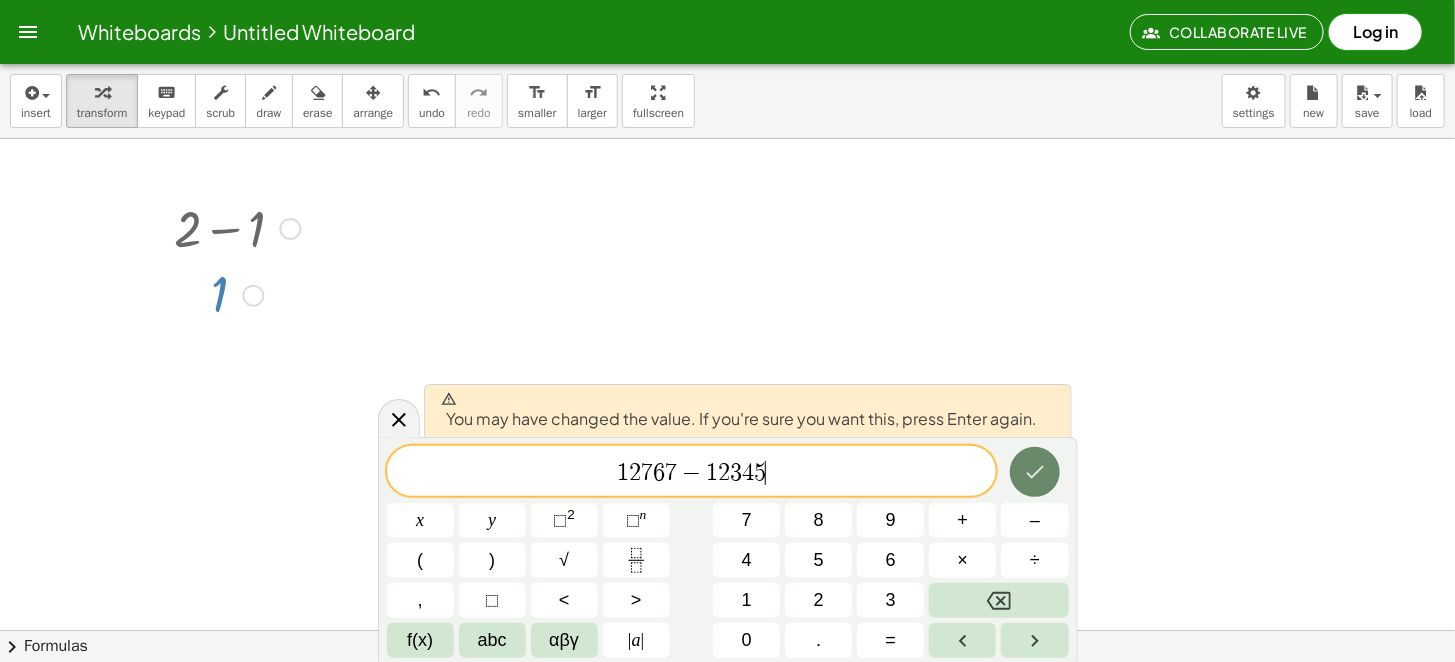 click 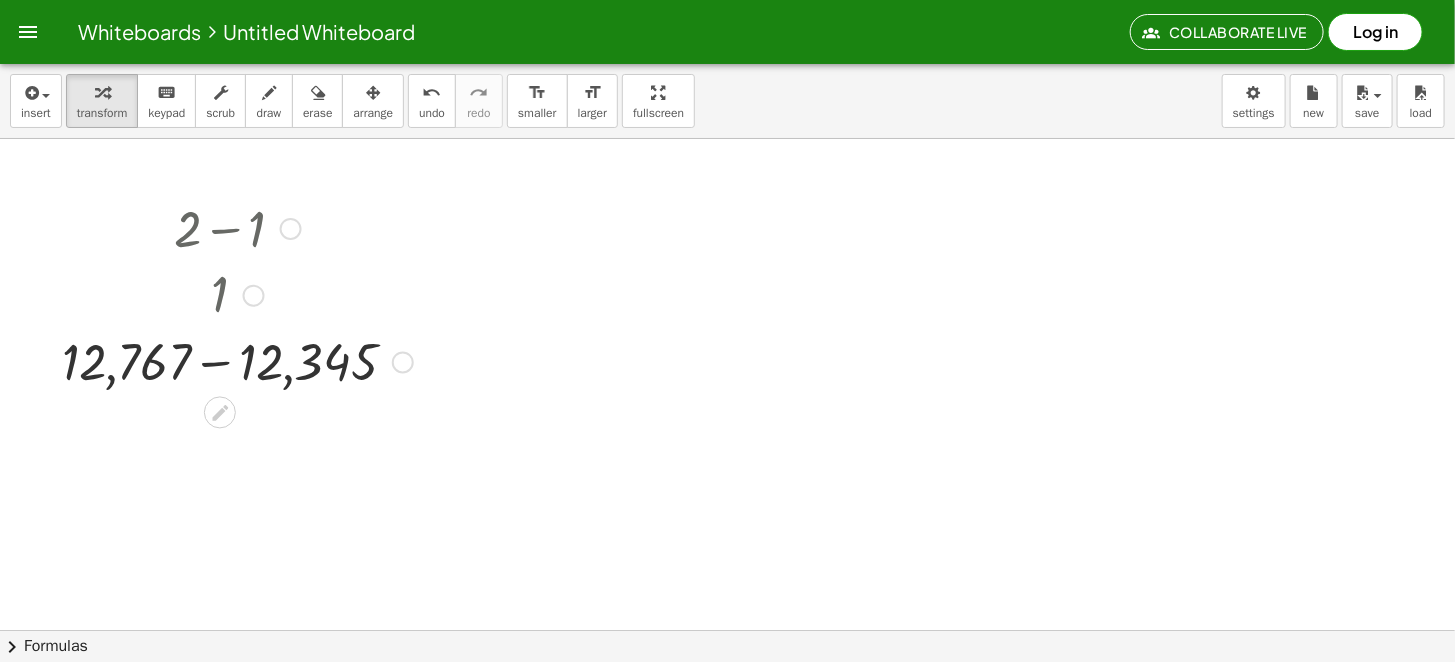 click 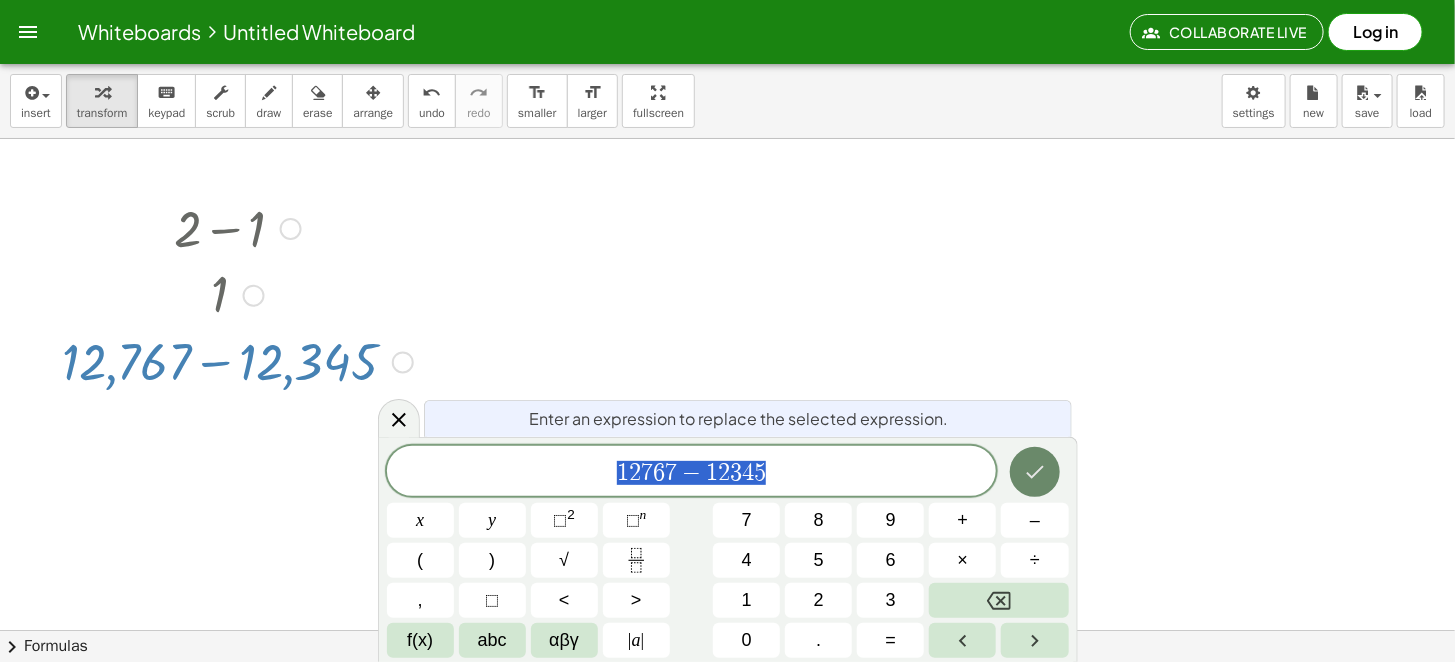 click 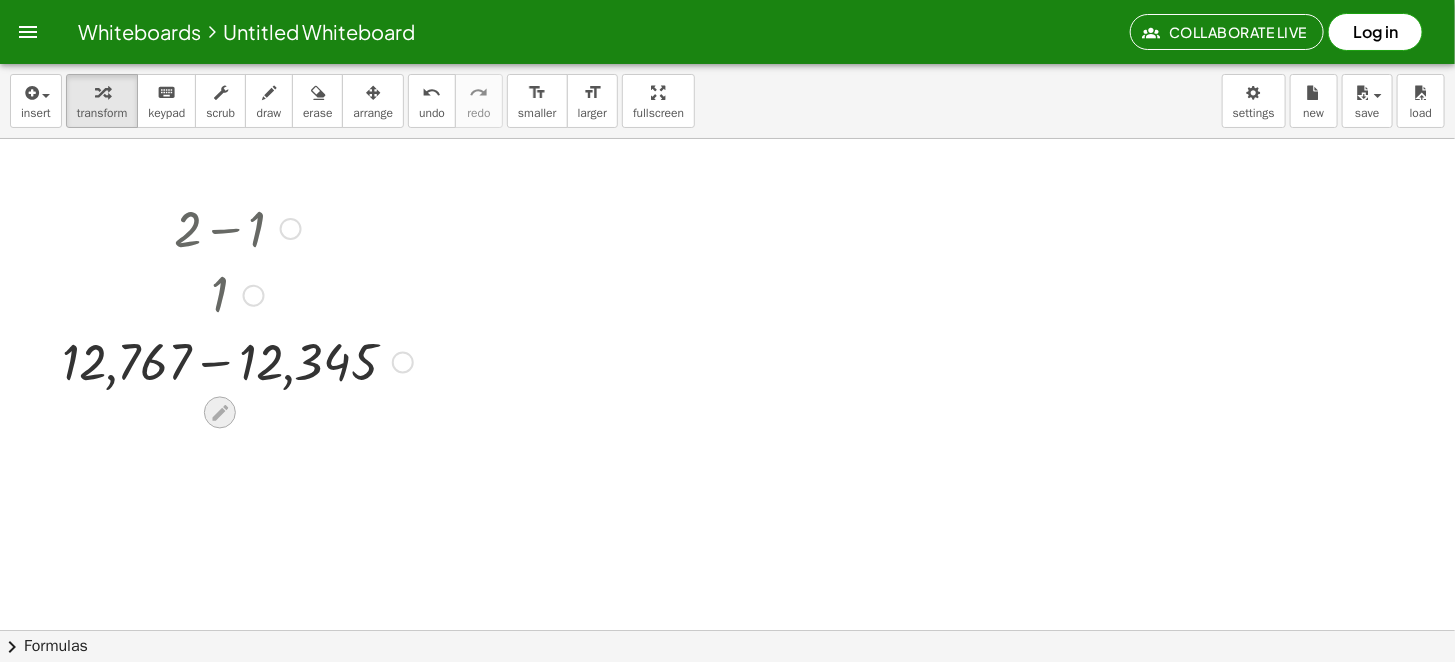 click 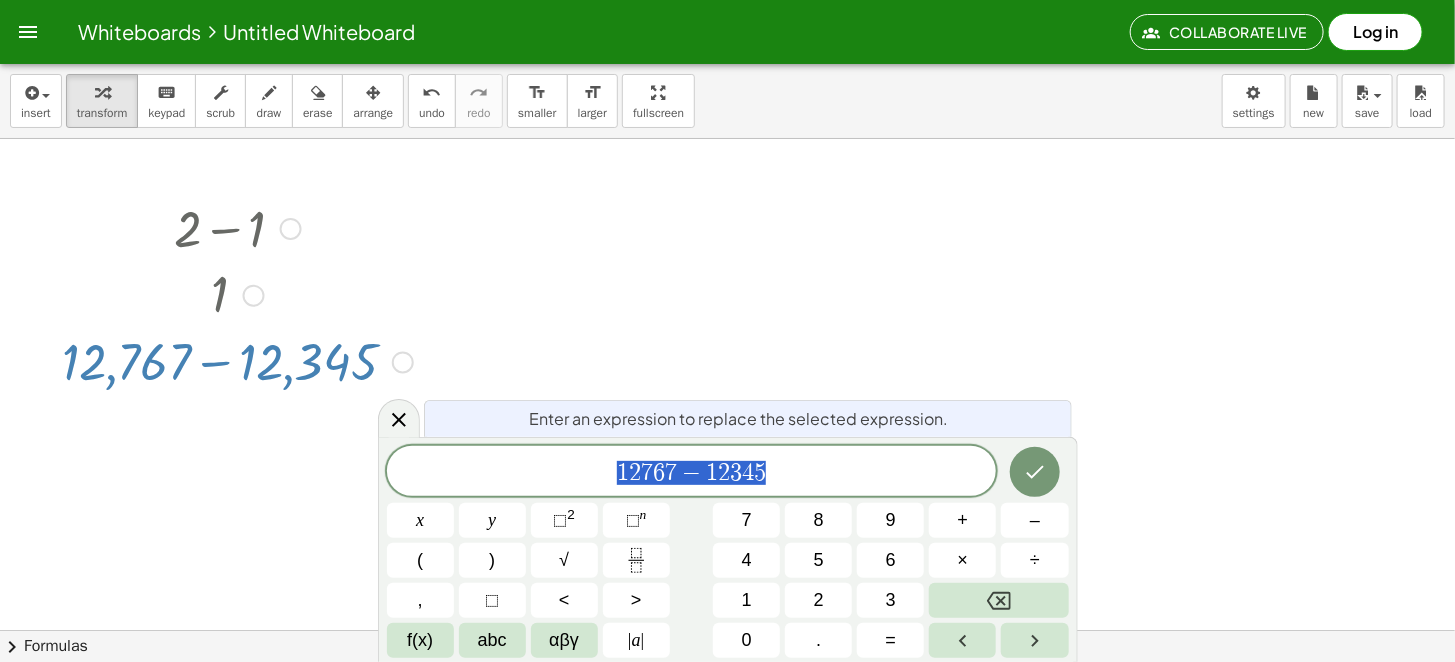 click at bounding box center (403, 363) 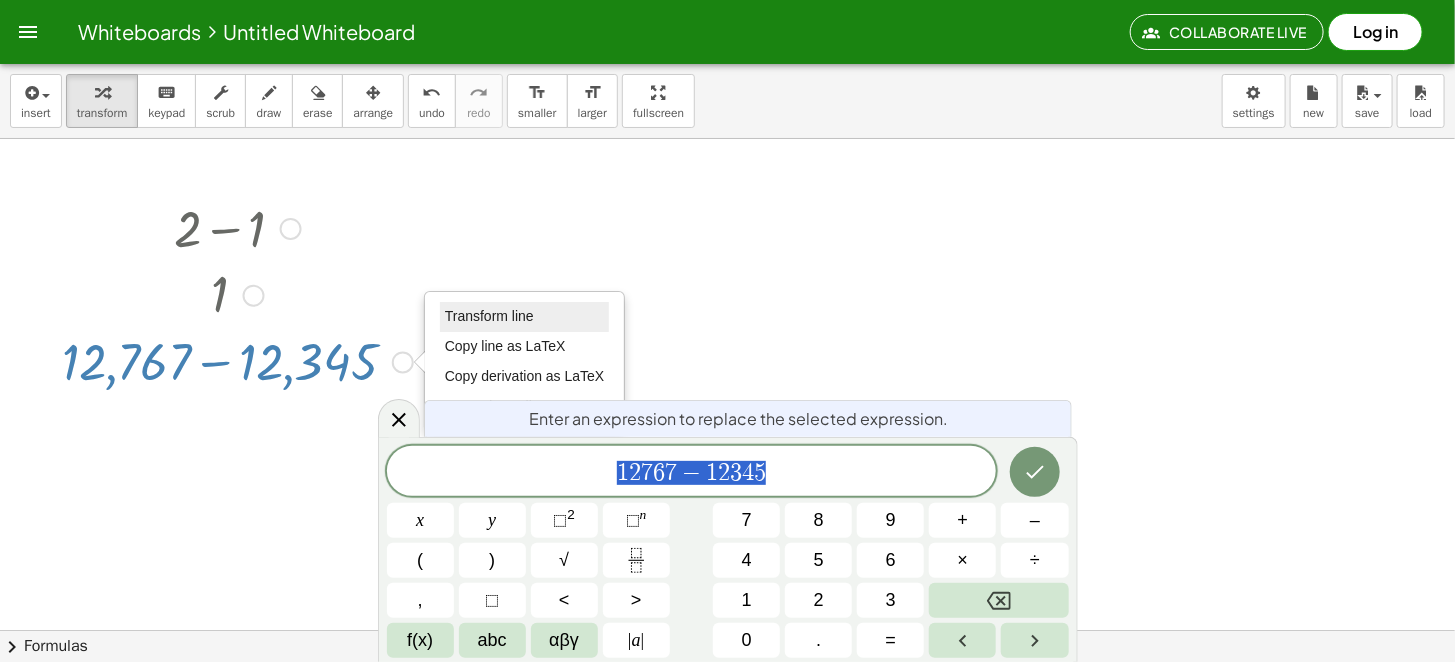 click on "Transform line" at bounding box center (525, 317) 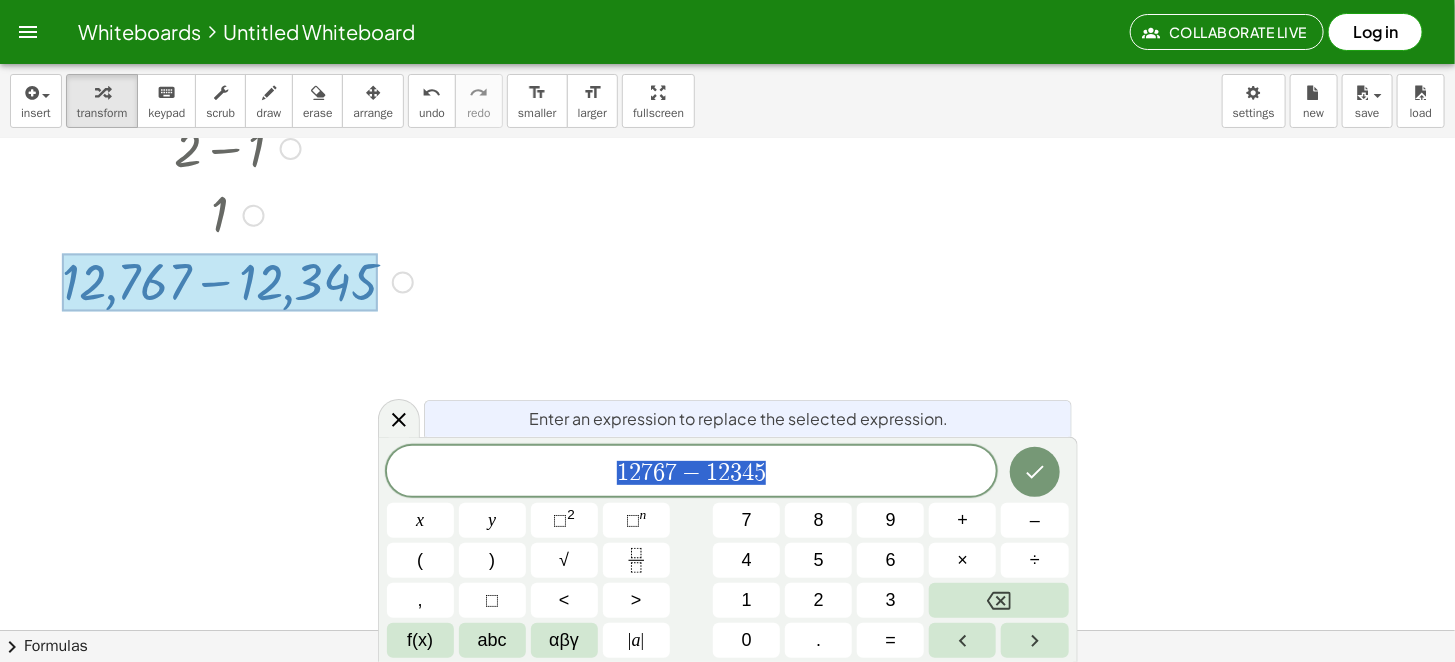 scroll, scrollTop: 44, scrollLeft: 0, axis: vertical 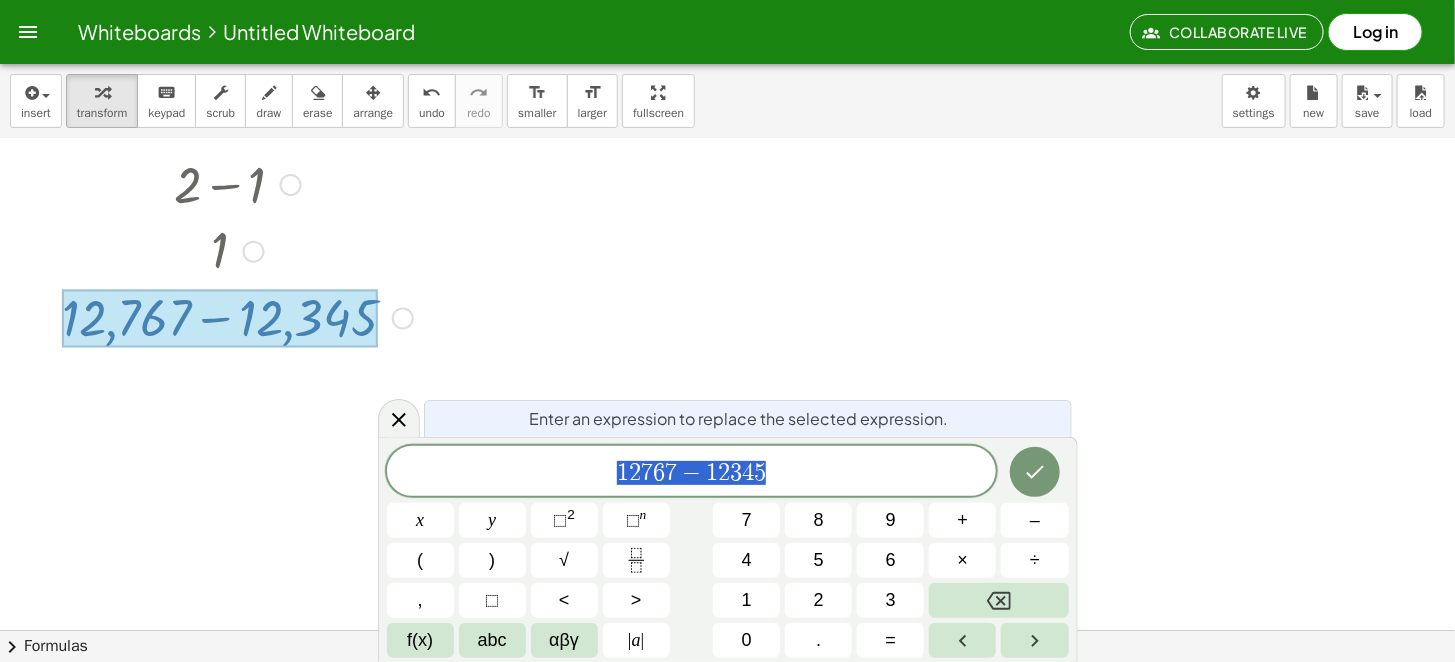 click on "chevron_right" at bounding box center [12, 647] 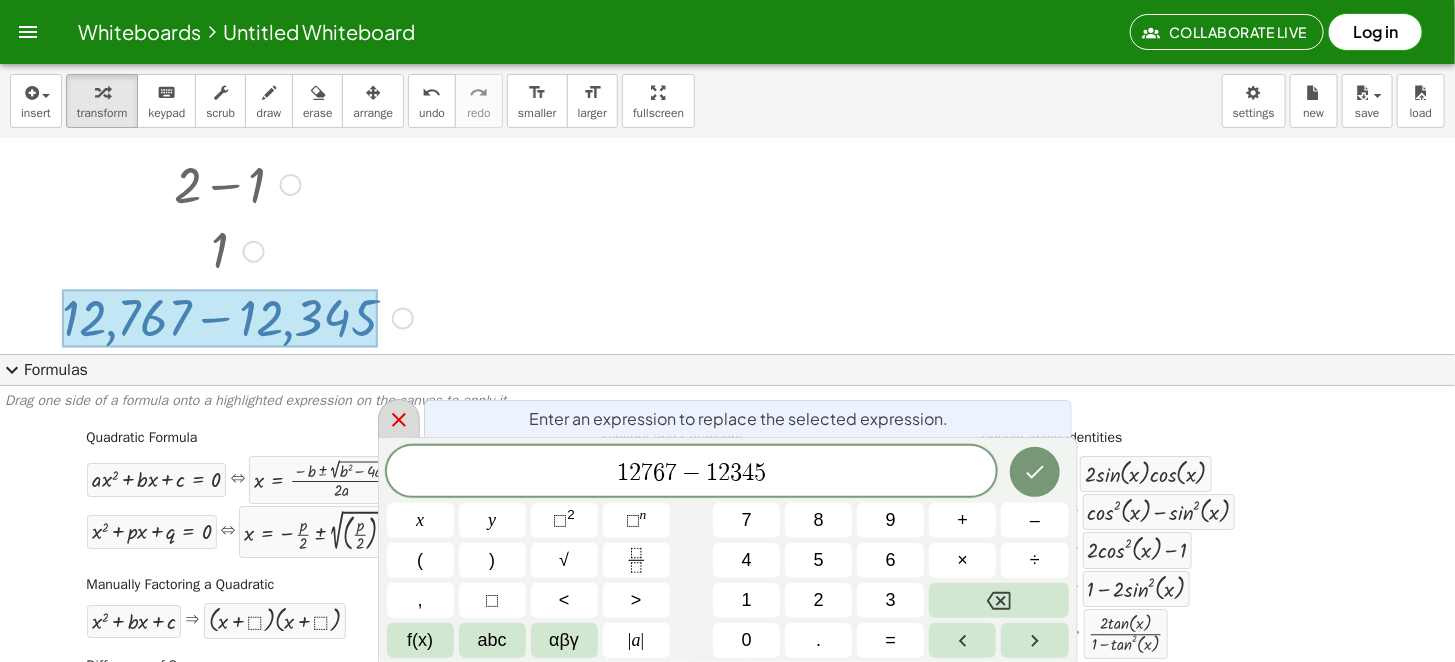 click 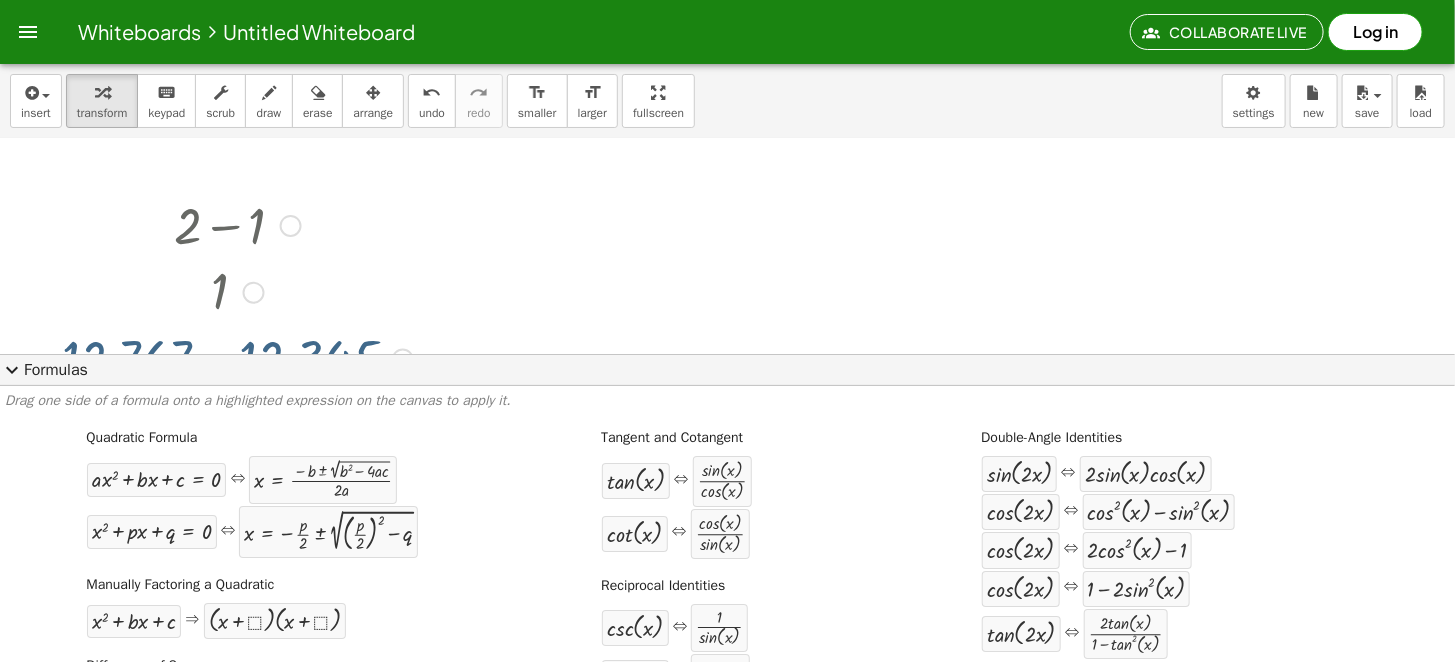 scroll, scrollTop: 0, scrollLeft: 0, axis: both 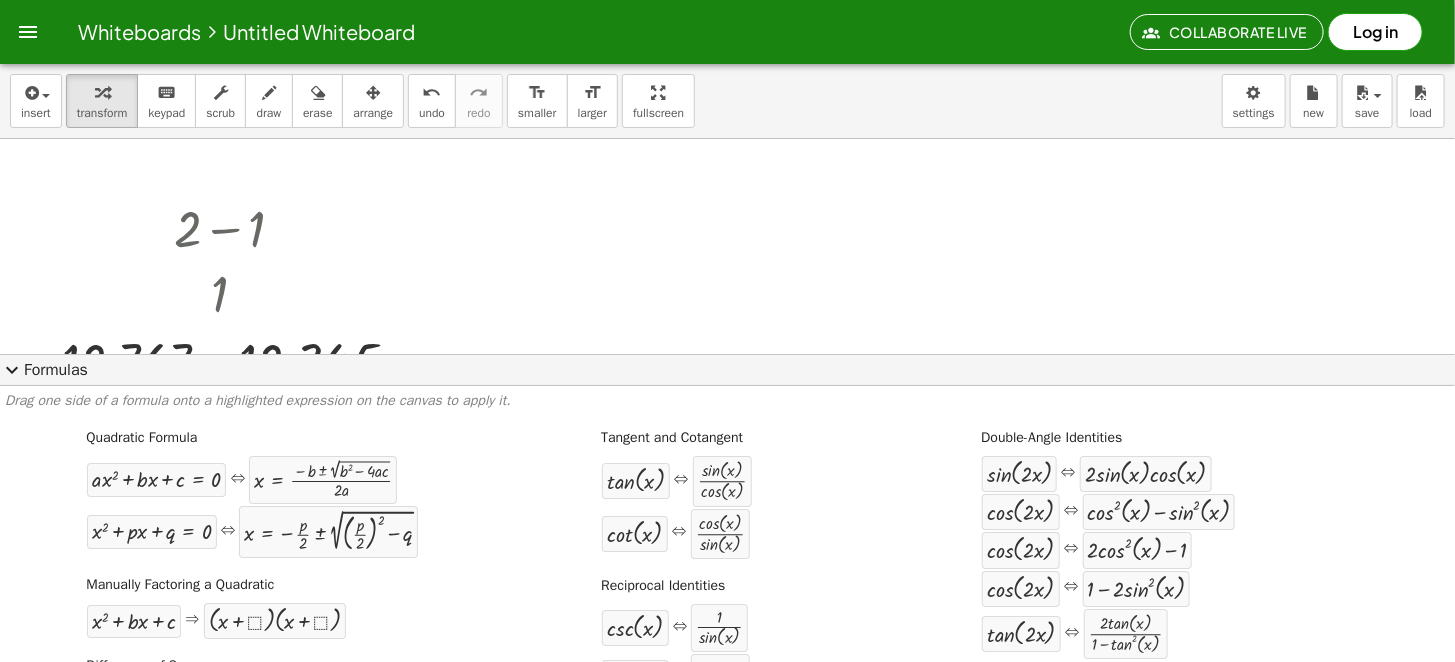 click at bounding box center [727, 384] 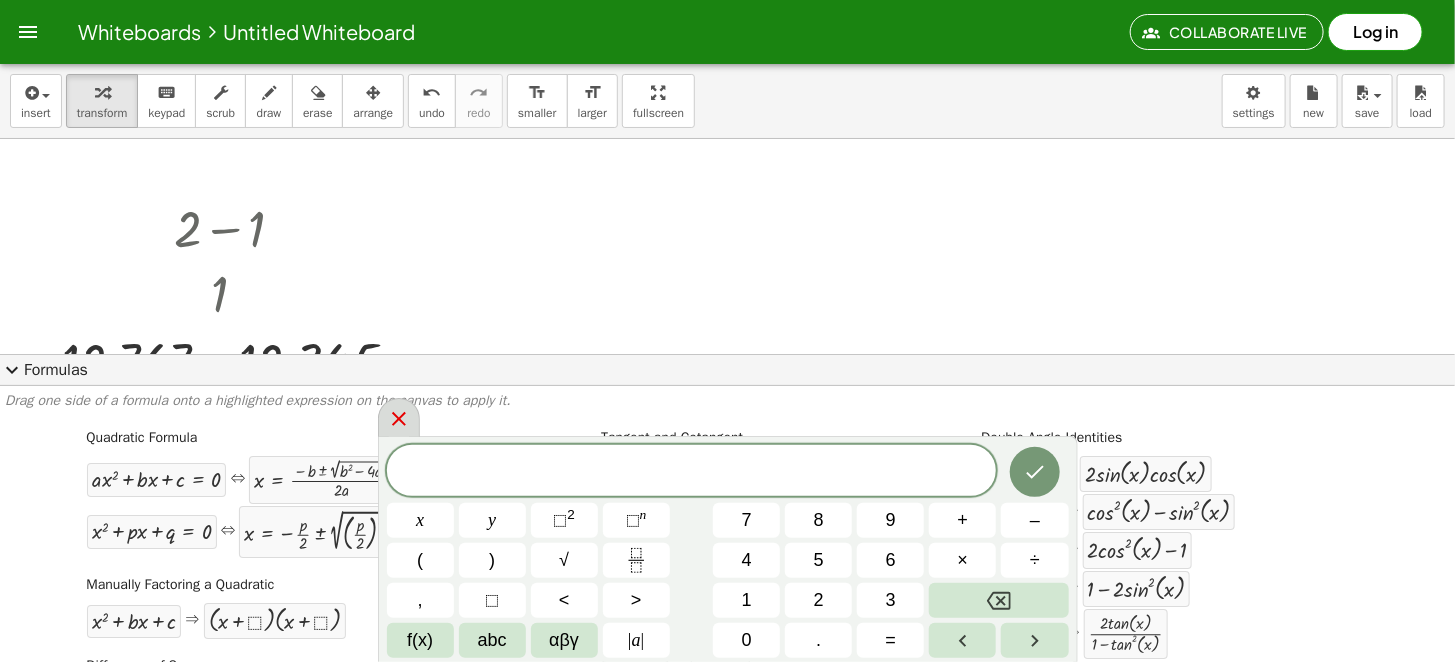 click 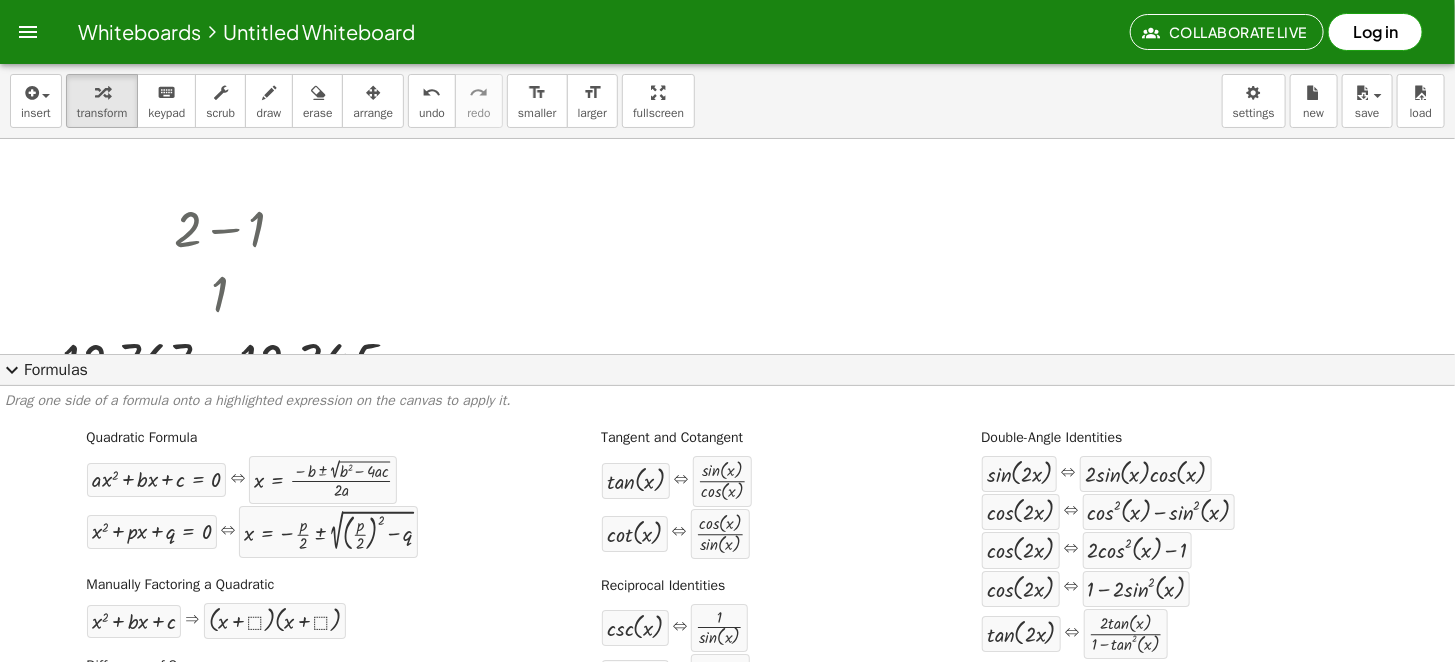 click on "expand_more" at bounding box center (12, 370) 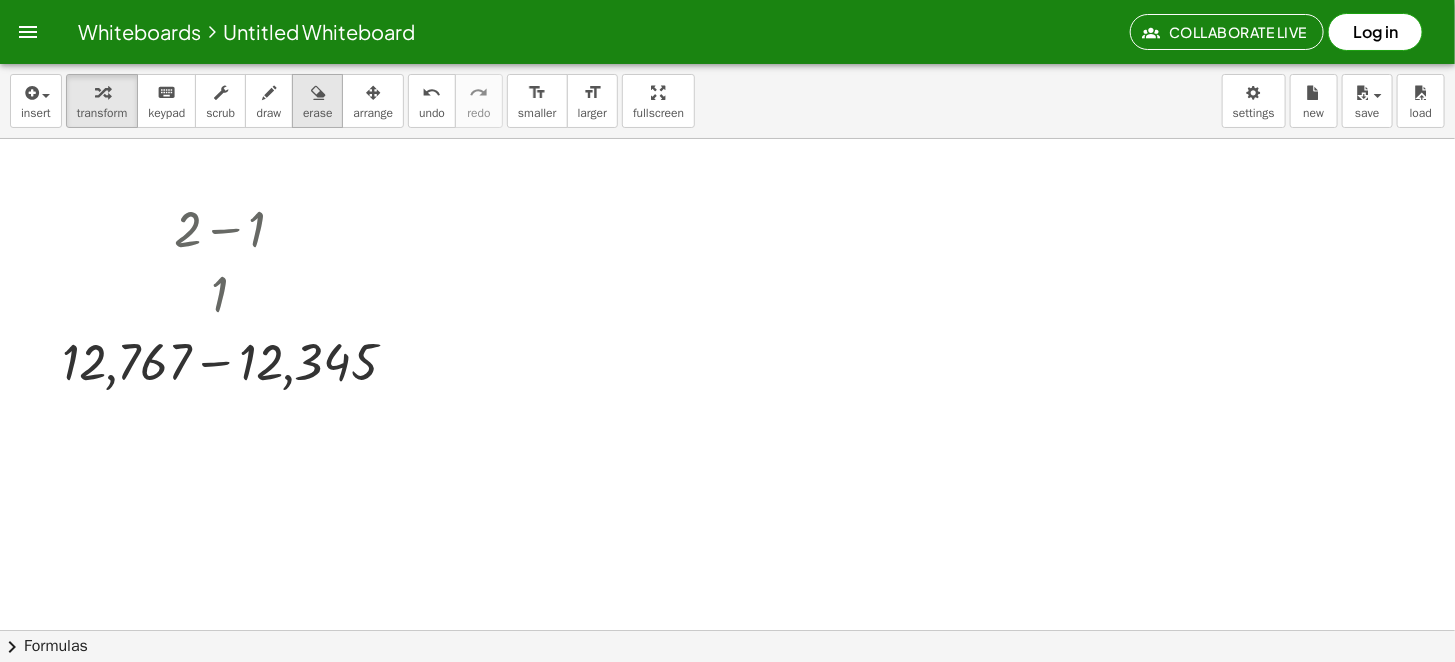 click on "erase" at bounding box center [317, 113] 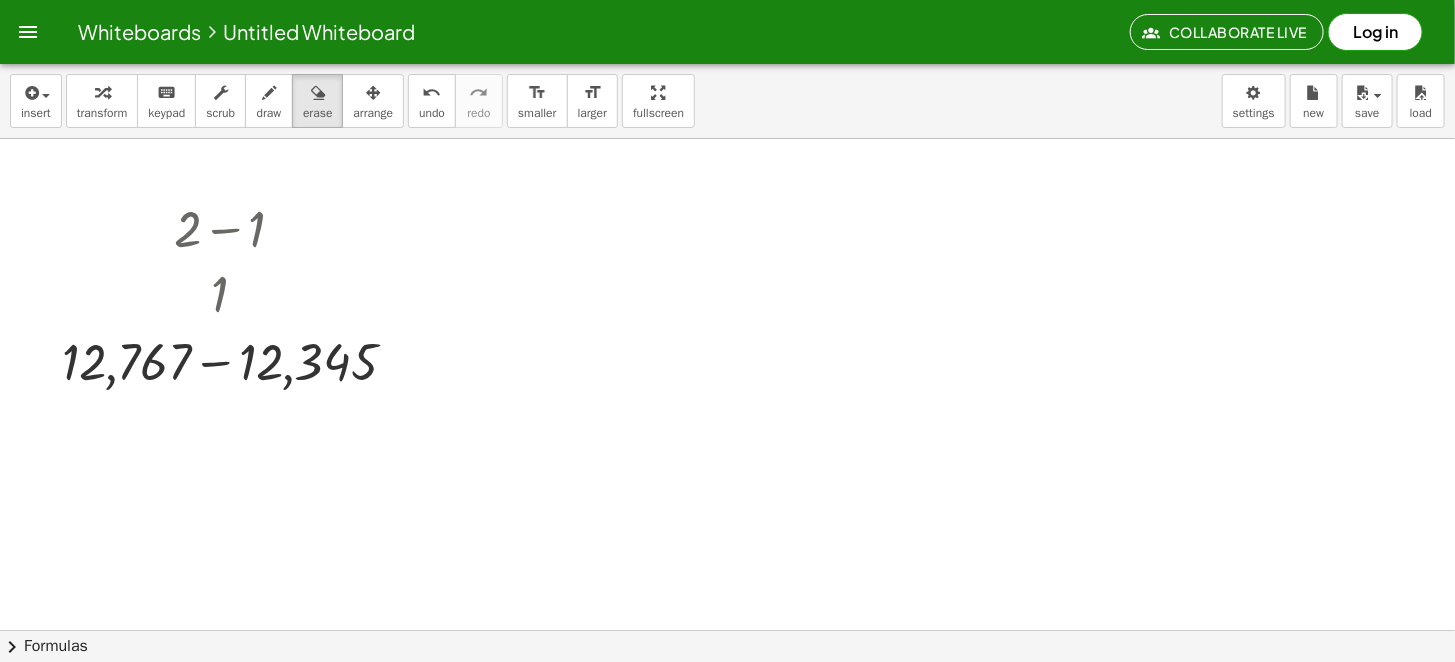 click at bounding box center (727, 630) 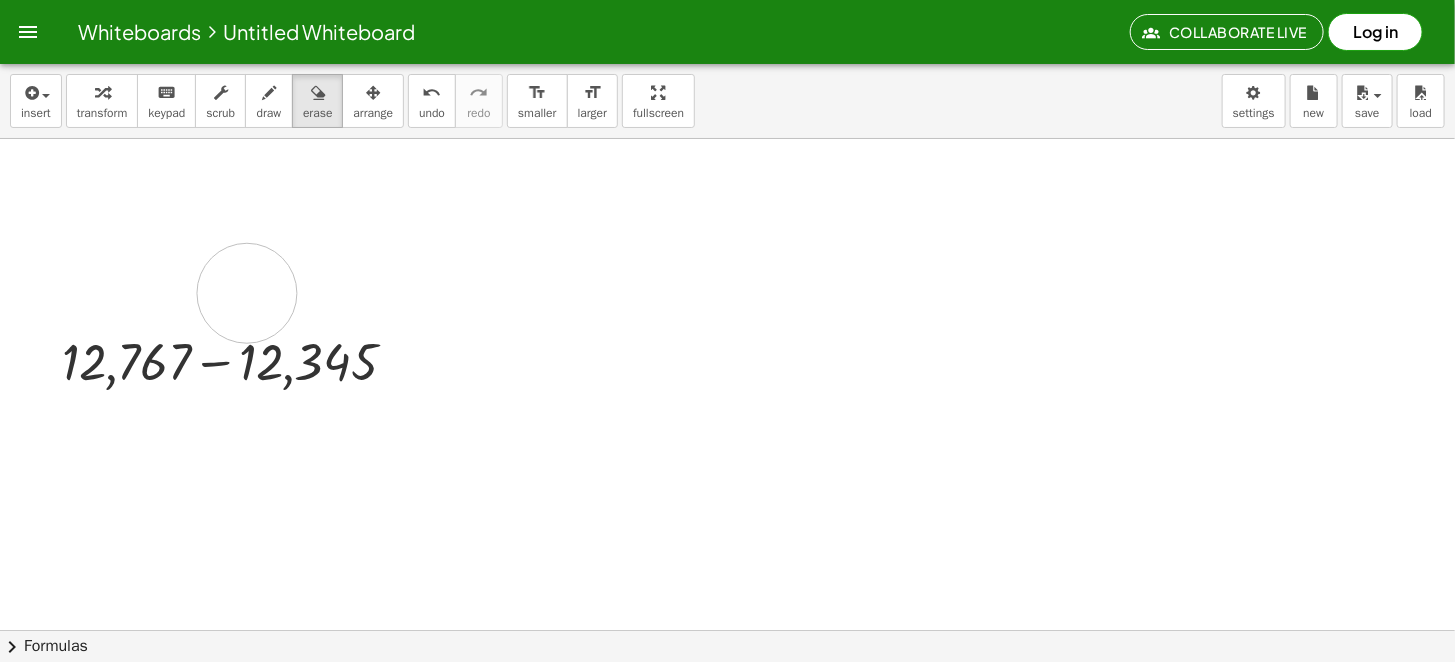 drag, startPoint x: 248, startPoint y: 230, endPoint x: 262, endPoint y: 291, distance: 62.58594 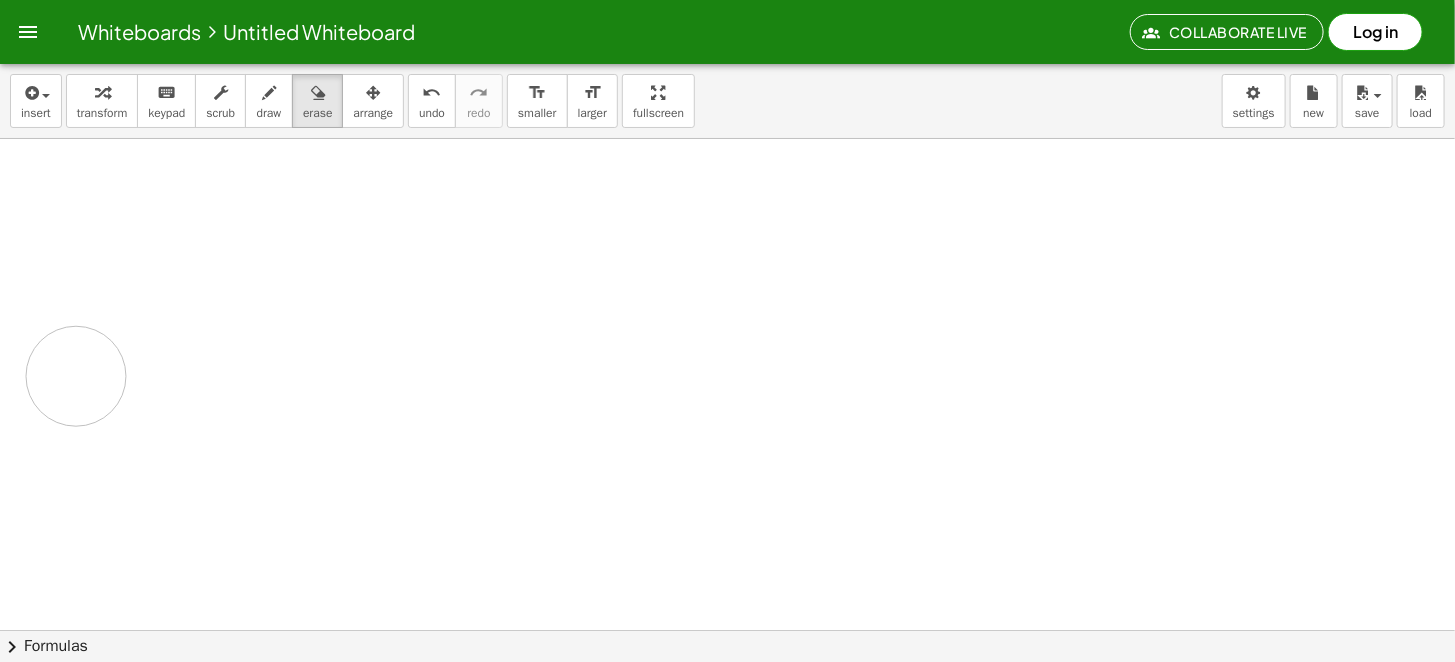 drag, startPoint x: 252, startPoint y: 239, endPoint x: 498, endPoint y: 340, distance: 265.9267 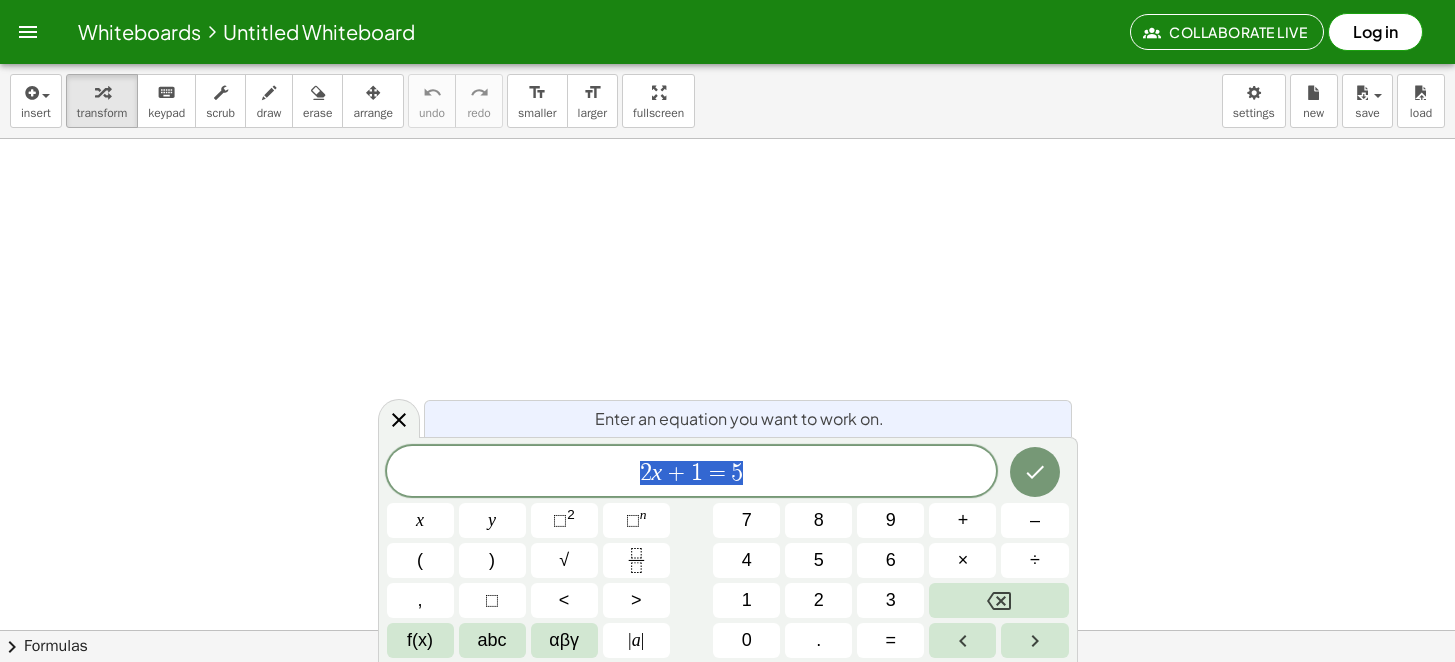 scroll, scrollTop: 0, scrollLeft: 0, axis: both 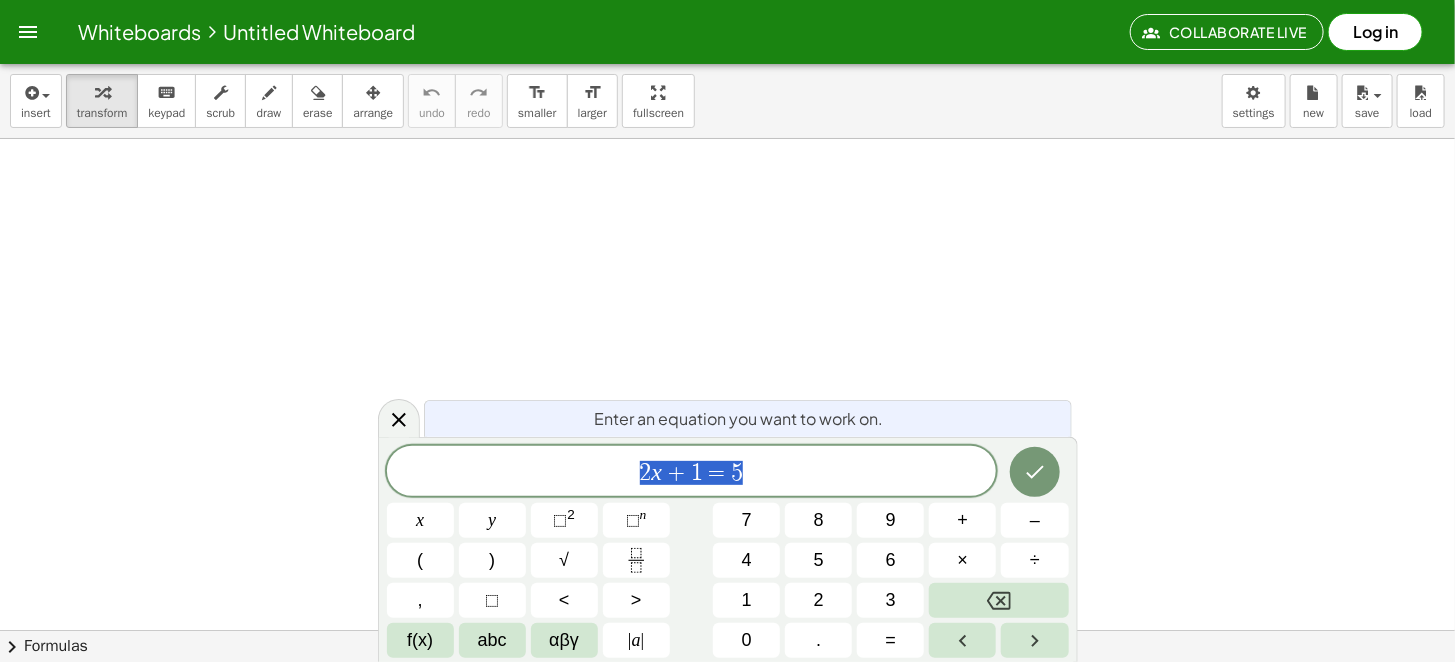 click on "2 x + 1 = 5" at bounding box center [692, 473] 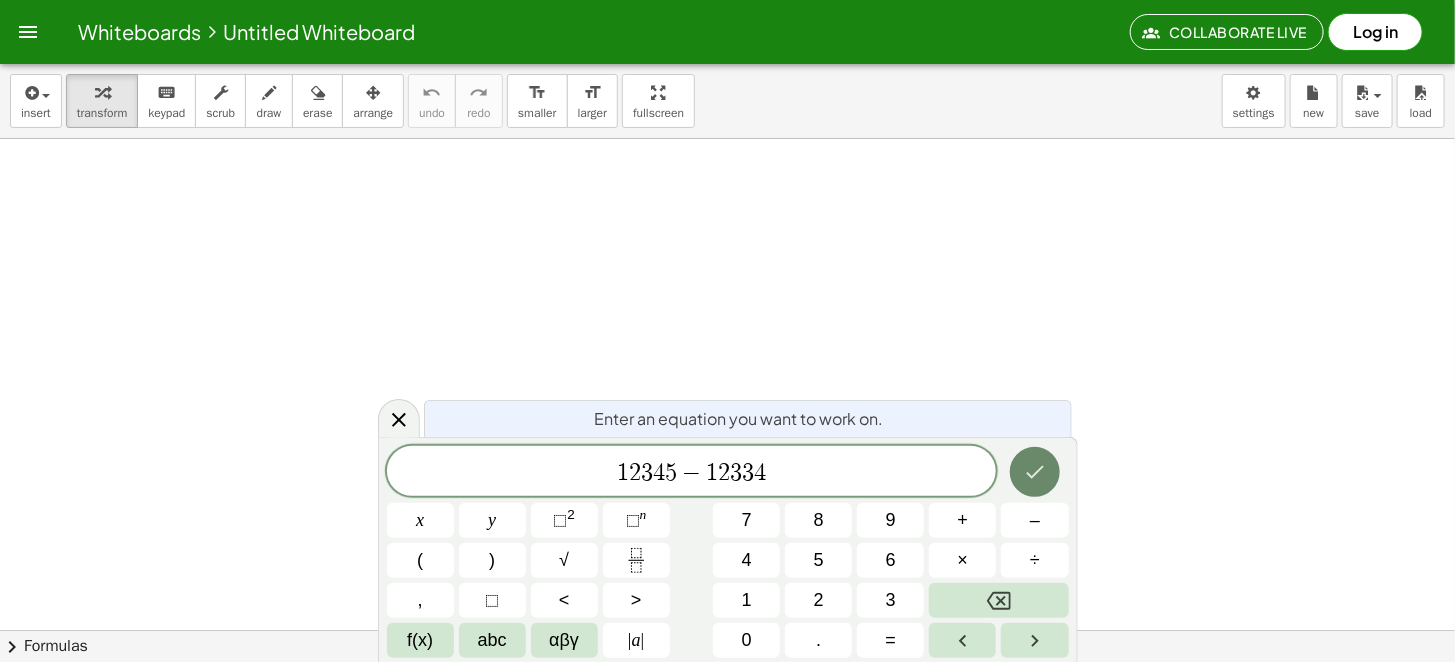 click 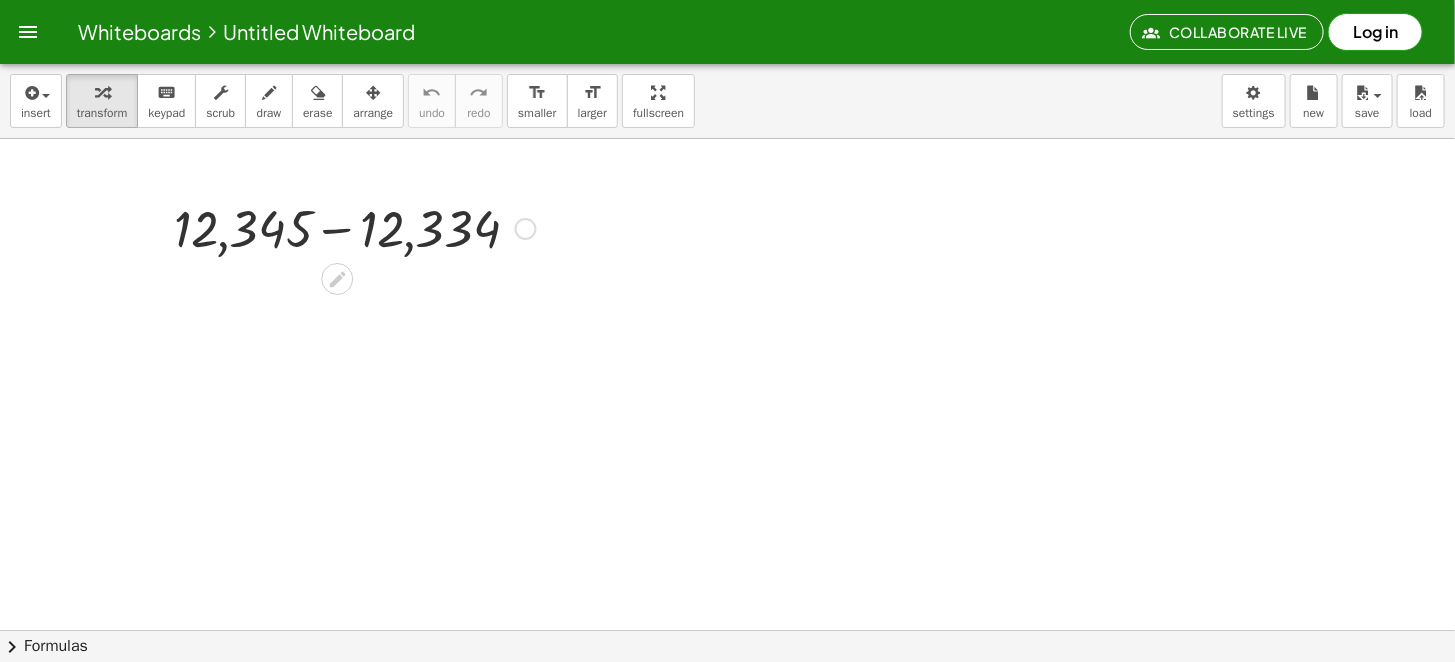 click 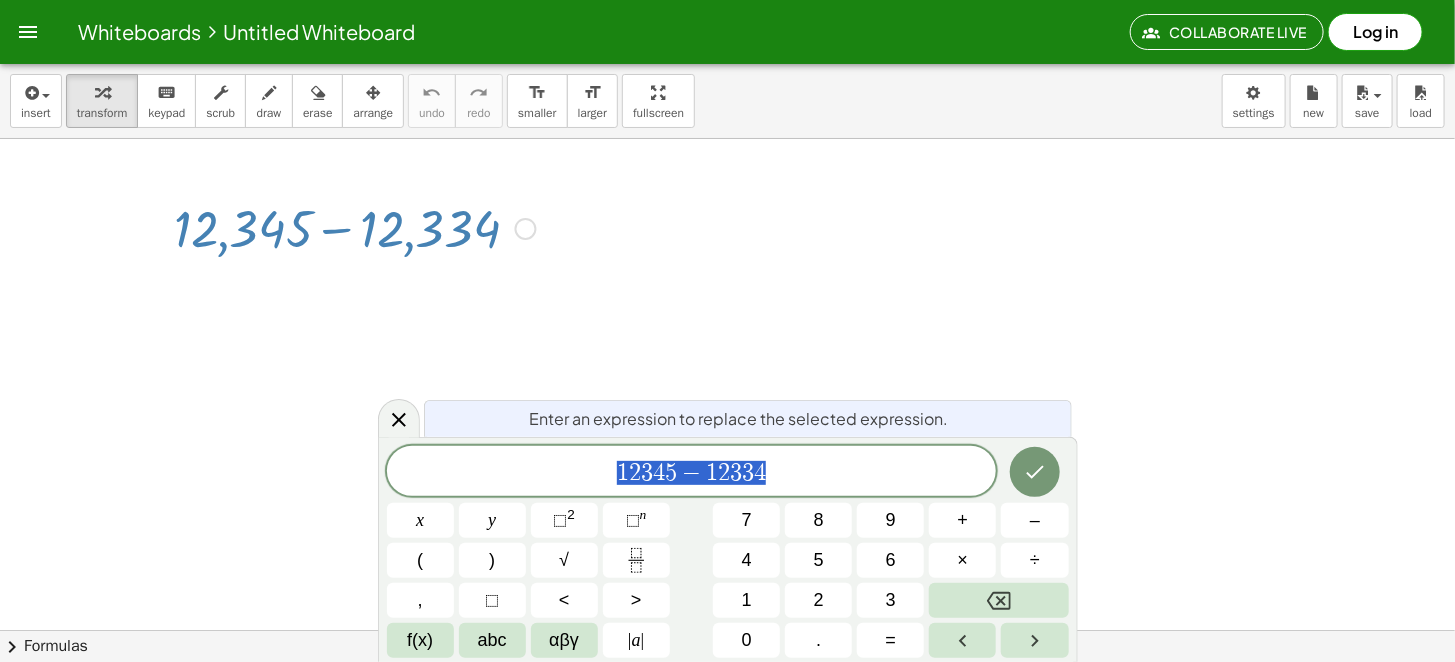 click at bounding box center (526, 229) 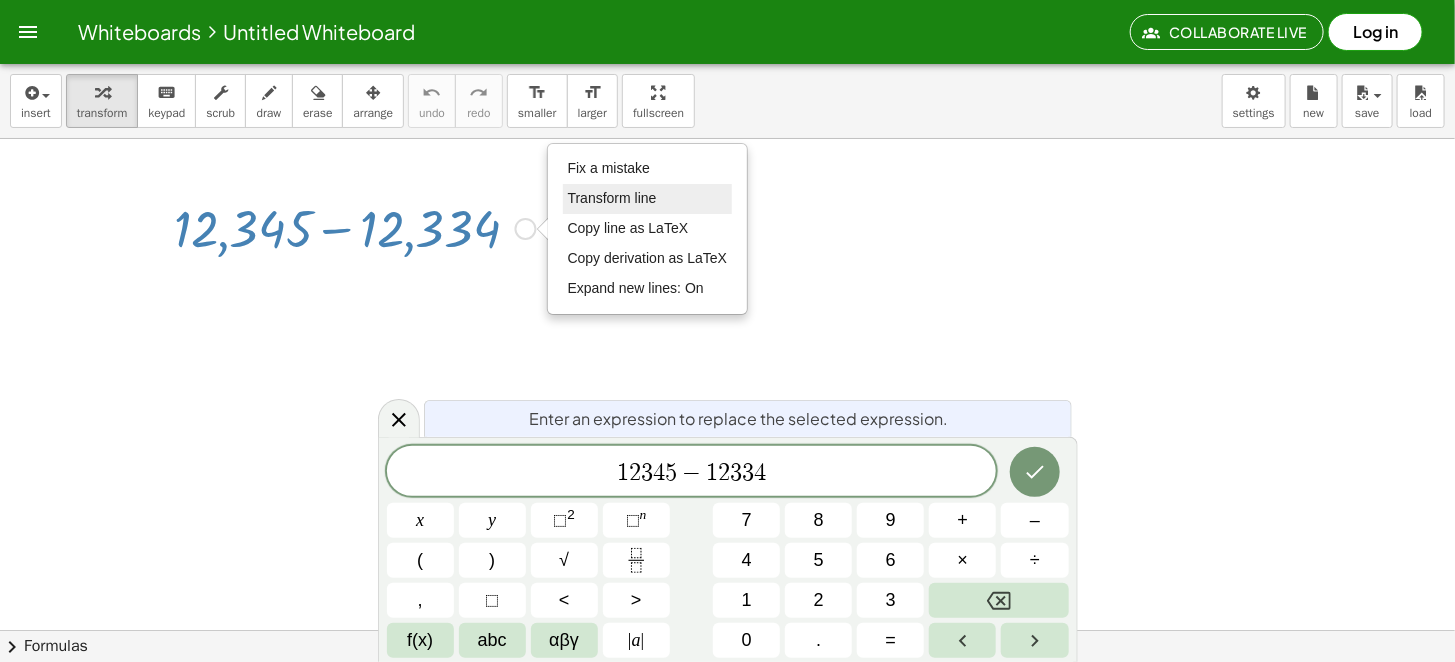 click on "Transform line" at bounding box center [612, 198] 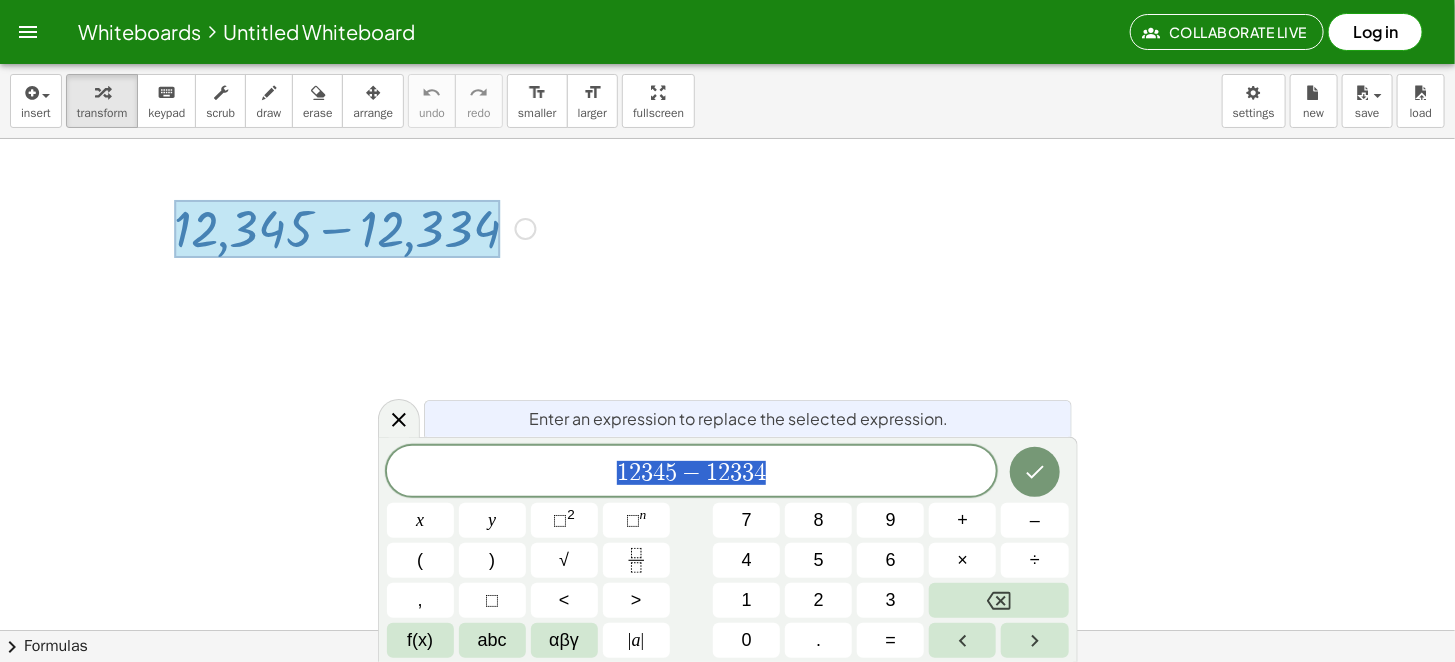 drag, startPoint x: 938, startPoint y: 296, endPoint x: 889, endPoint y: 288, distance: 49.648766 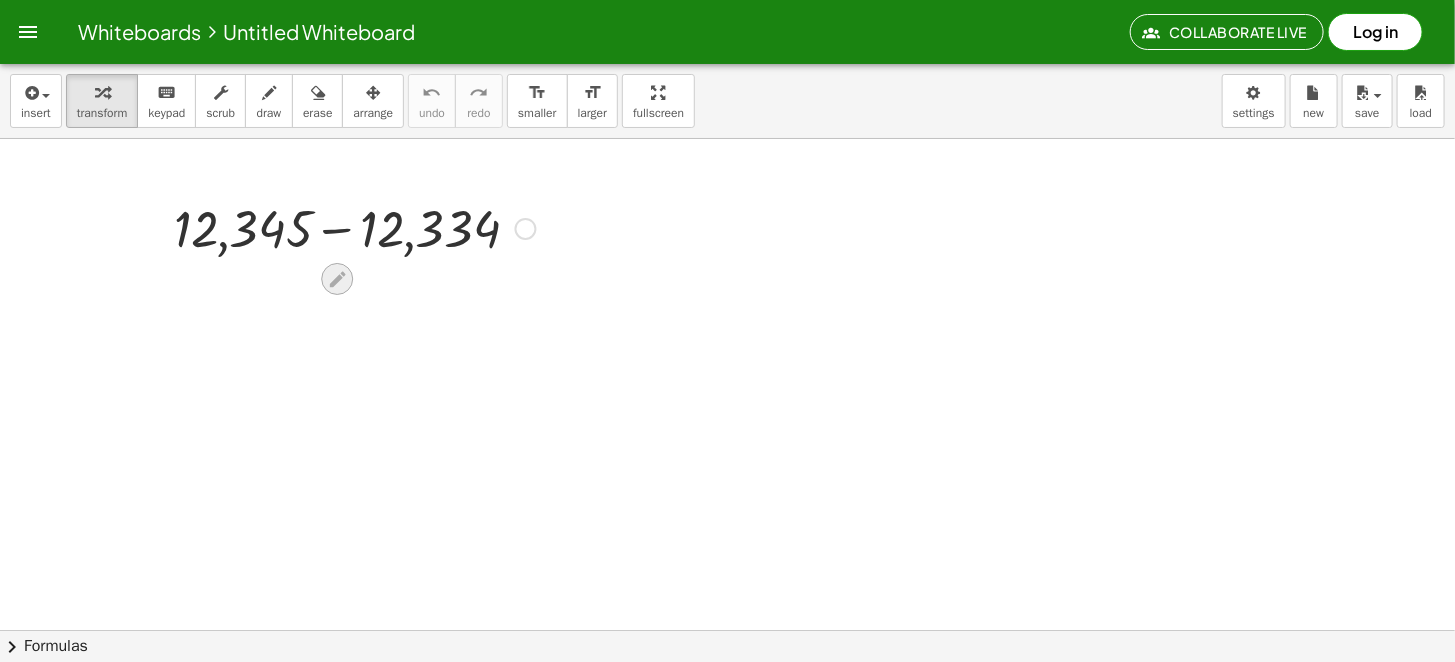 click at bounding box center [337, 279] 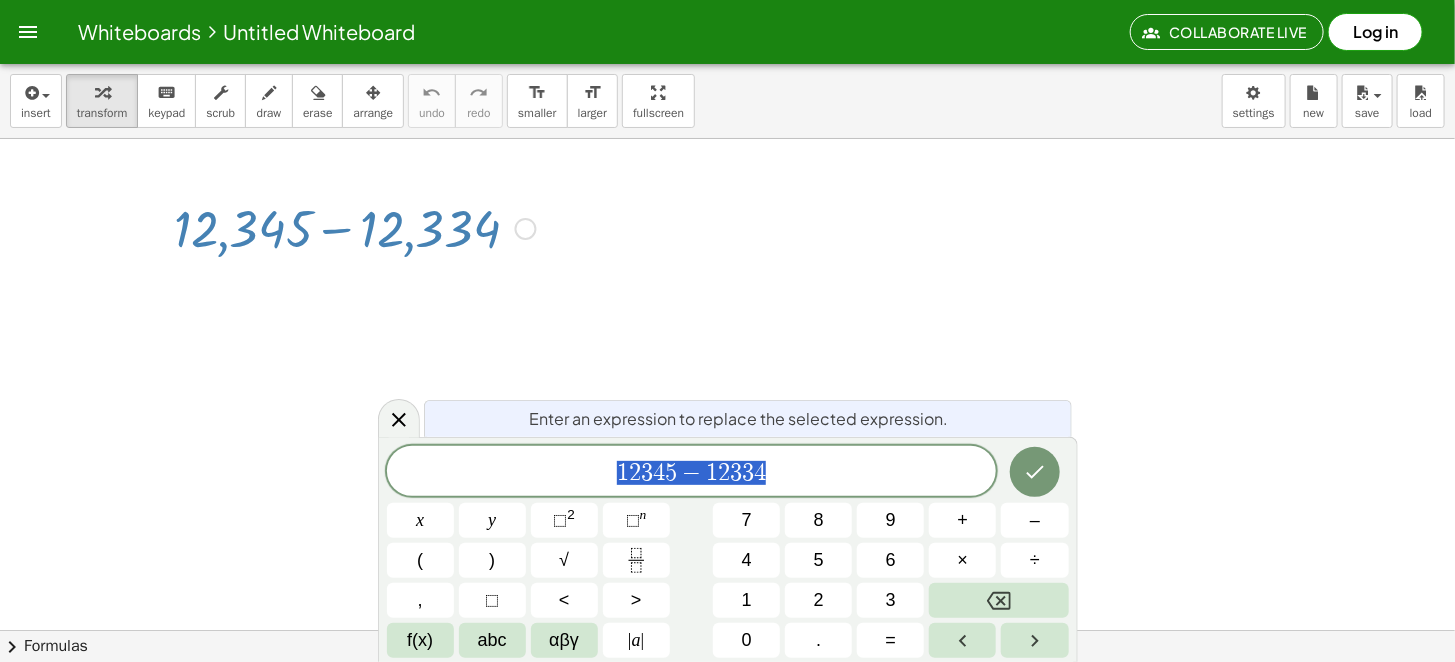 click at bounding box center (337, 279) 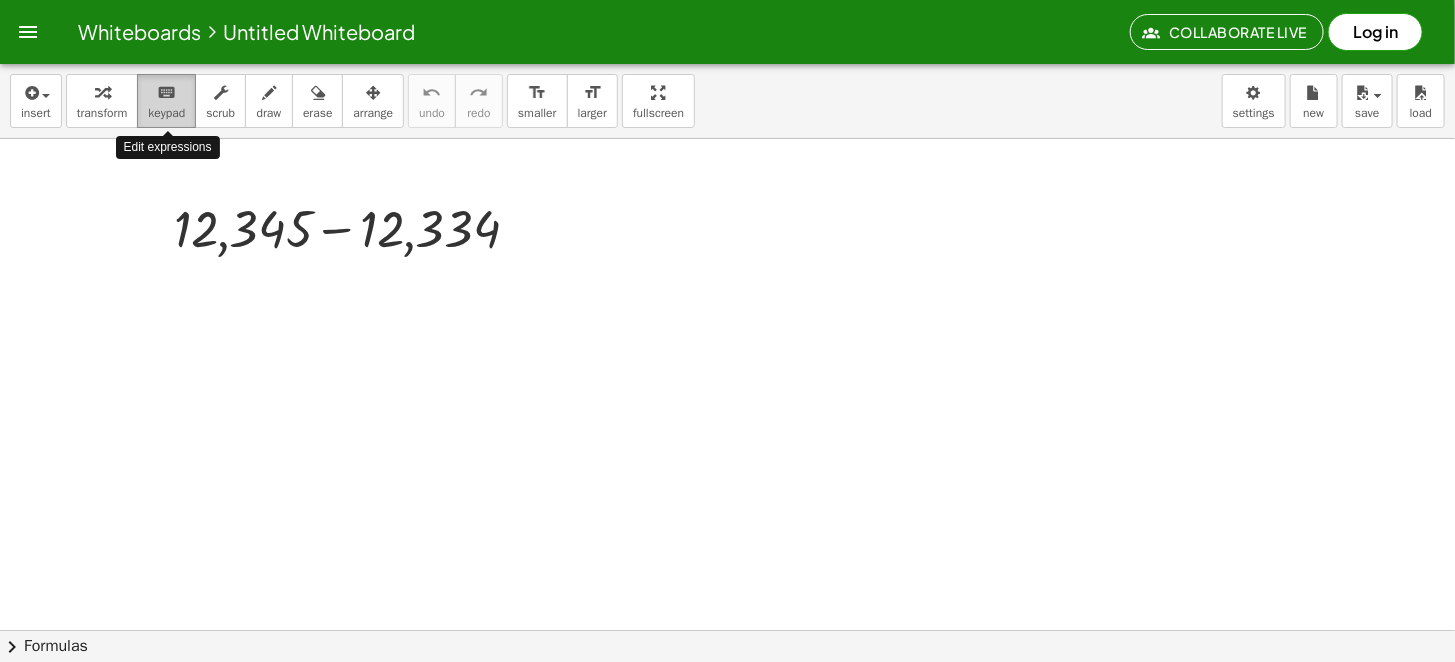 click on "keypad" at bounding box center [166, 113] 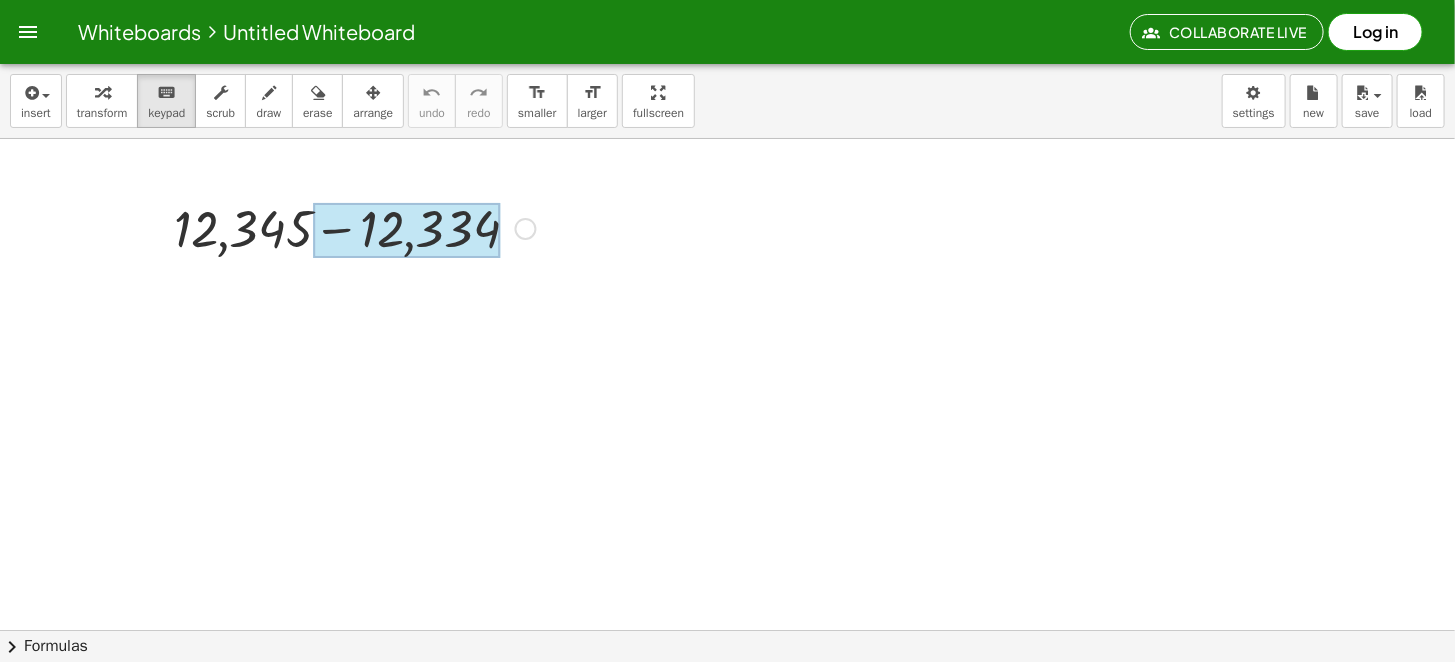 click at bounding box center (406, 231) 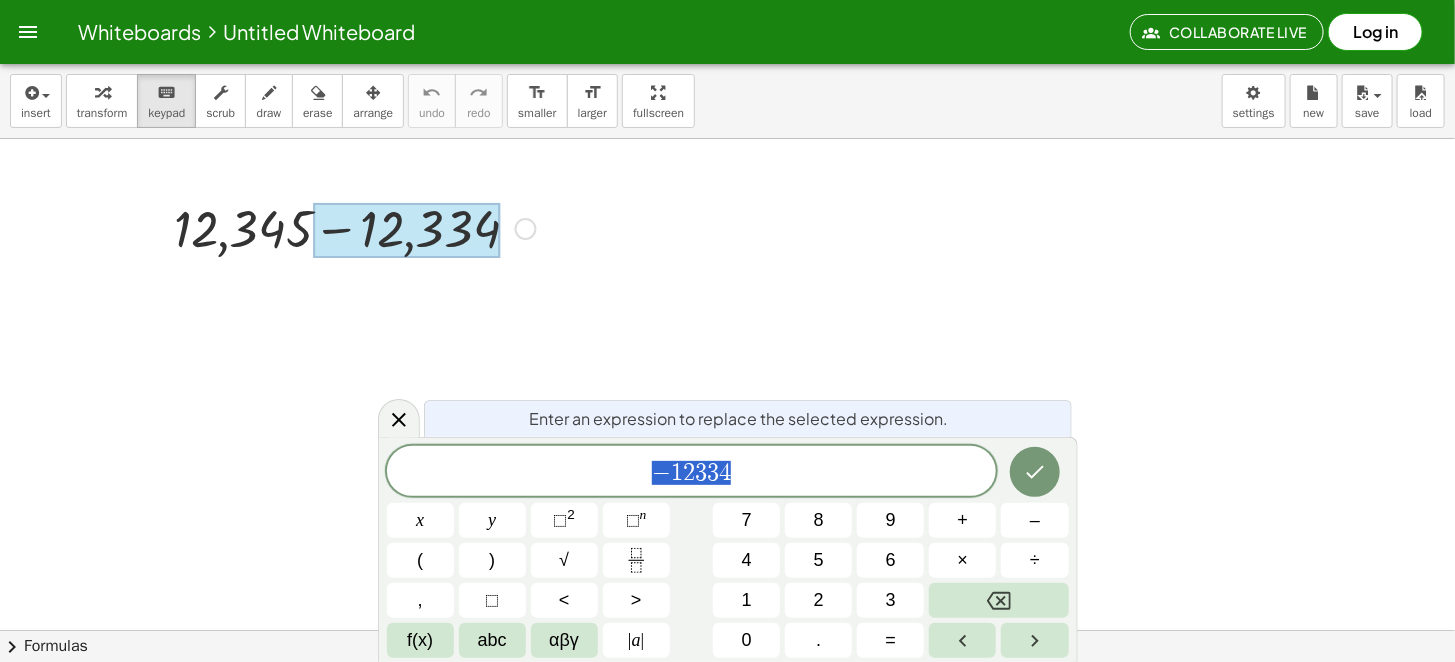 click at bounding box center [355, 227] 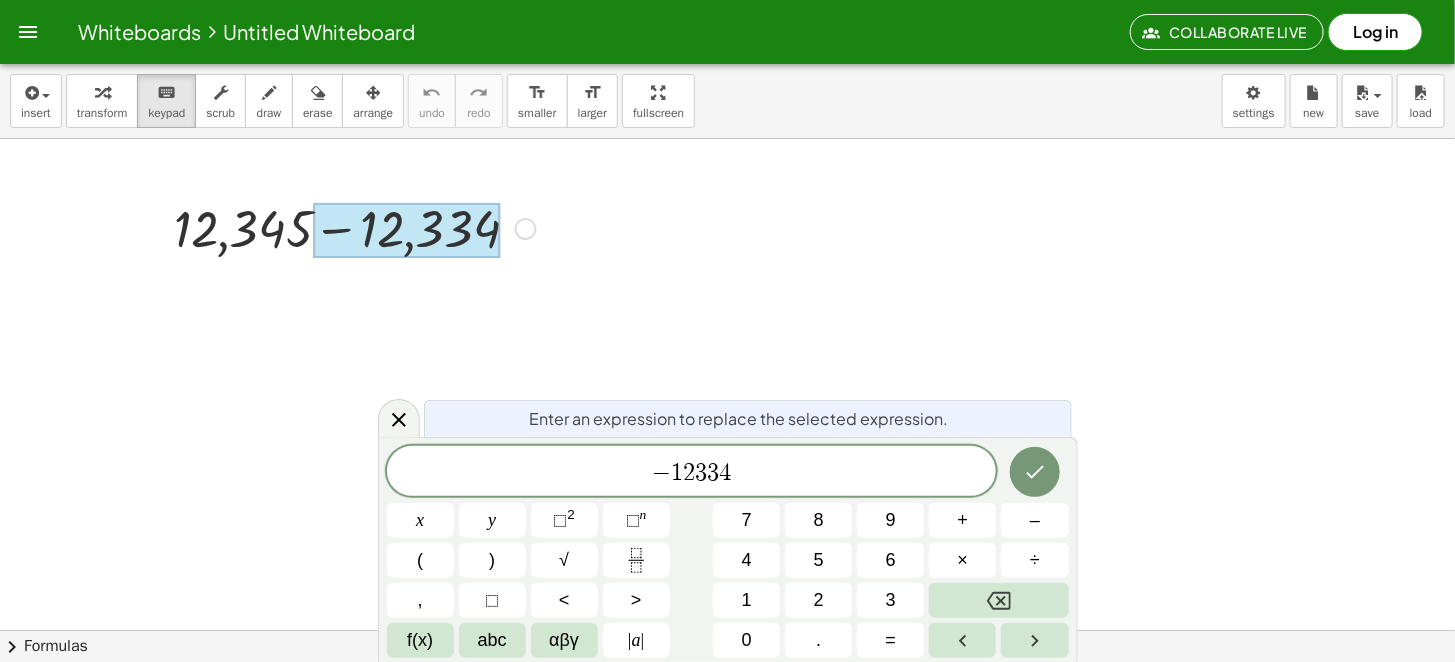 click at bounding box center [355, 227] 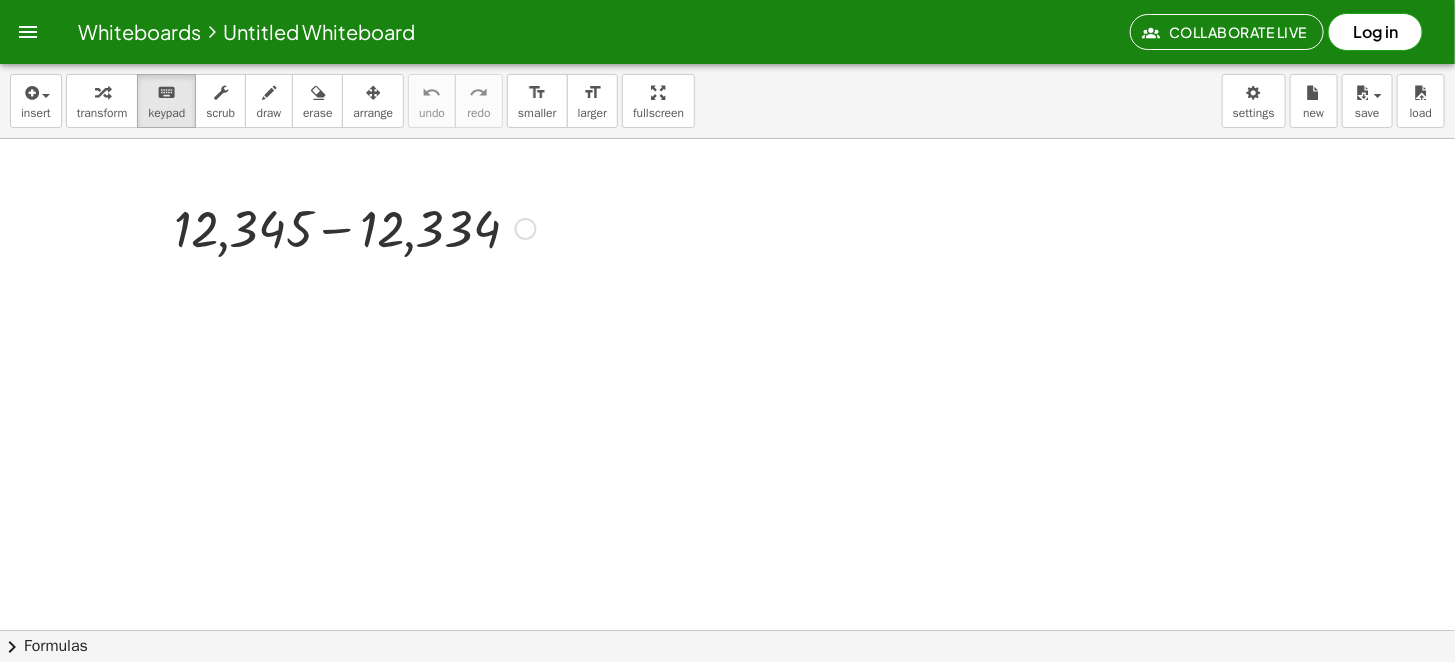 click on "Fix a mistake Transform line Copy line as LaTeX Copy derivation as LaTeX Expand new lines: On" at bounding box center (526, 229) 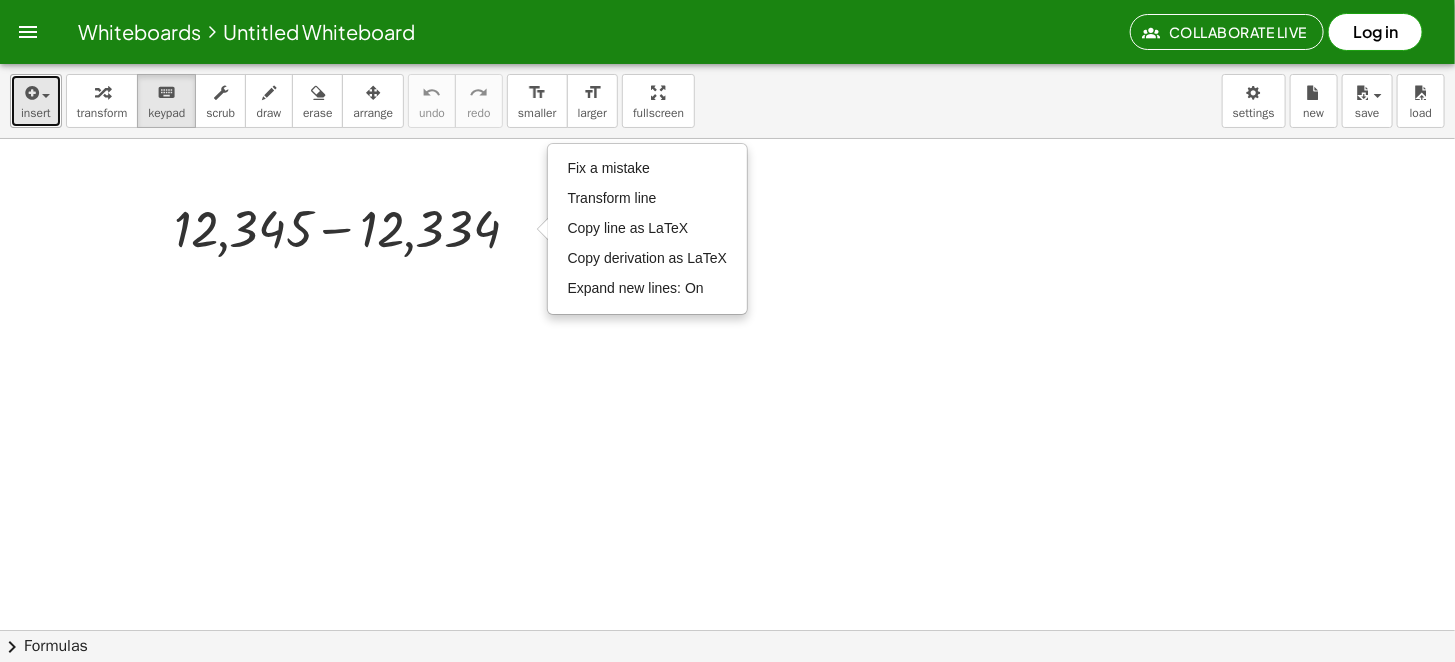 click on "insert" at bounding box center (36, 113) 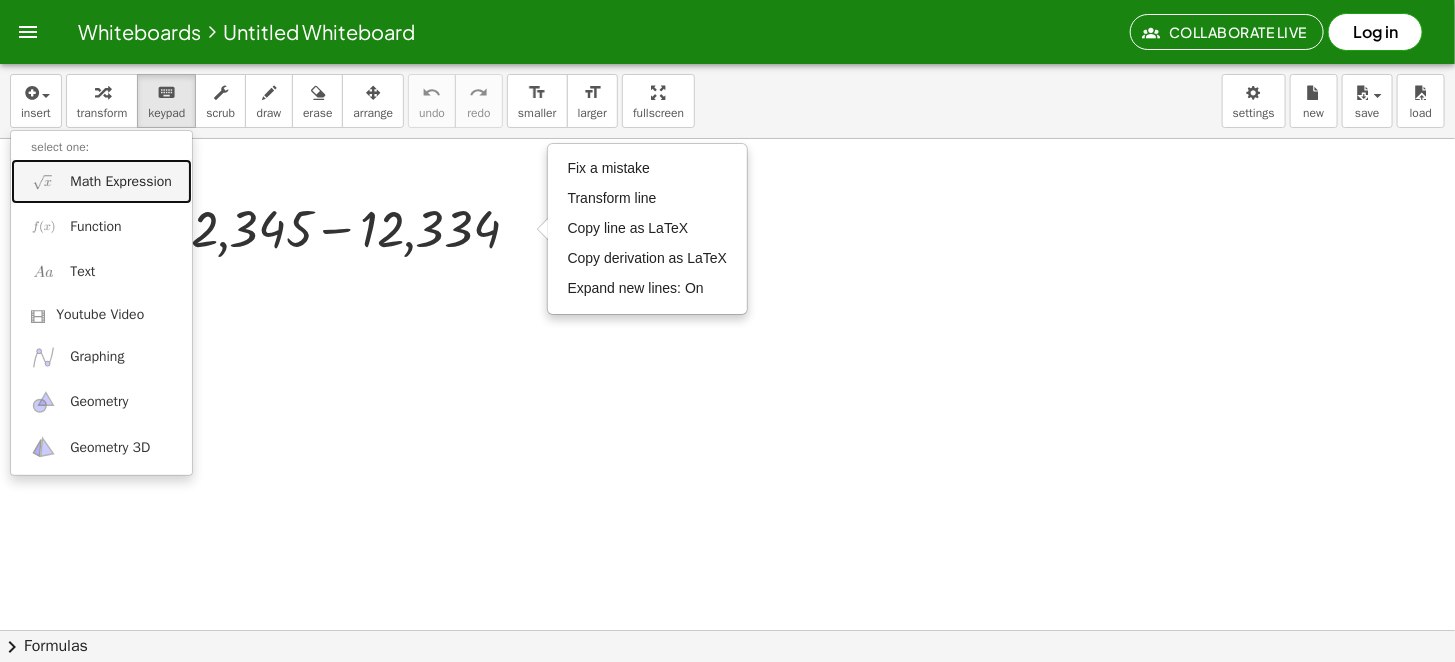 click on "Math Expression" at bounding box center (121, 182) 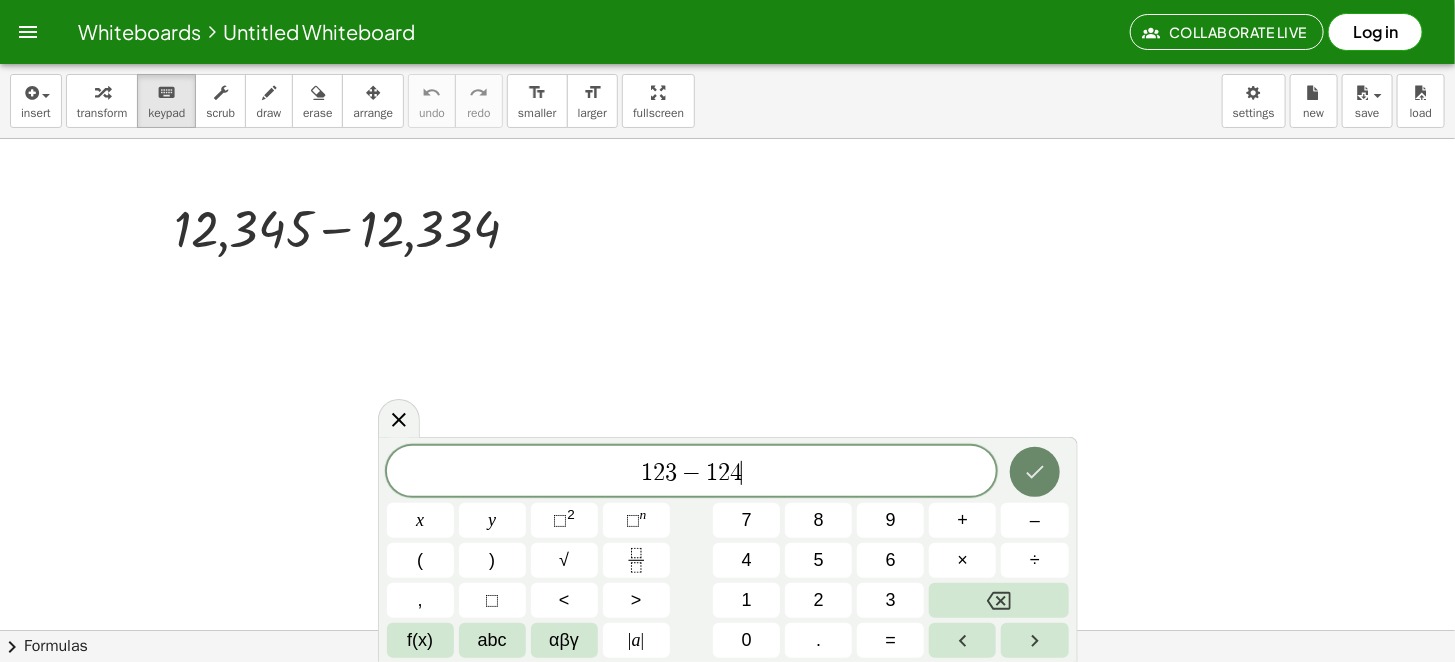 click at bounding box center [1035, 472] 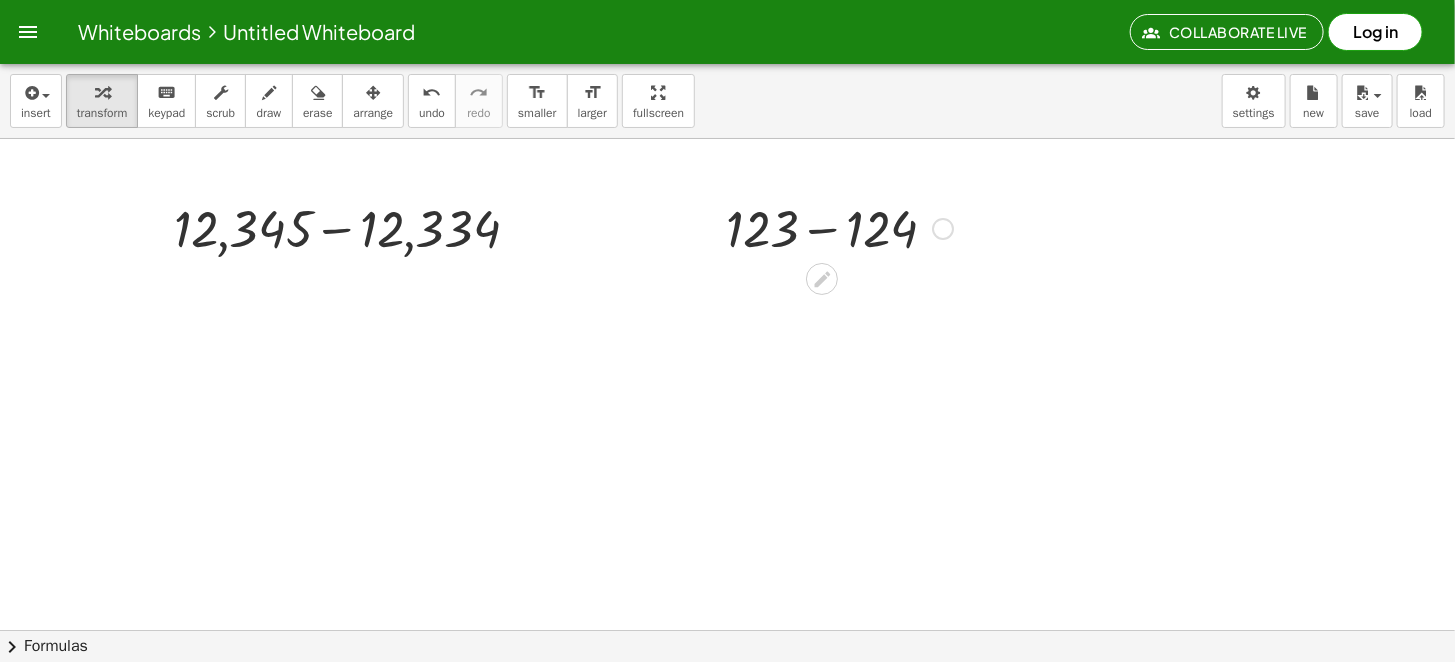click 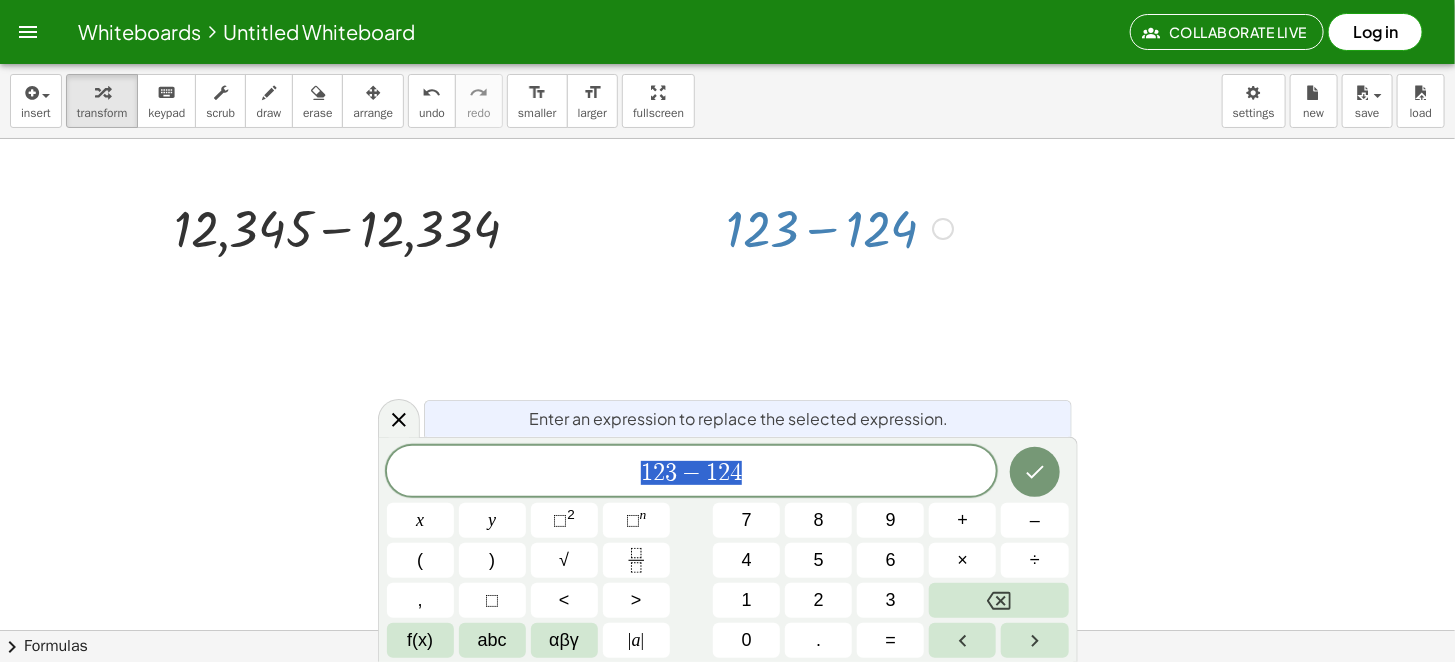 click at bounding box center [943, 229] 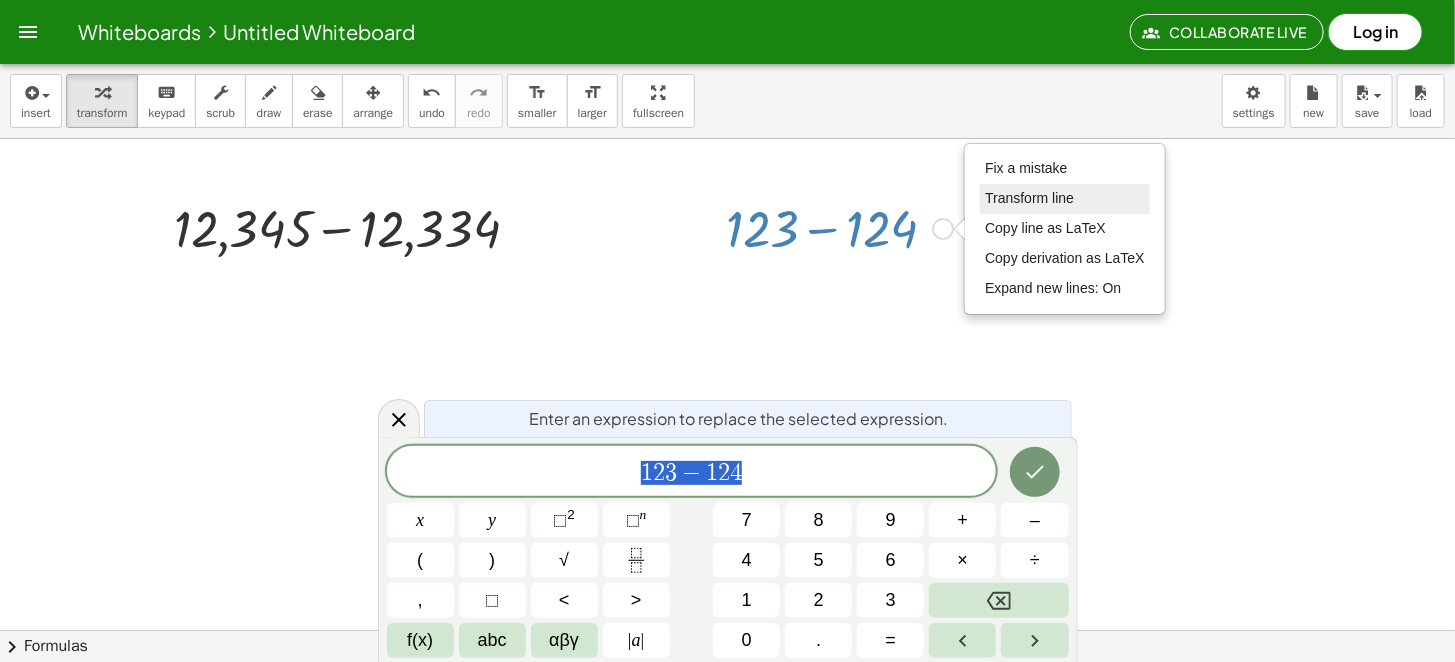 click on "Transform line" at bounding box center (1029, 198) 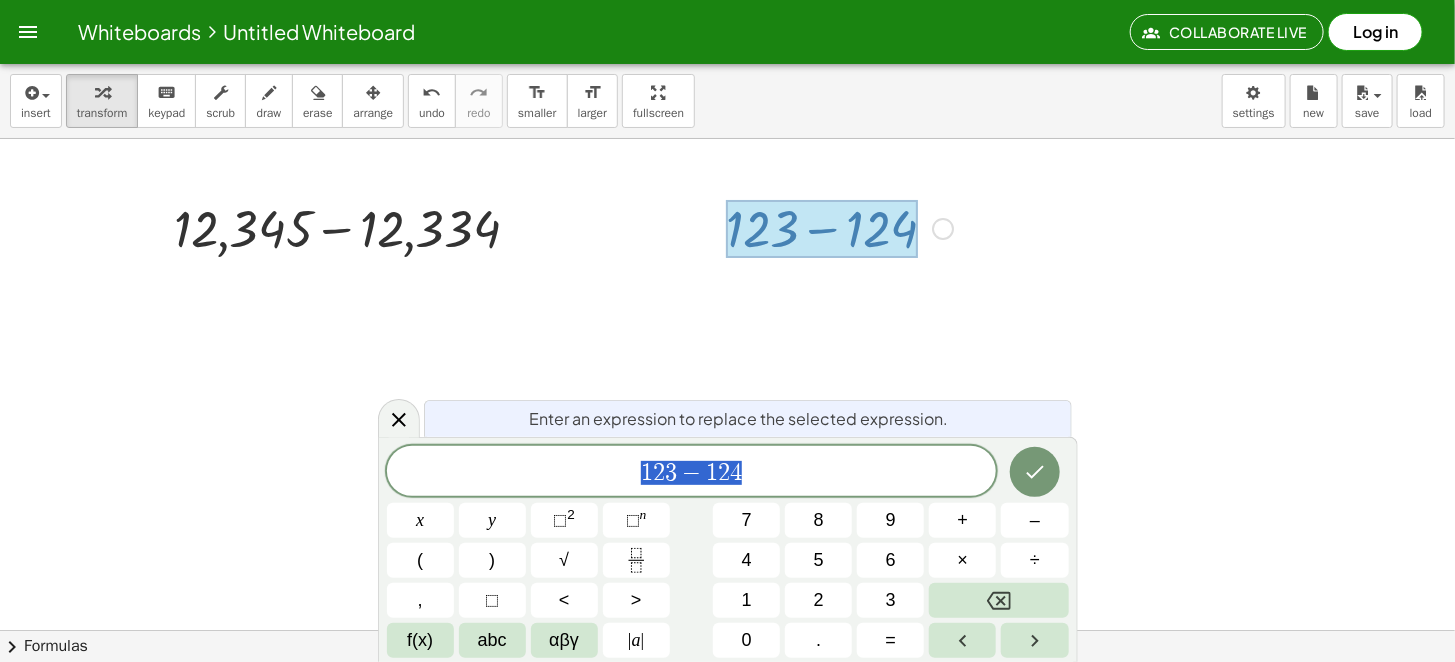 click on "Fix a mistake Transform line Copy line as LaTeX Copy derivation as LaTeX Expand new lines: On" at bounding box center [943, 229] 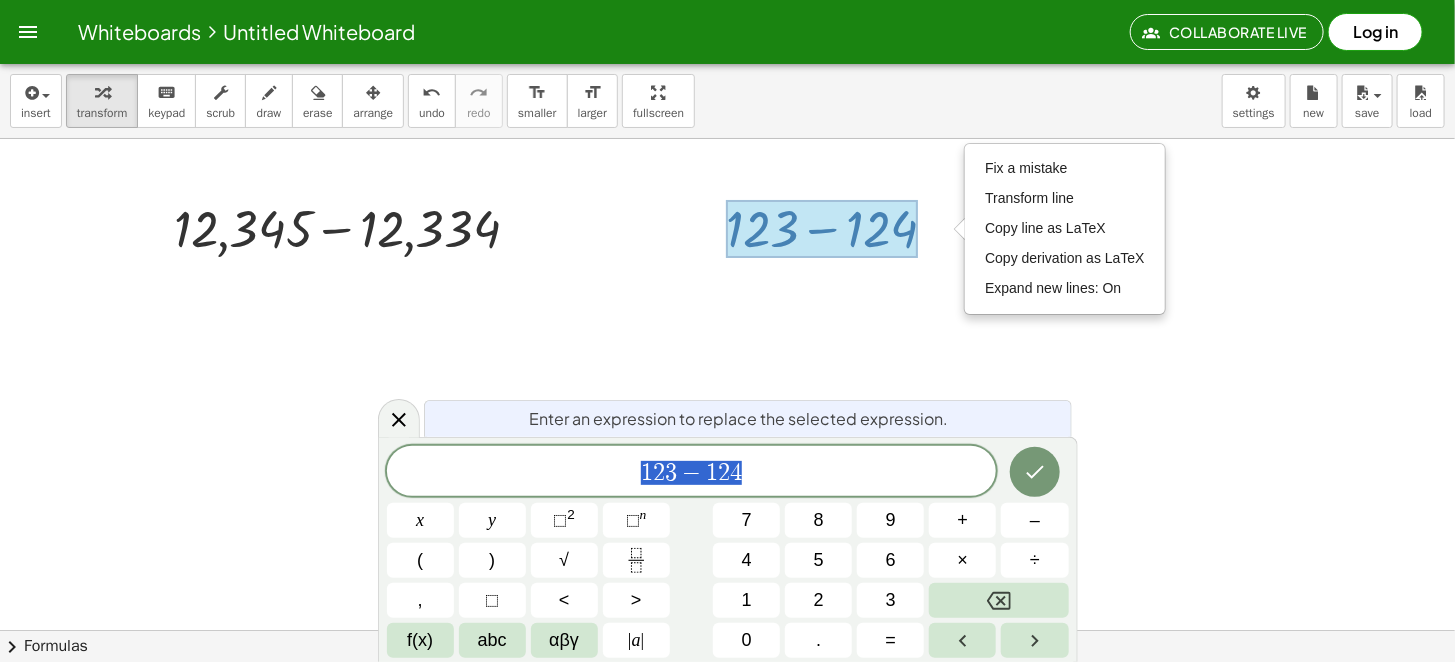 click at bounding box center (727, 694) 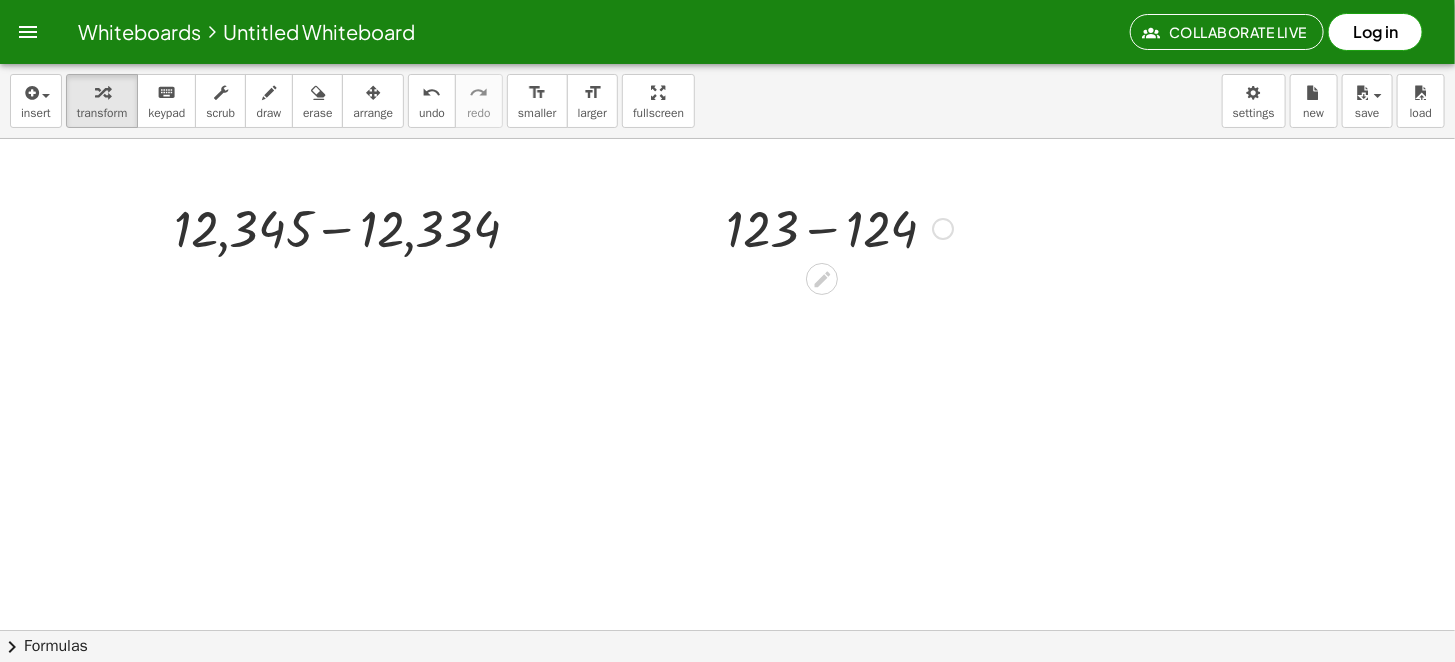 click at bounding box center (822, 279) 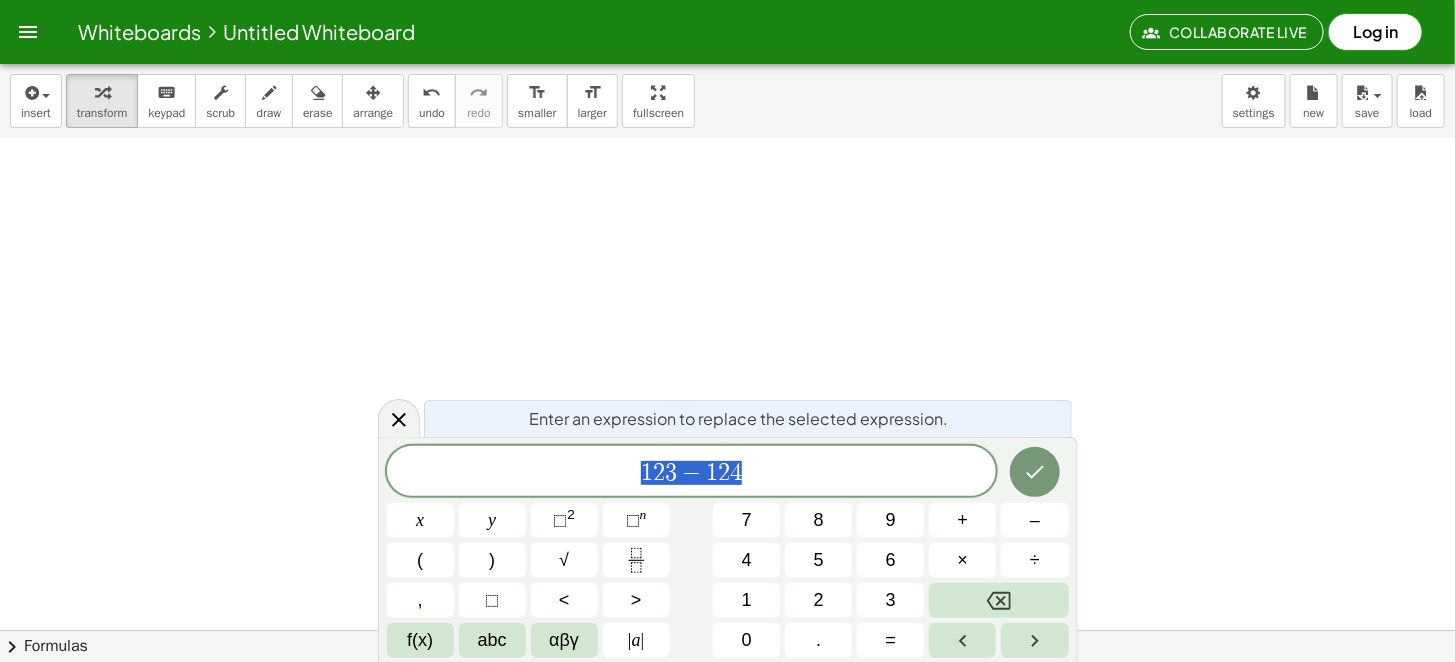 scroll, scrollTop: 919, scrollLeft: 0, axis: vertical 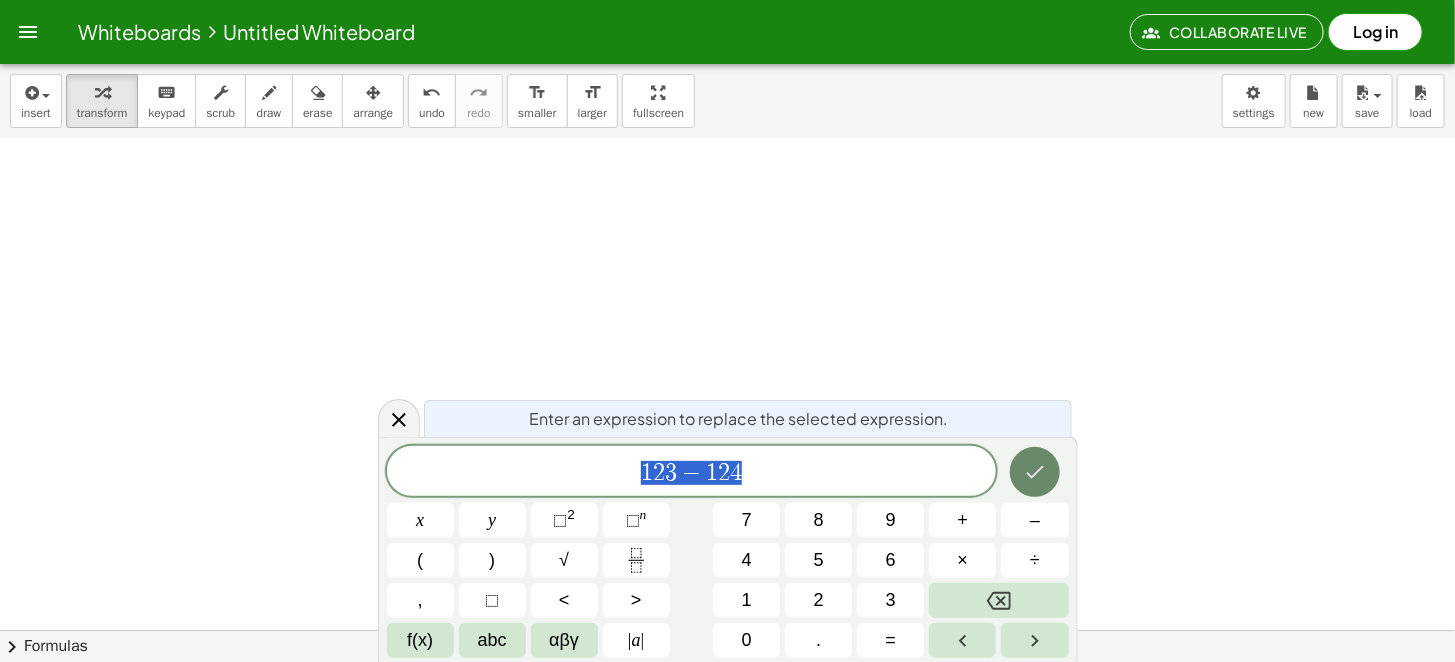 click 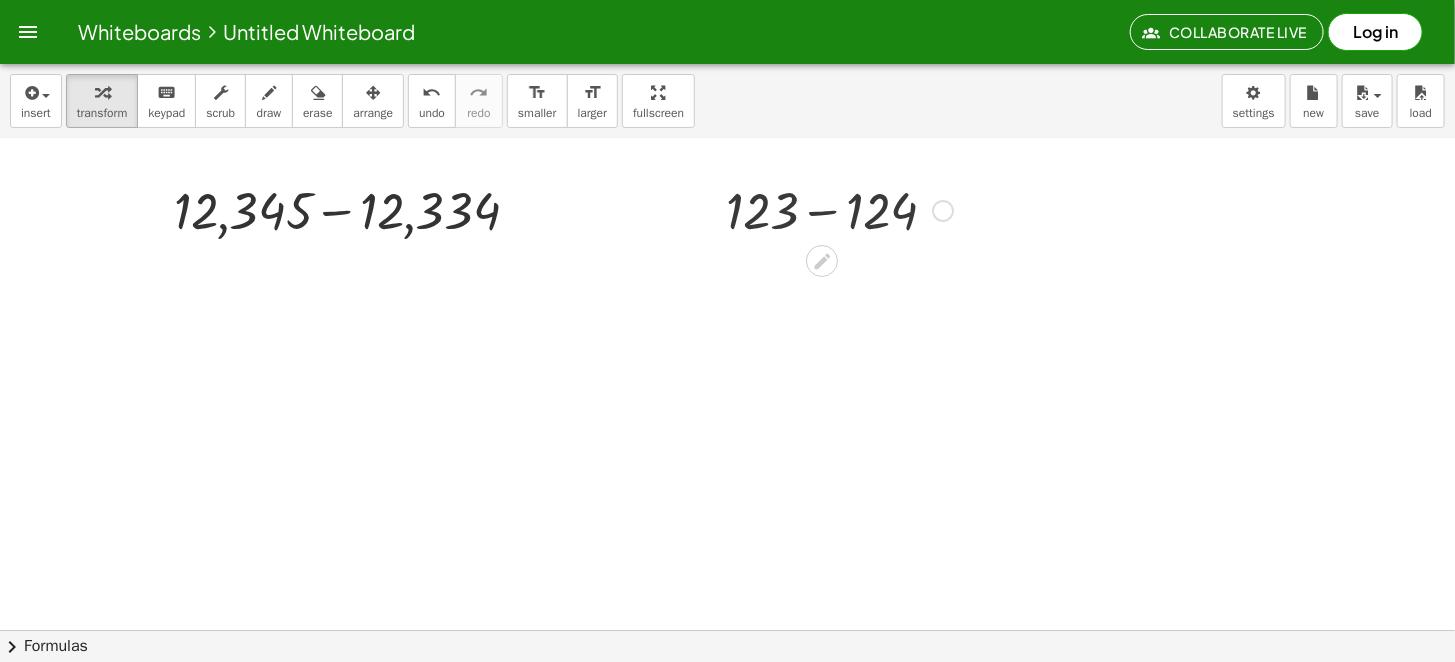 scroll, scrollTop: 0, scrollLeft: 0, axis: both 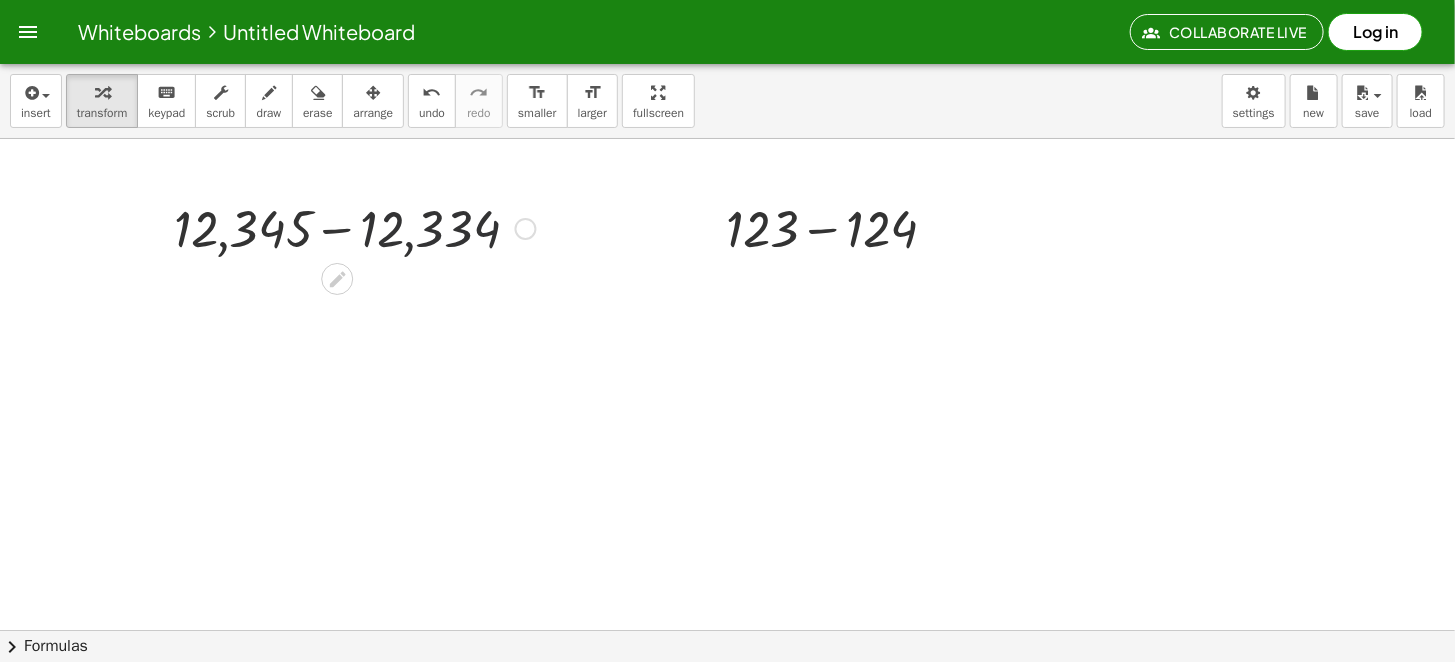 click at bounding box center [355, 227] 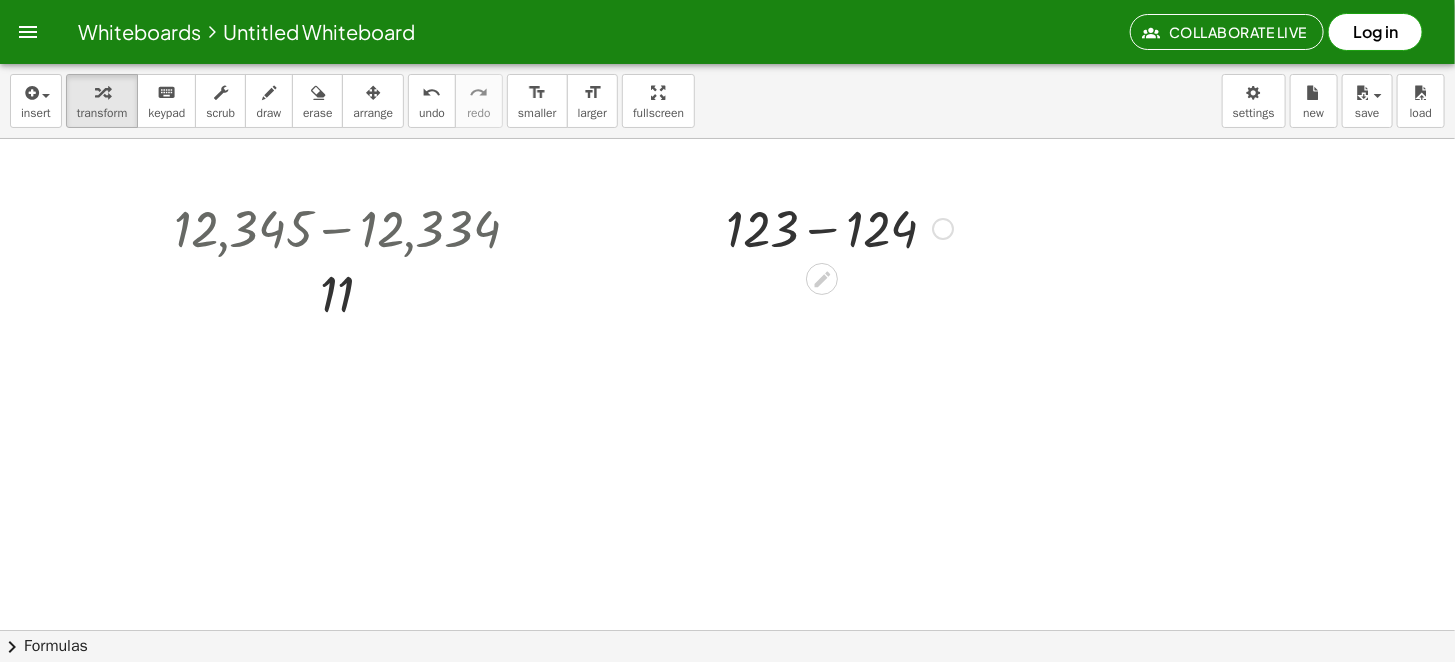 click on "+ 123 − 124" at bounding box center [832, 227] 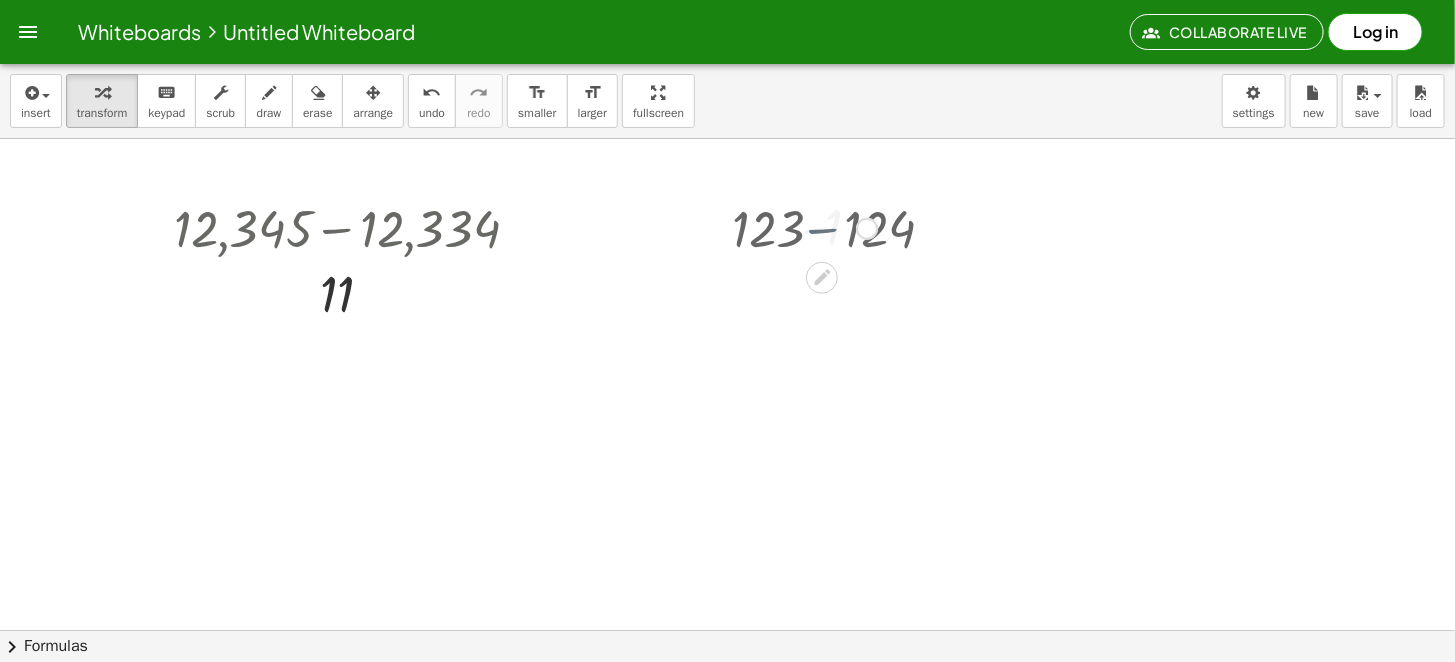 click at bounding box center (839, 227) 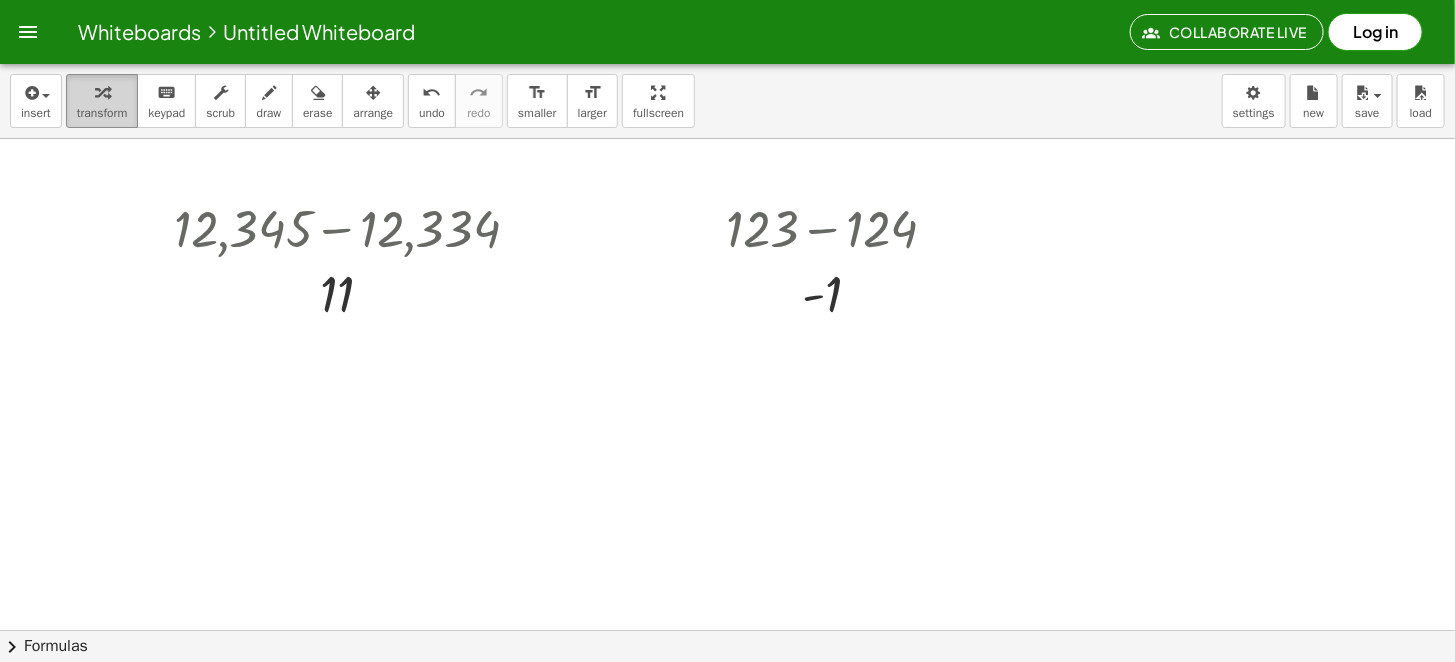 click on "transform" at bounding box center (102, 101) 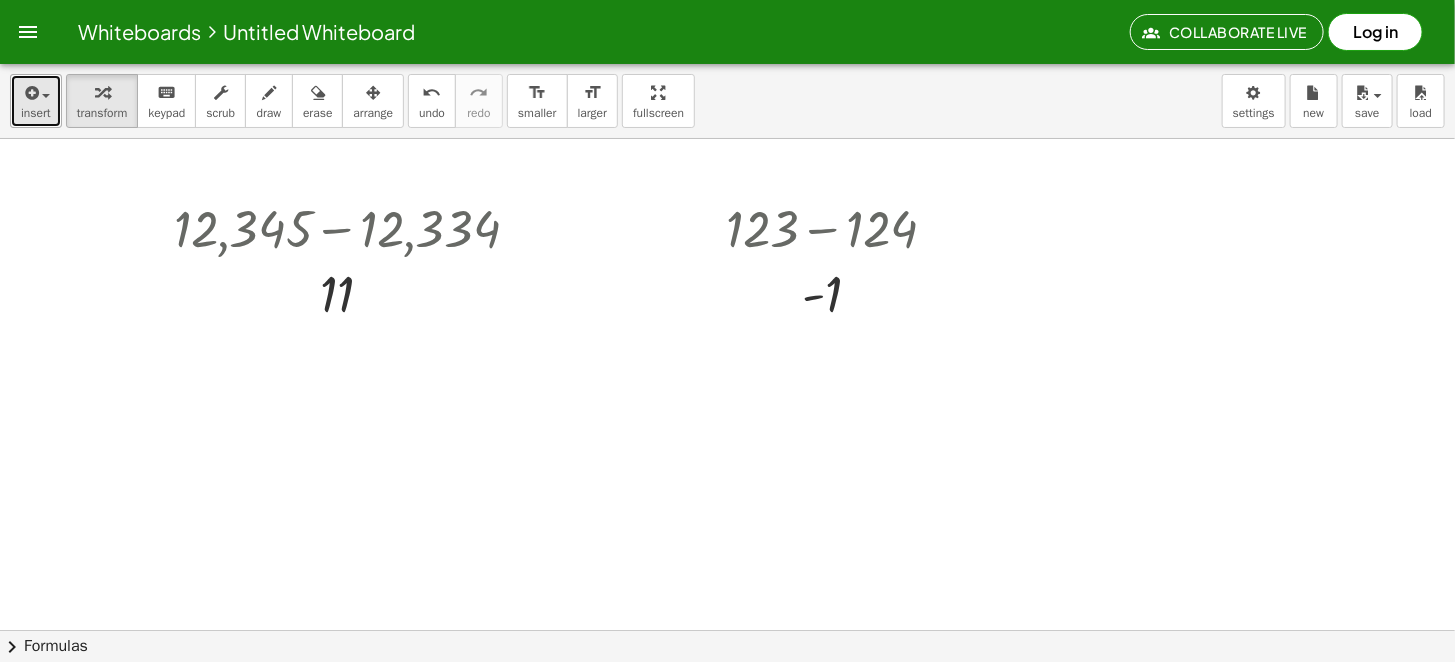 click on "insert" at bounding box center (36, 113) 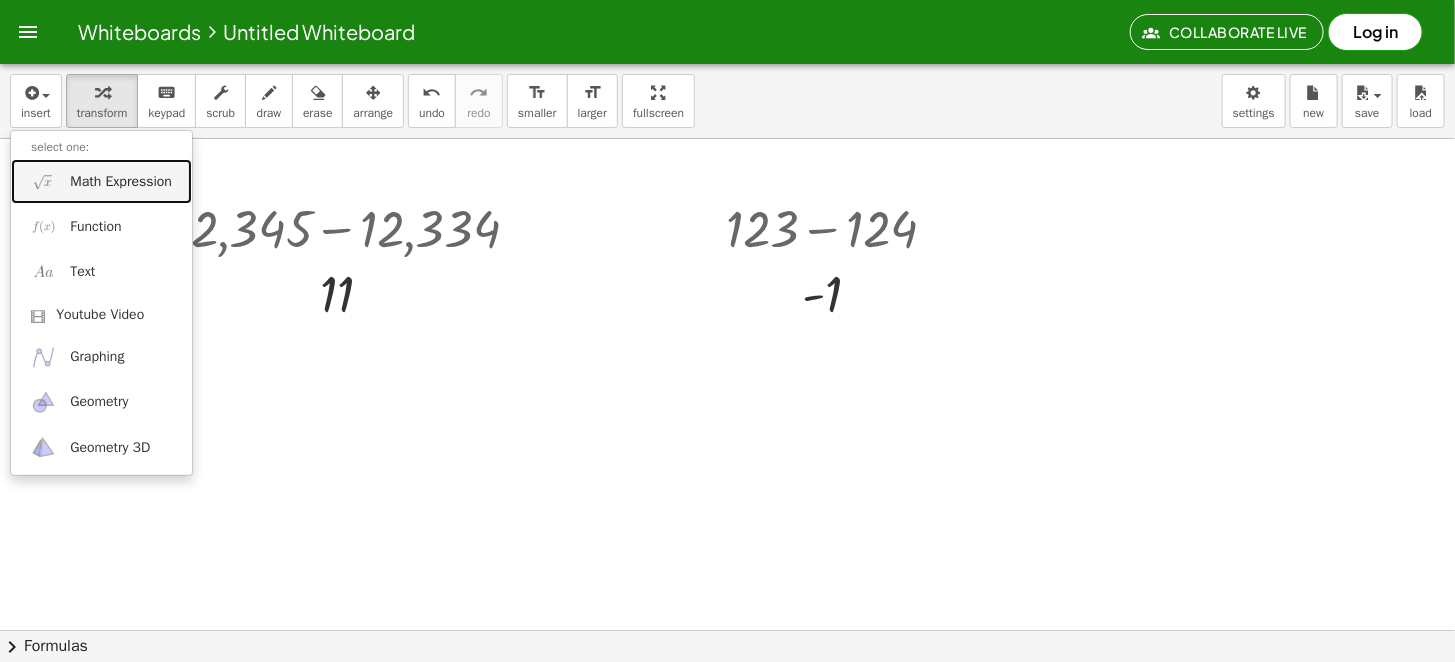 click on "Math Expression" at bounding box center (121, 182) 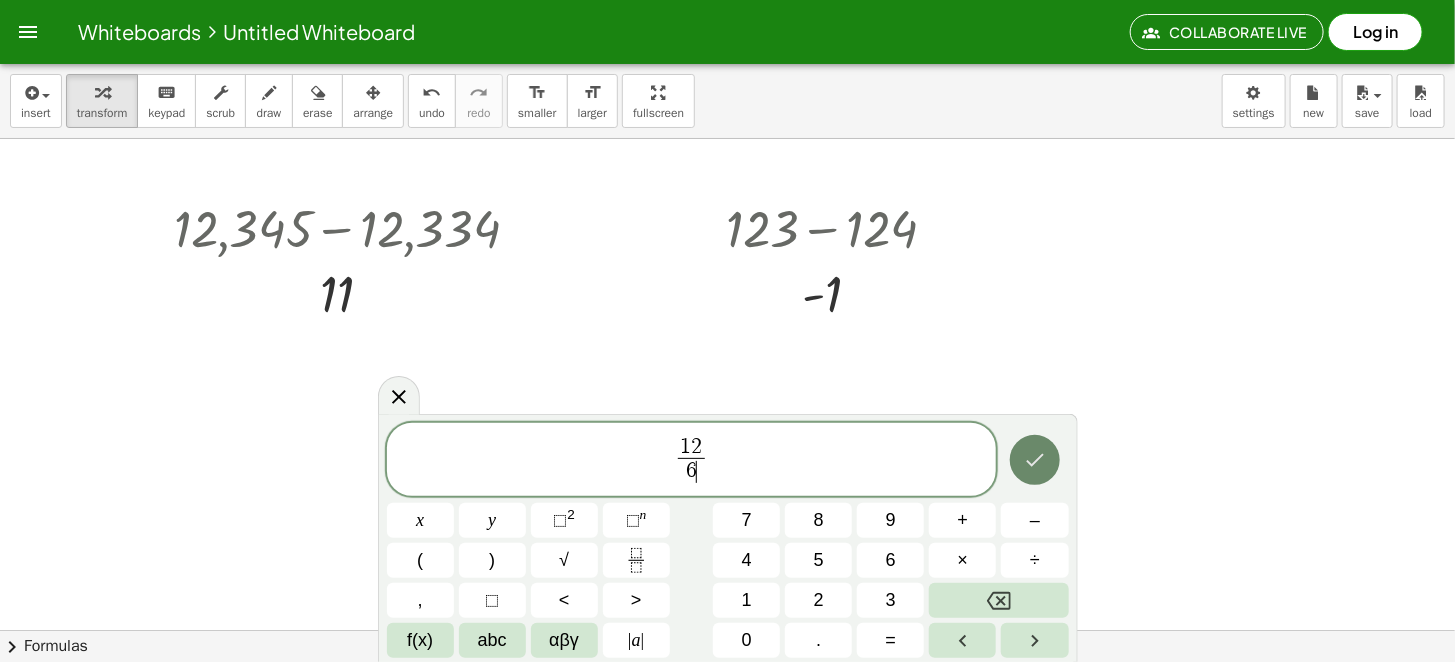 click 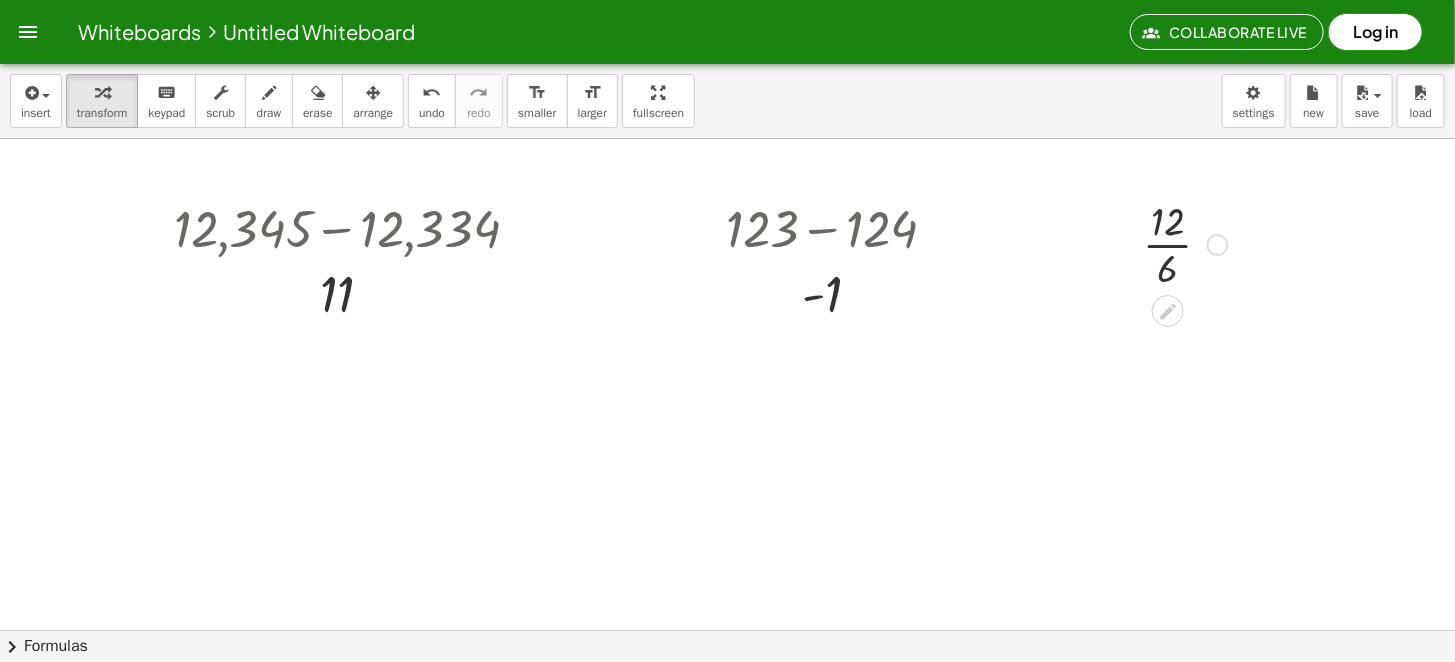 click at bounding box center [1185, 243] 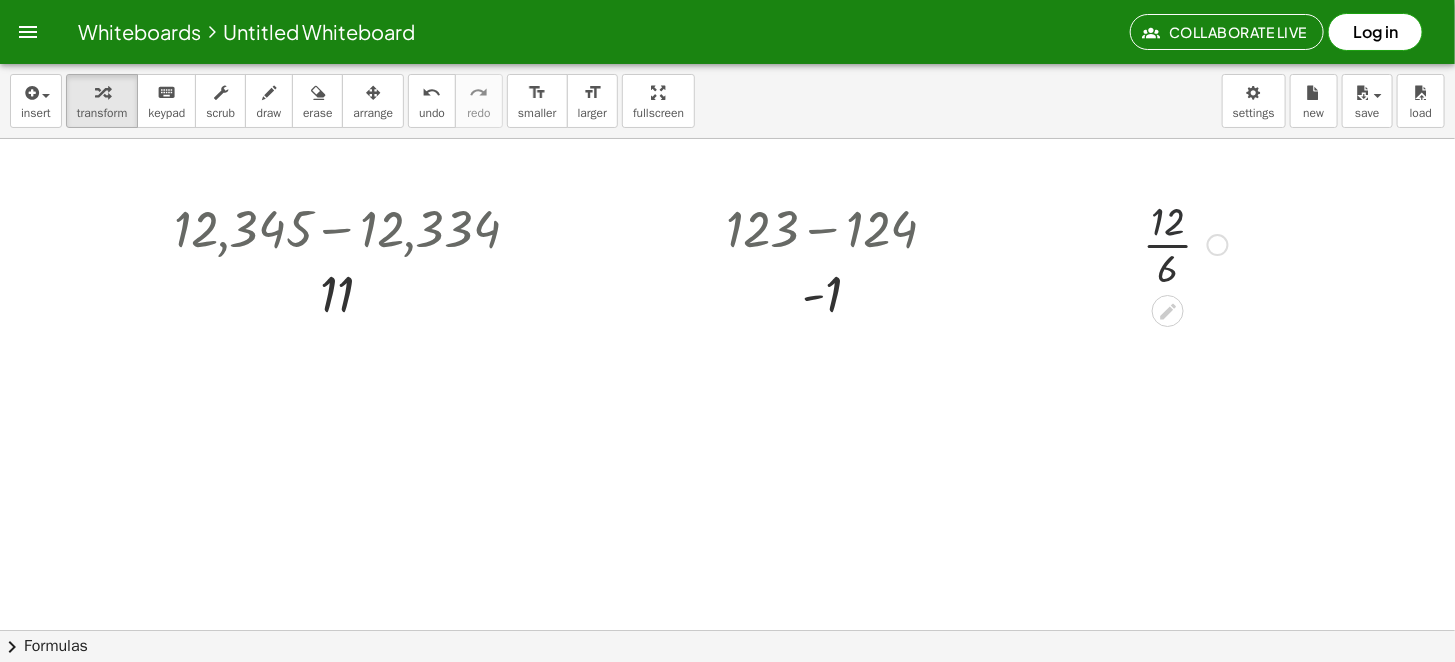 click at bounding box center (1185, 243) 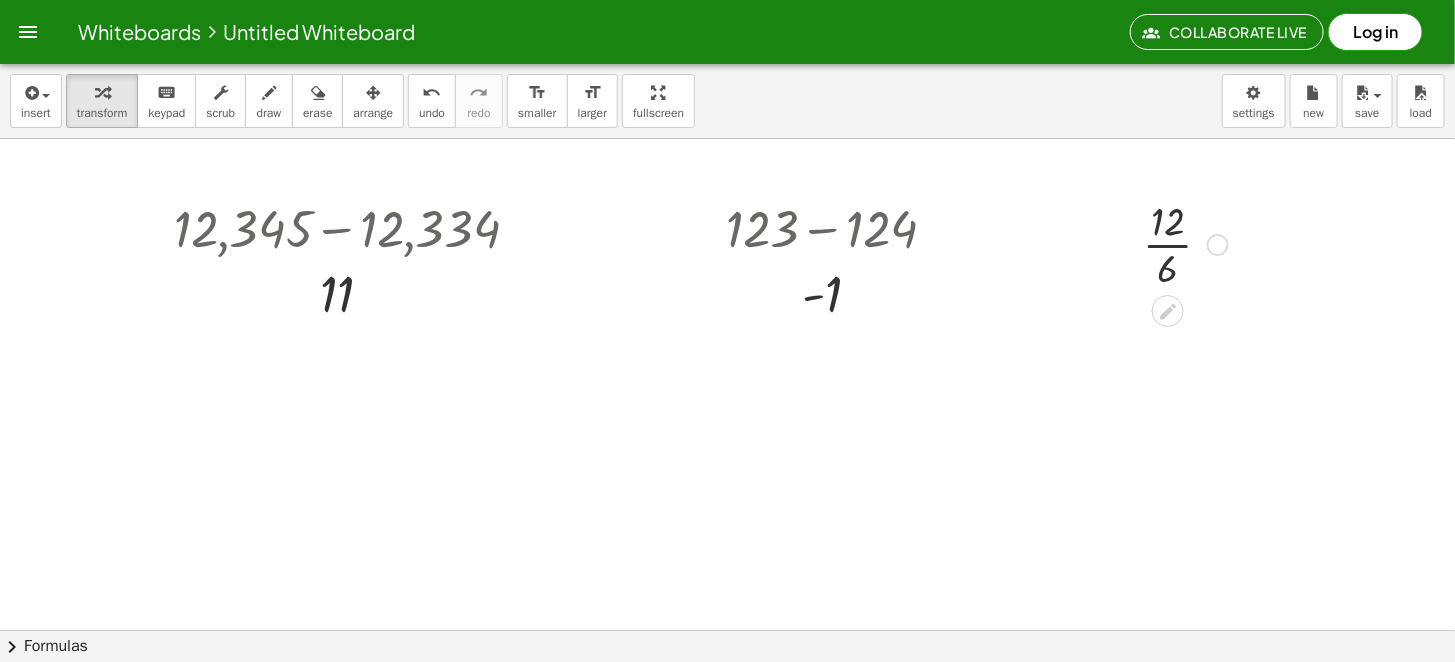 click at bounding box center (1168, 311) 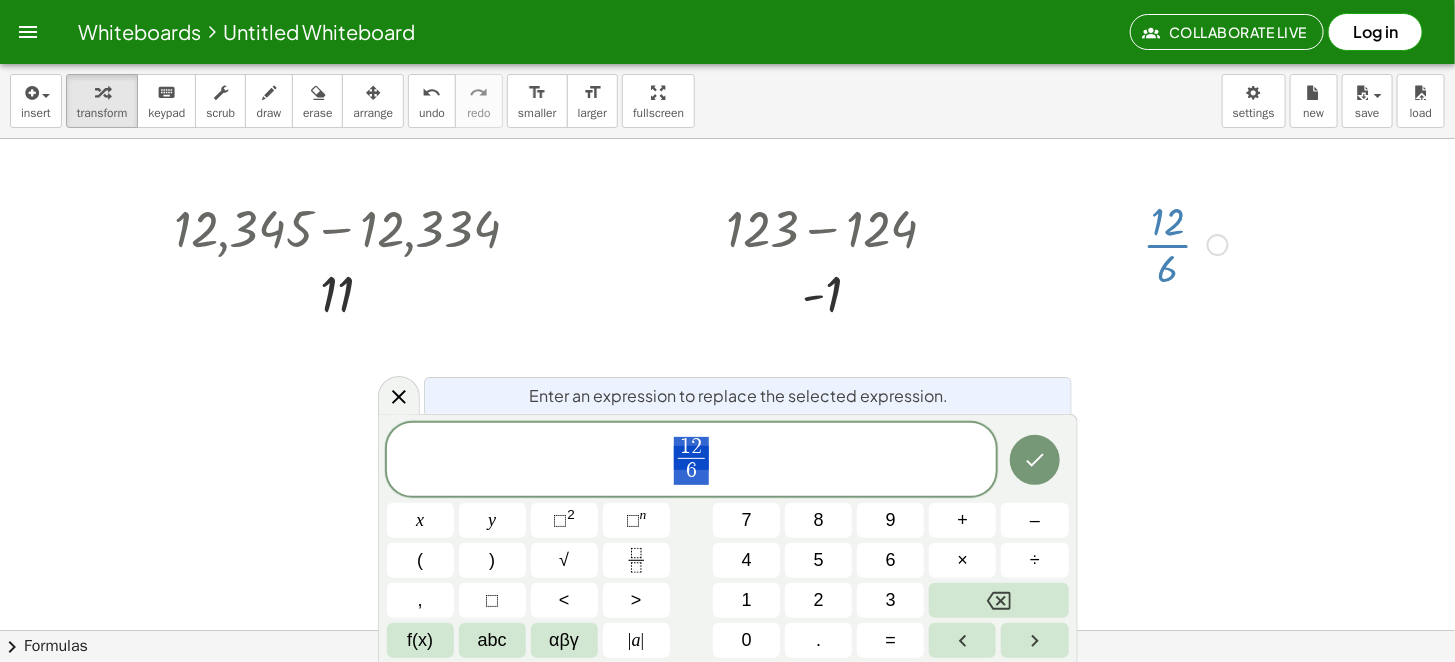 drag, startPoint x: 1165, startPoint y: 398, endPoint x: 1148, endPoint y: 322, distance: 77.87811 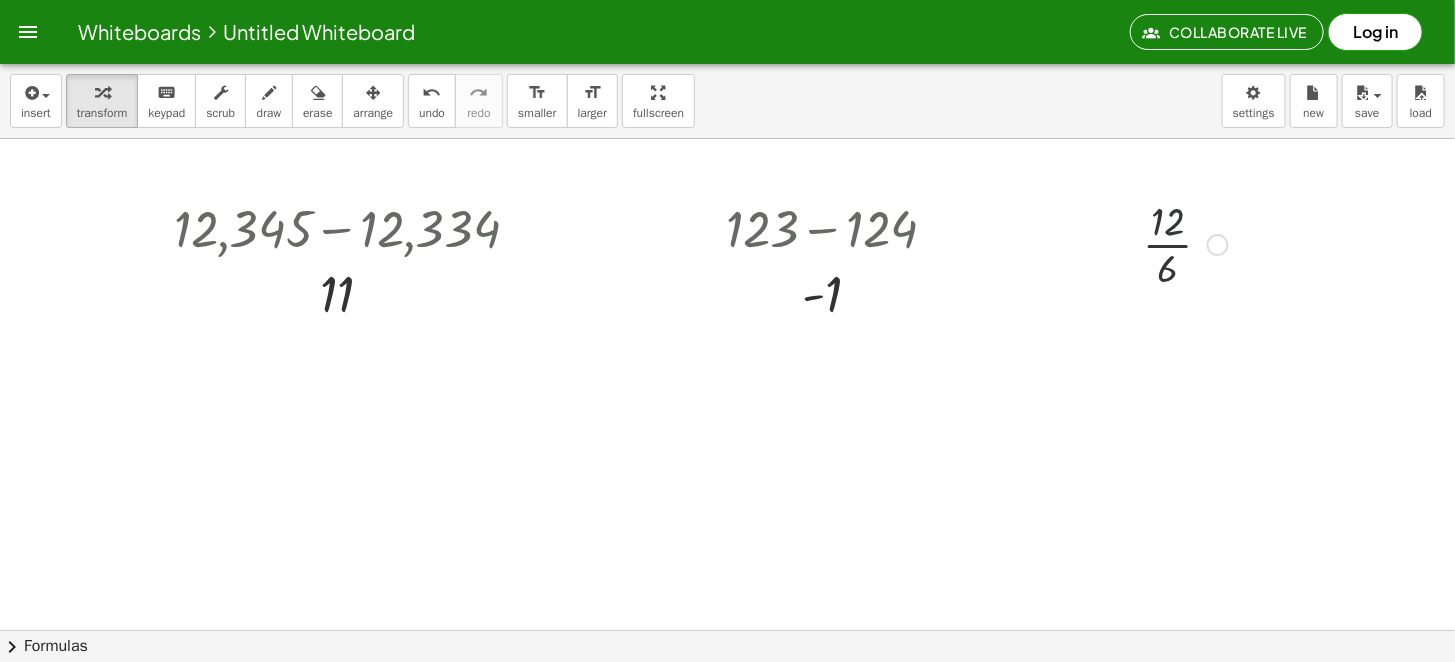click at bounding box center (1185, 243) 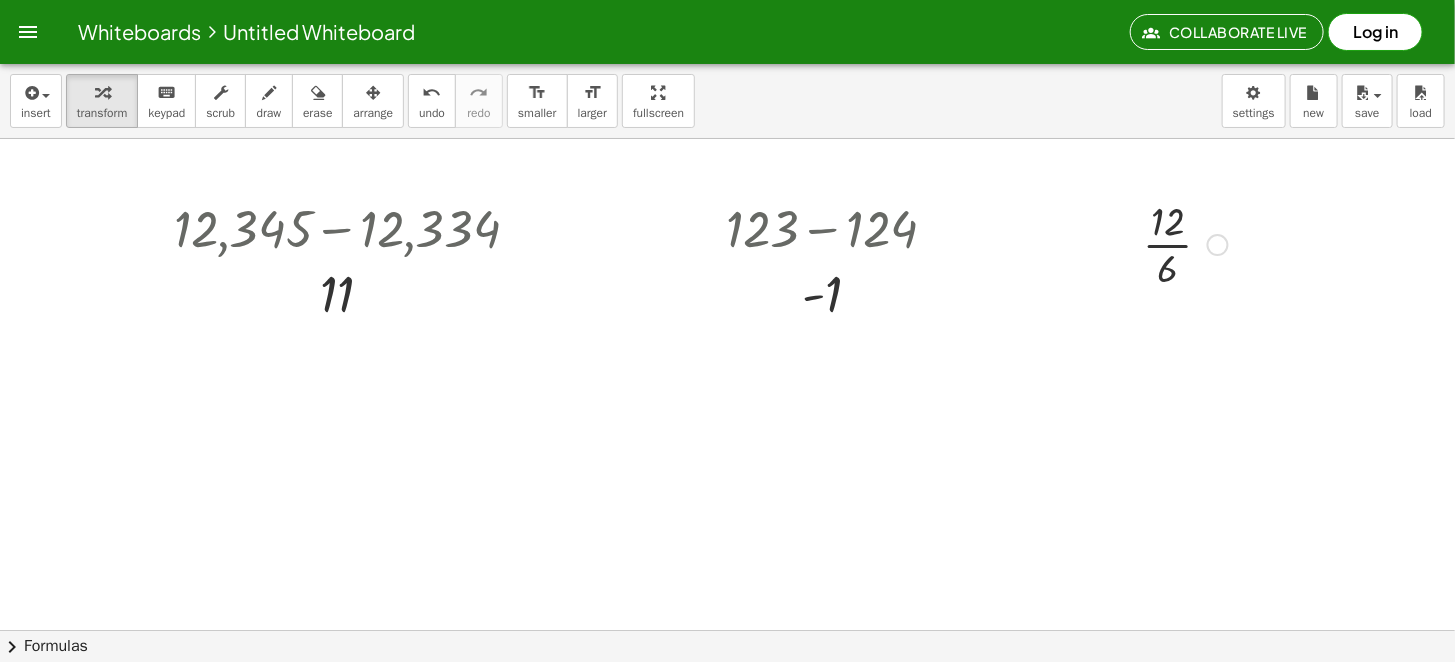 click at bounding box center (1218, 245) 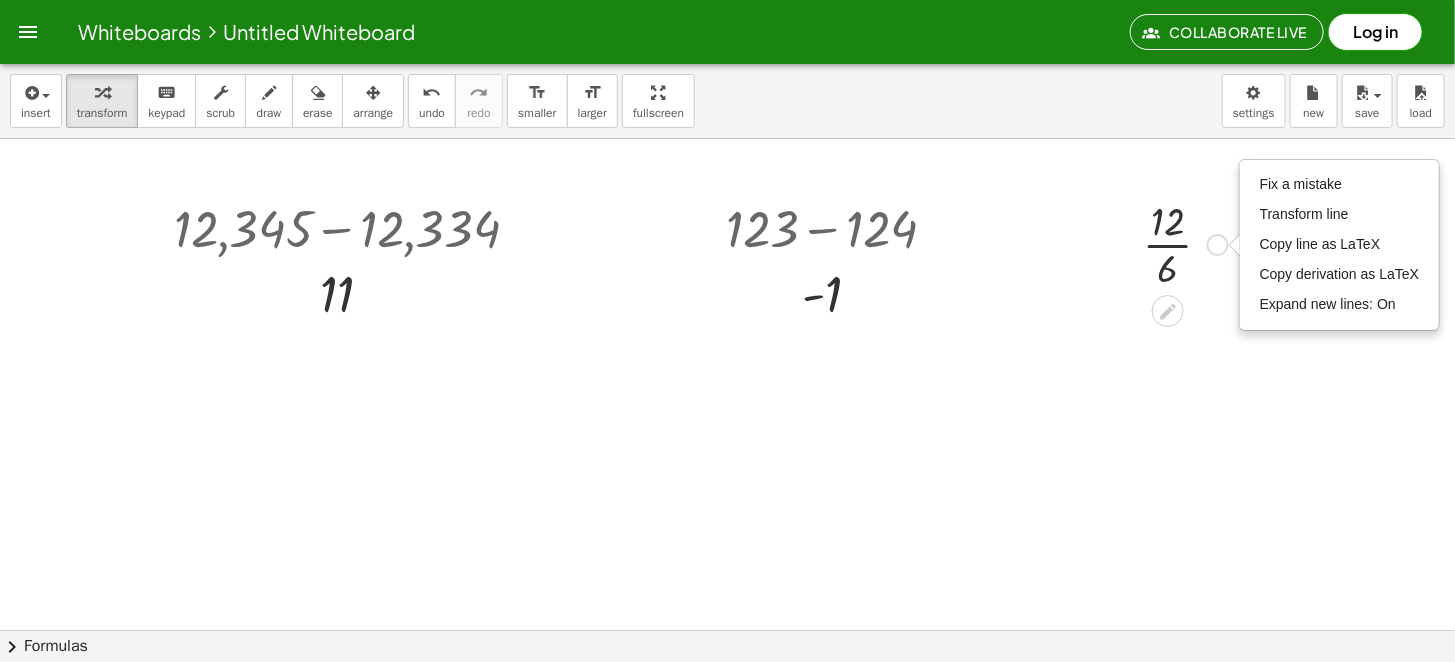 click at bounding box center [1185, 243] 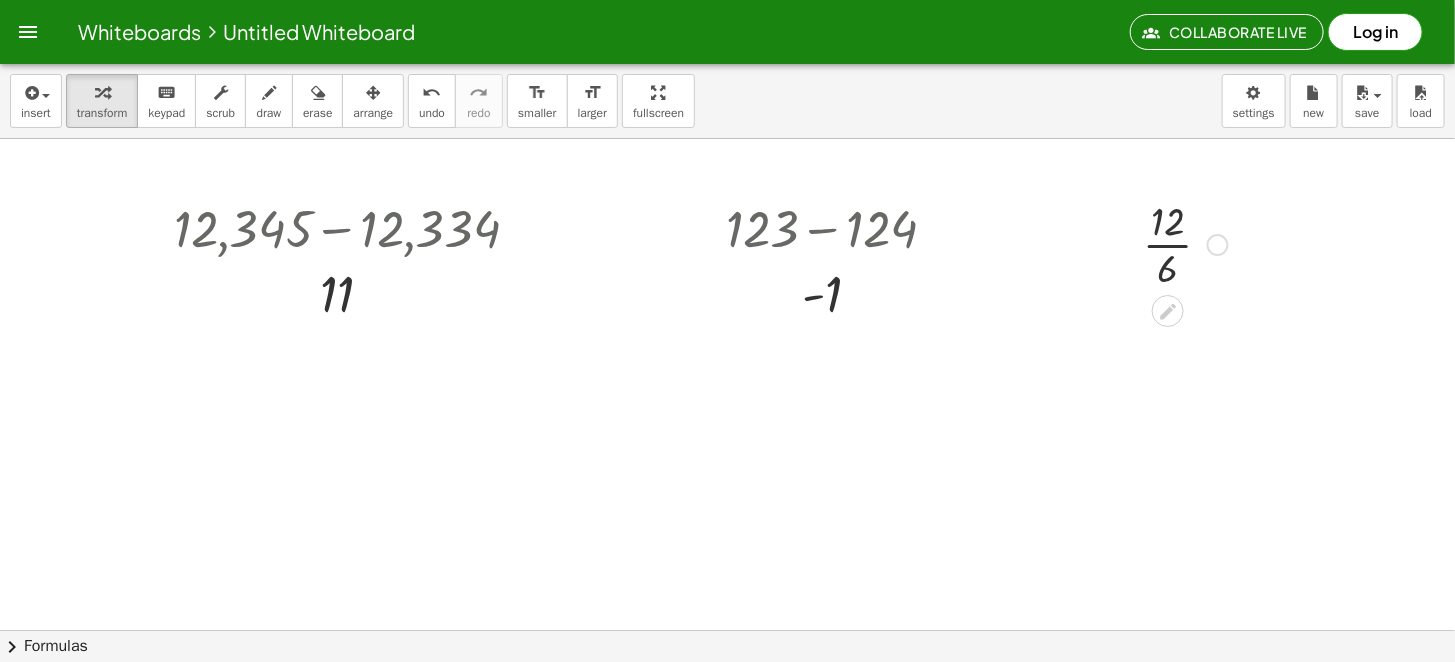 click at bounding box center [1185, 243] 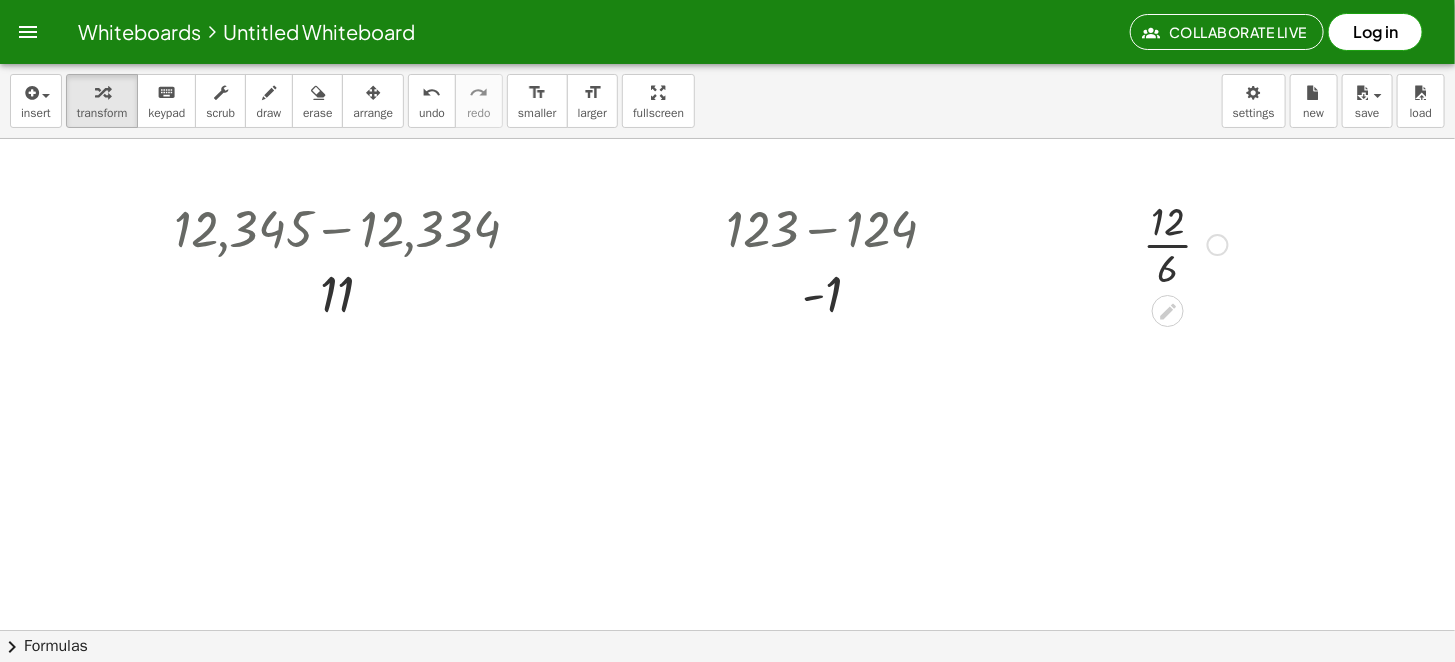 click at bounding box center (1185, 243) 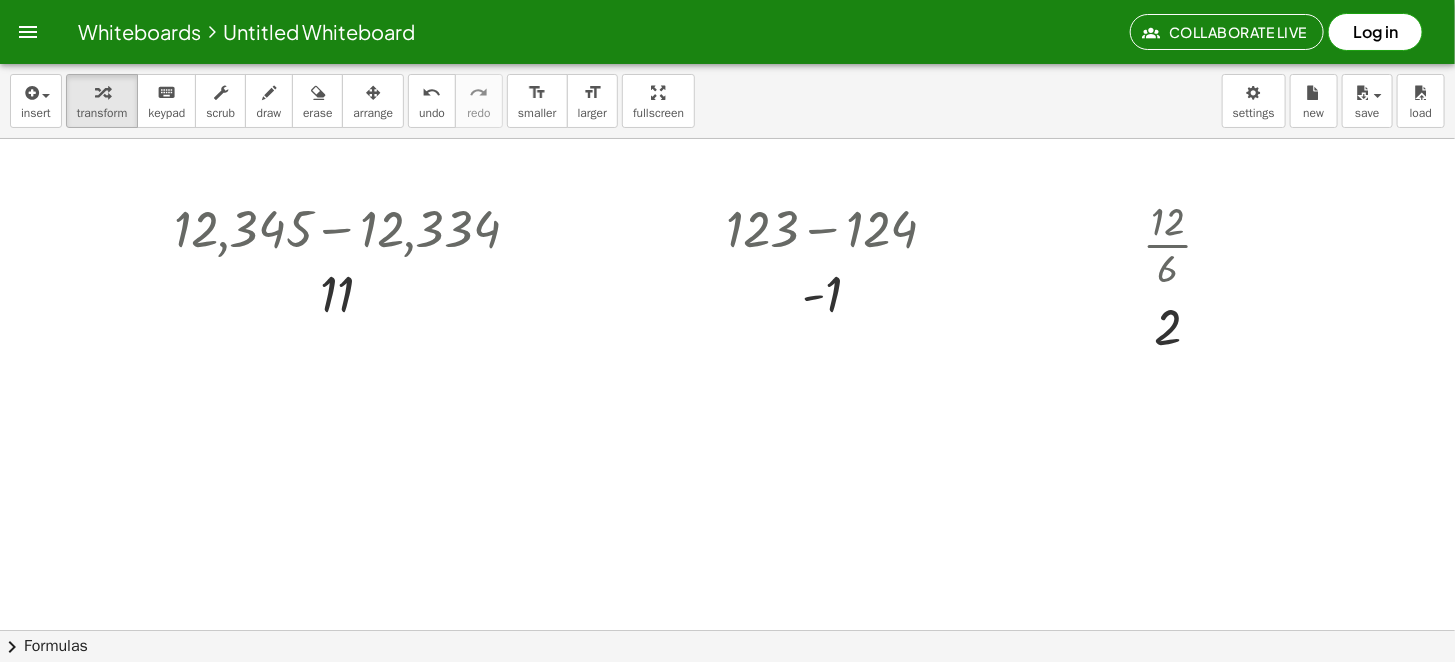 click on "Log in" at bounding box center [1375, 32] 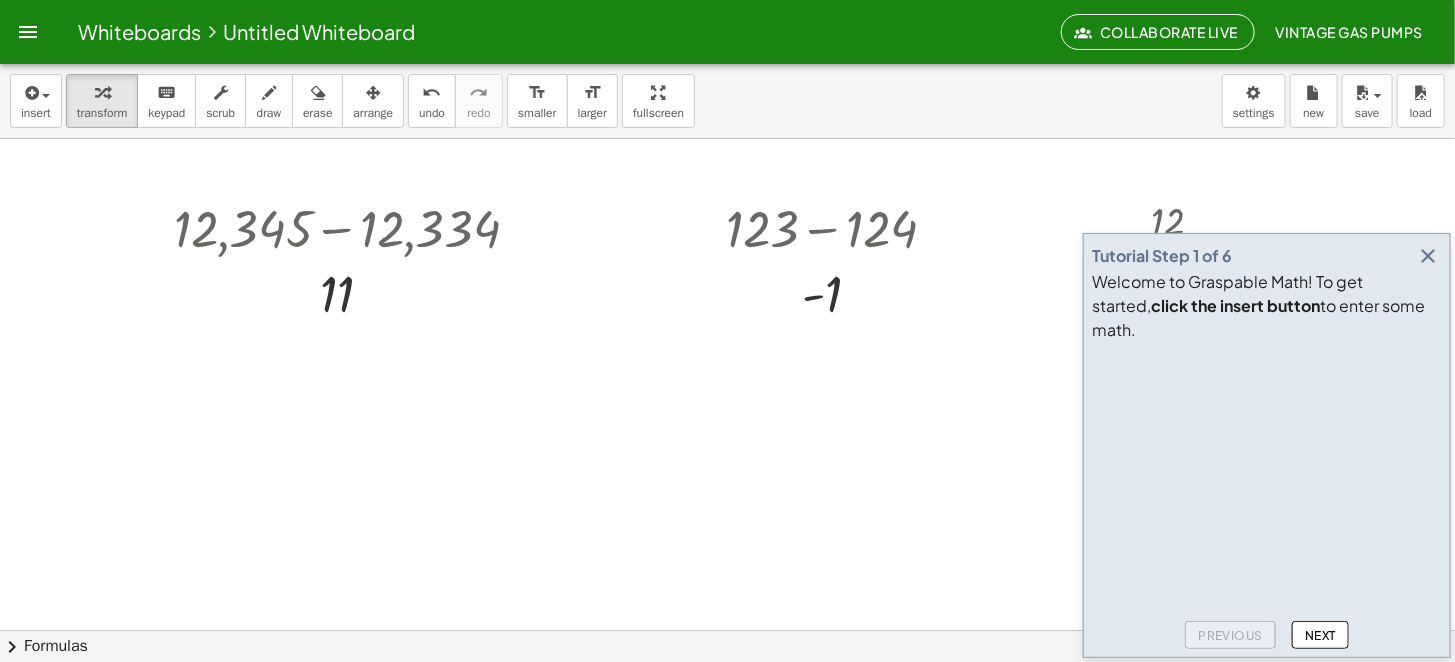 click at bounding box center (1428, 256) 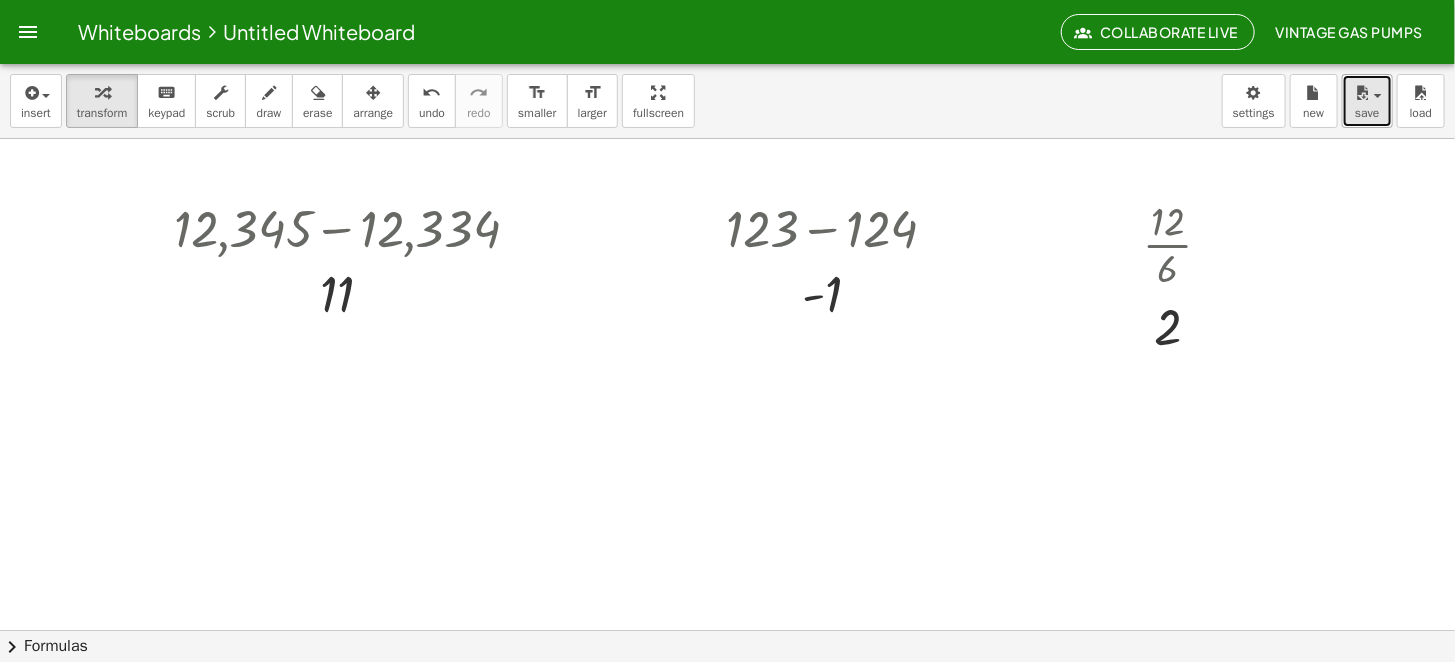 click on "save" at bounding box center [1367, 113] 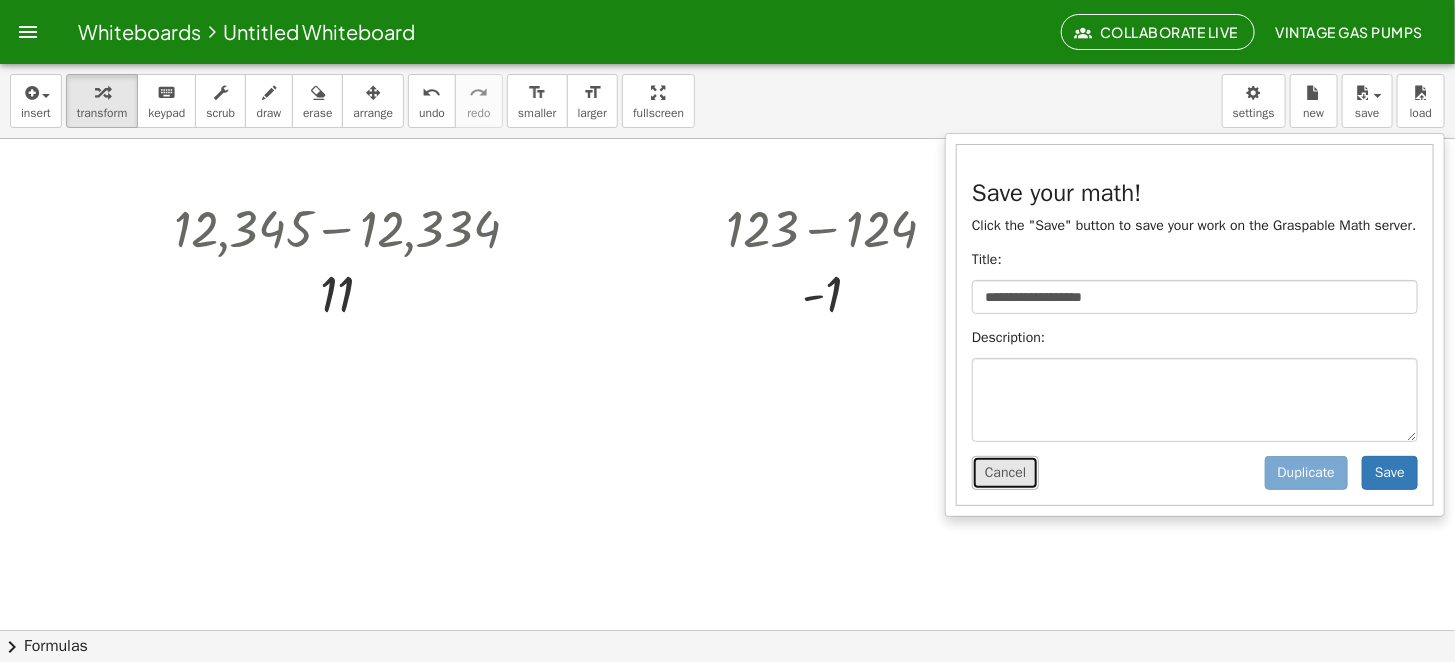 click on "Cancel" at bounding box center [1005, 473] 